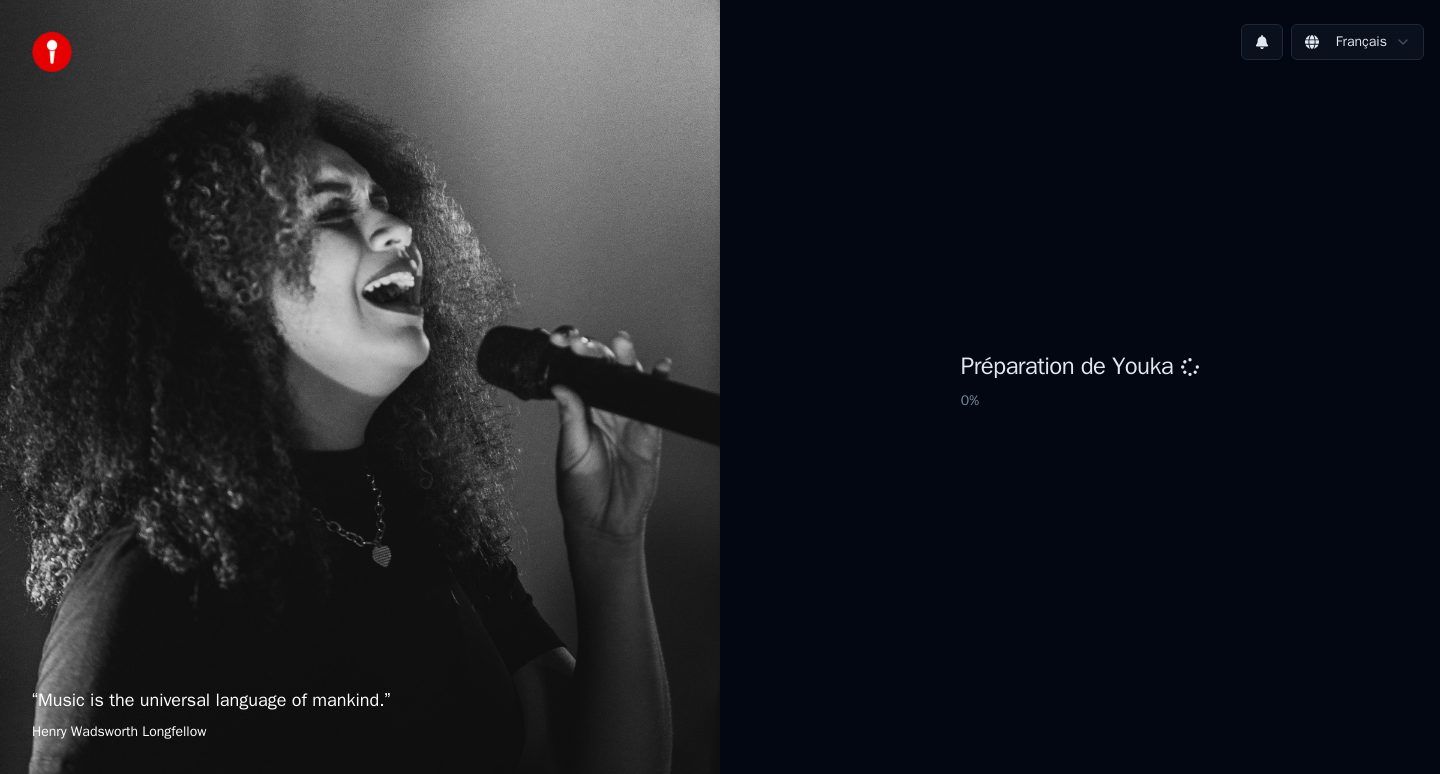 scroll, scrollTop: 0, scrollLeft: 0, axis: both 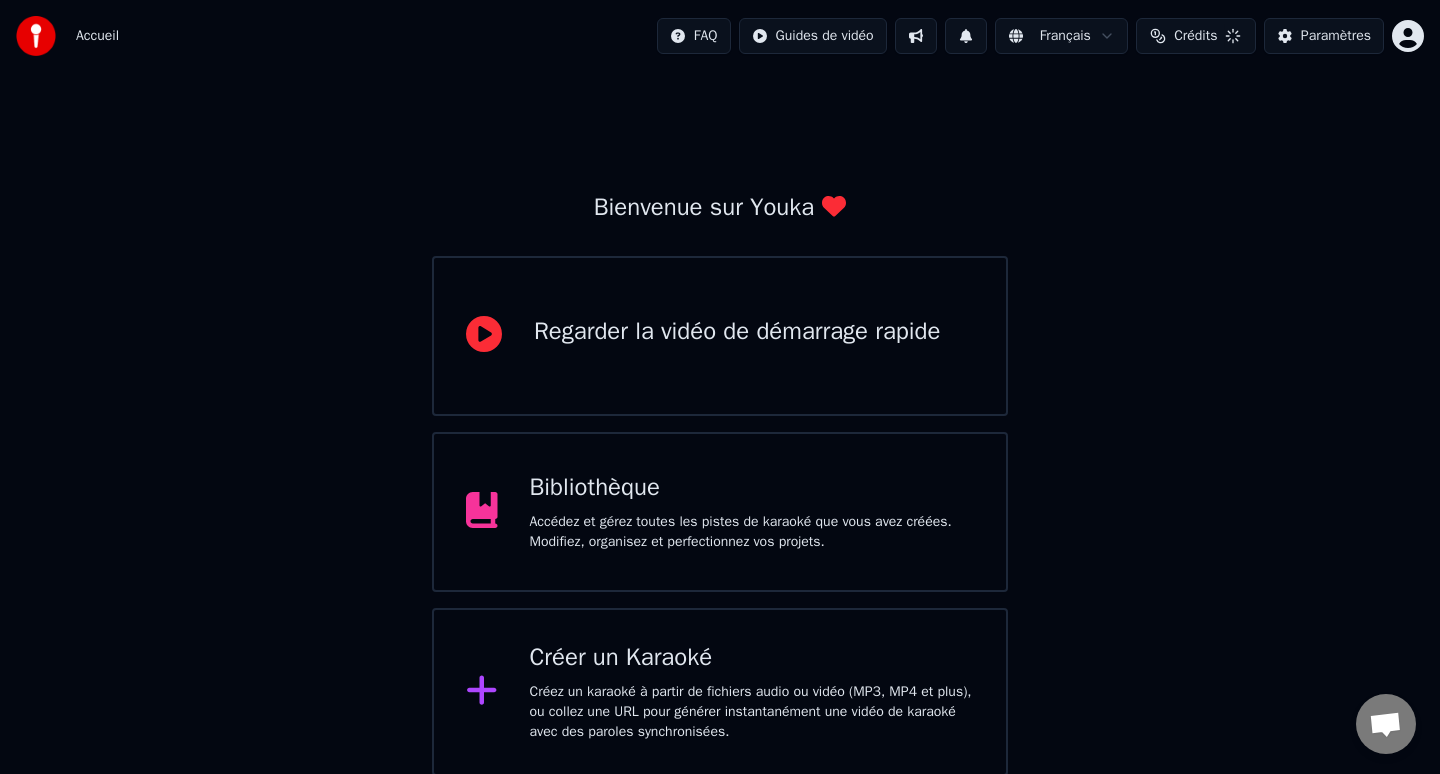 click on "Accédez et gérez toutes les pistes de karaoké que vous avez créées. Modifiez, organisez et perfectionnez vos projets." at bounding box center [752, 532] 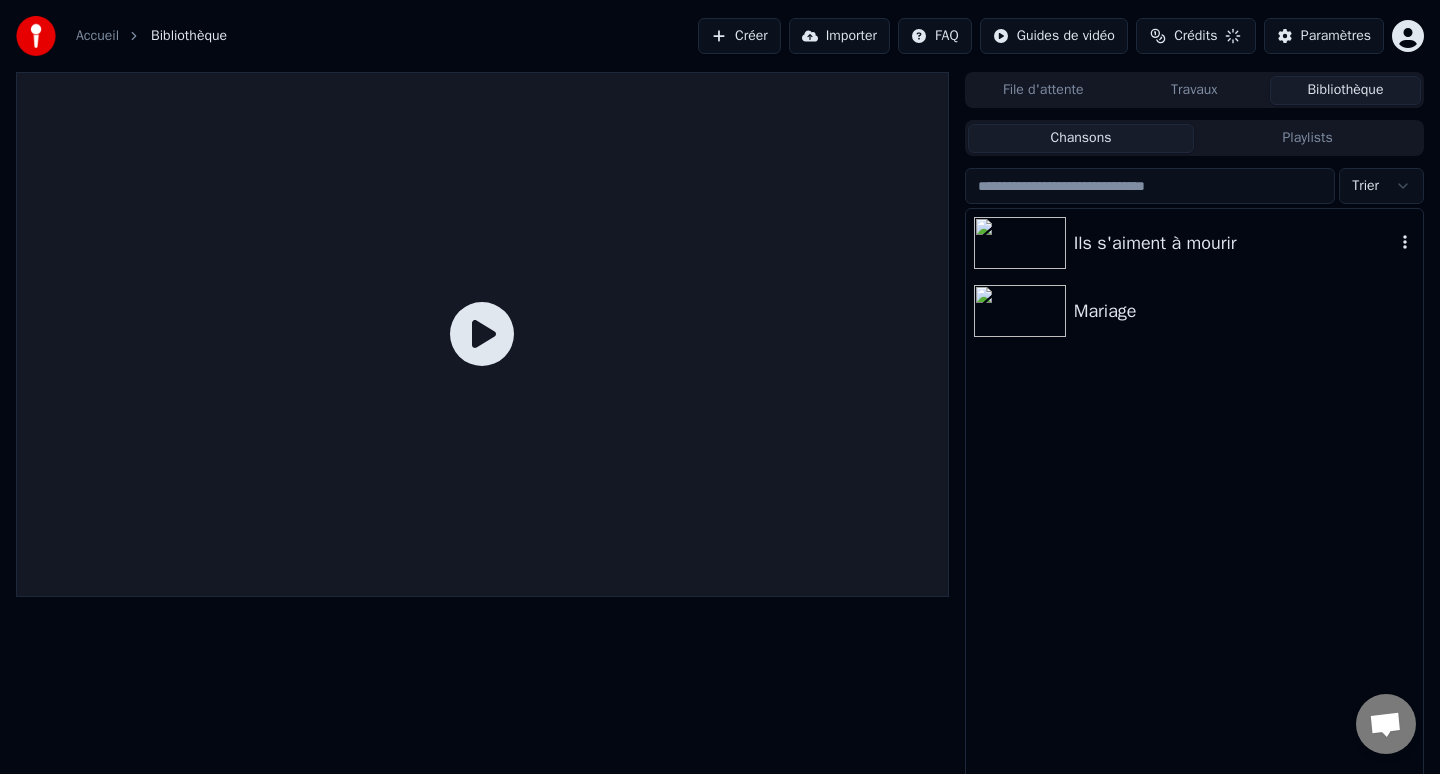 click on "Ils s'aiment à mourir" at bounding box center (1194, 243) 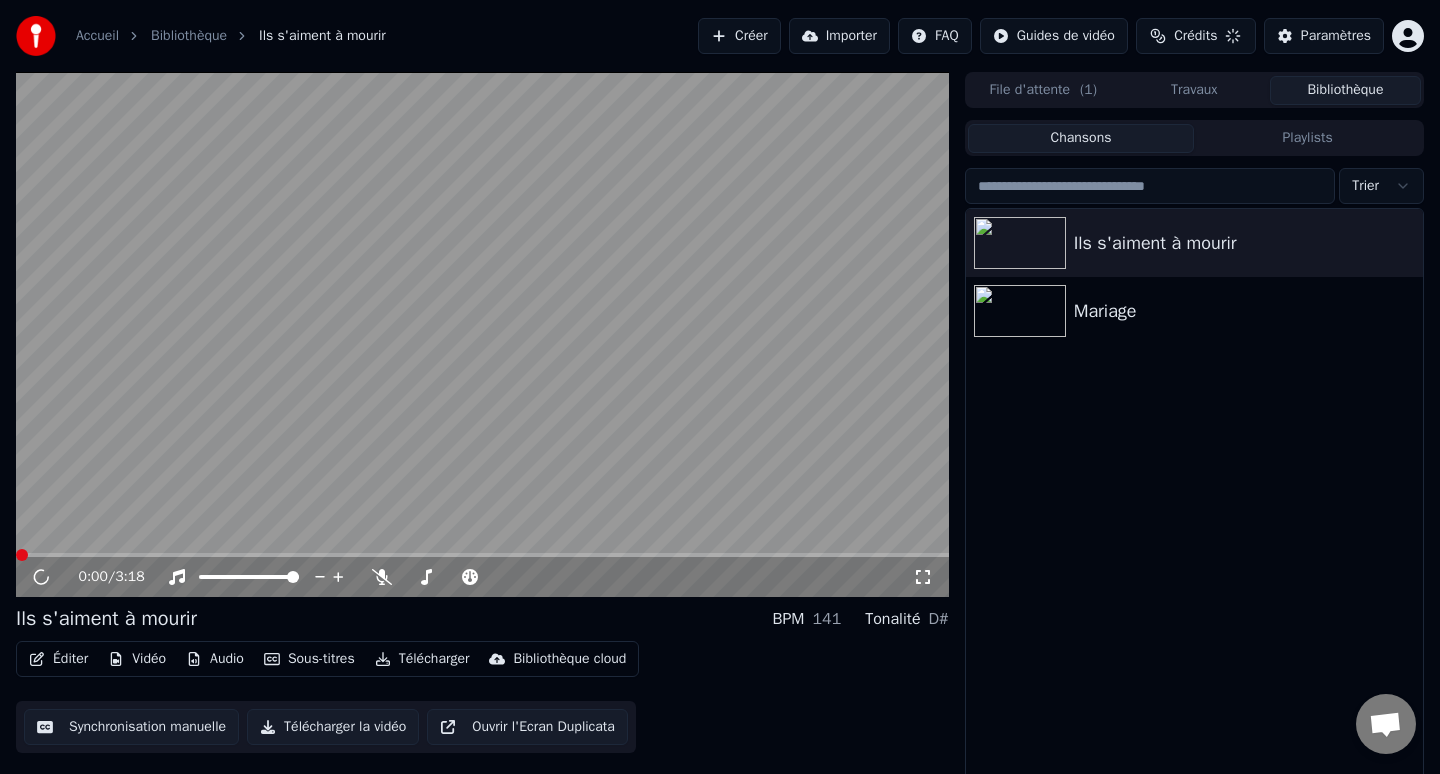 click on "Éditer" at bounding box center (58, 659) 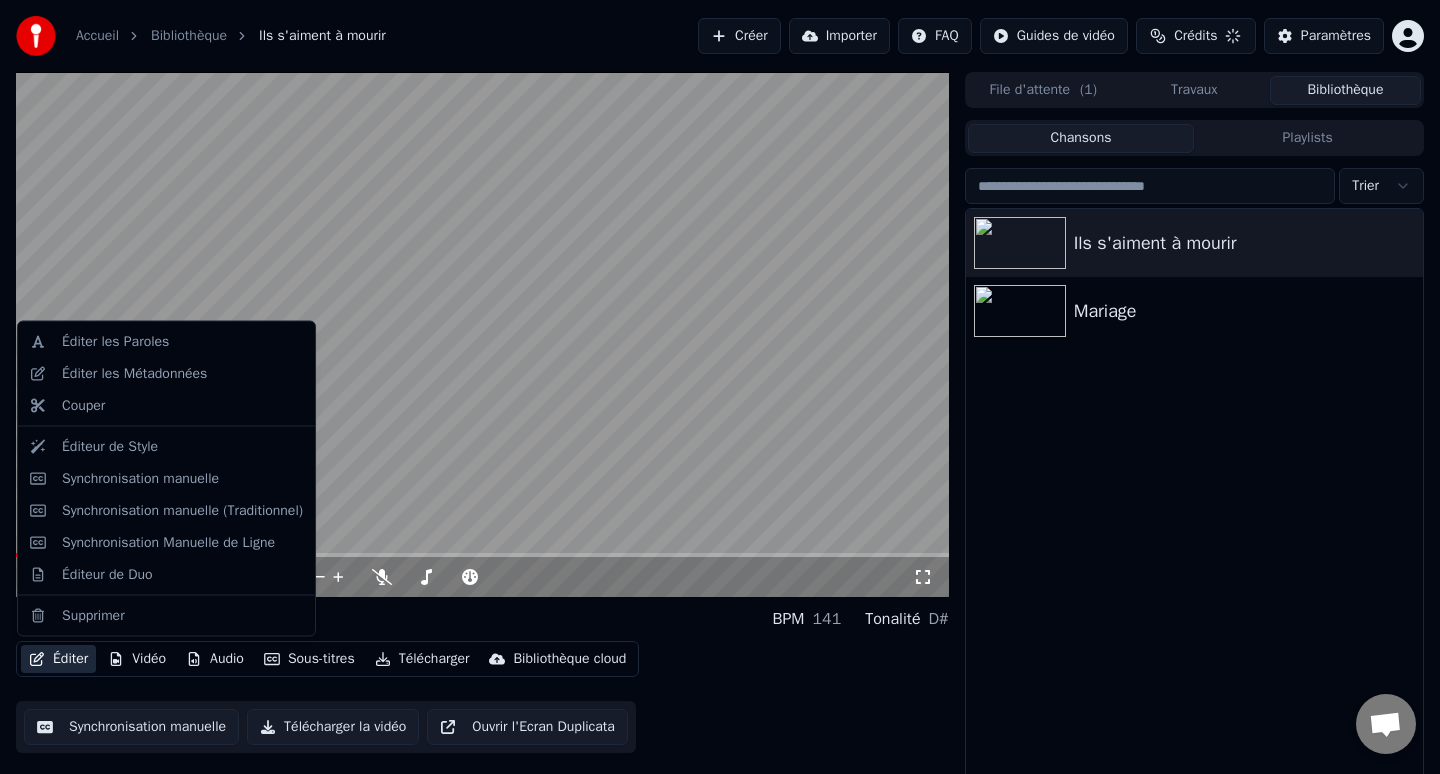 click on "Éditer Vidéo Audio Sous-titres Télécharger Bibliothèque cloud" at bounding box center [327, 659] 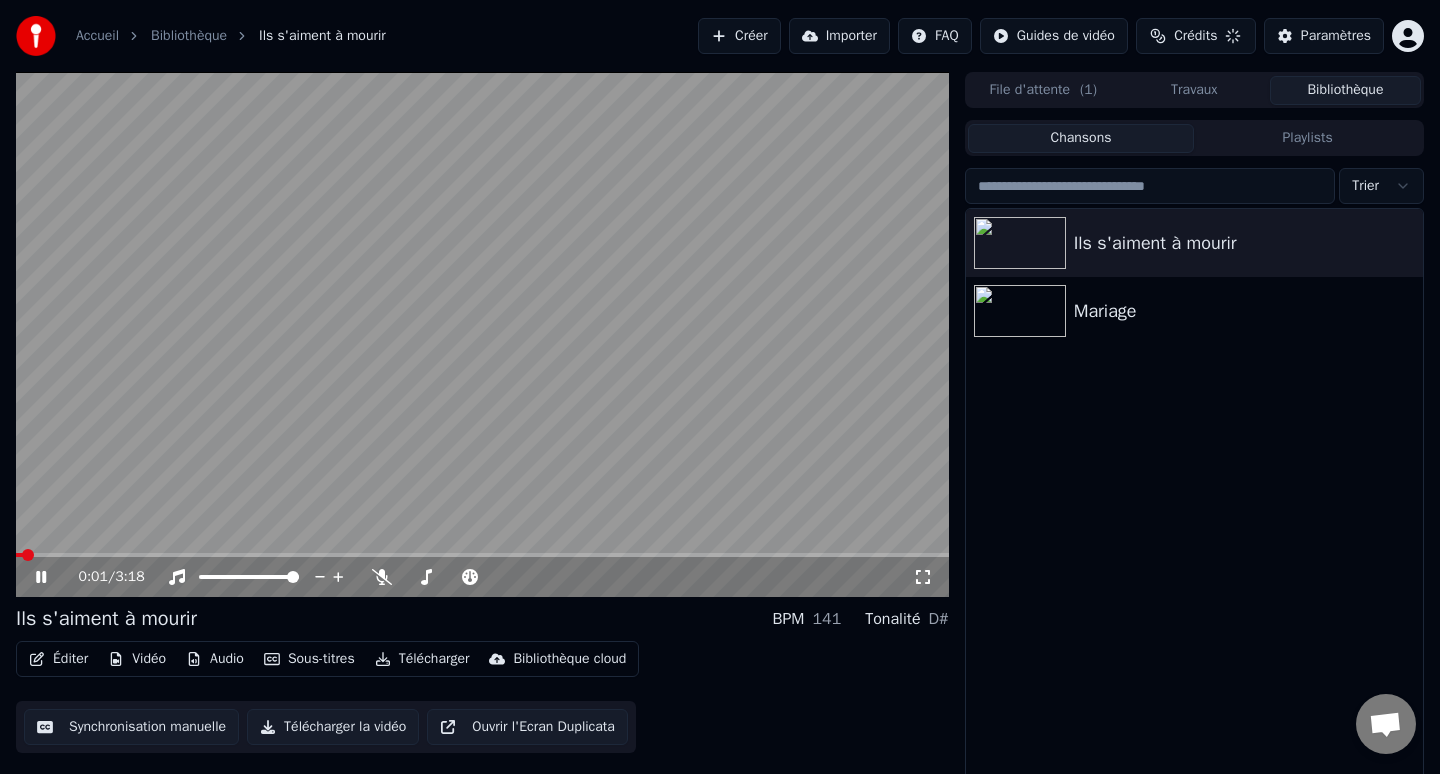 click on "Vidéo" at bounding box center (137, 659) 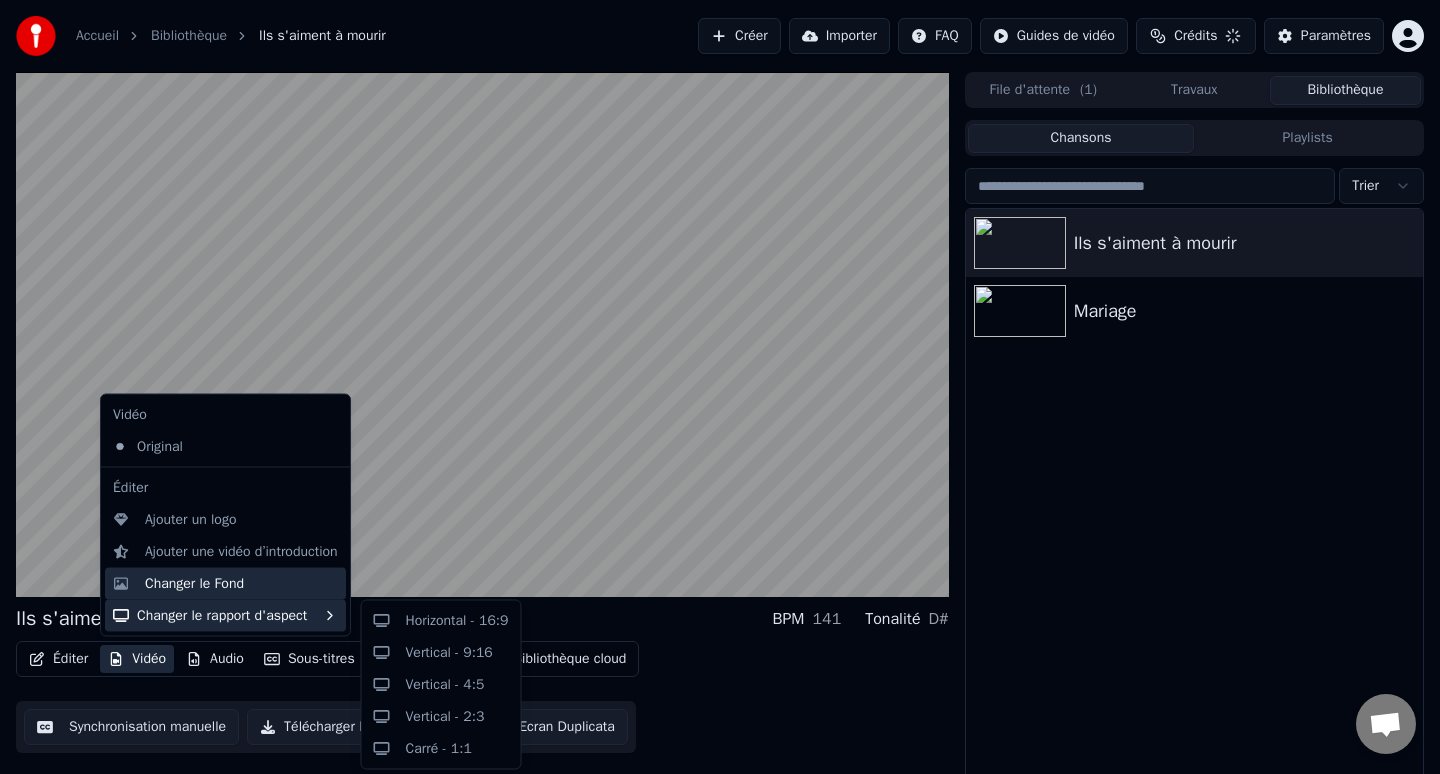 click on "Changer le Fond" at bounding box center (194, 583) 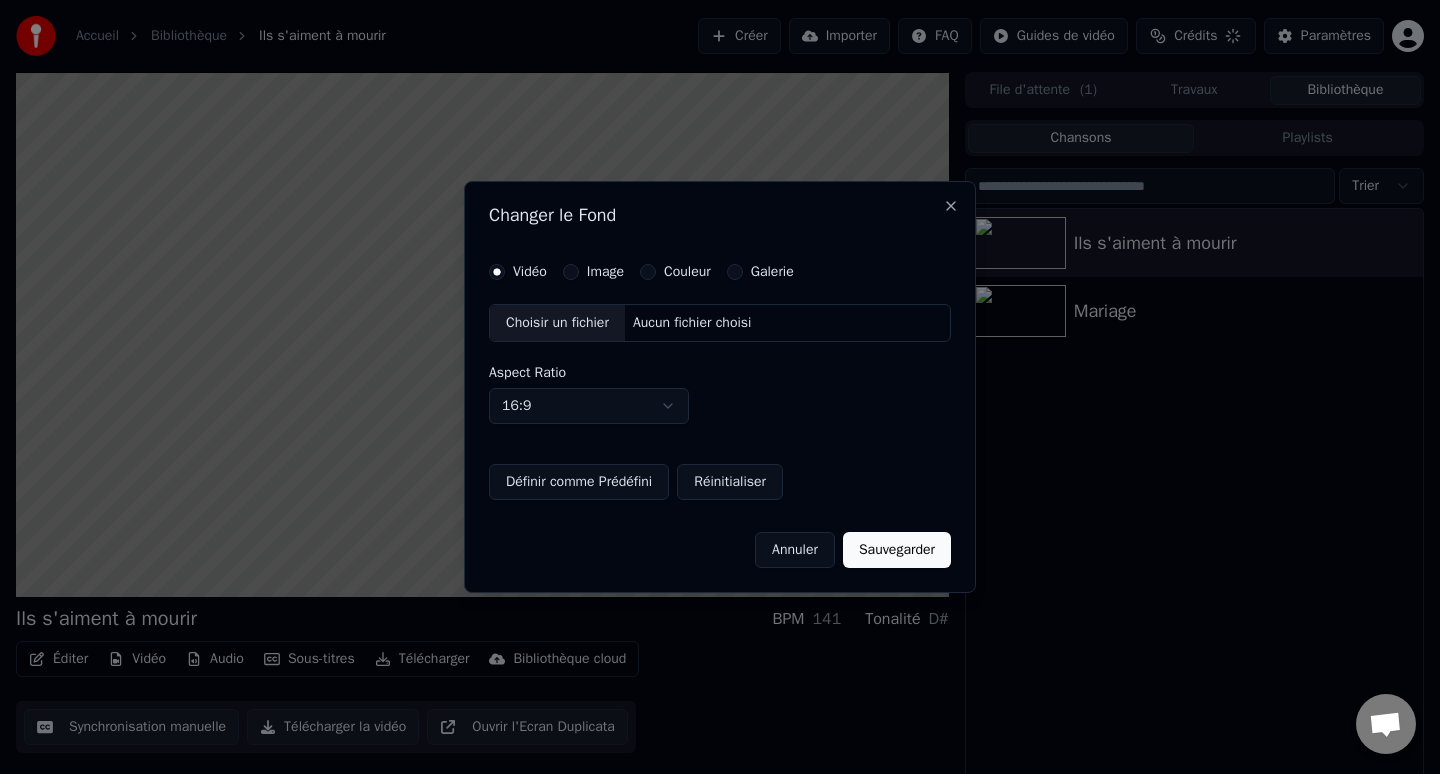 click on "Image" at bounding box center [571, 272] 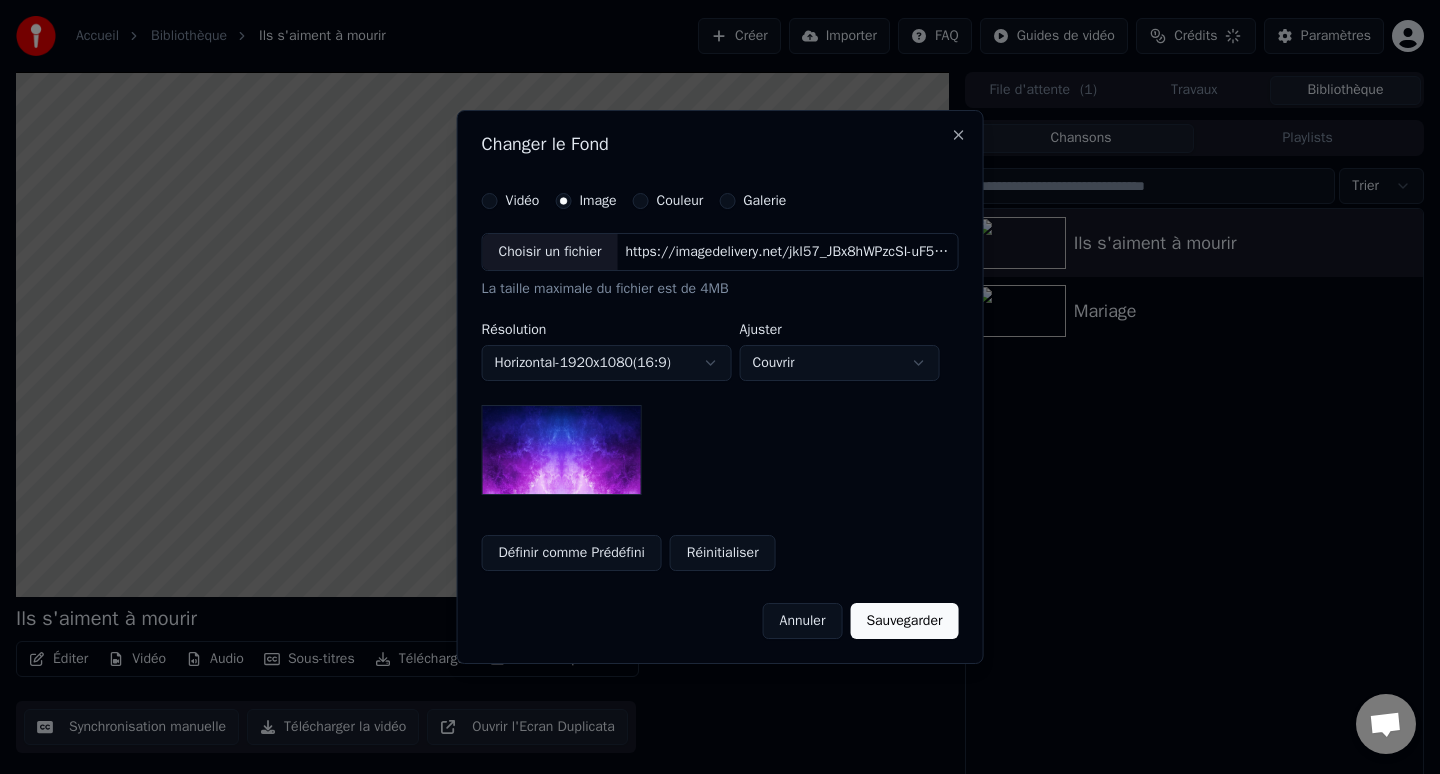 click on "Choisir un fichier" at bounding box center (550, 252) 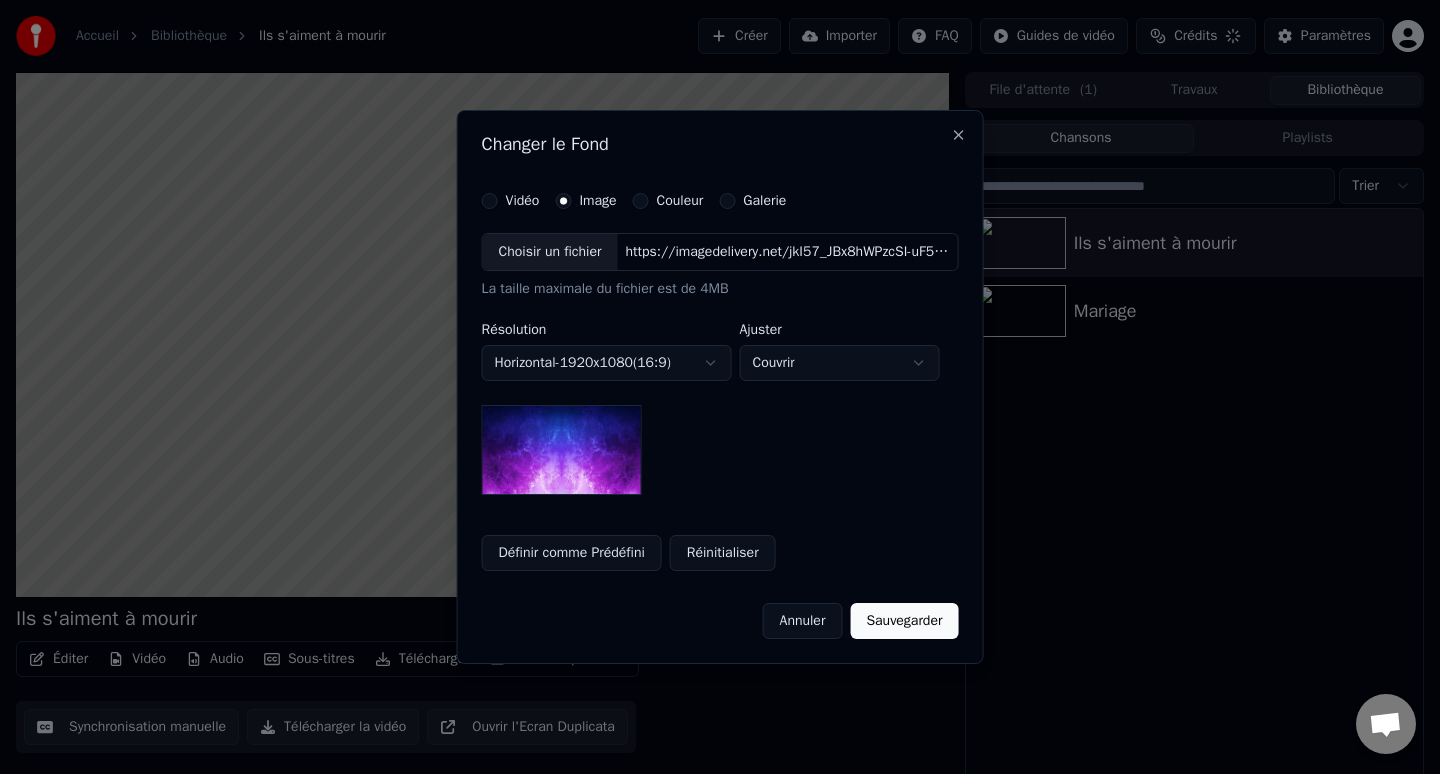 click on "Couvrir" at bounding box center (840, 363) 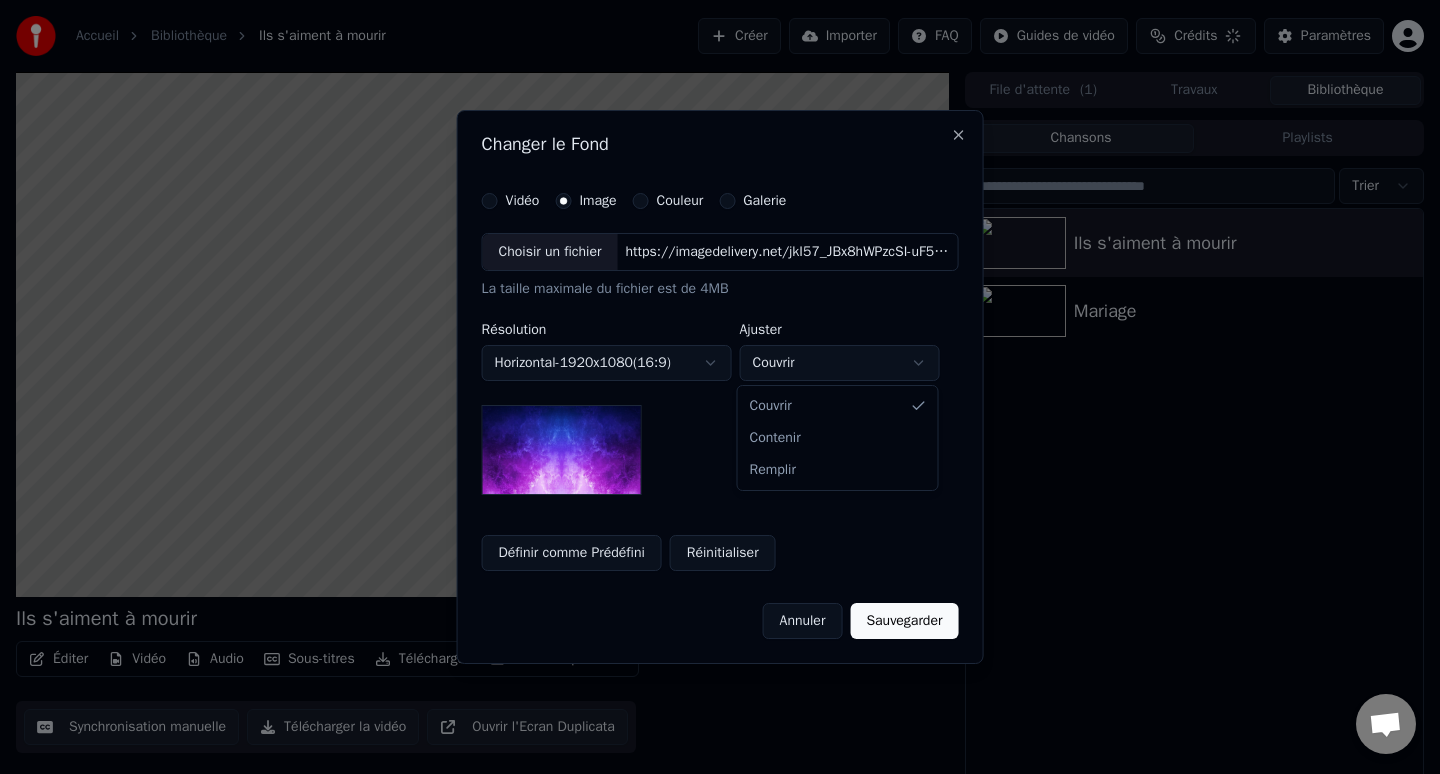 click at bounding box center [720, 387] 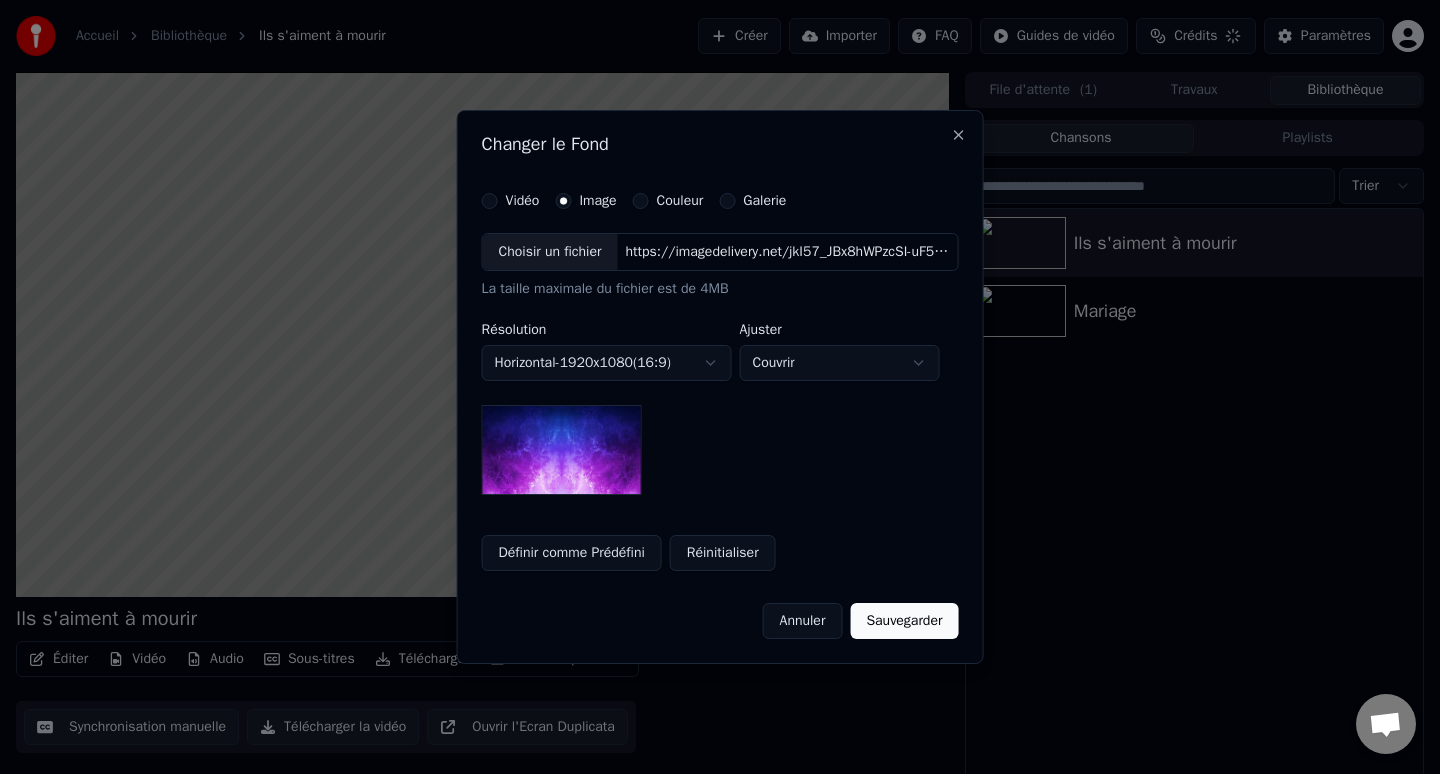 click on "Horizontal  -  1920 x 1080  ( 16 : 9 )" at bounding box center [607, 363] 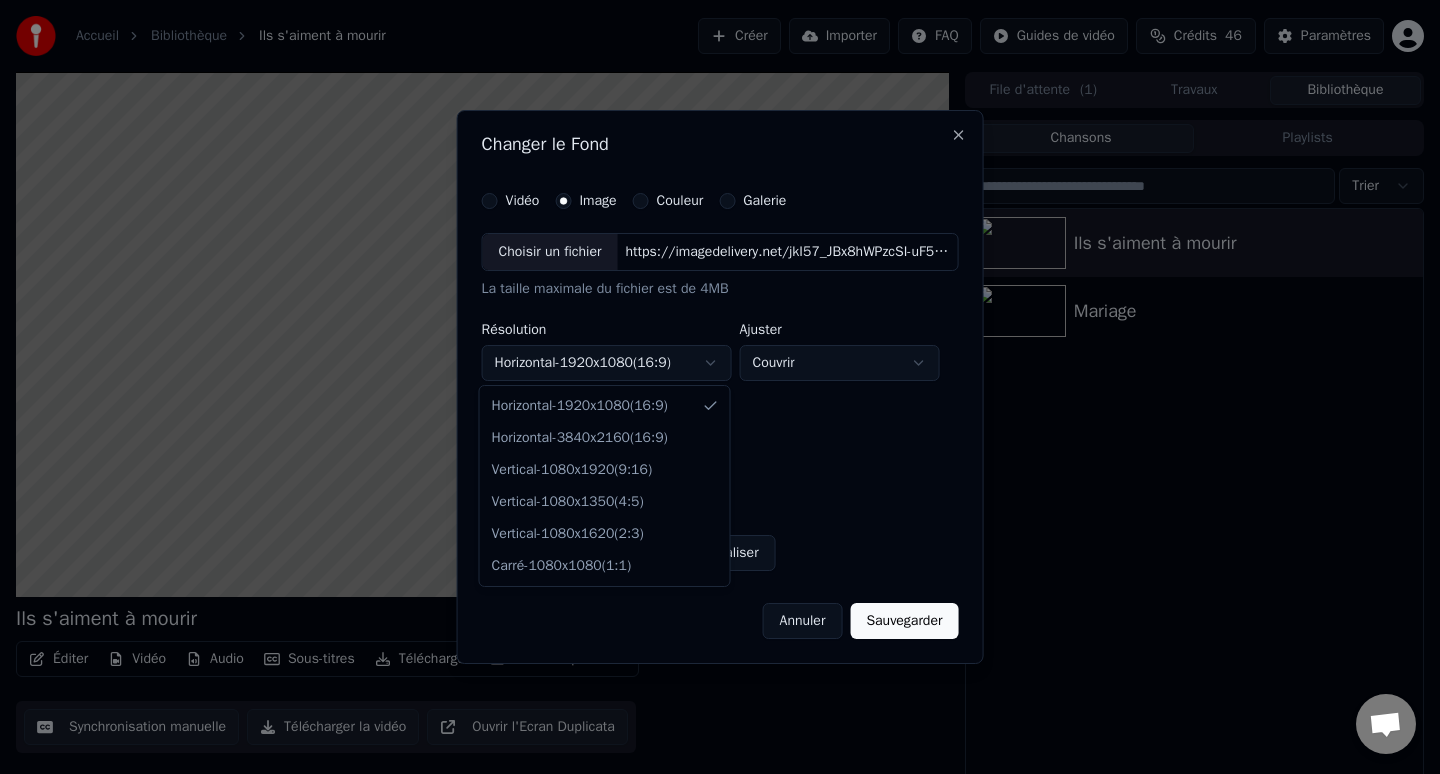click at bounding box center (720, 387) 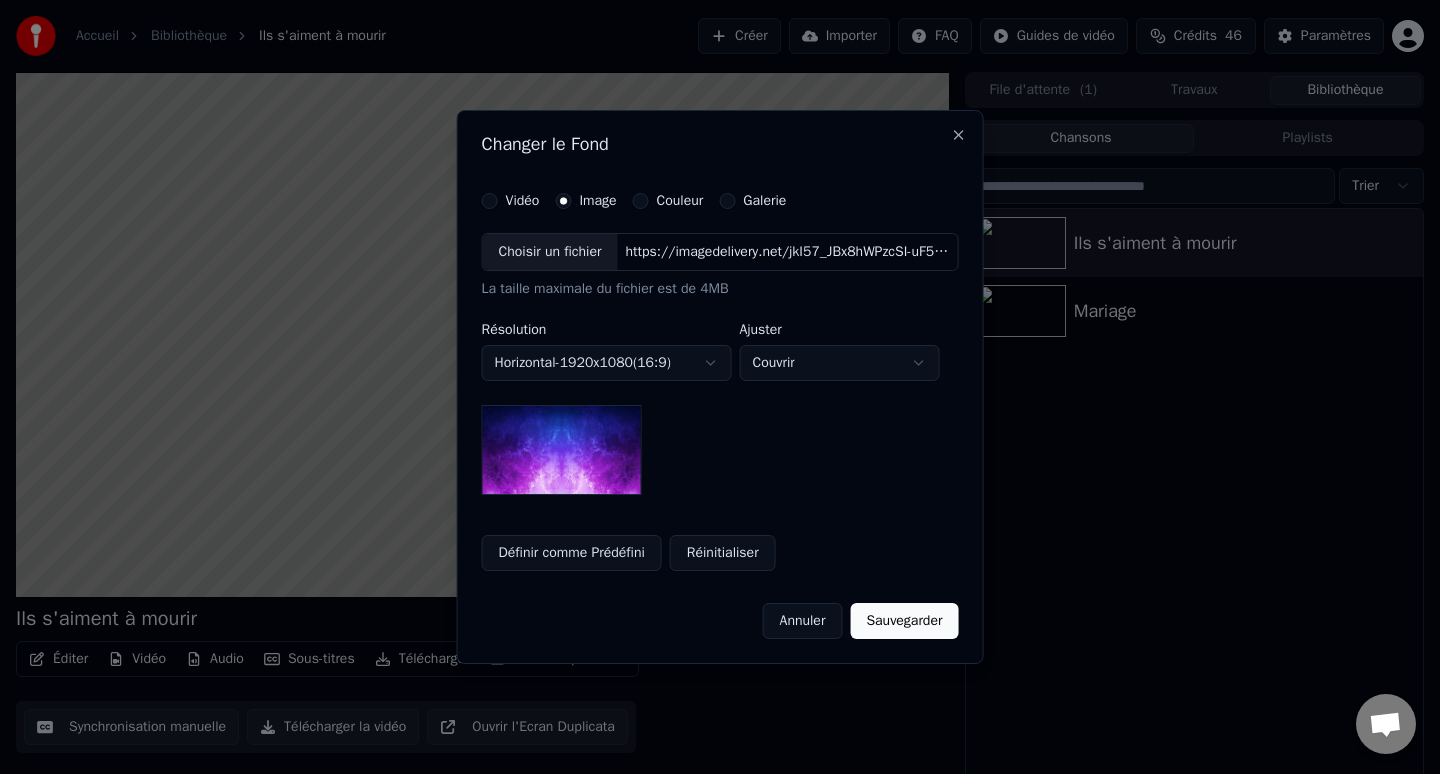 click on "Couvrir" at bounding box center [840, 363] 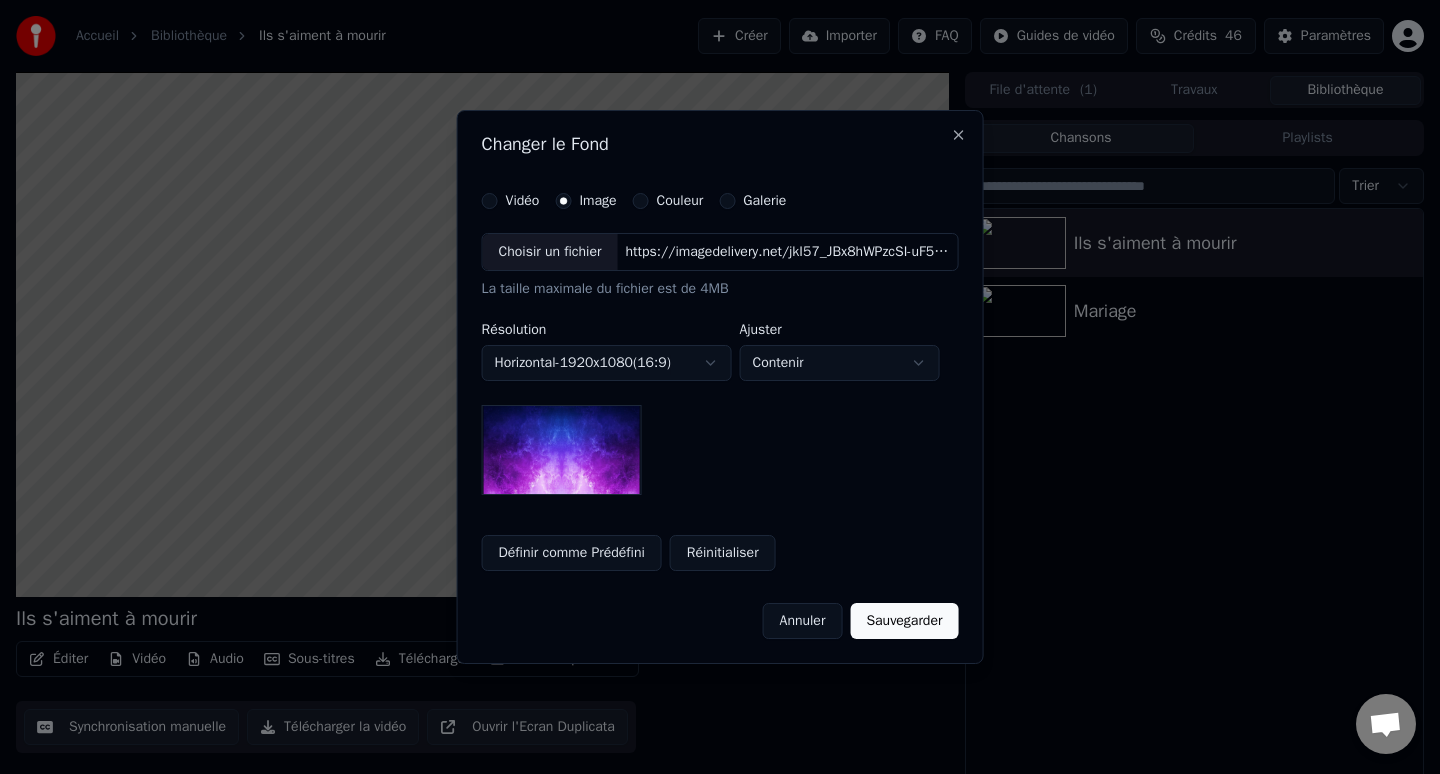click on "Contenir" at bounding box center [840, 363] 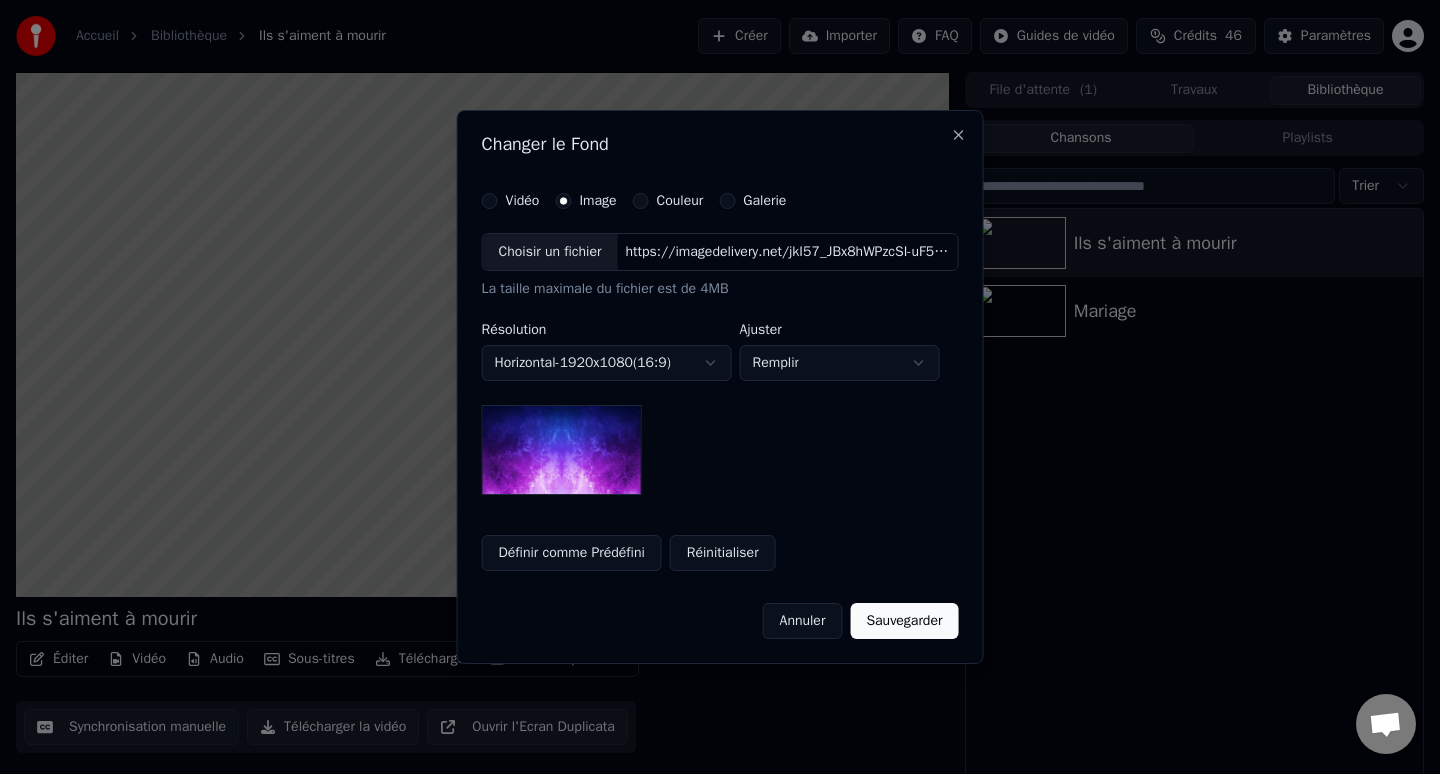click on "Remplir" at bounding box center (840, 363) 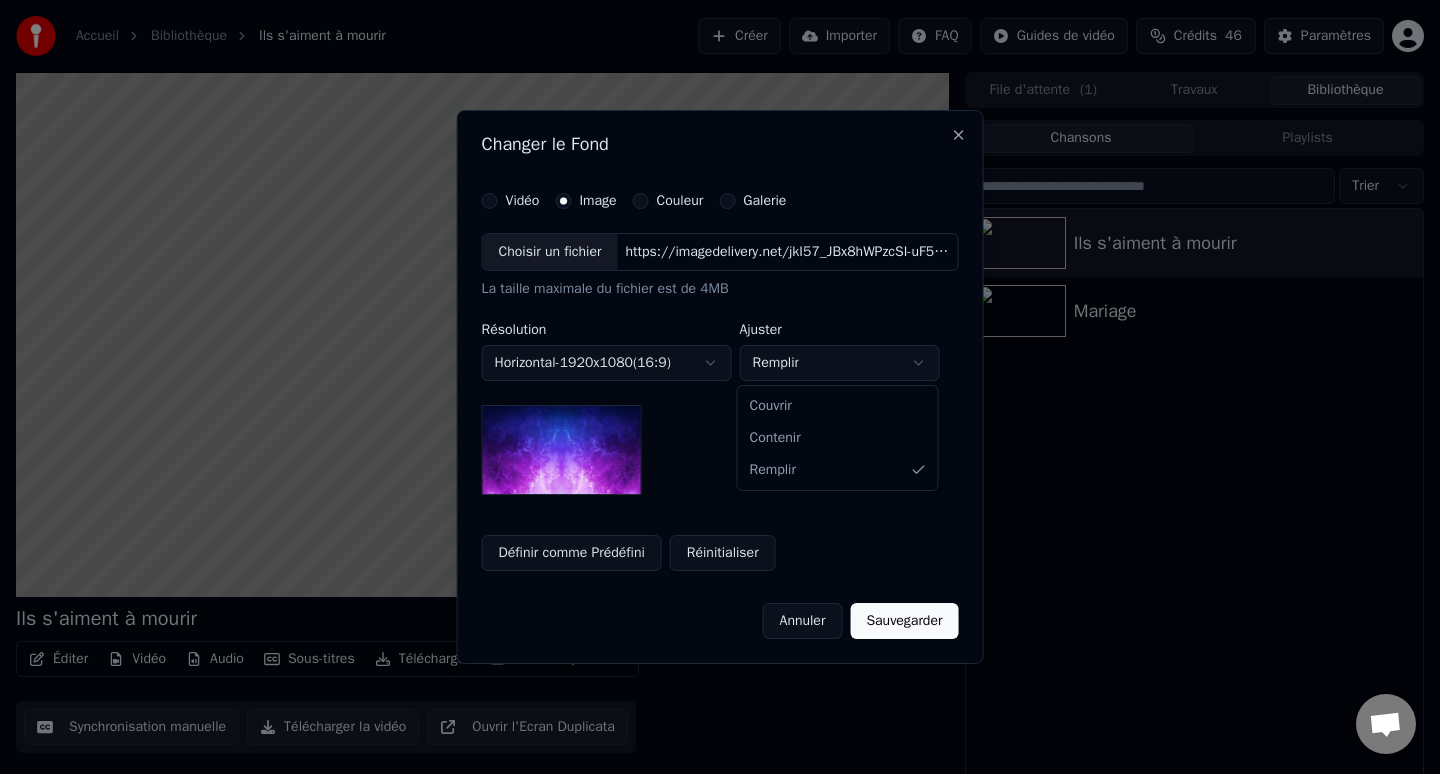 select on "*****" 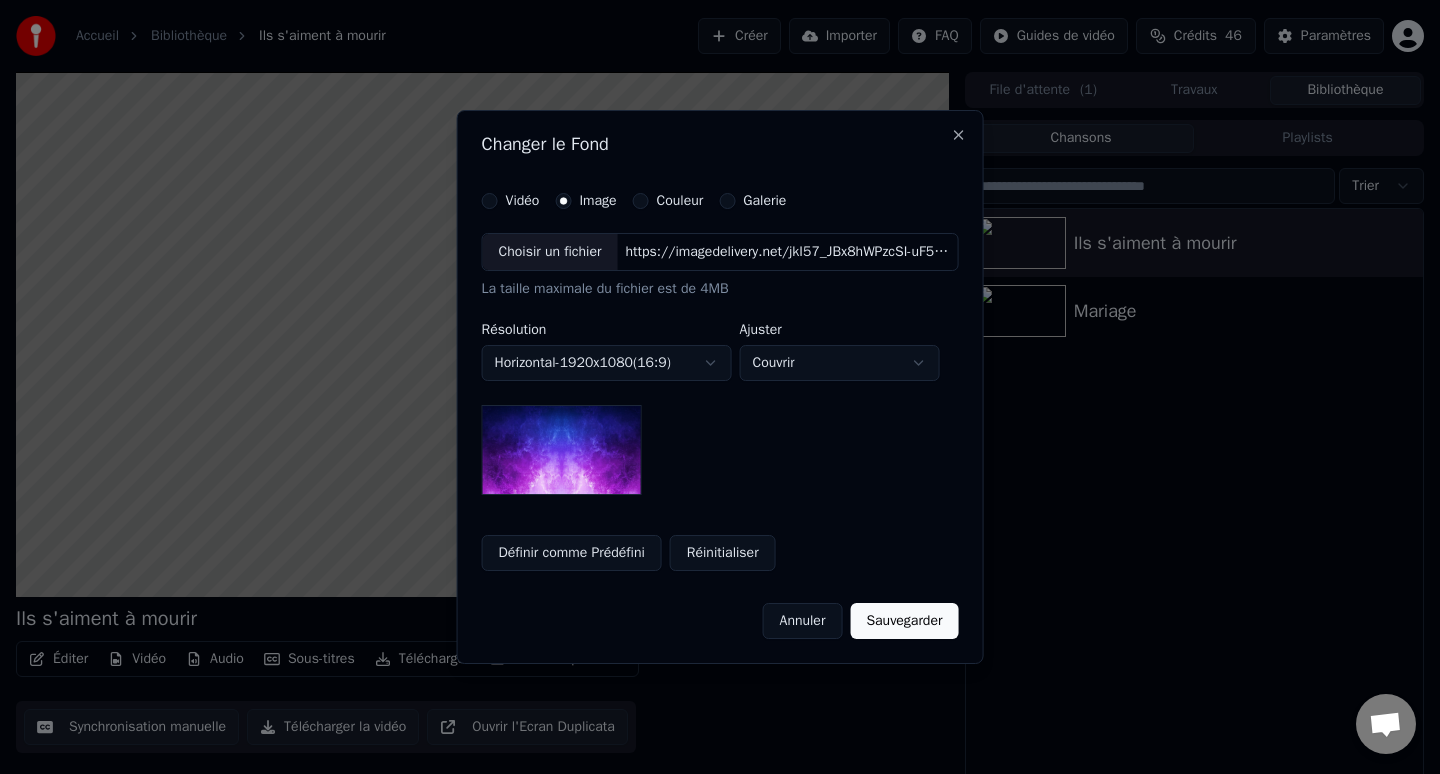 click on "Sauvegarder" at bounding box center (904, 621) 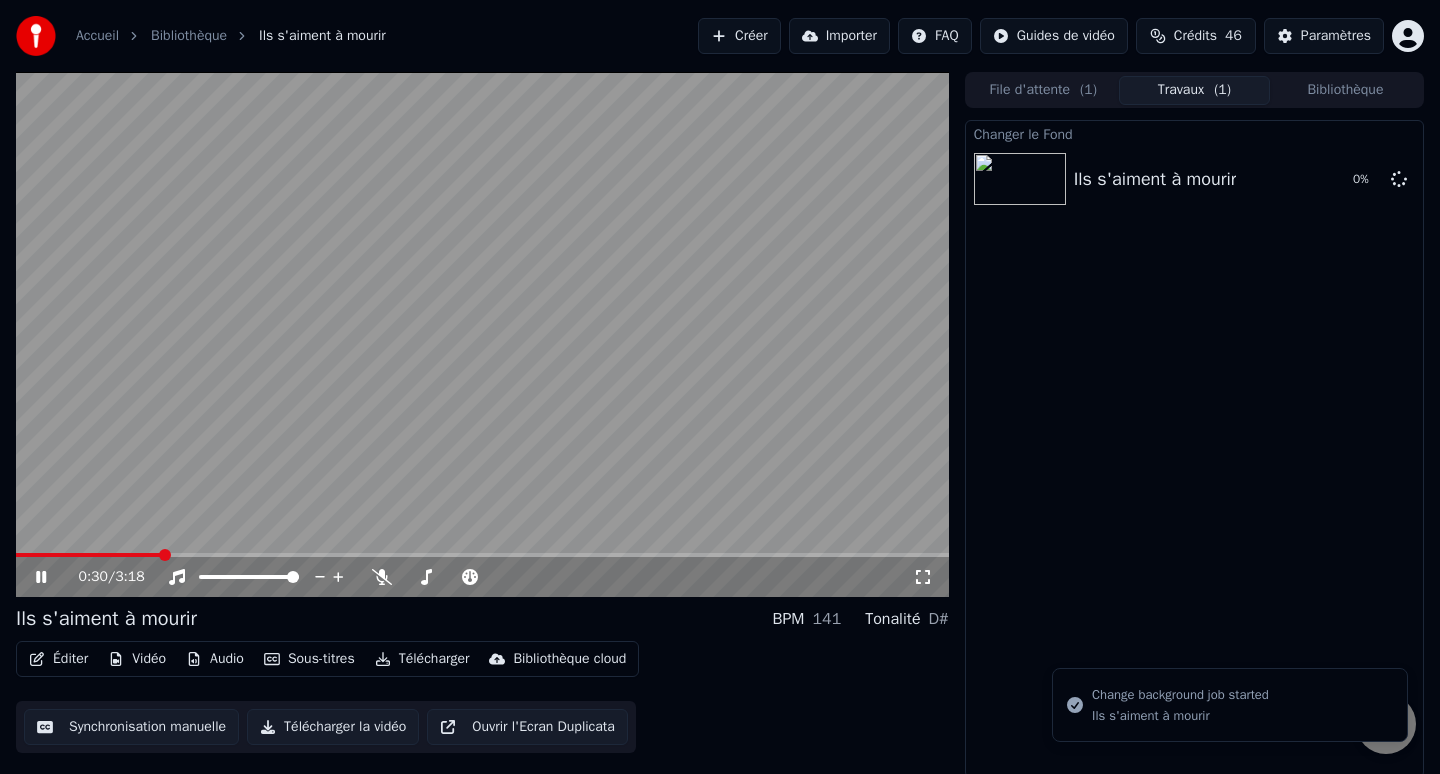 scroll, scrollTop: 4, scrollLeft: 0, axis: vertical 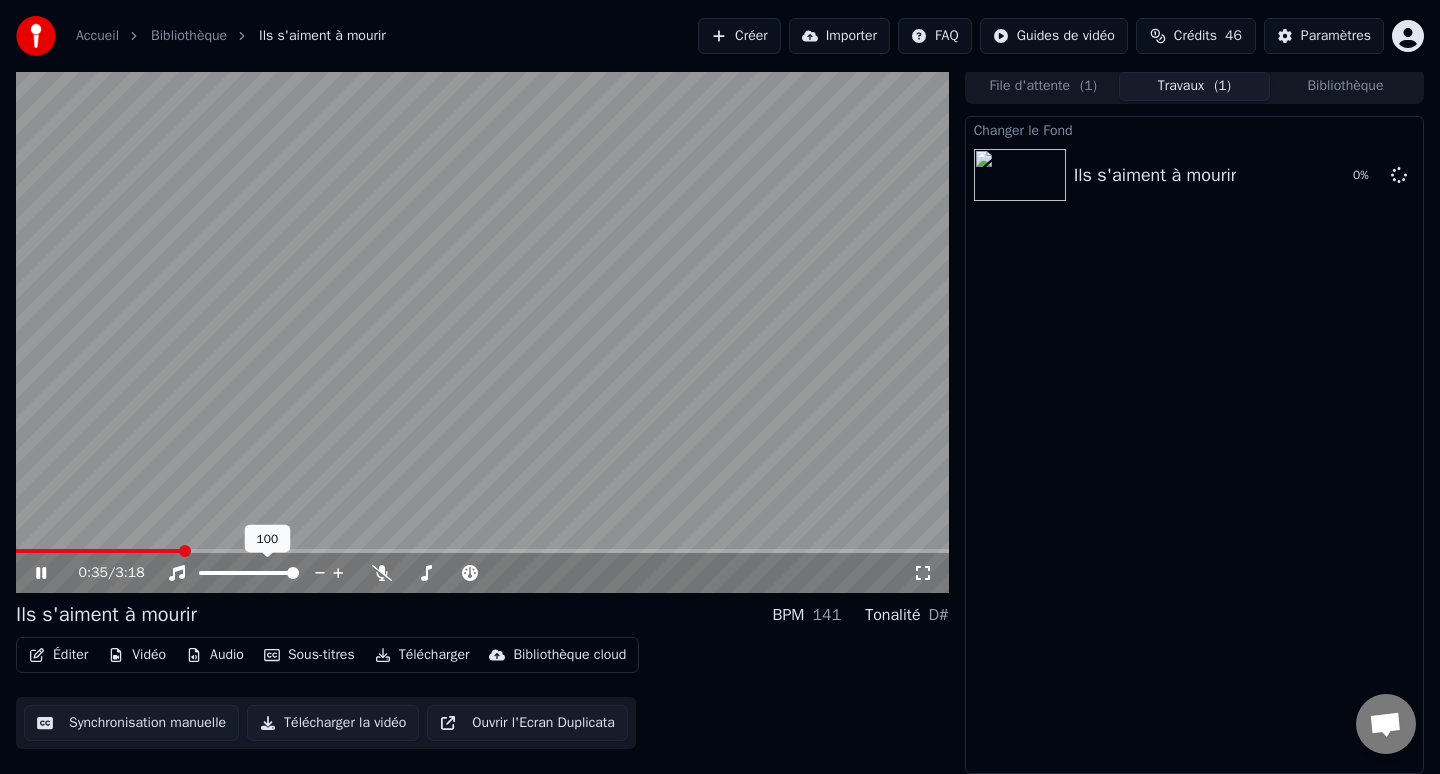 click 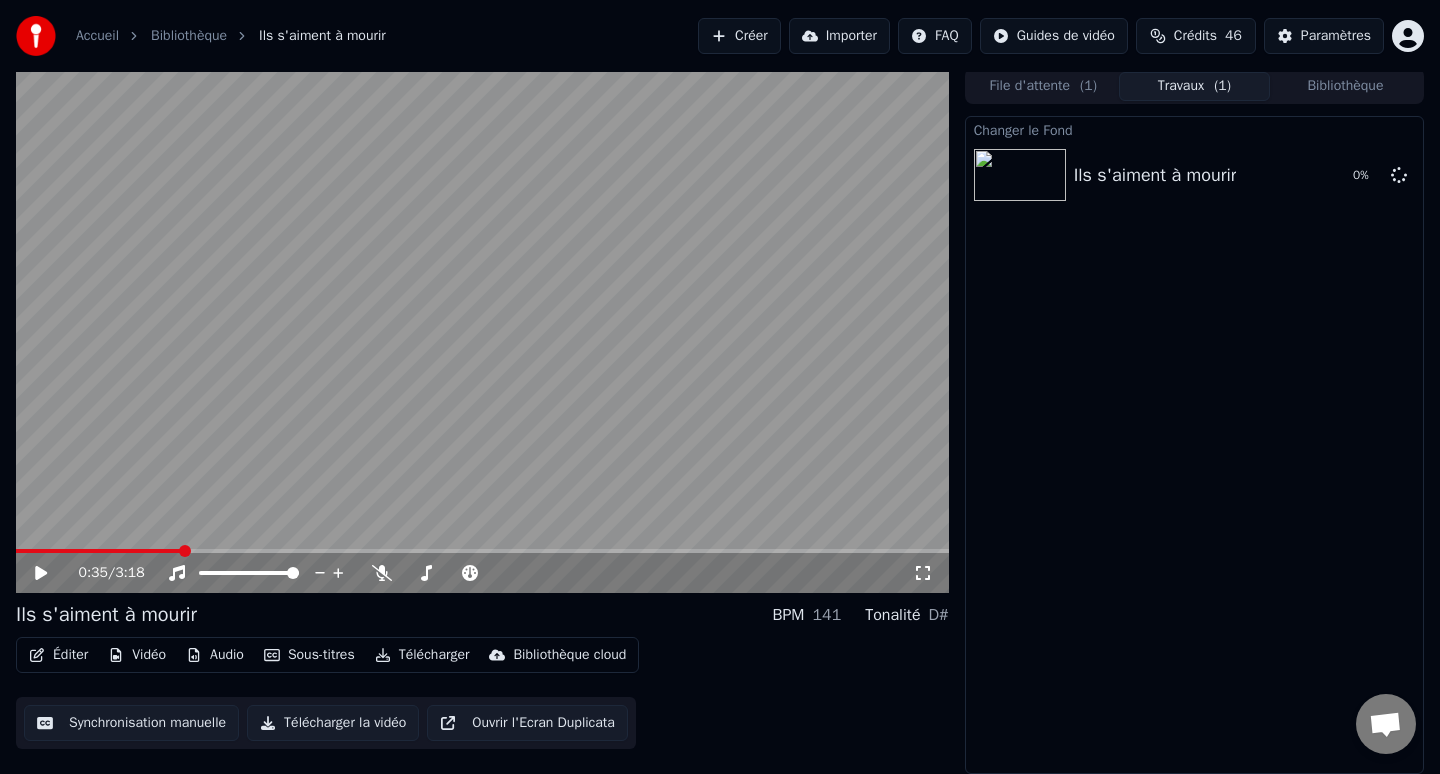scroll, scrollTop: 0, scrollLeft: 0, axis: both 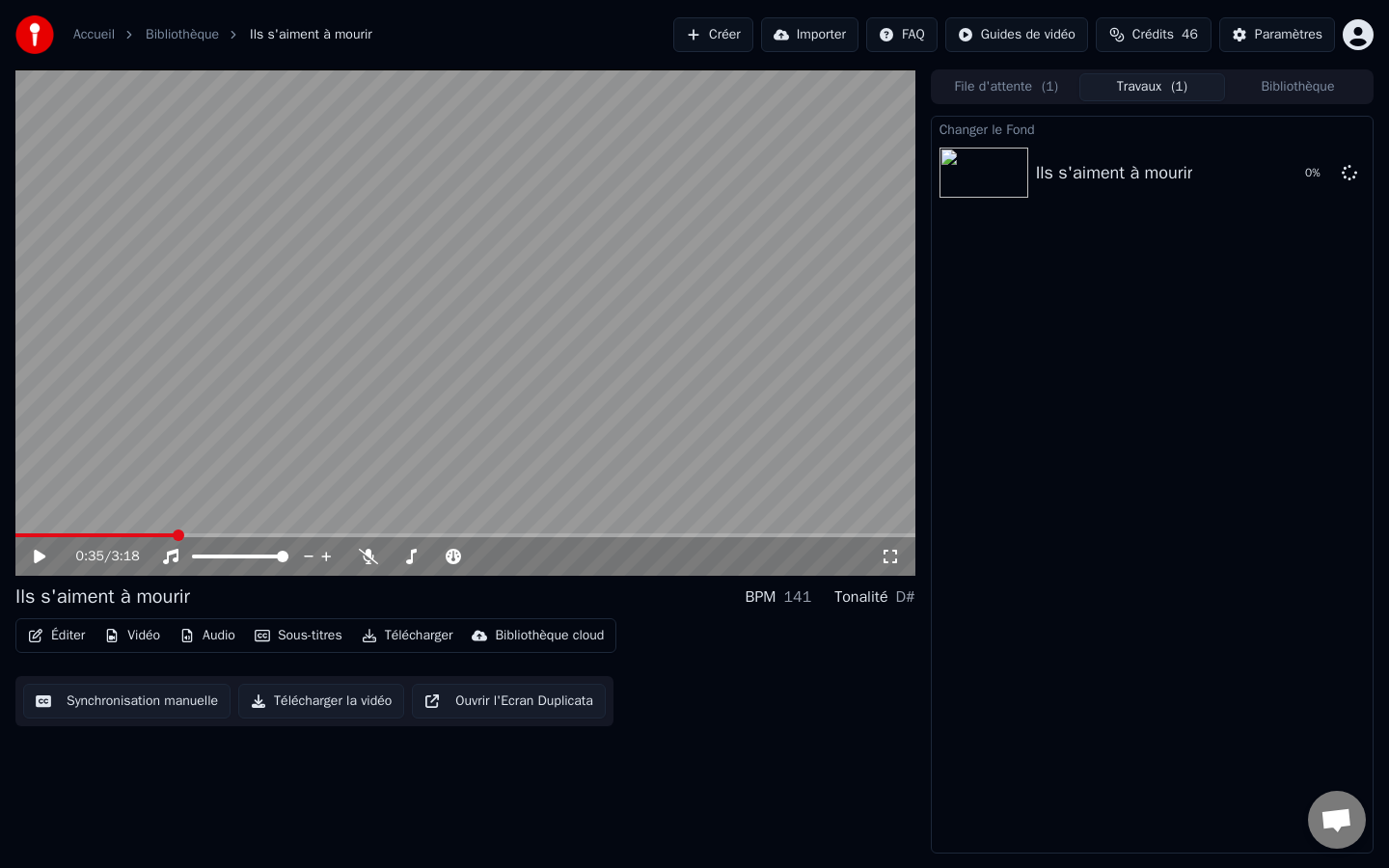 click at bounding box center [465, 322] 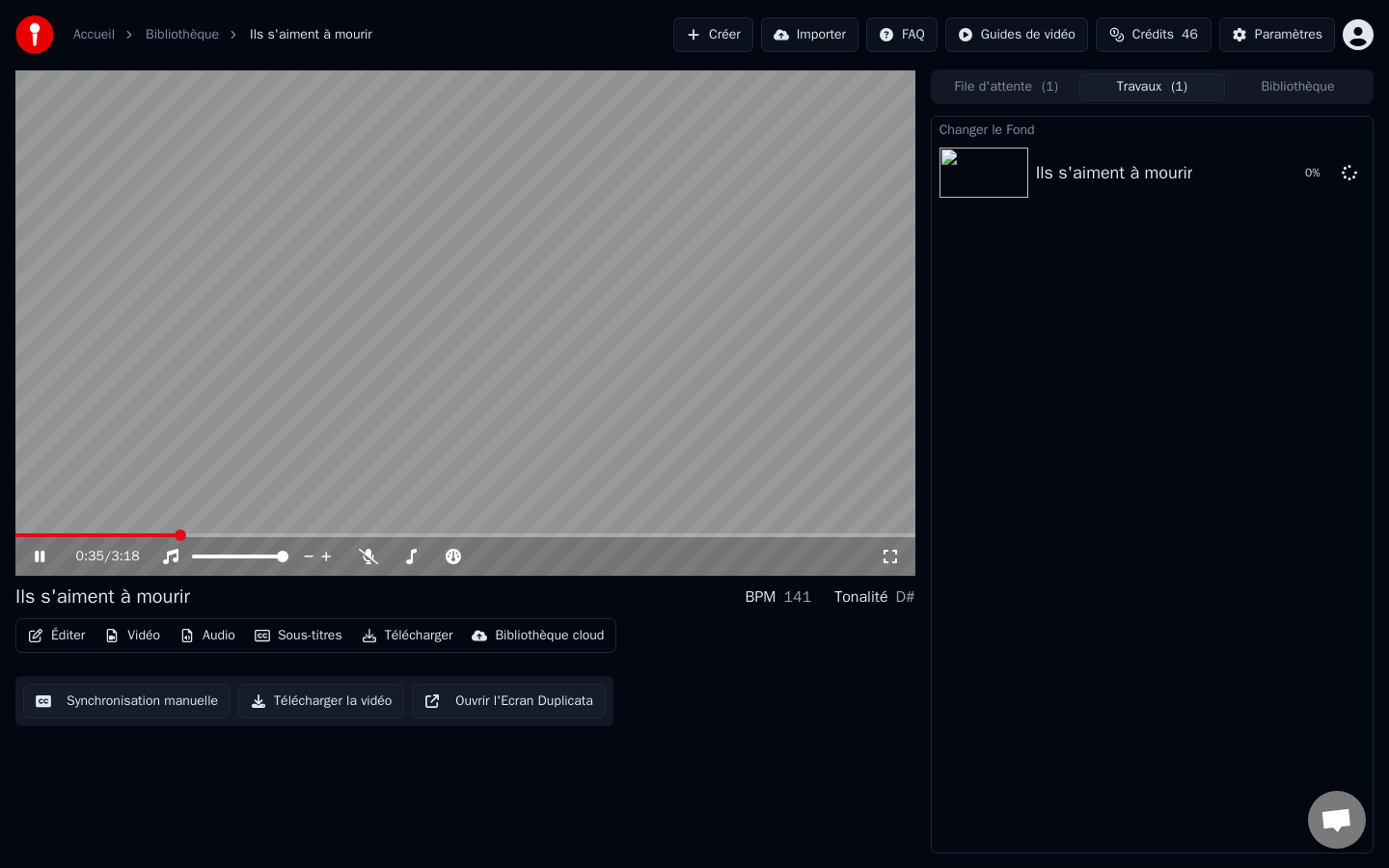 click at bounding box center [465, 322] 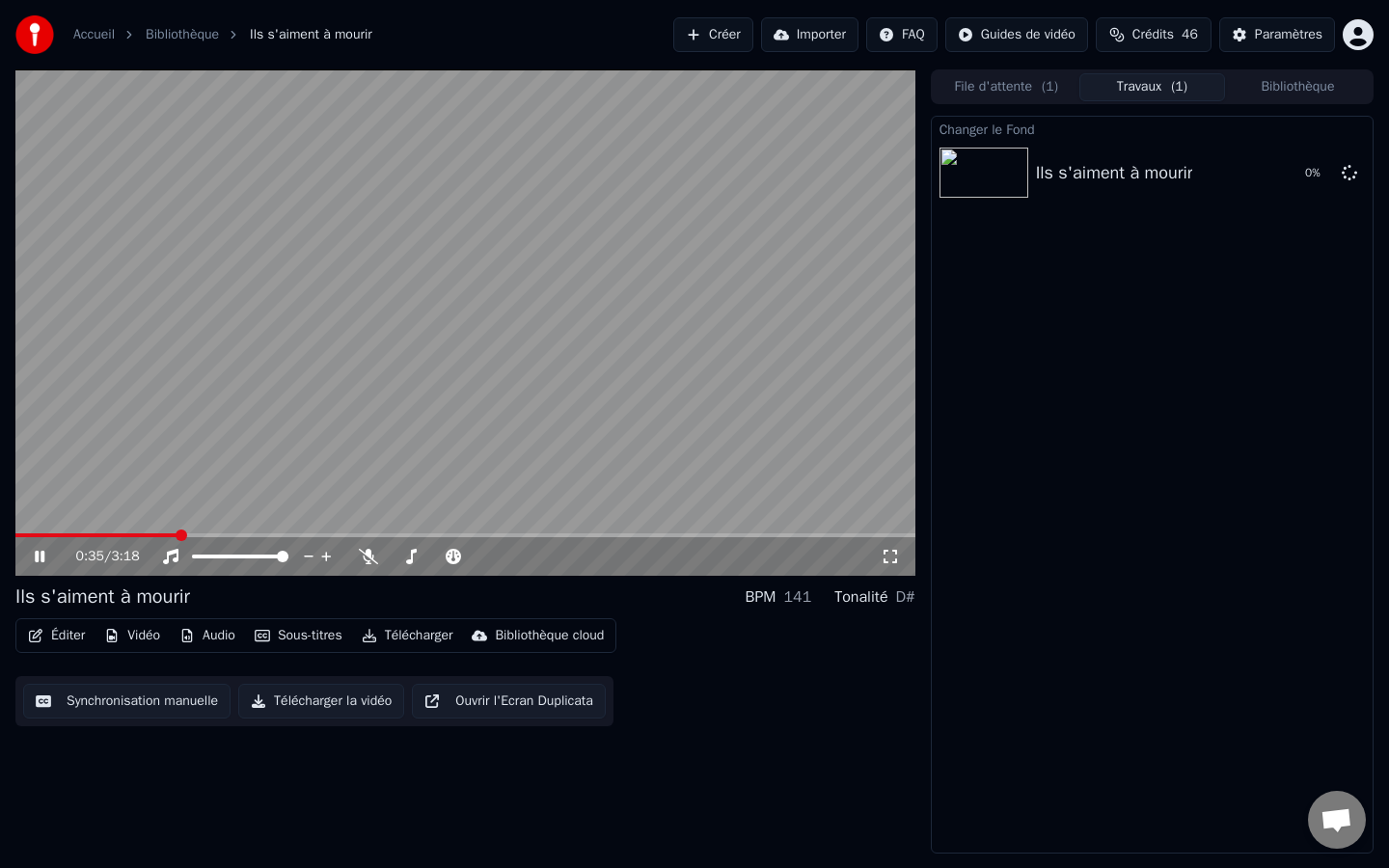 click on "Éditer" at bounding box center [56, 636] 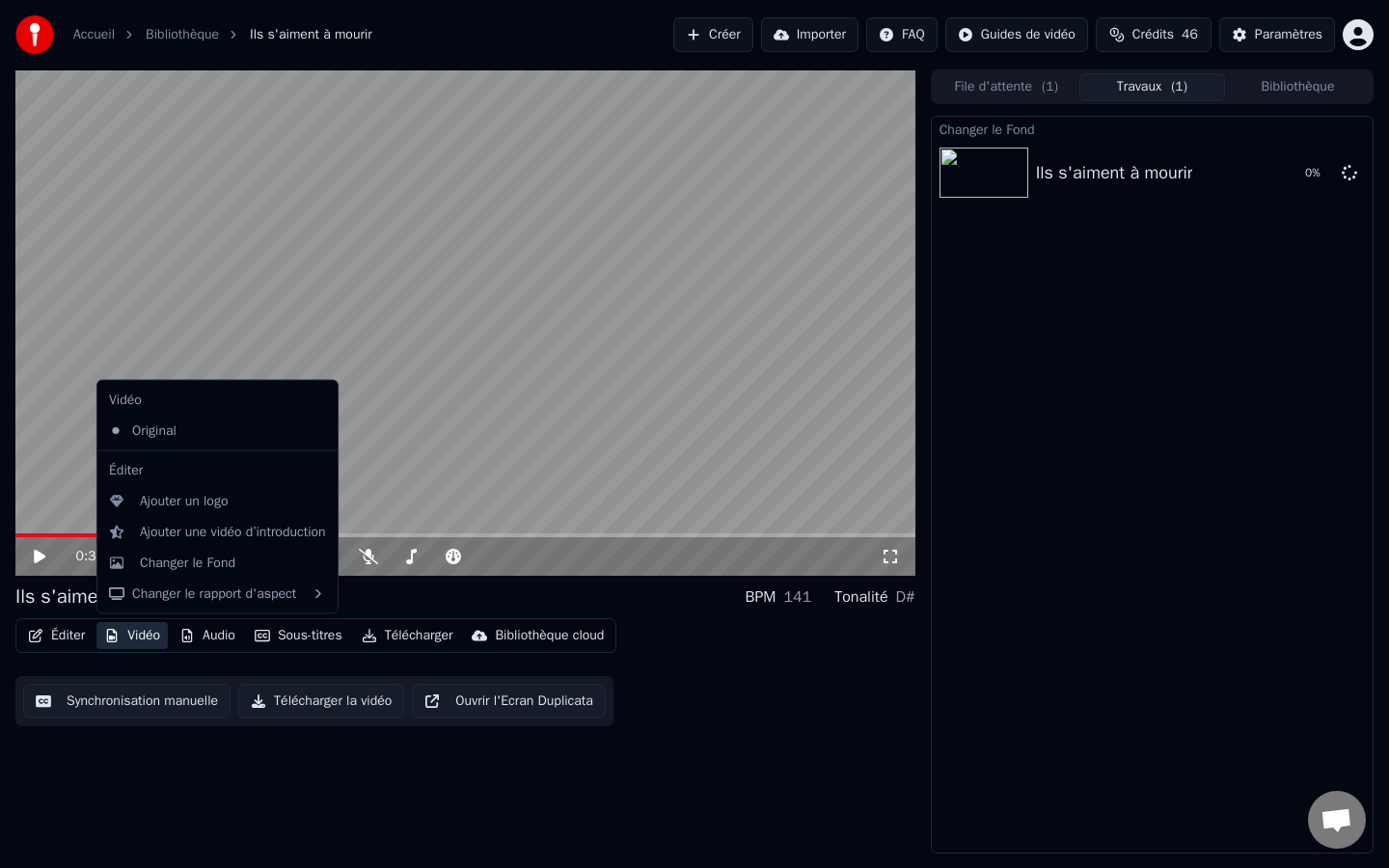 click on "Vidéo" at bounding box center (132, 636) 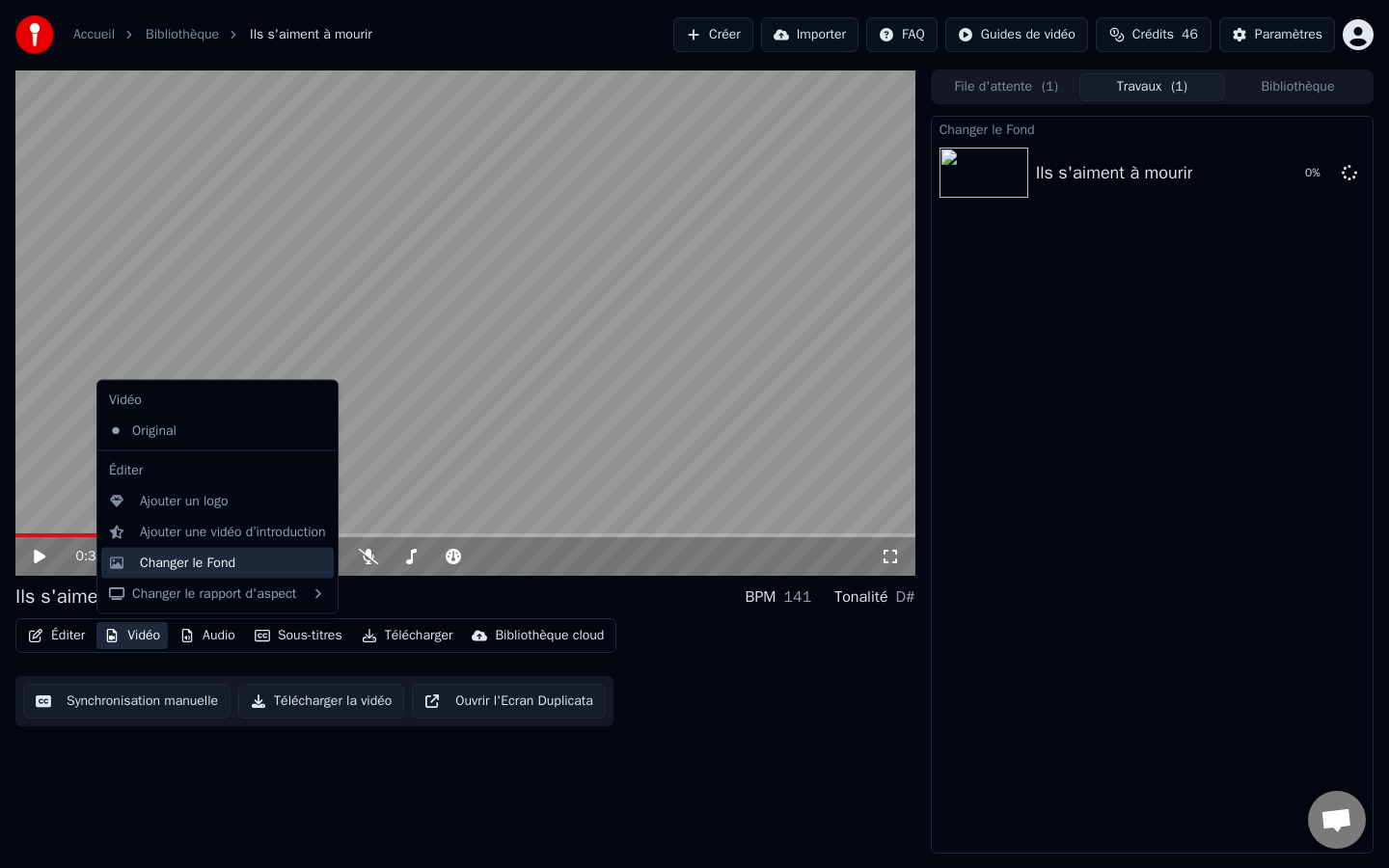 click on "Changer le Fond" at bounding box center [187, 562] 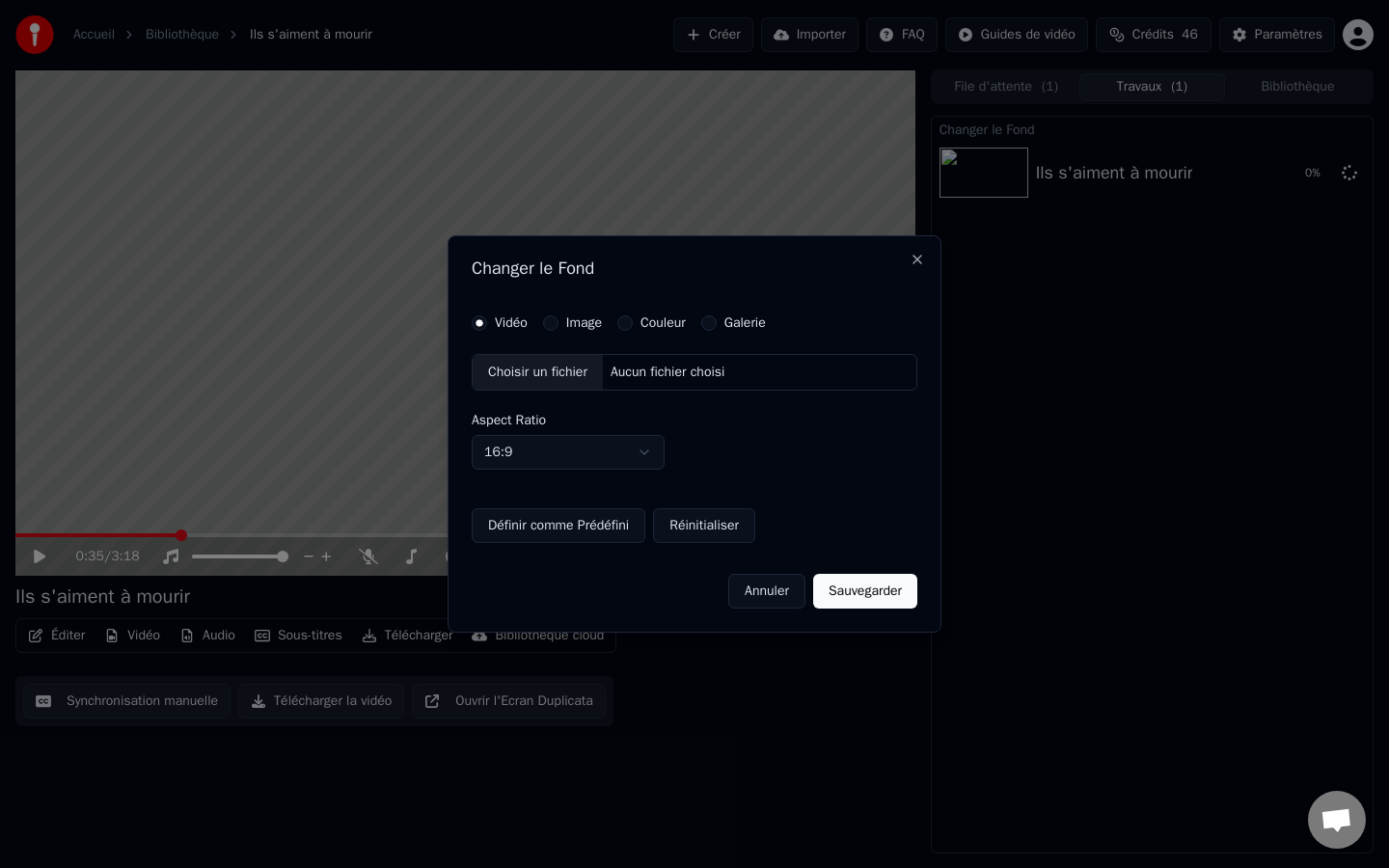click on "Image" at bounding box center (572, 323) 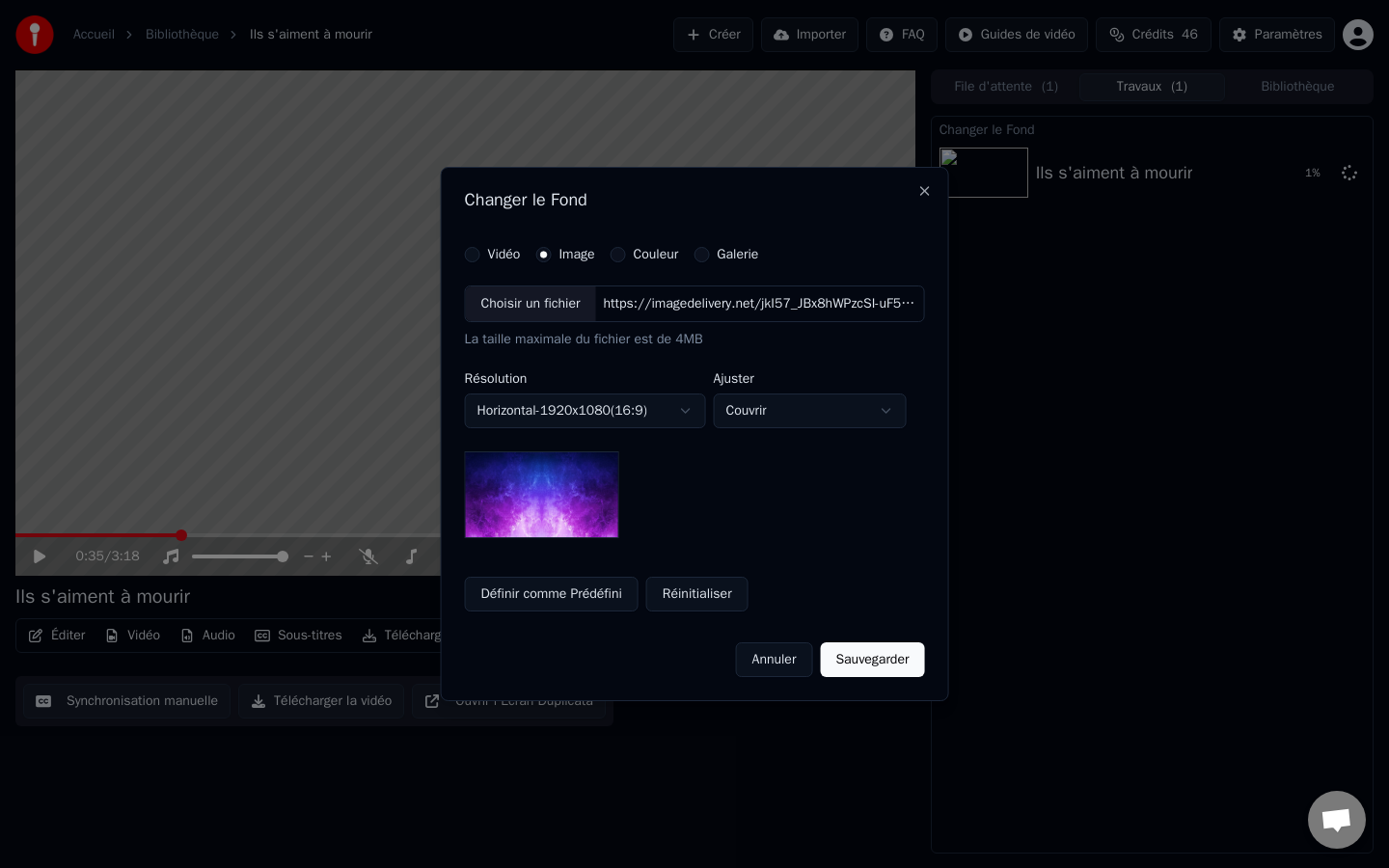 click on "Choisir un fichier" at bounding box center [531, 304] 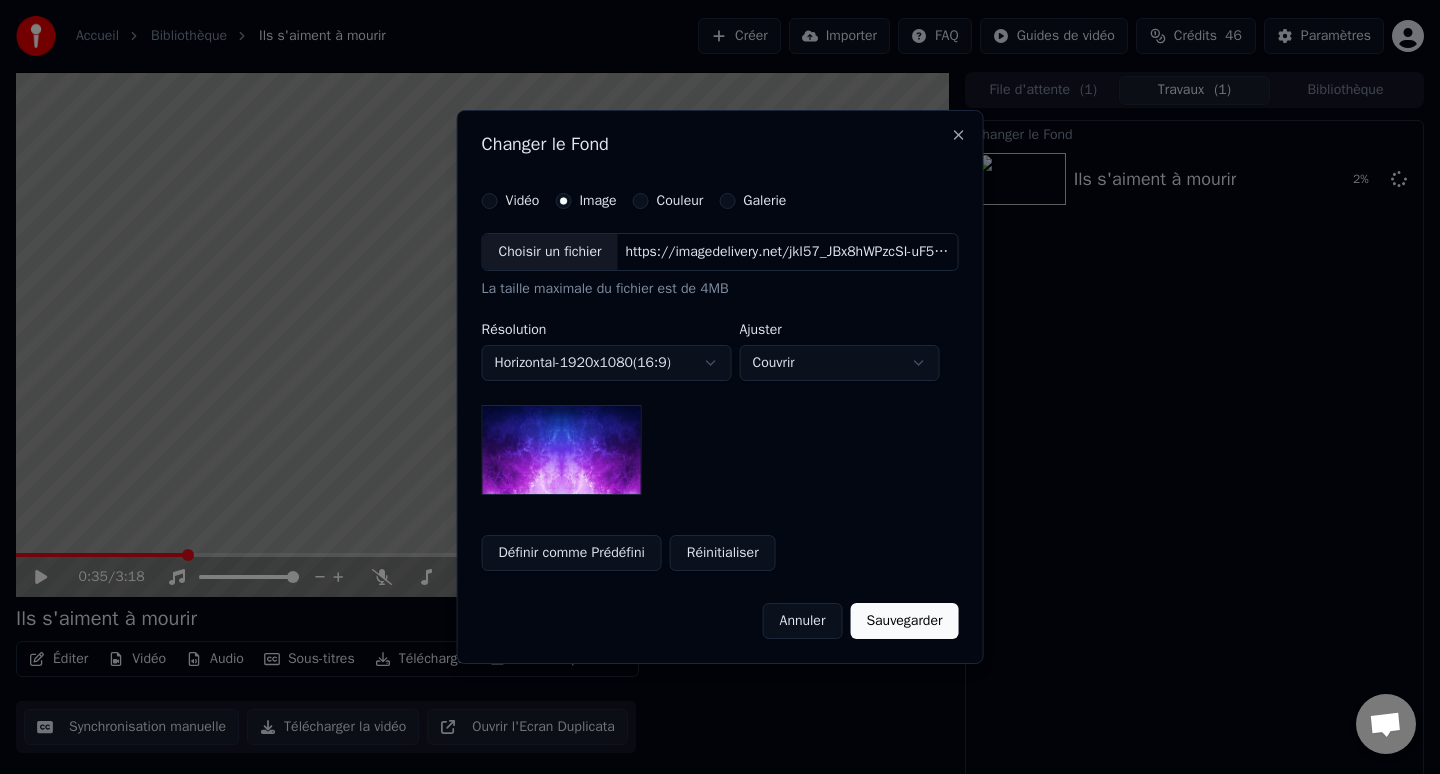click on "https://imagedelivery.net/jkI57_JBx8hWPzcSI-uF5w/c7639807-3f76-4ea5-9112-66e75e03d200/16x9" at bounding box center [787, 252] 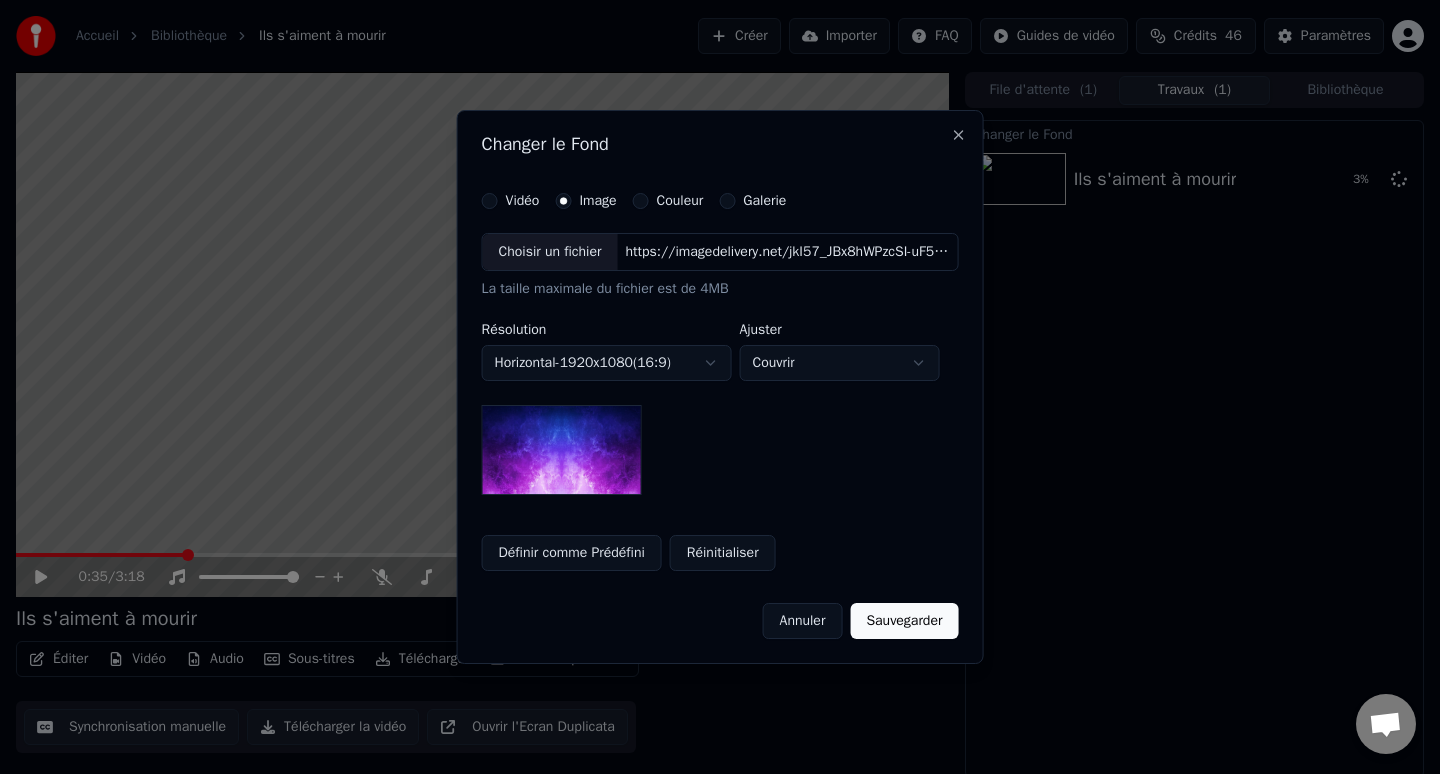 click on "Horizontal  -  1920 x 1080  ( 16 : 9 )" at bounding box center (607, 363) 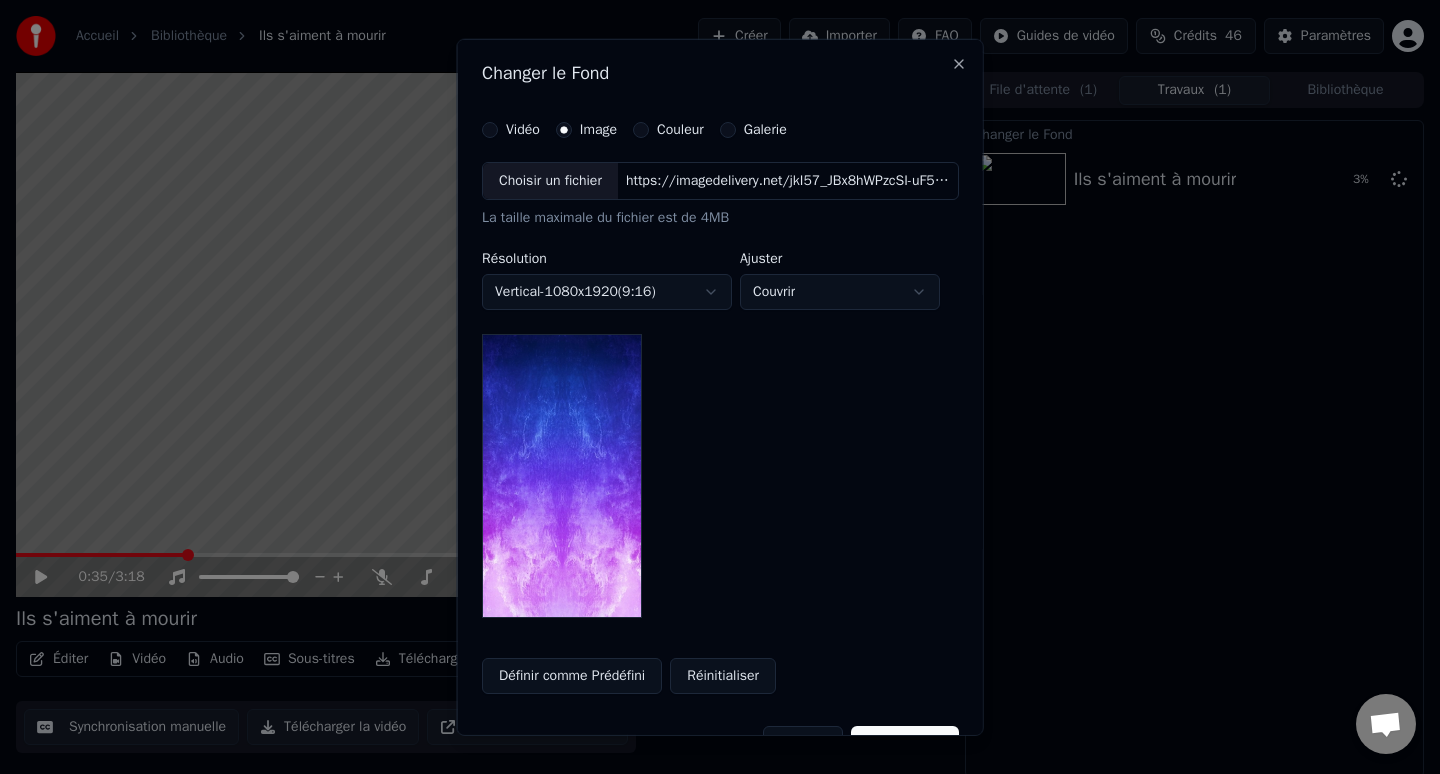 click on "Vertical  -  1080 x 1920  ( 9 : 16 )" at bounding box center (607, 292) 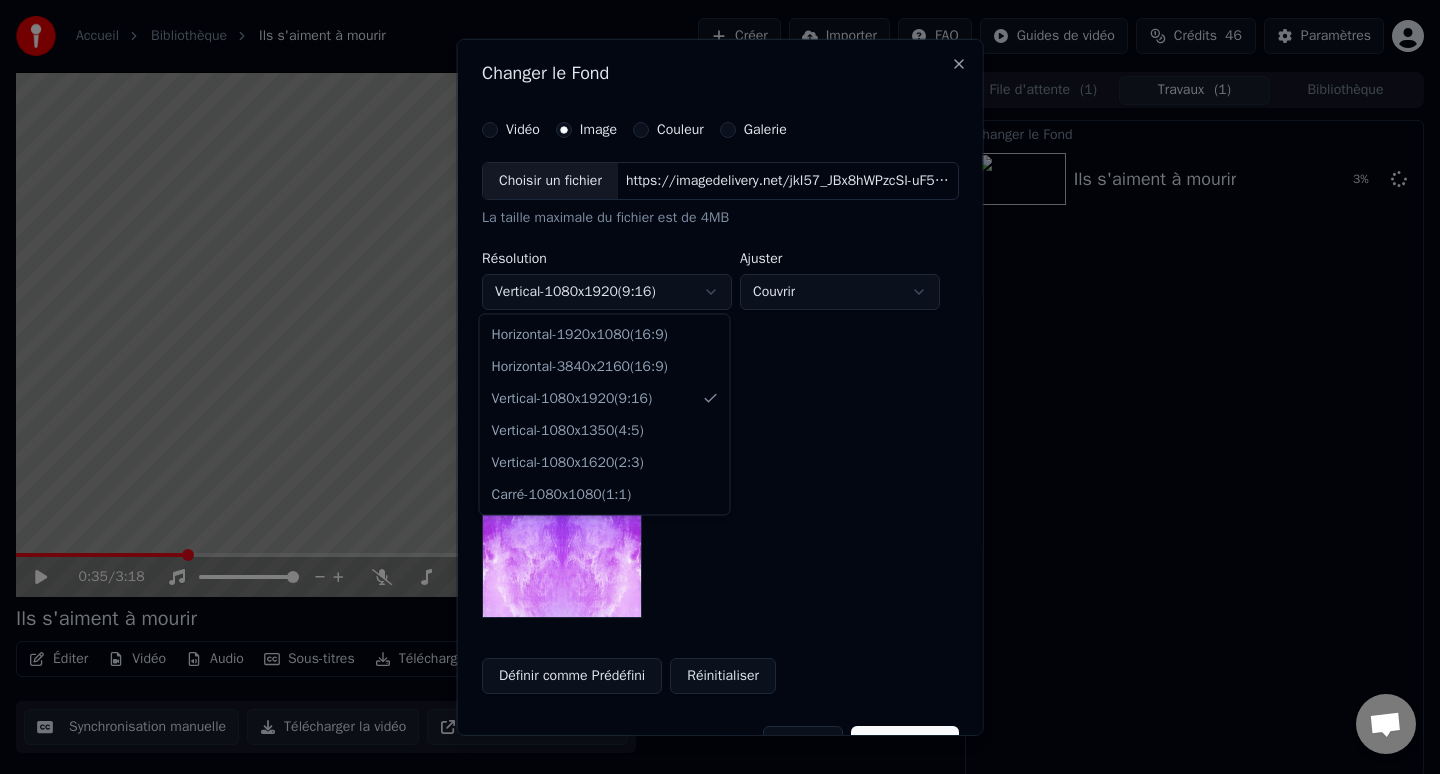 select on "*********" 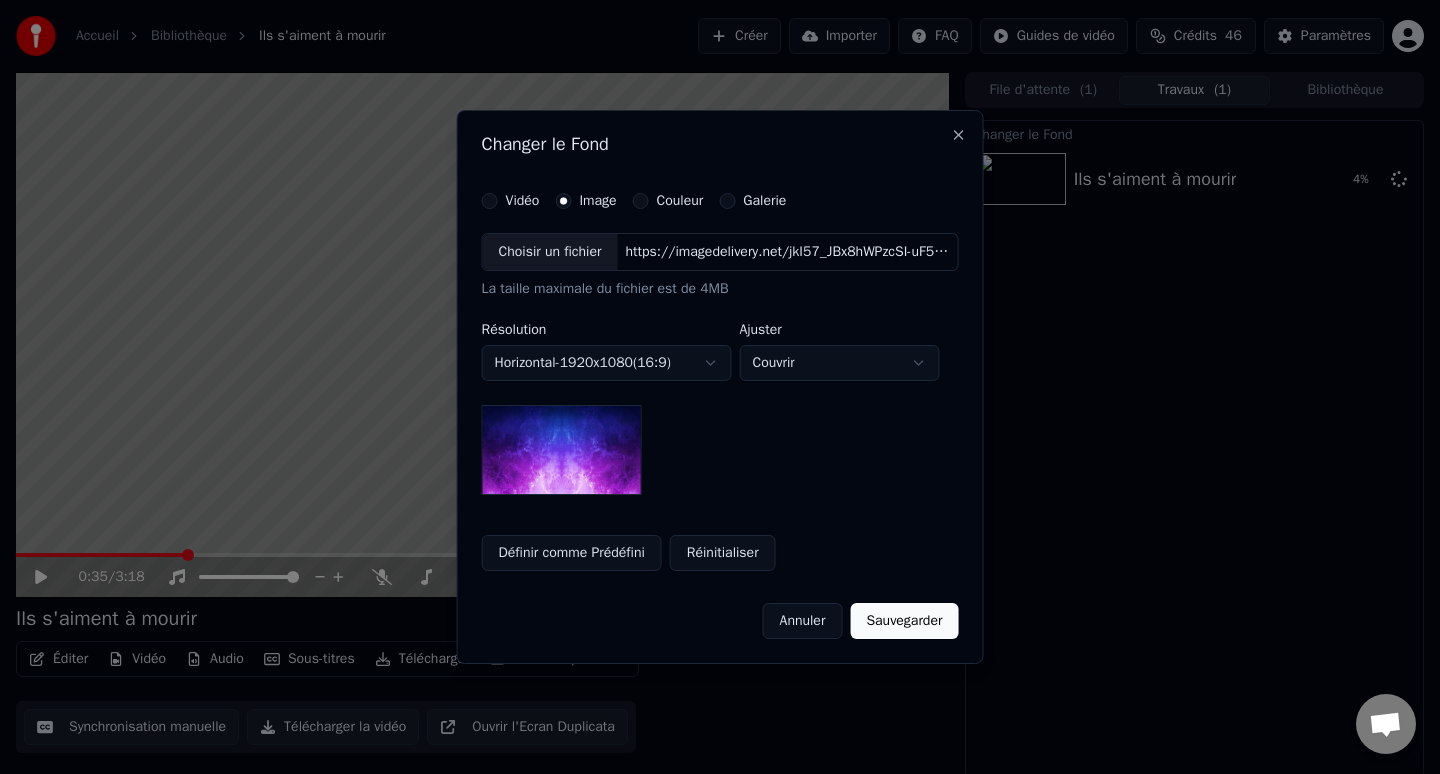 click on "Couvrir" at bounding box center [840, 363] 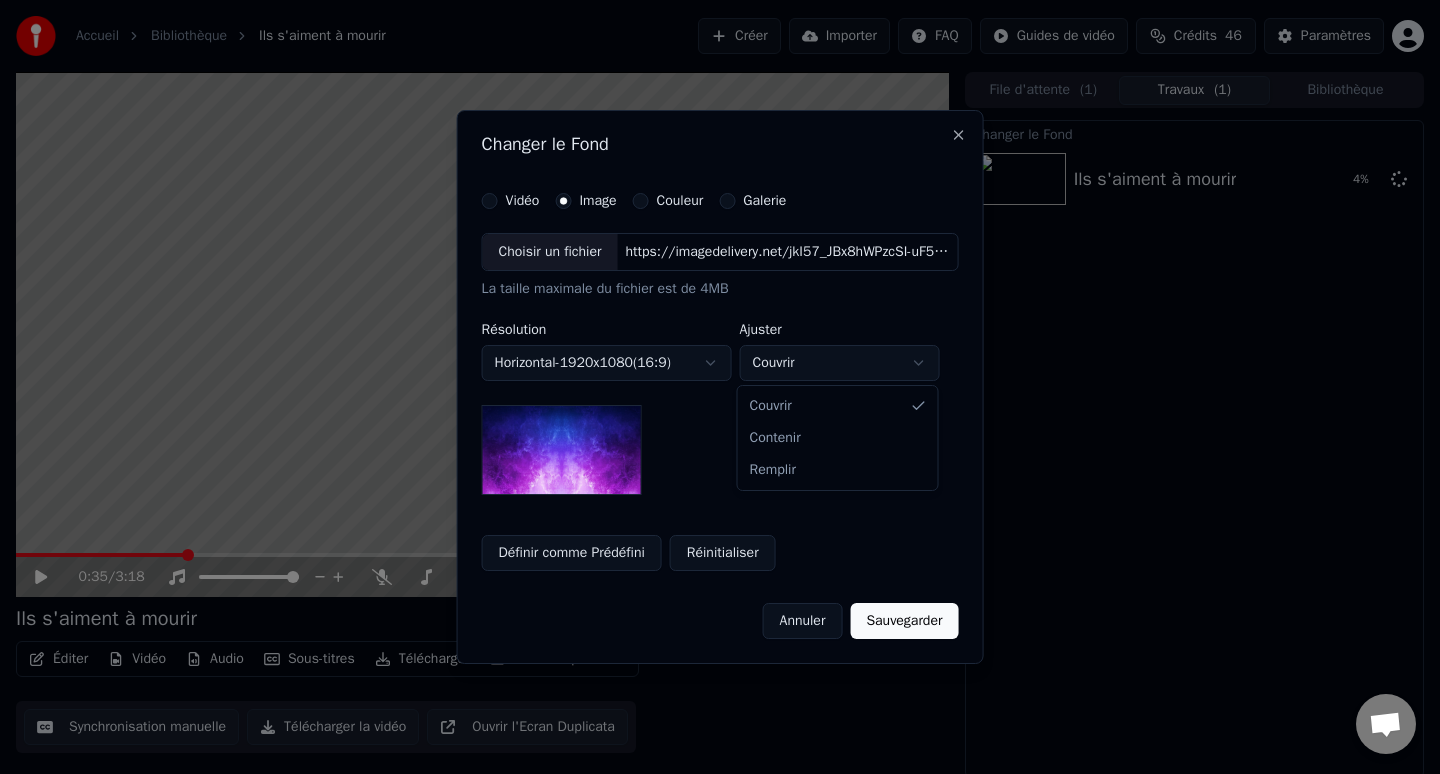click on "**********" at bounding box center (720, 387) 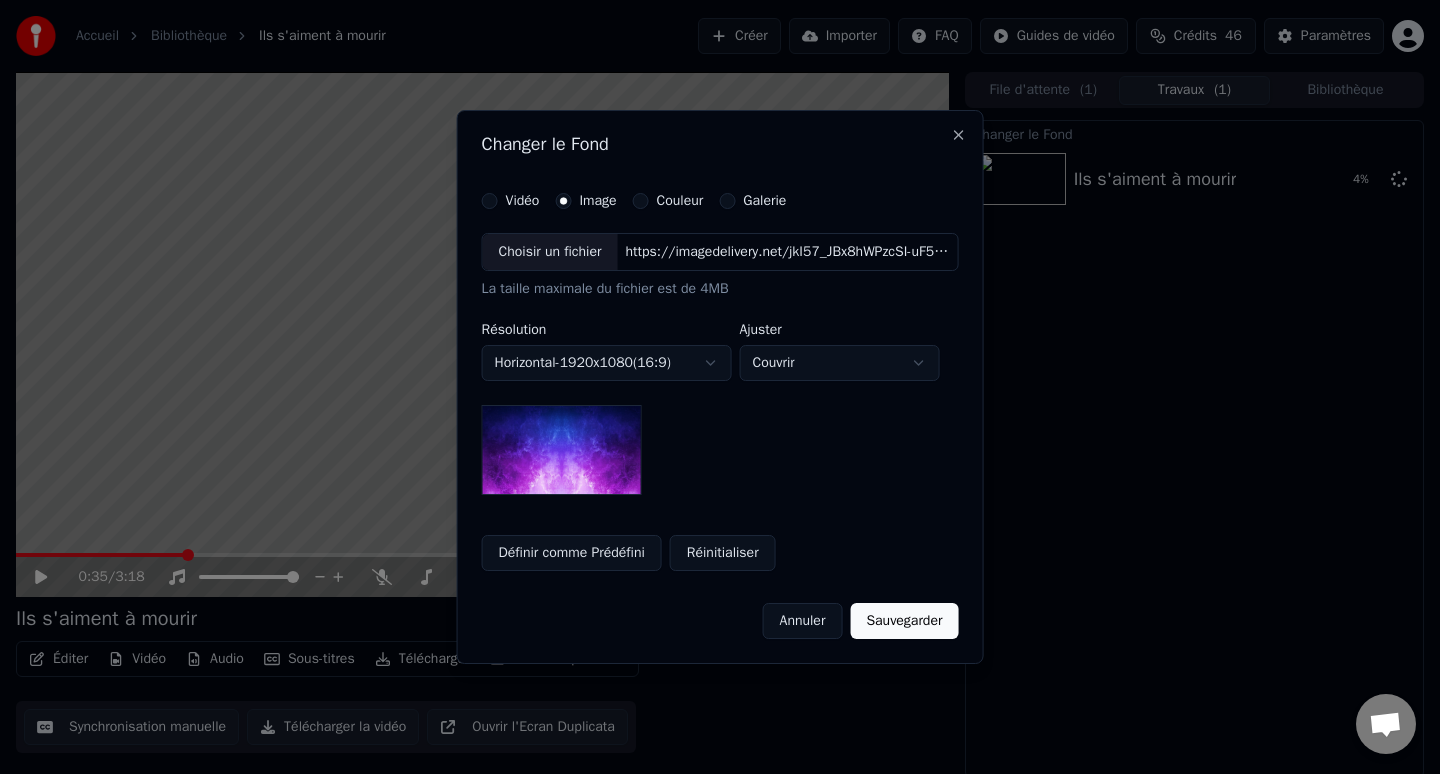 click on "https://imagedelivery.net/jkI57_JBx8hWPzcSI-uF5w/c7639807-3f76-4ea5-9112-66e75e03d200/16x9" at bounding box center [787, 252] 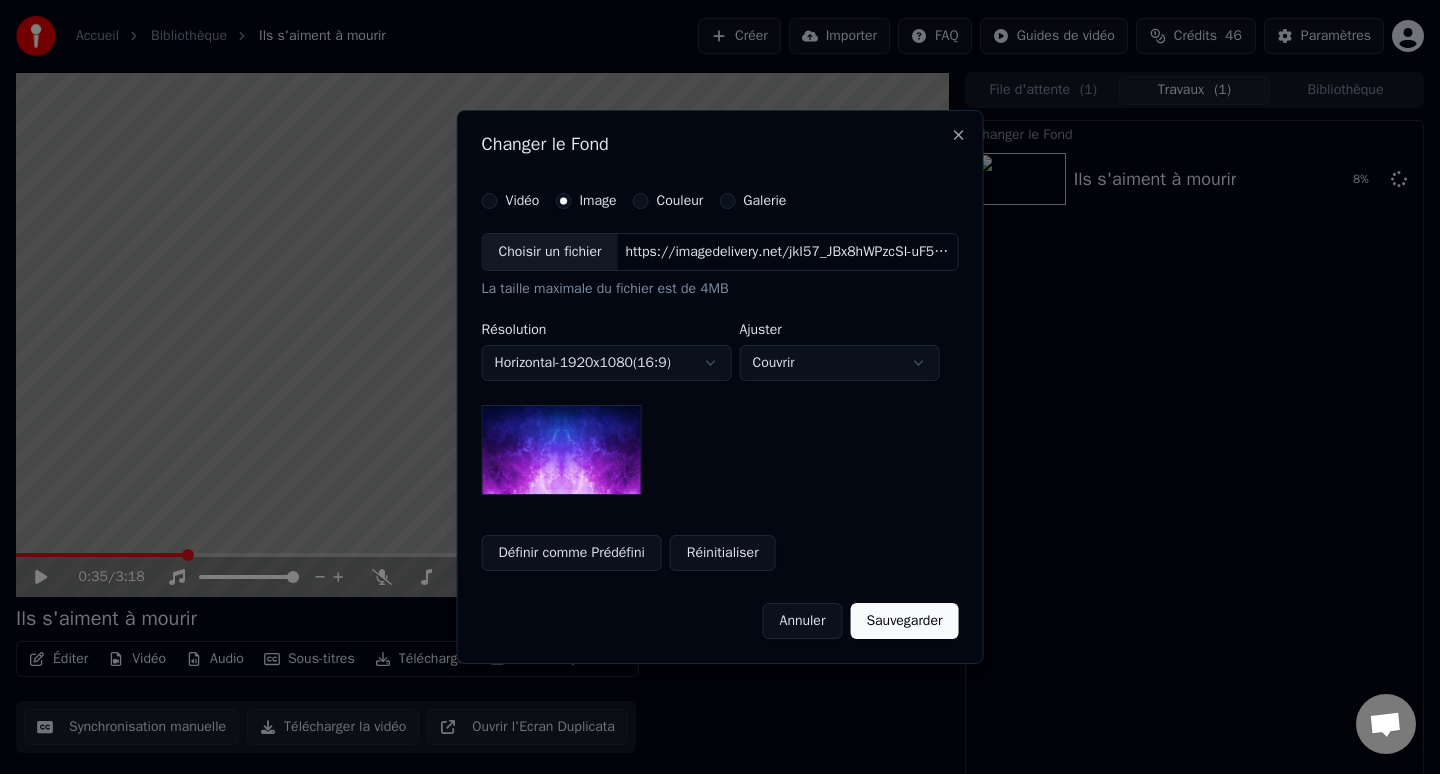 click on "Choisir un fichier" at bounding box center (550, 252) 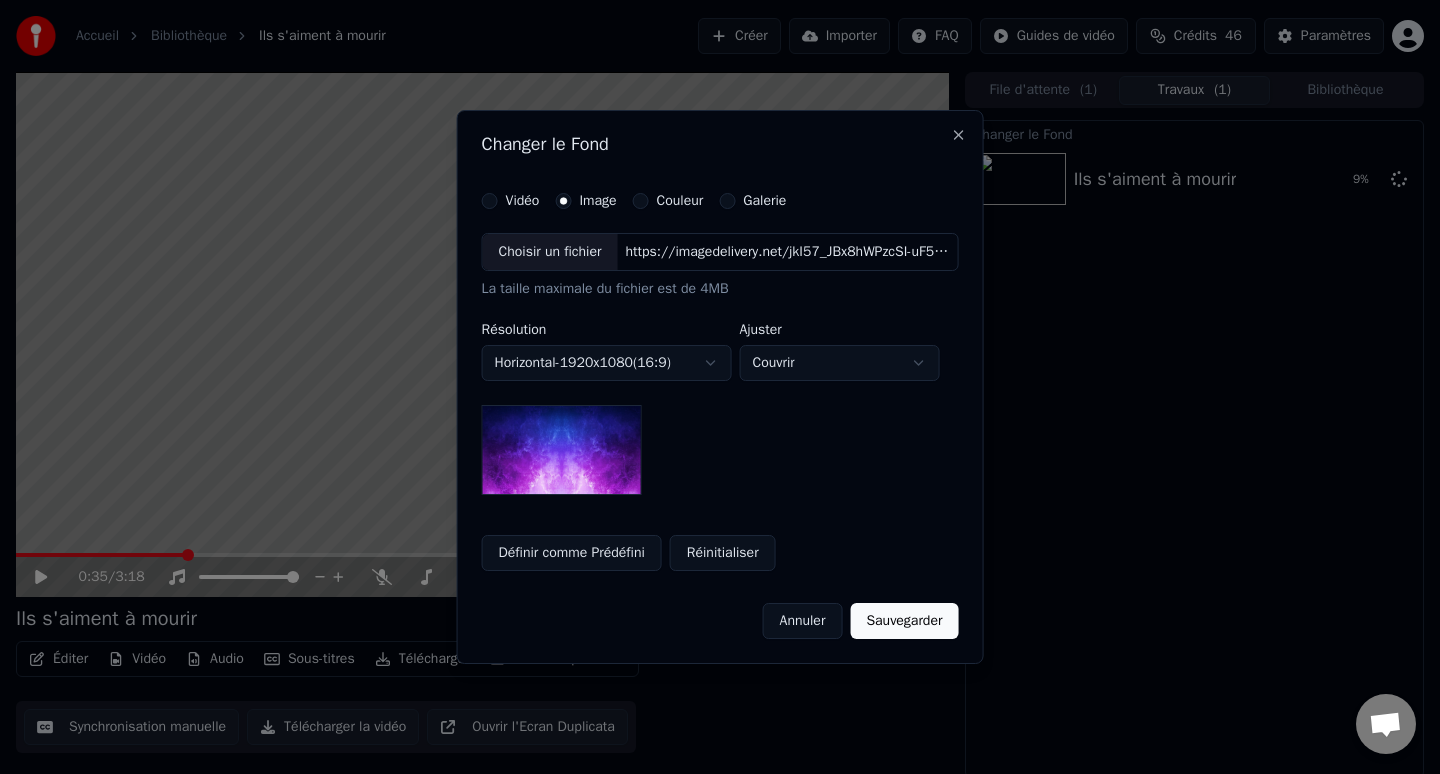 drag, startPoint x: 932, startPoint y: 621, endPoint x: 751, endPoint y: 427, distance: 265.32434 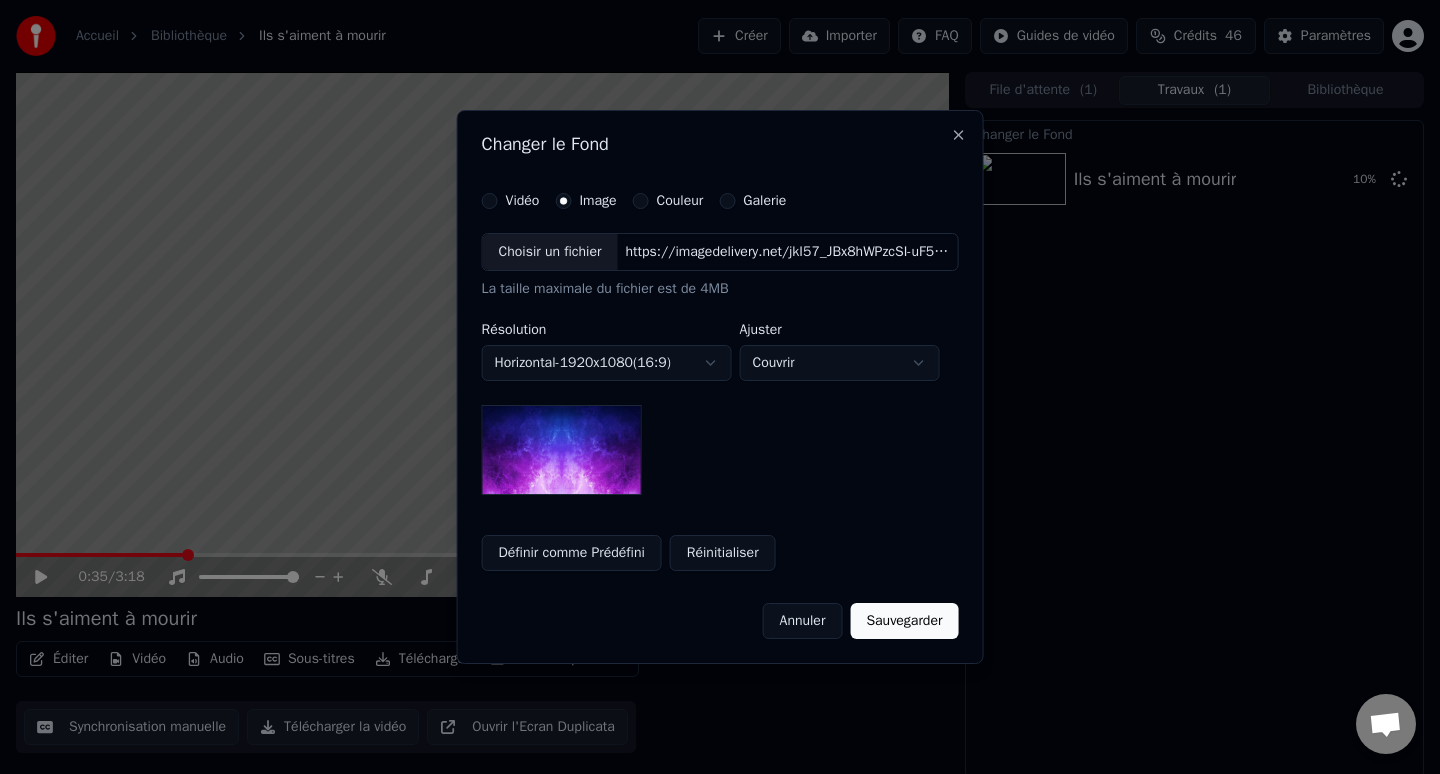 click on "Définir comme Prédéfini" at bounding box center (572, 553) 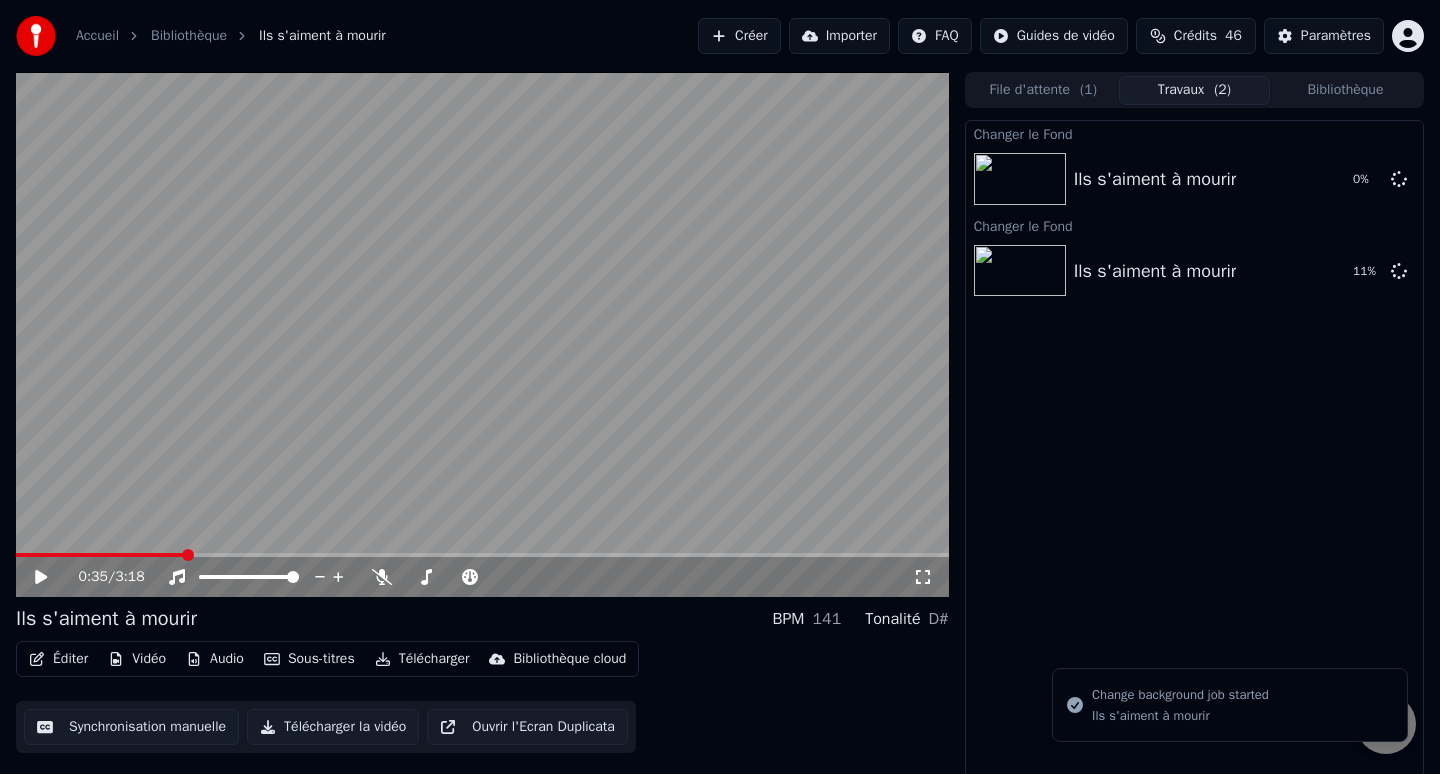 click on "Ils s'aiment à mourir" at bounding box center [1180, 716] 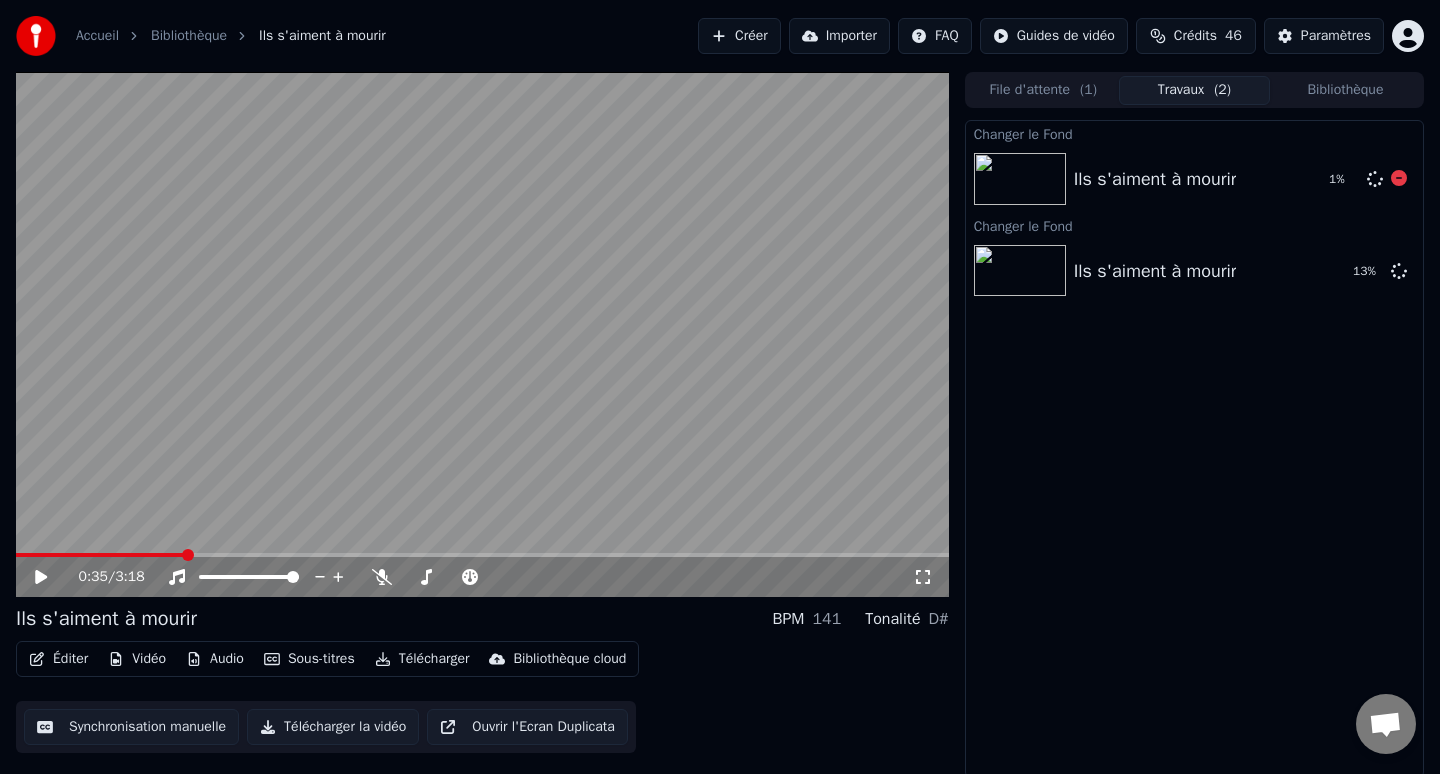 click 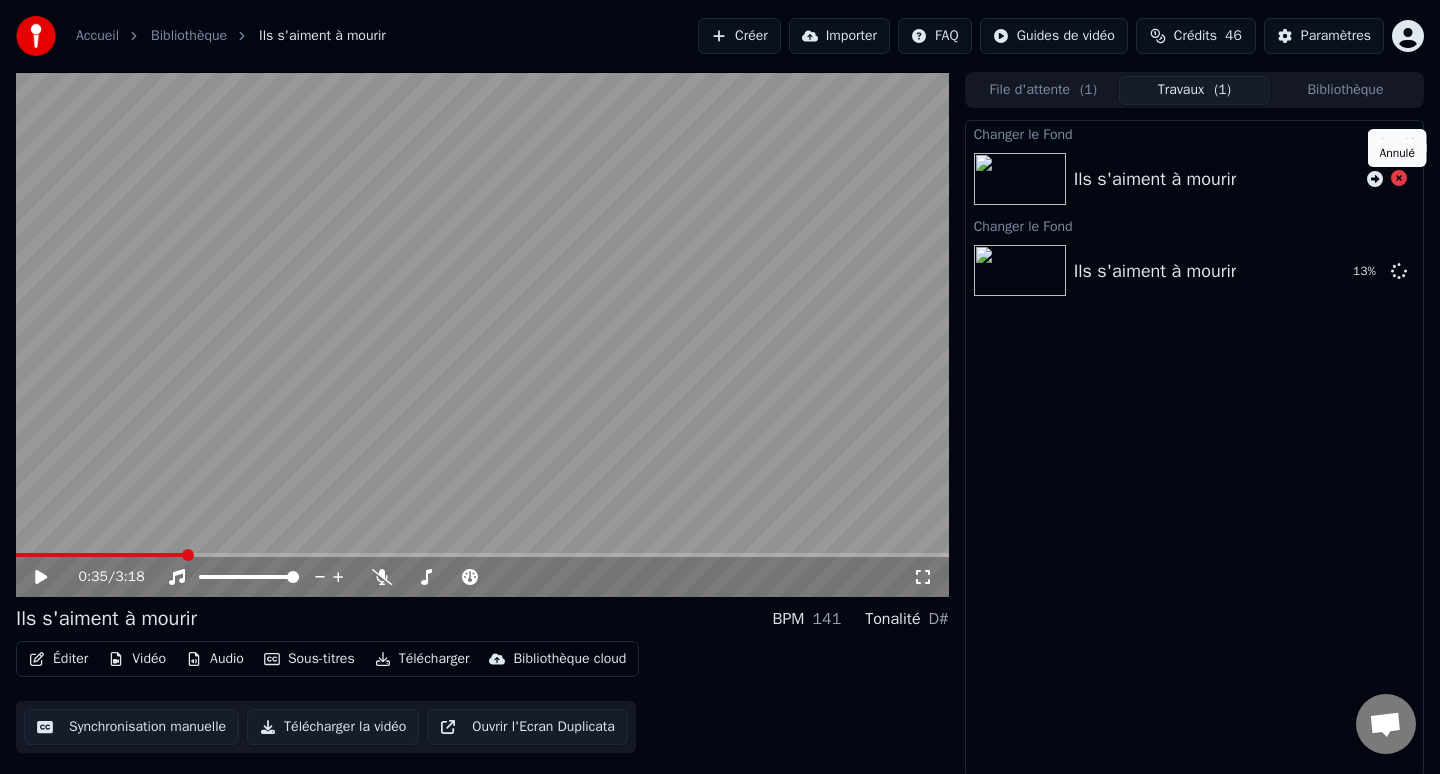 click 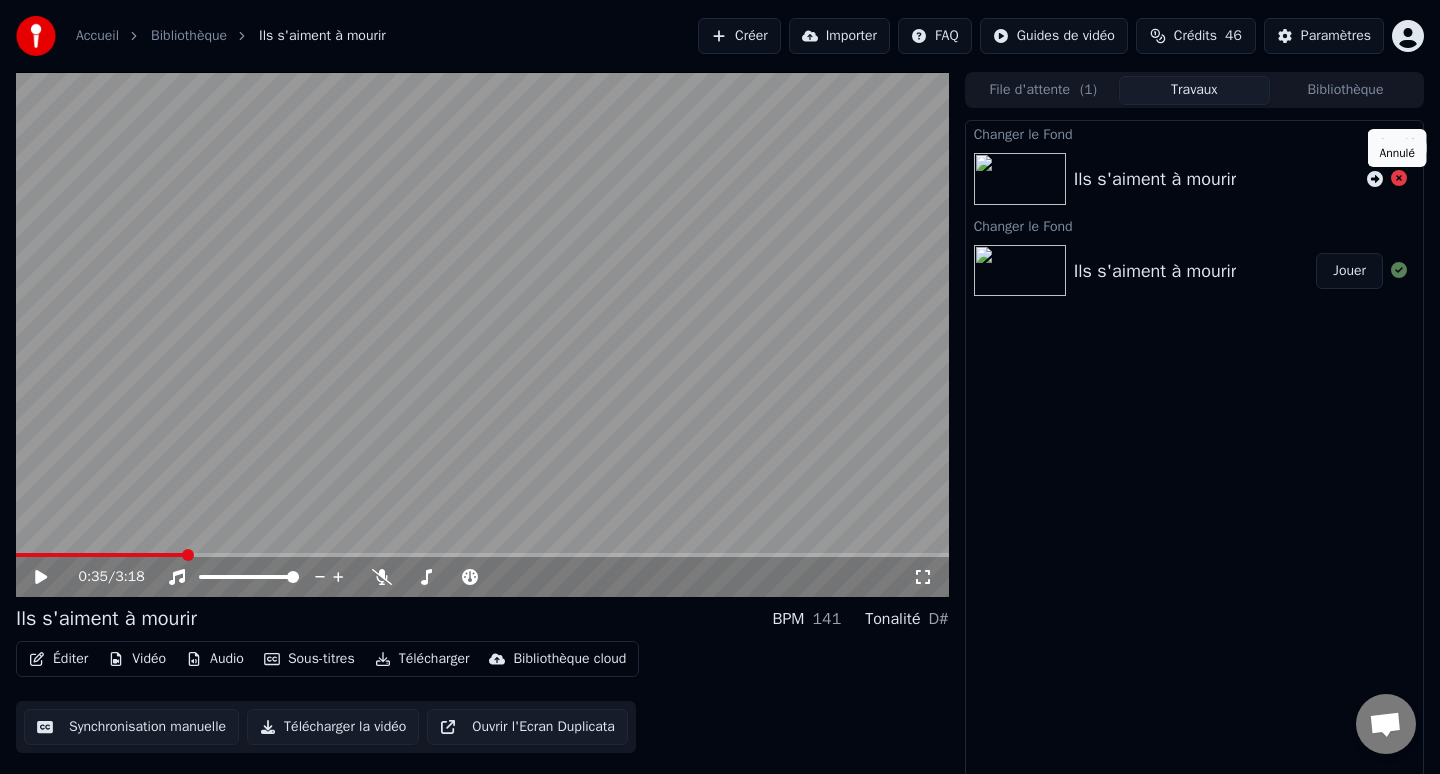 click on "Jouer" at bounding box center [1349, 271] 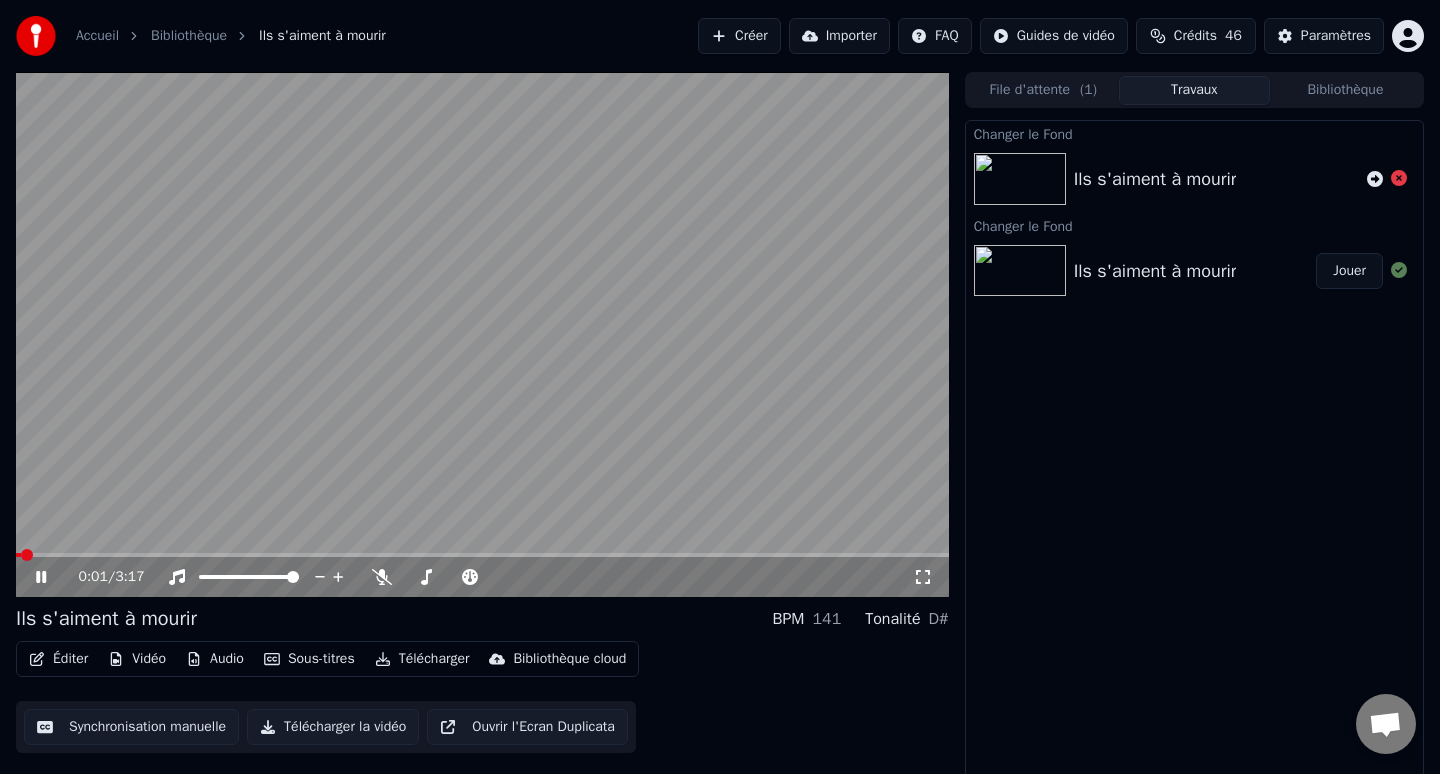 click at bounding box center [482, 334] 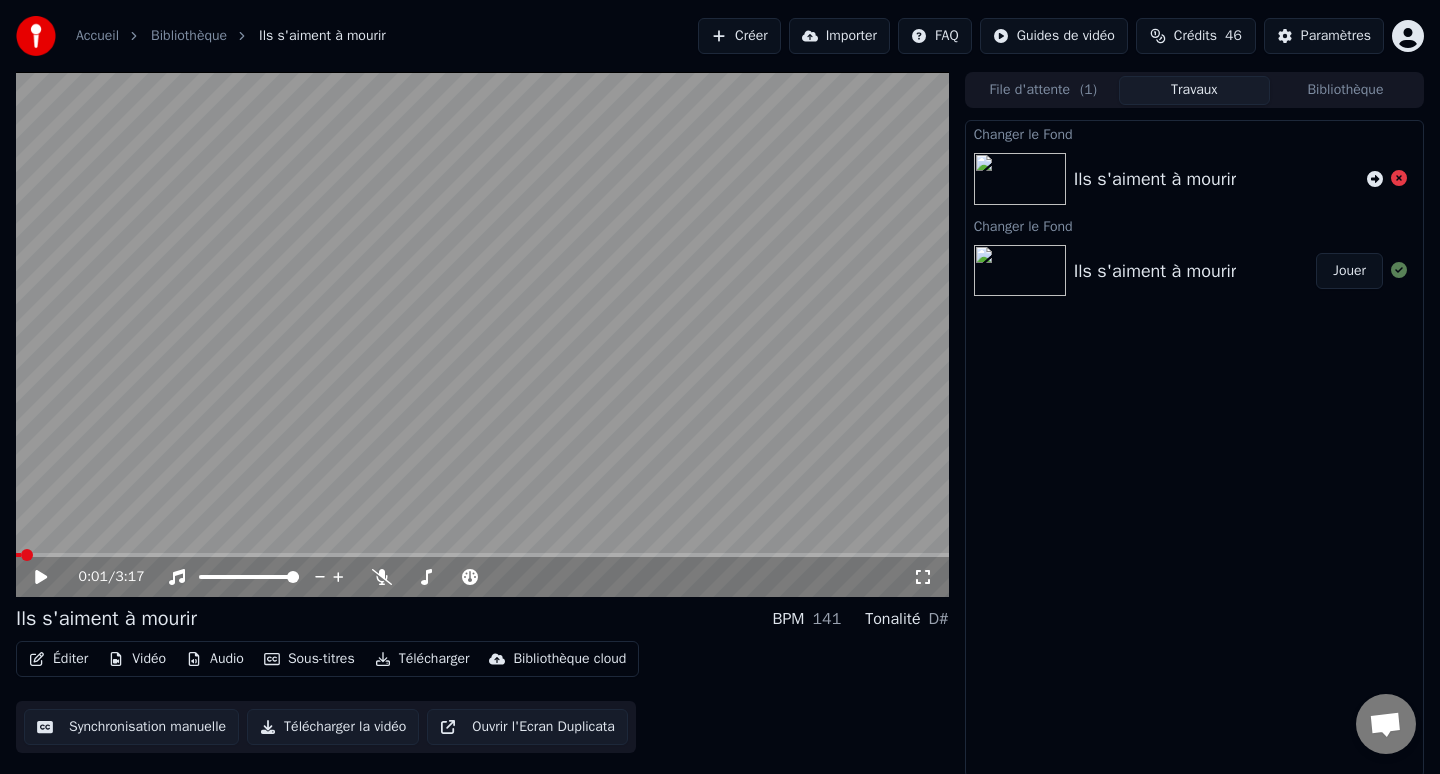 click on "Ils s'aiment à mourir" at bounding box center (1155, 271) 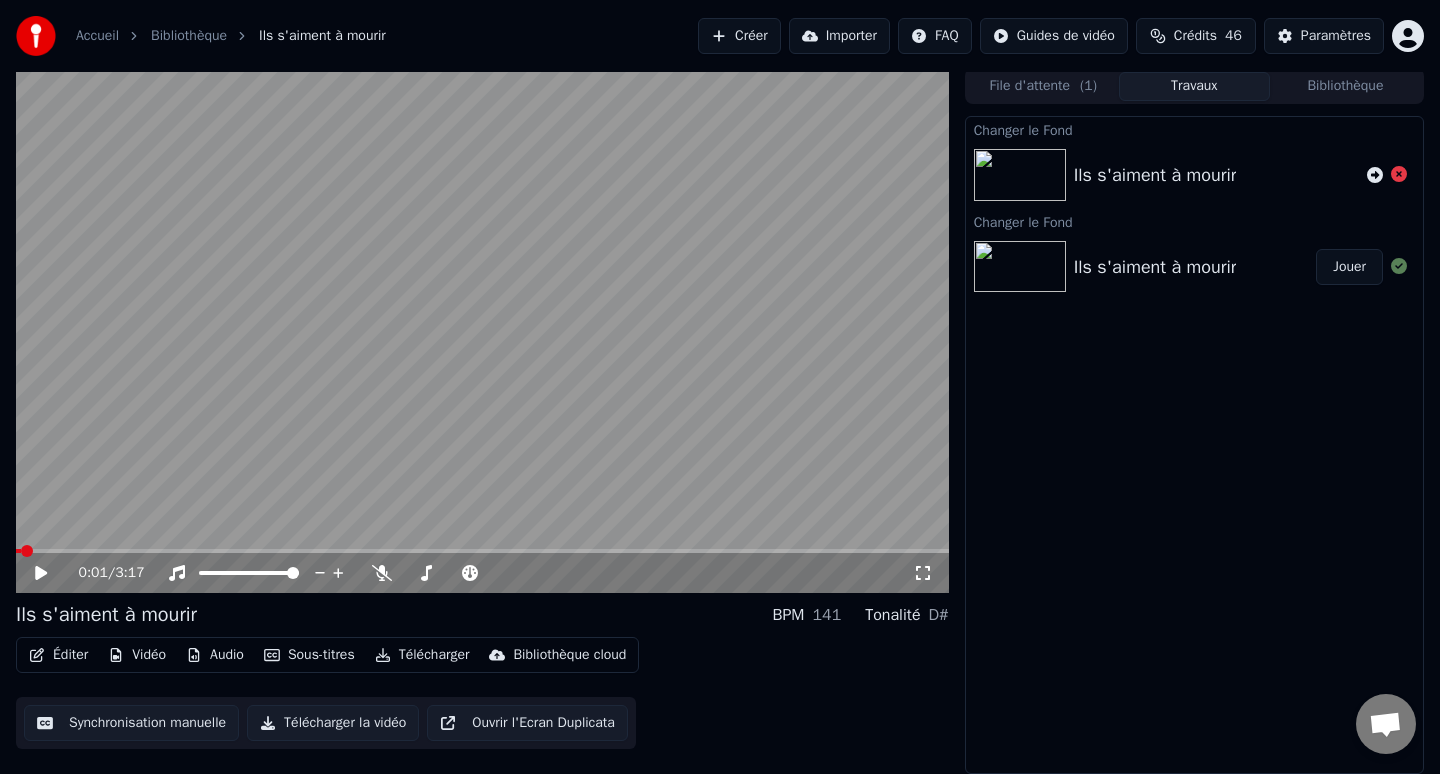 click on "Audio" at bounding box center [215, 655] 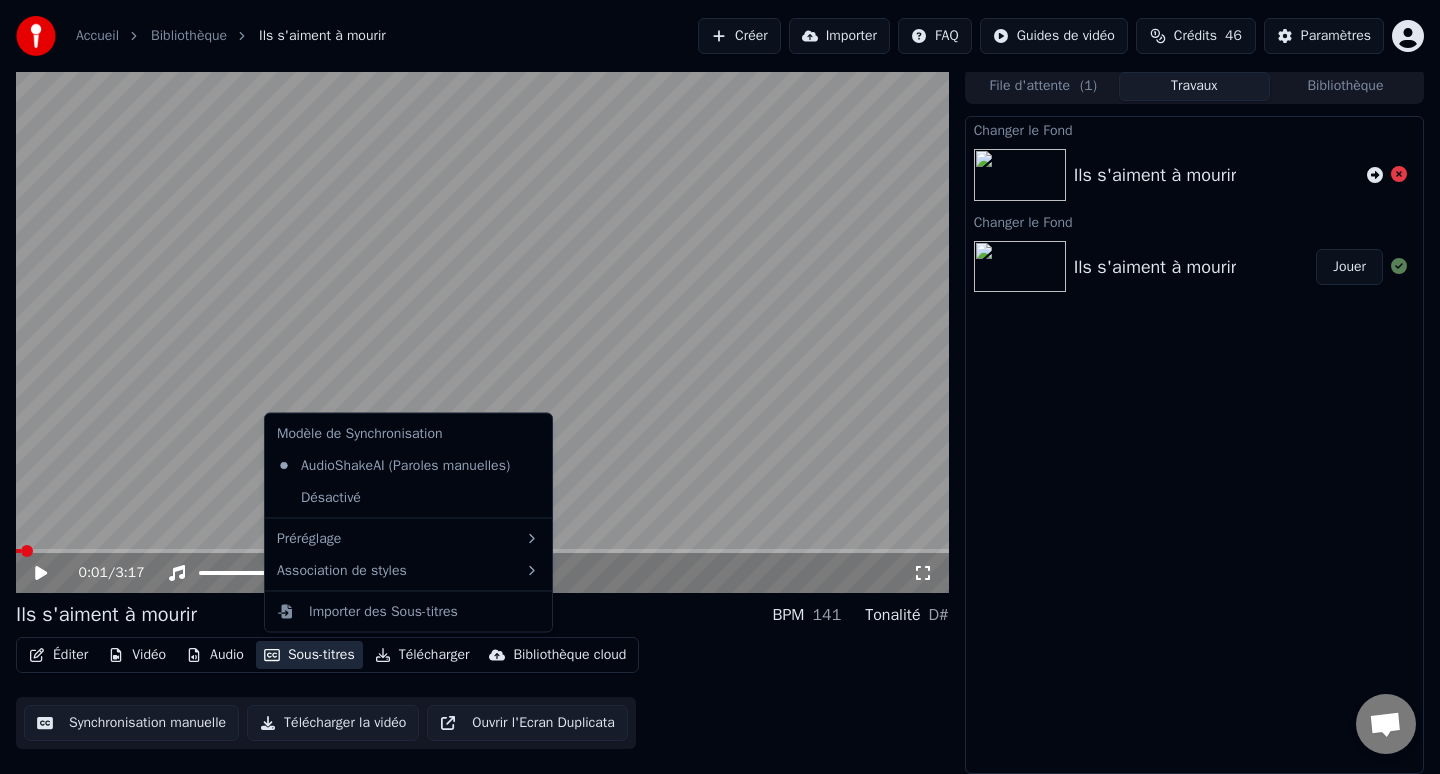 click on "Sous-titres" at bounding box center (309, 655) 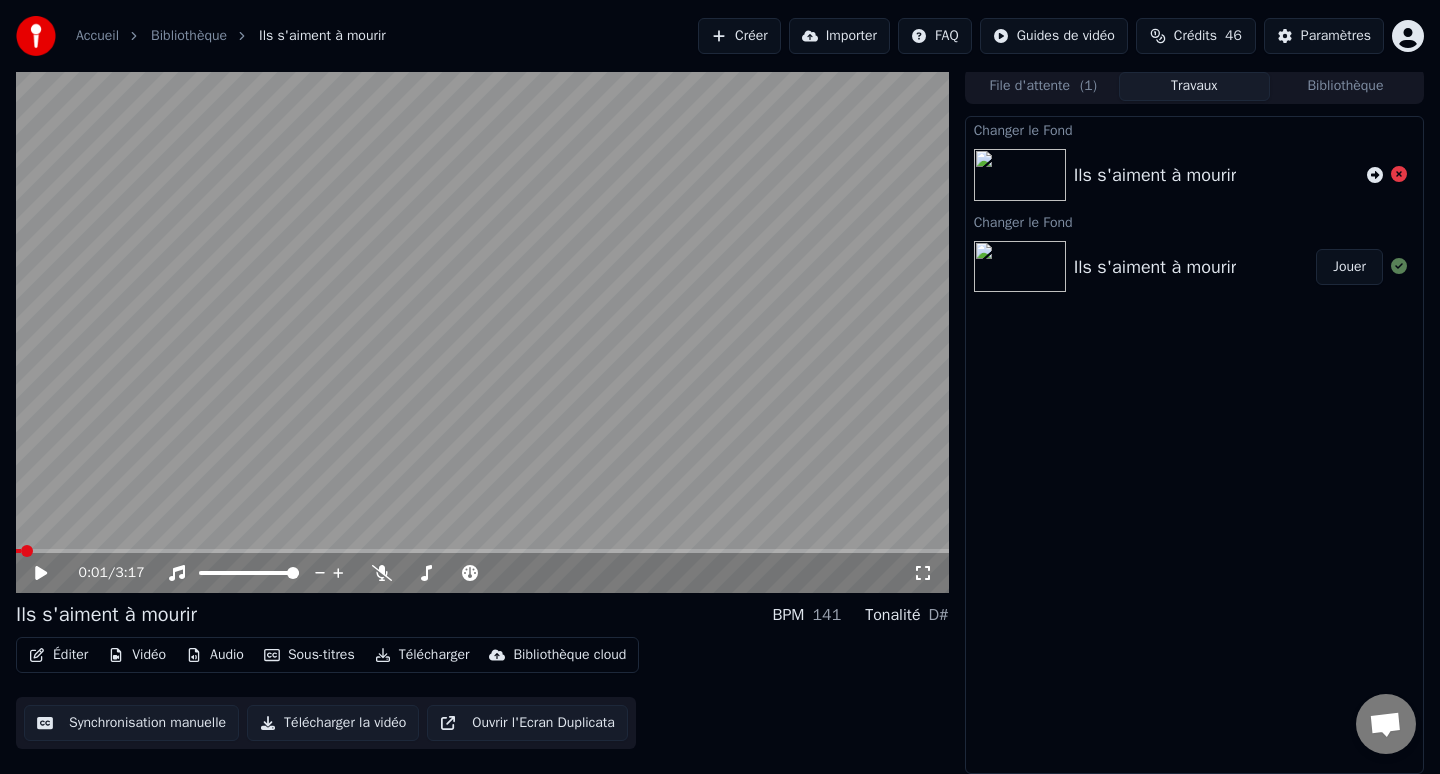click on "Vidéo" at bounding box center (137, 655) 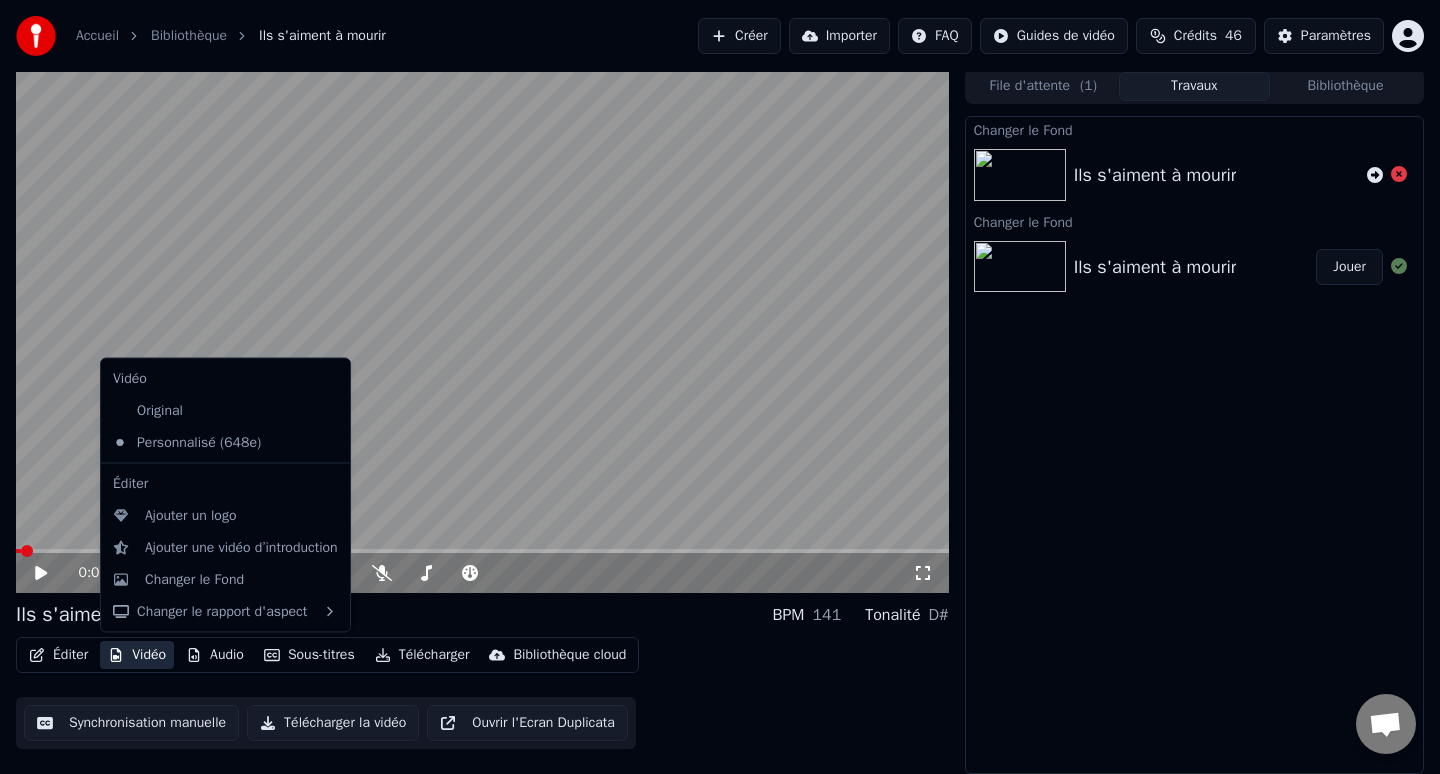 drag, startPoint x: 168, startPoint y: 618, endPoint x: 164, endPoint y: 576, distance: 42.190044 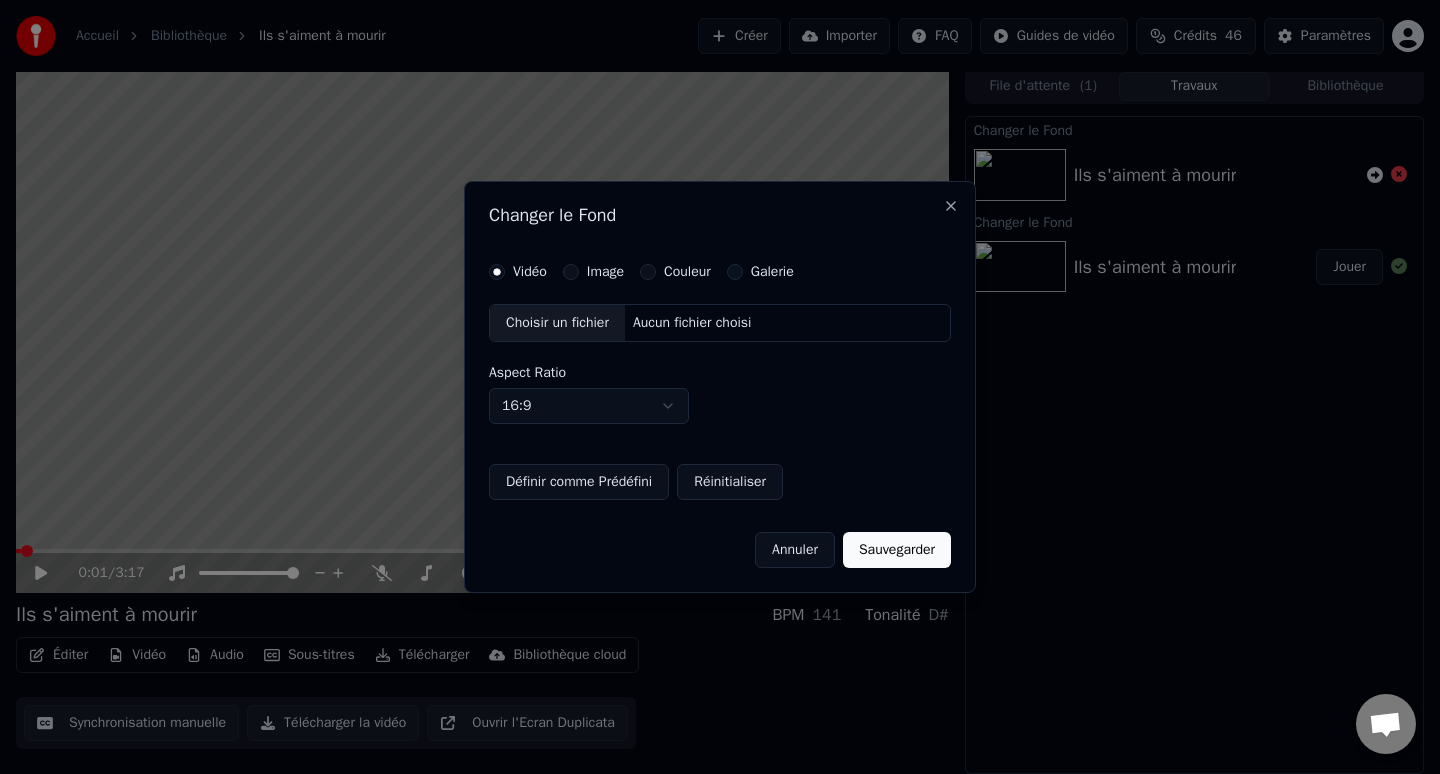 click on "Choisir un fichier" at bounding box center [557, 323] 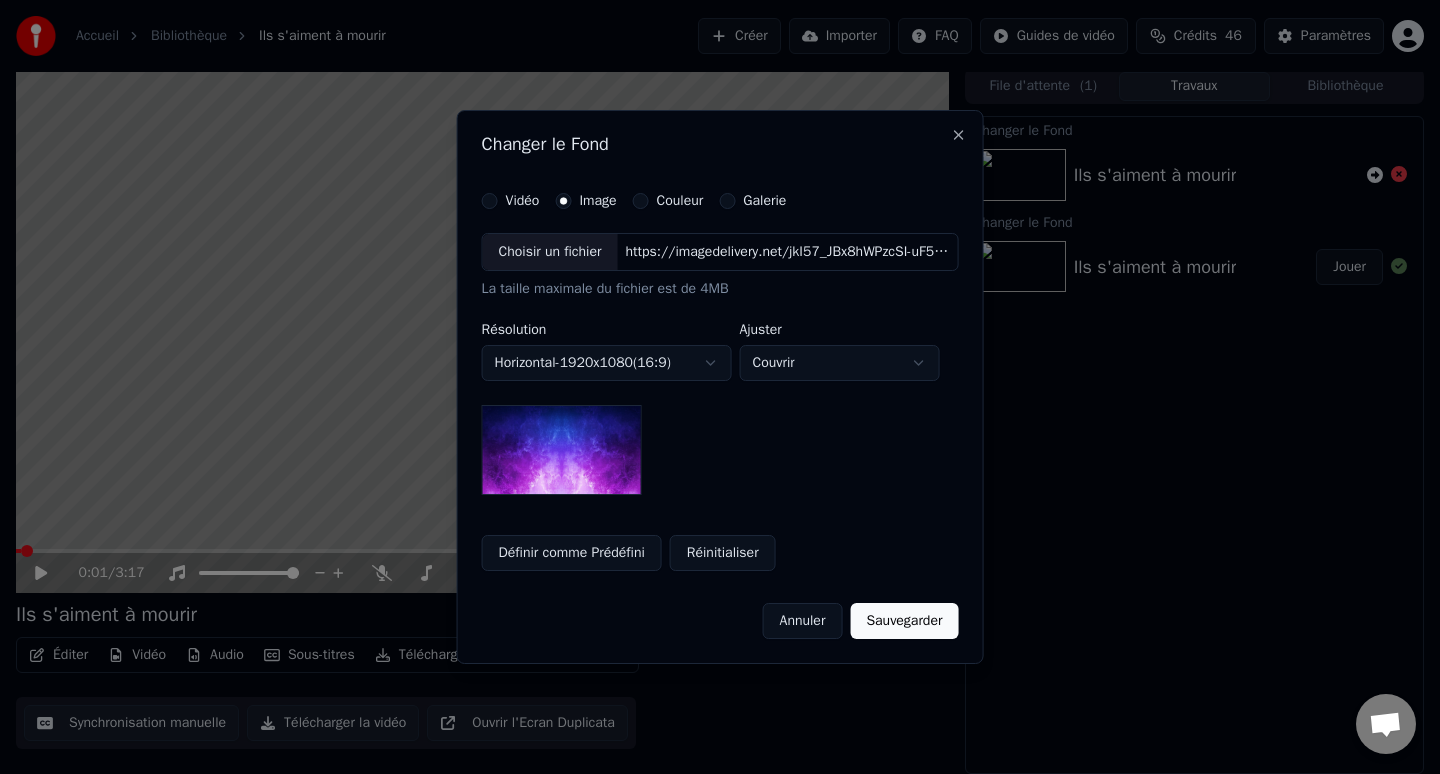 click on "Choisir un fichier" at bounding box center [550, 252] 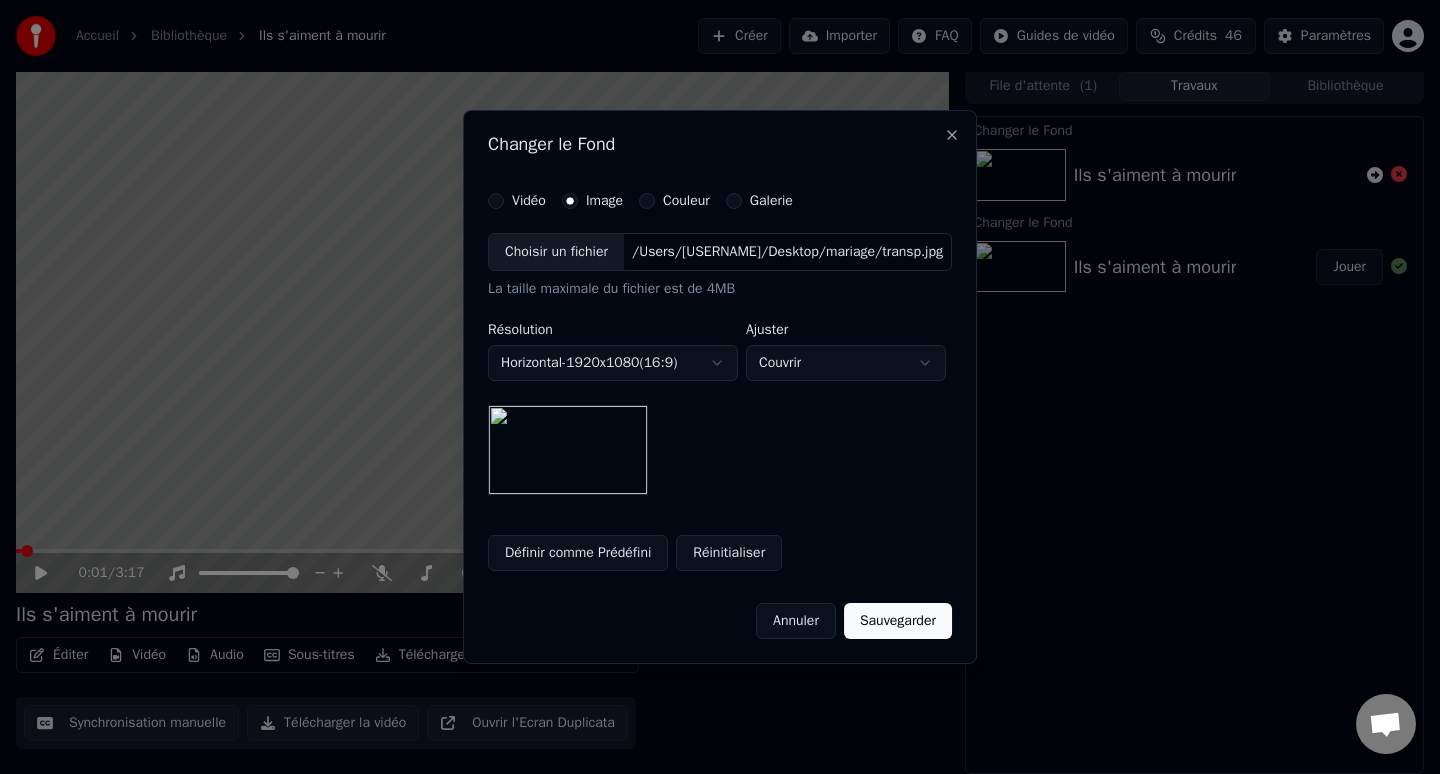 click on "**********" at bounding box center [720, 383] 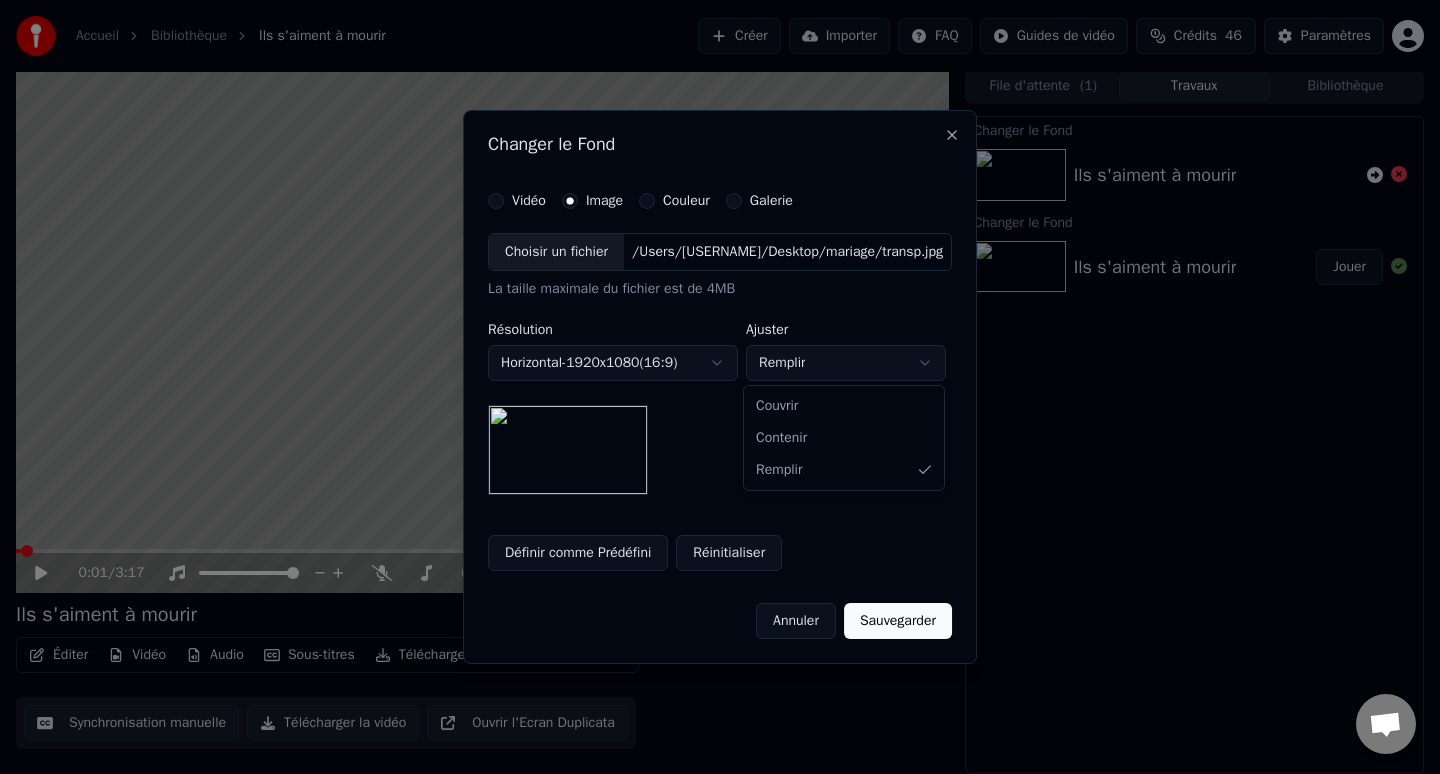 click on "**********" at bounding box center (720, 383) 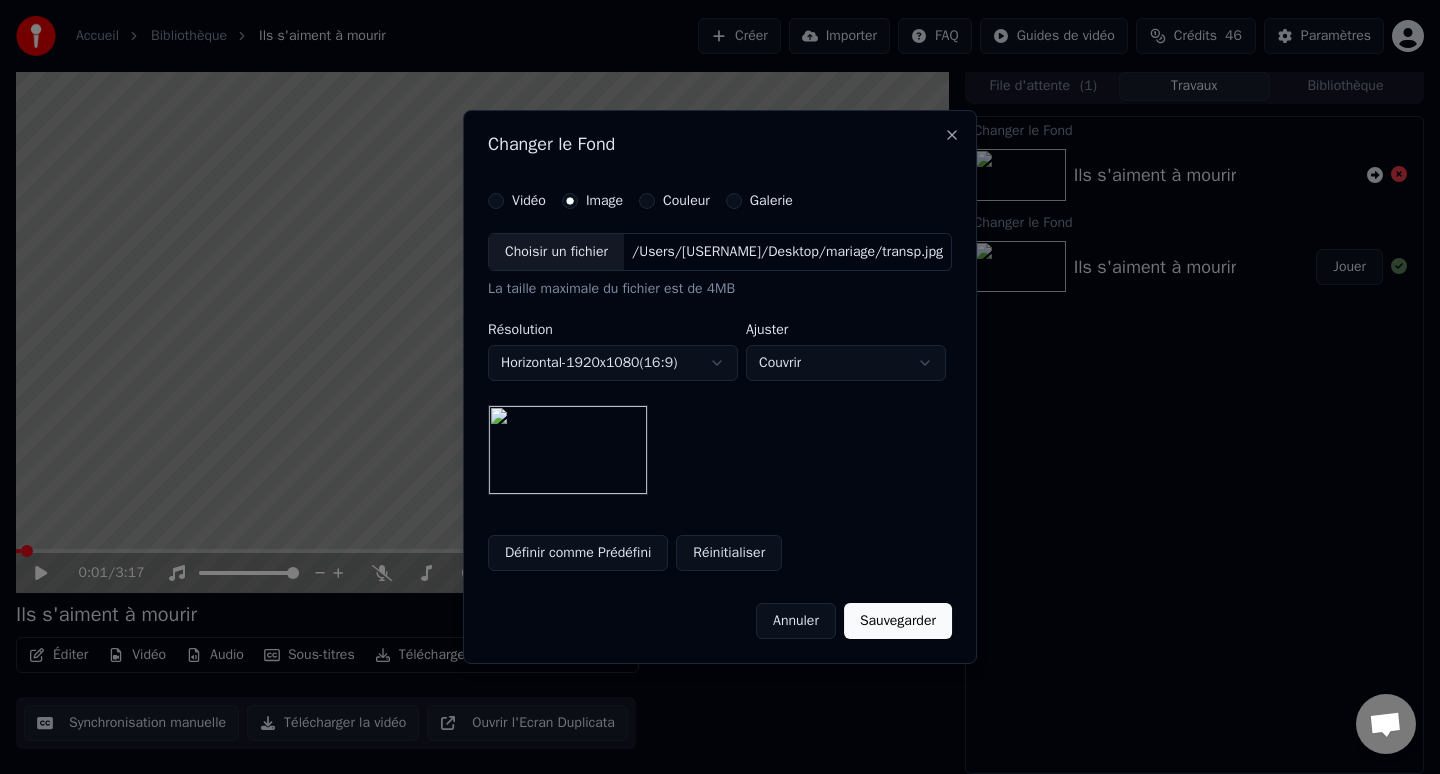 click on "Sauvegarder" at bounding box center (898, 621) 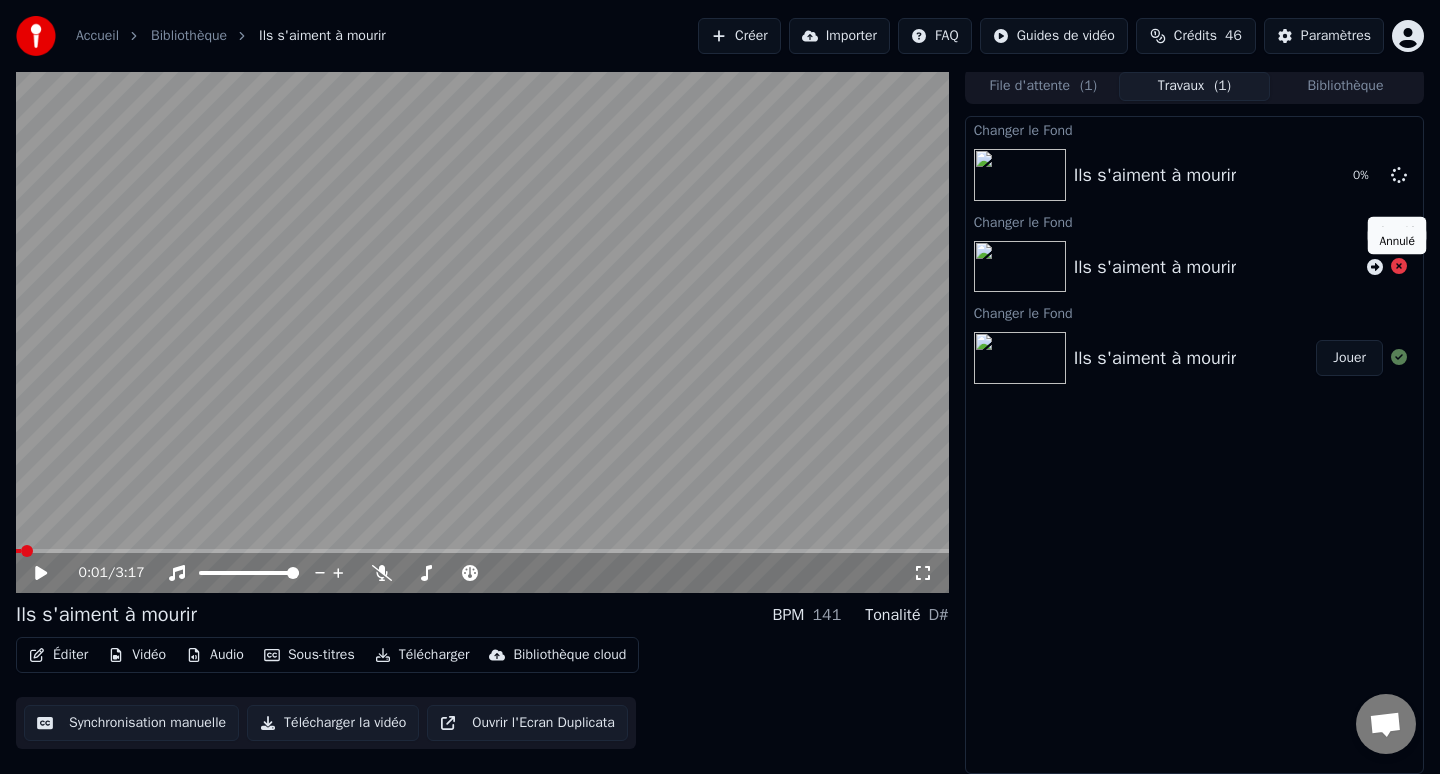 click 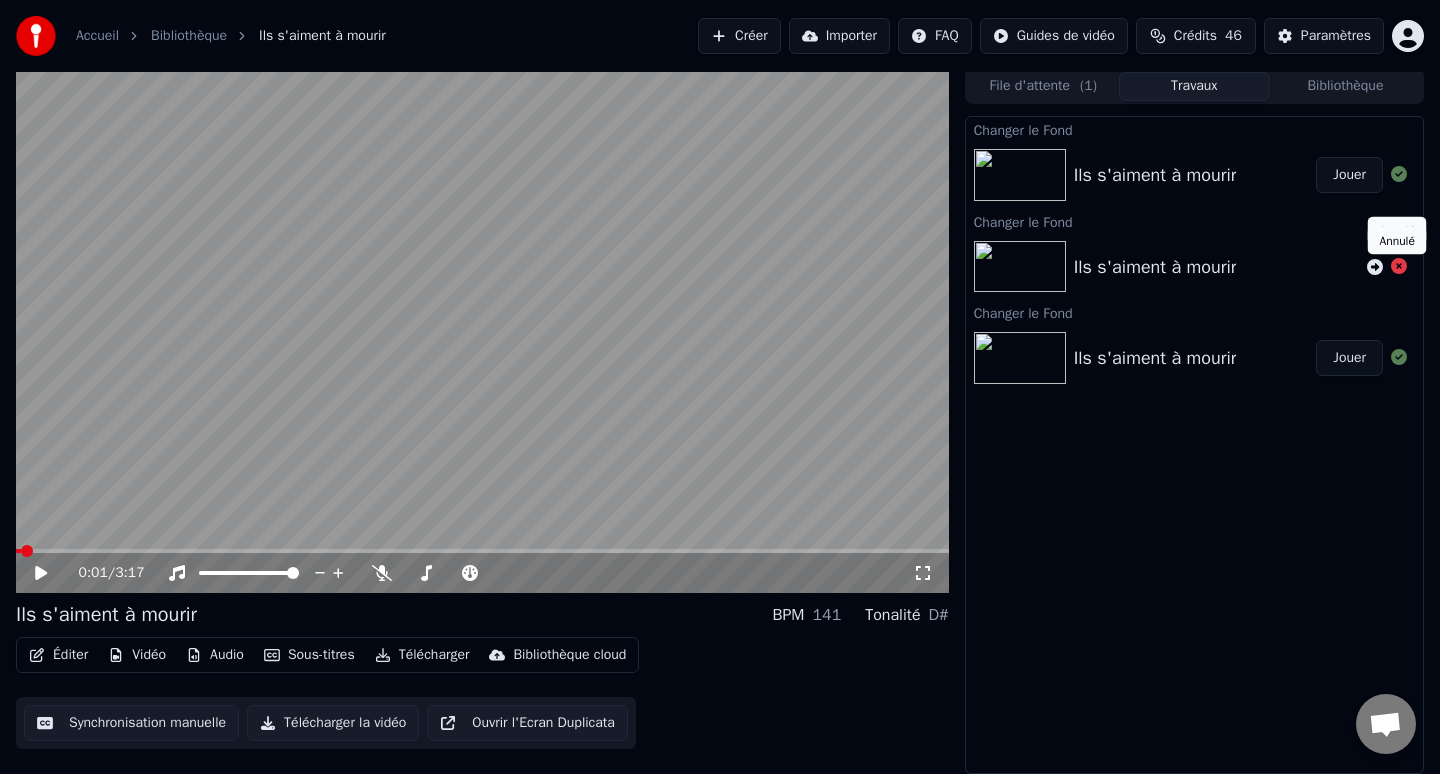 click on "Jouer" at bounding box center [1349, 175] 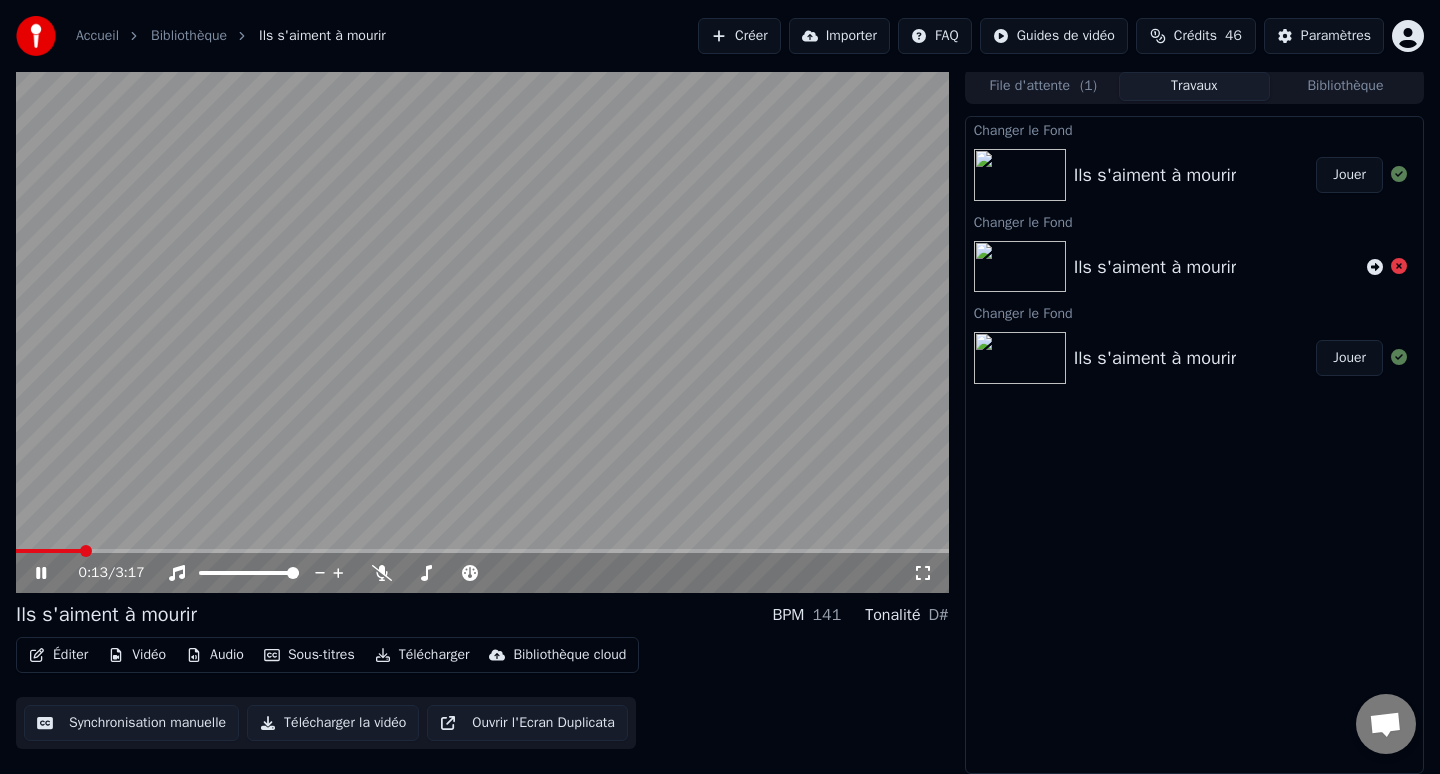click on "Accueil Bibliothèque Ils s'aiment à mourir Créer Importer FAQ Guides de vidéo Crédits 46 Paramètres 0:13  /  3:17 Ils s'aiment à mourir BPM 141 Tonalité D# Éditer Vidéo Audio Sous-titres Télécharger Bibliothèque cloud Synchronisation manuelle Télécharger la vidéo Ouvrir l'Ecran Duplicata File d'attente ( 1 ) Travaux Bibliothèque Changer le Fond Ils s'aiment à mourir Jouer Changer le Fond Ils s'aiment à mourir Changer le Fond Ils s'aiment à mourir Jouer" at bounding box center [720, 383] 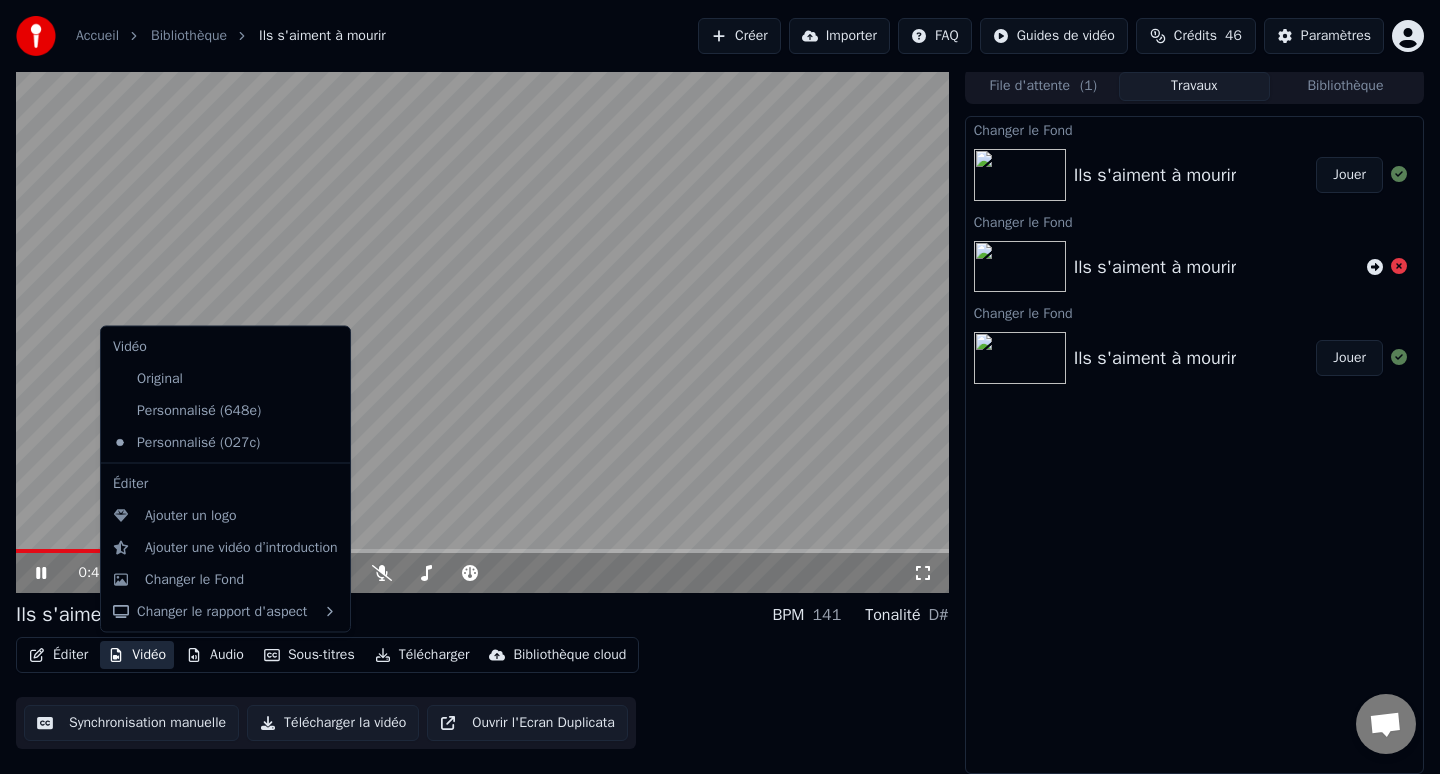click on "Vidéo" at bounding box center [137, 655] 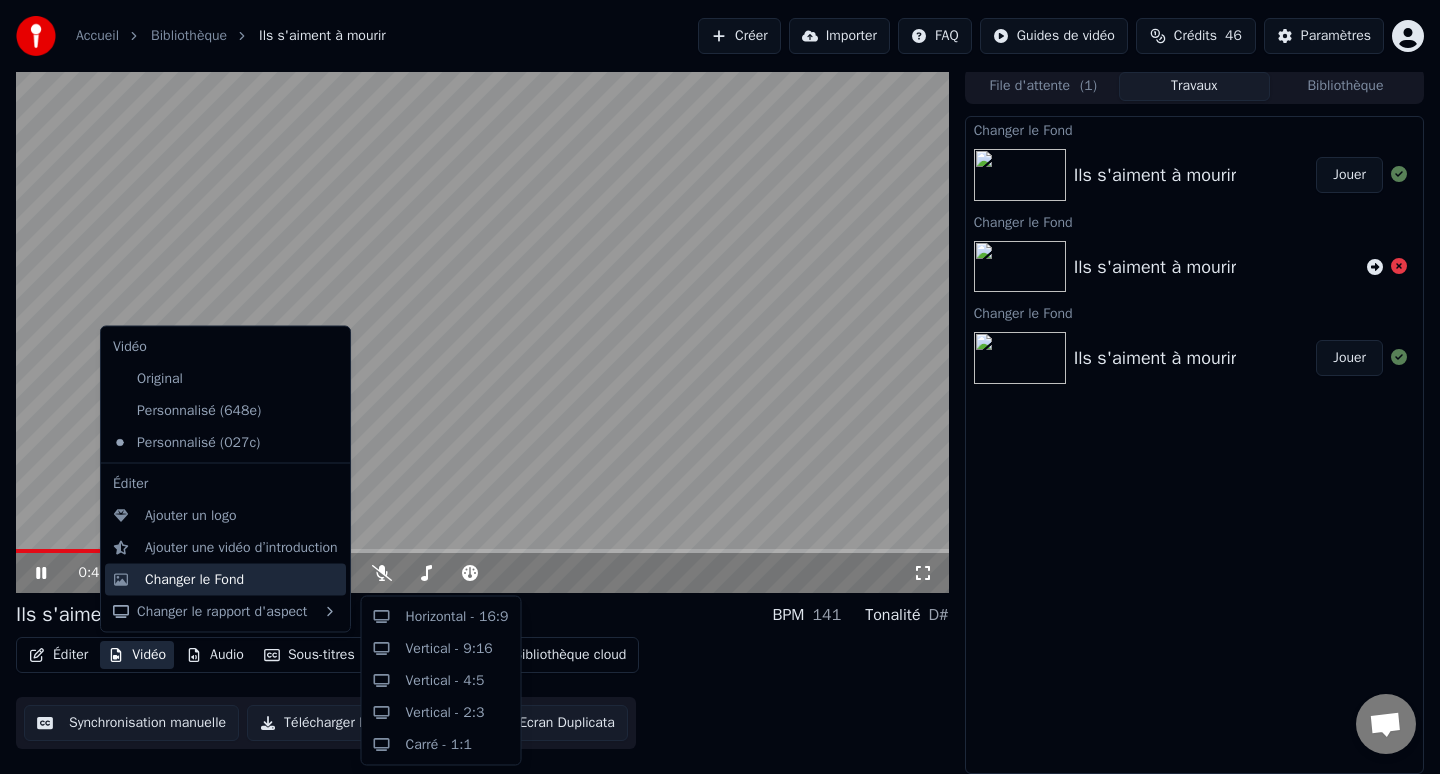 click on "Changer le Fond" at bounding box center (225, 579) 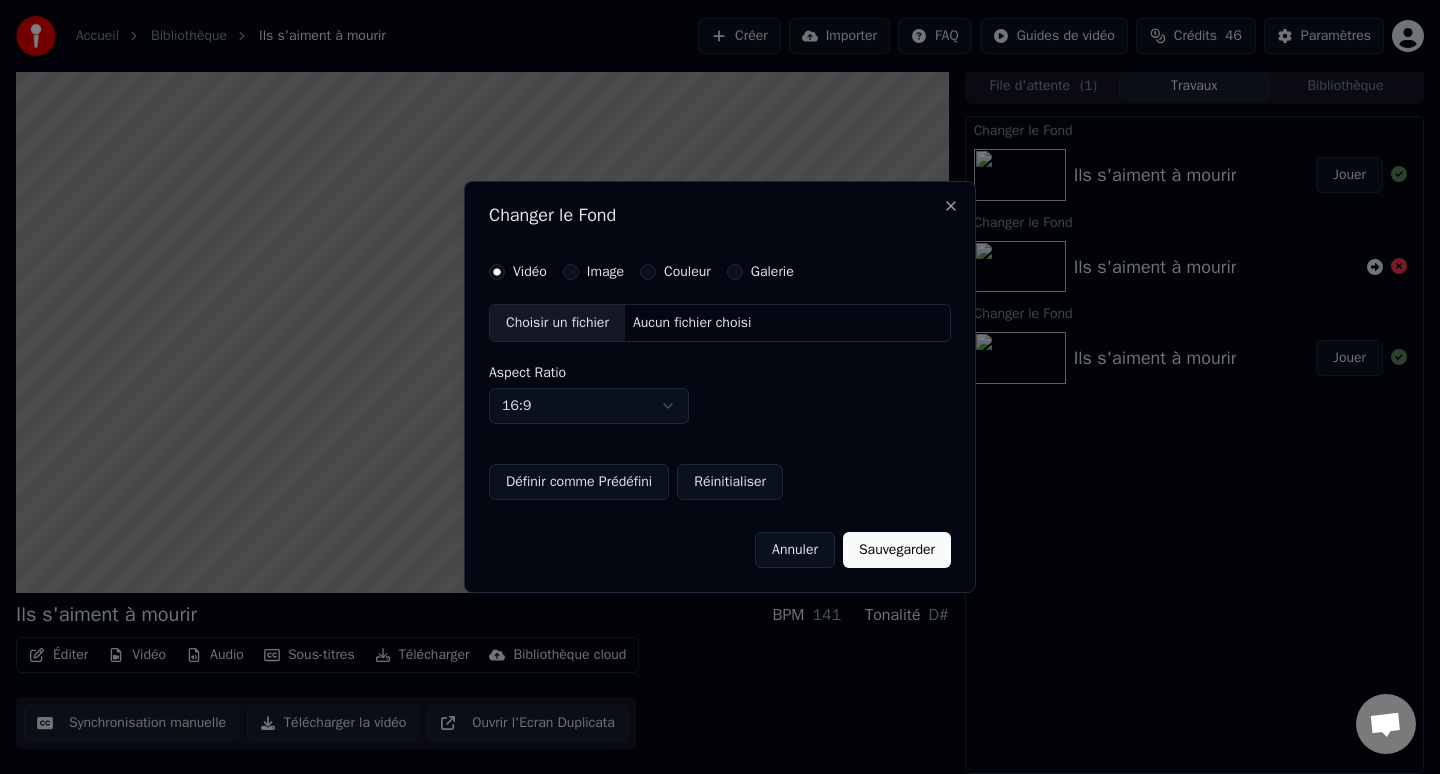 click on "Choisir un fichier" at bounding box center (557, 323) 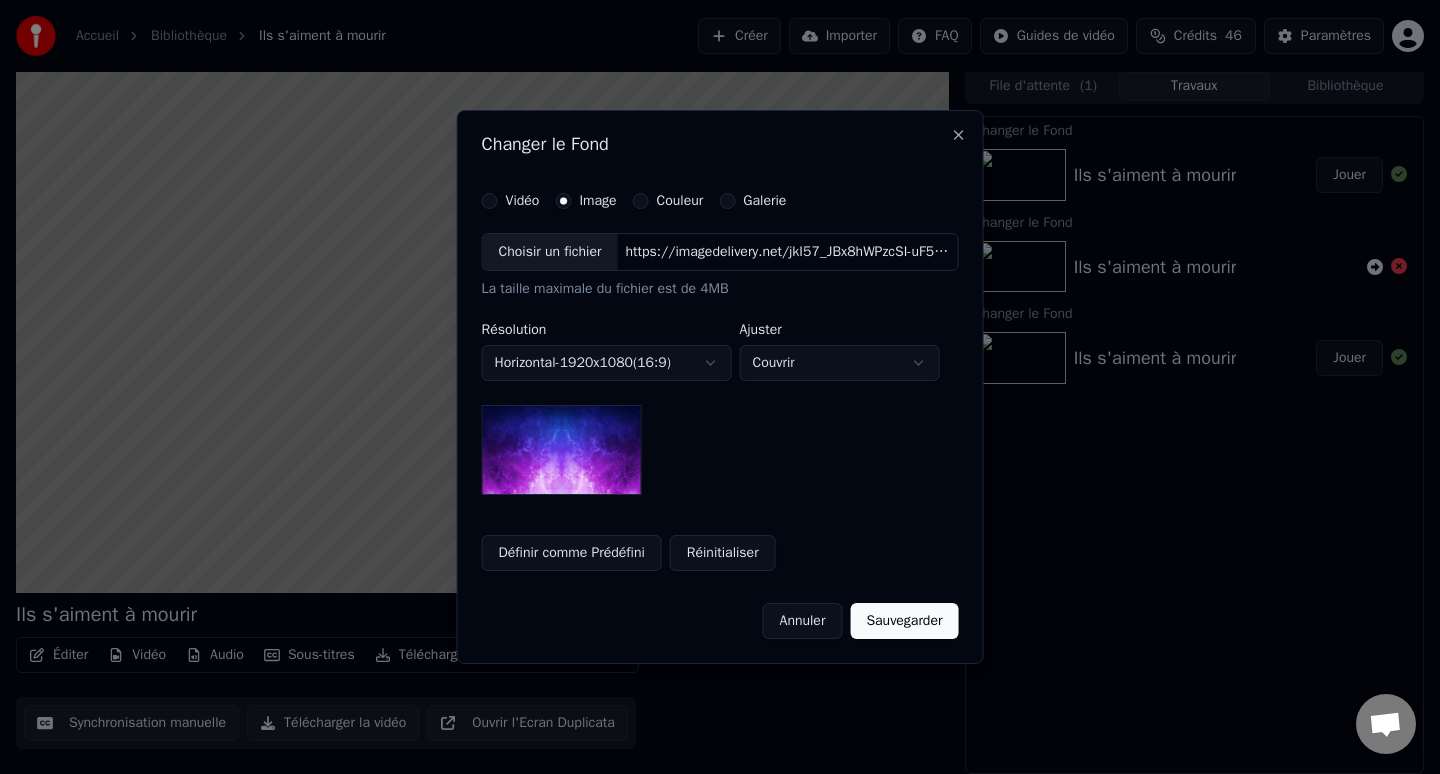click on "Choisir un fichier" at bounding box center (550, 252) 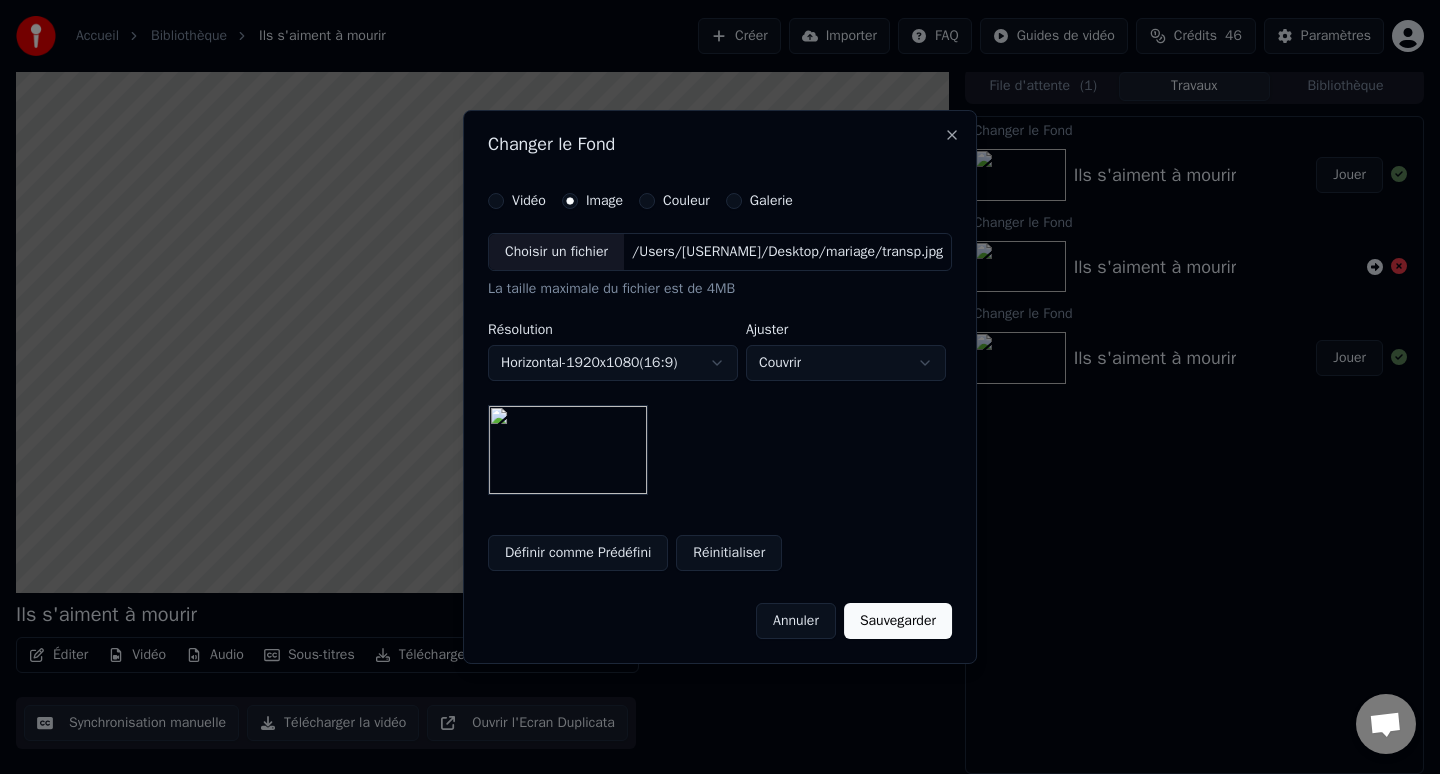 click on "Couvrir" at bounding box center [846, 363] 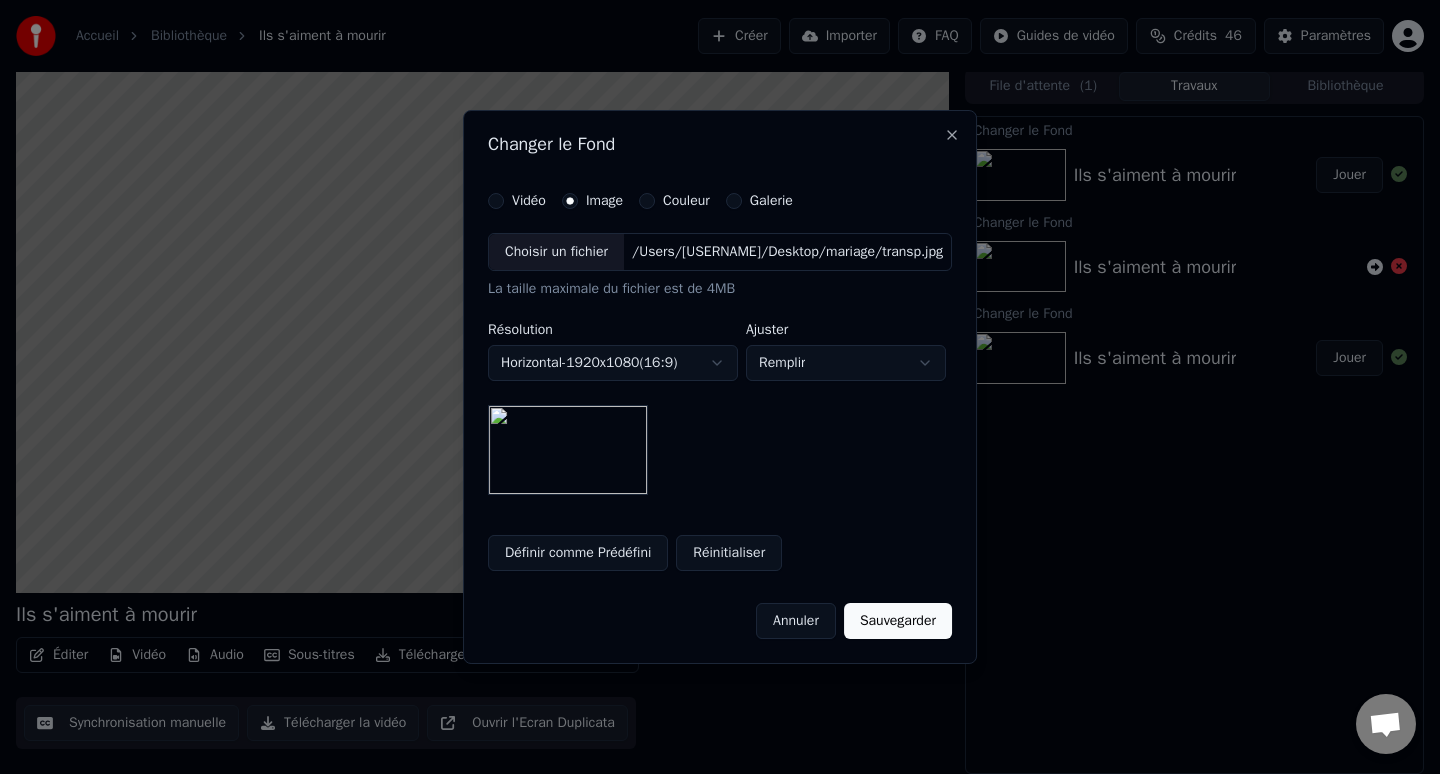 click on "Remplir" at bounding box center [846, 363] 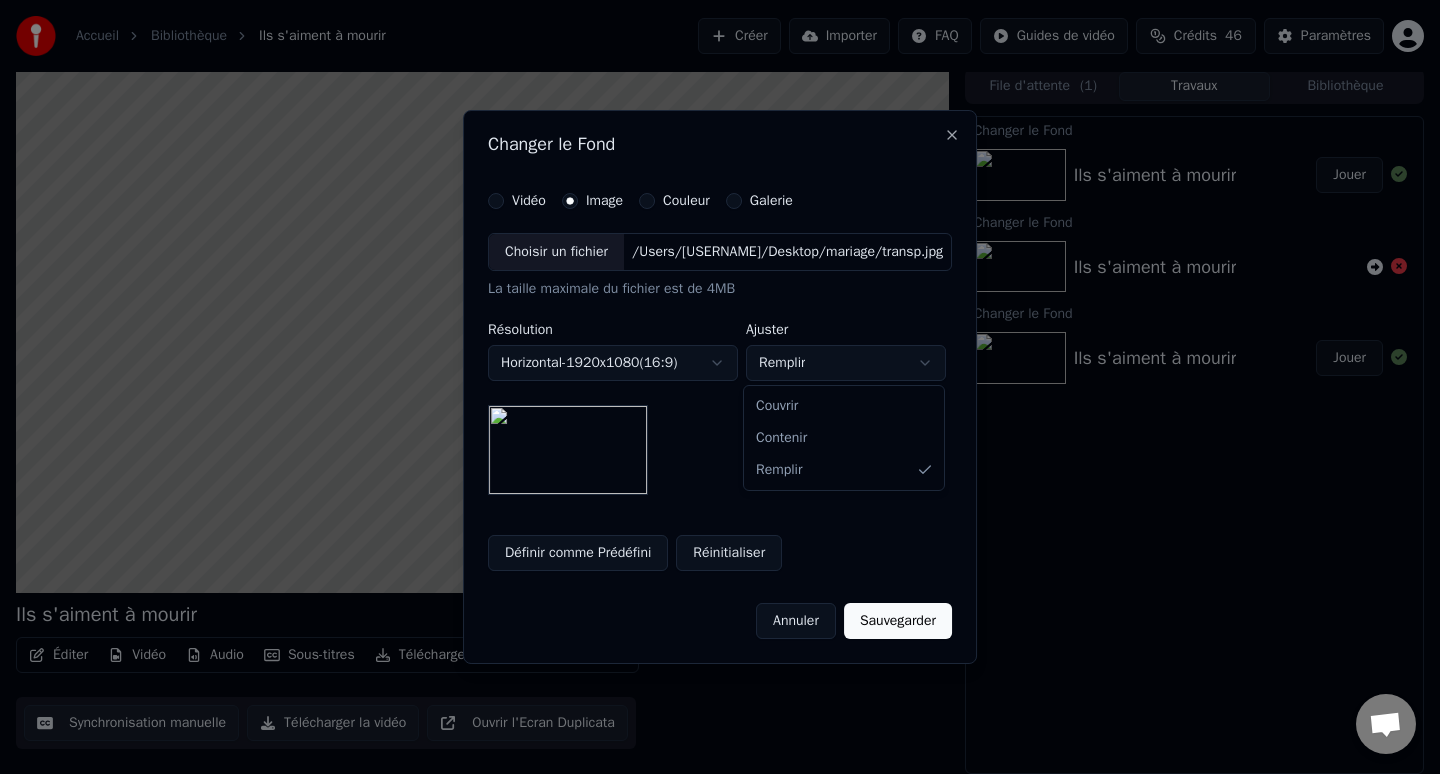 select on "*******" 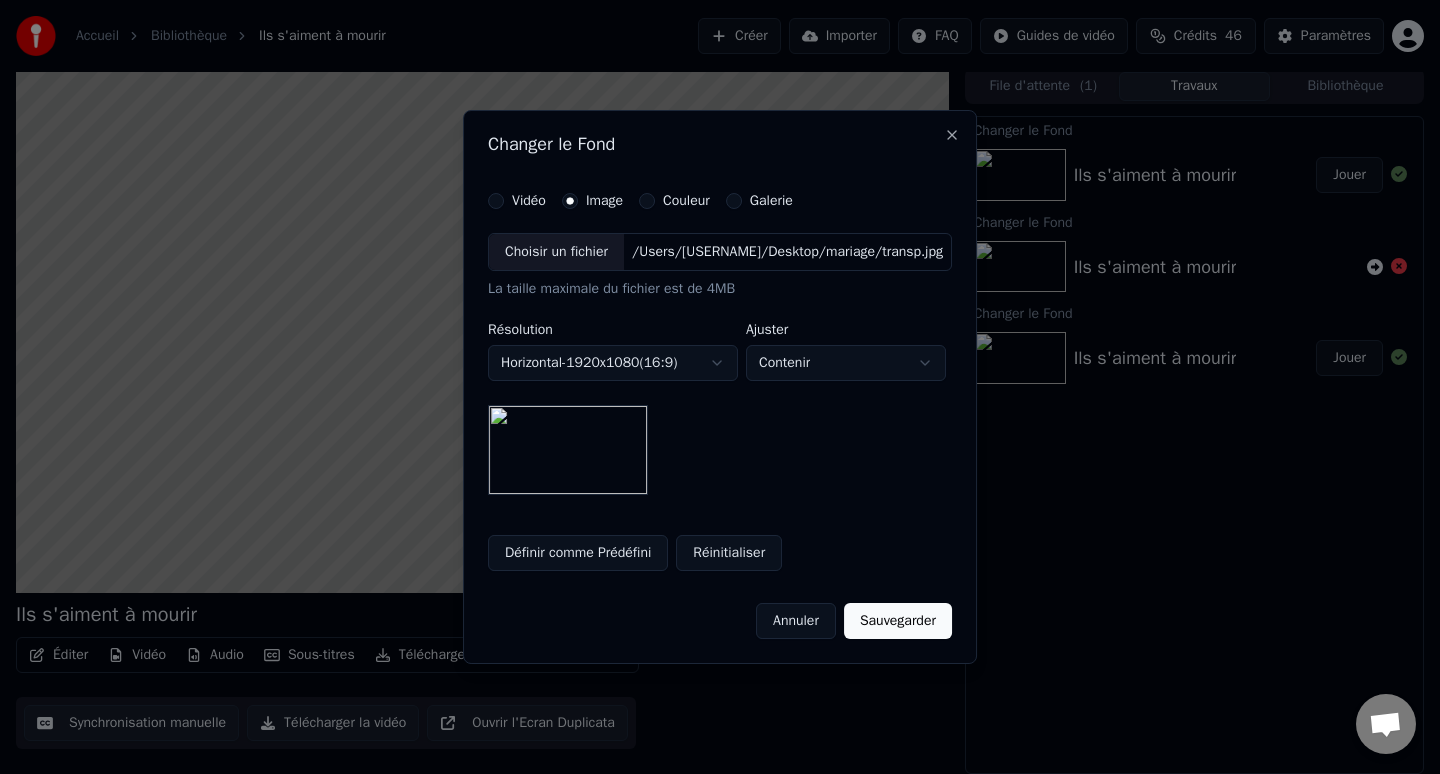 click on "Horizontal  -  1920 x 1080  ( 16 : 9 )" at bounding box center (613, 363) 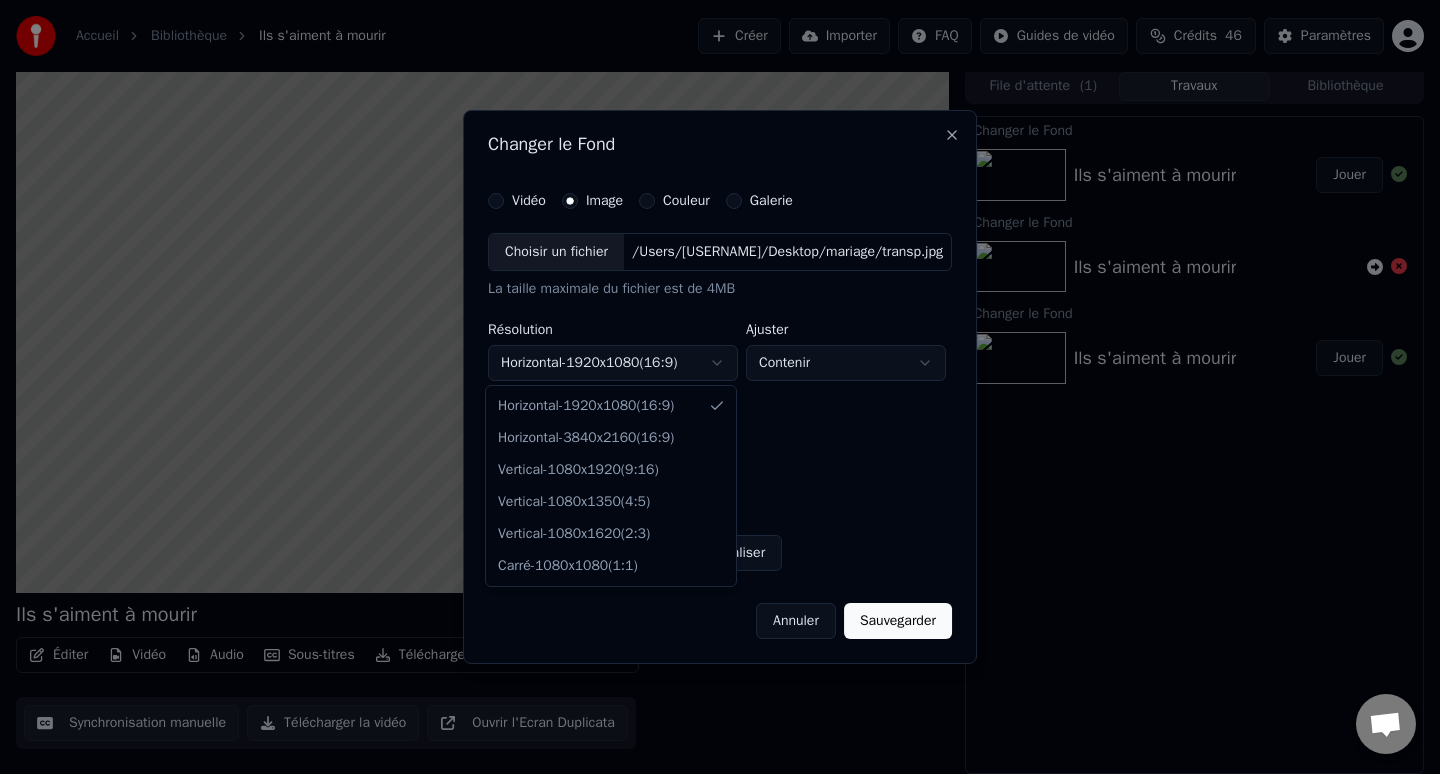 select on "*********" 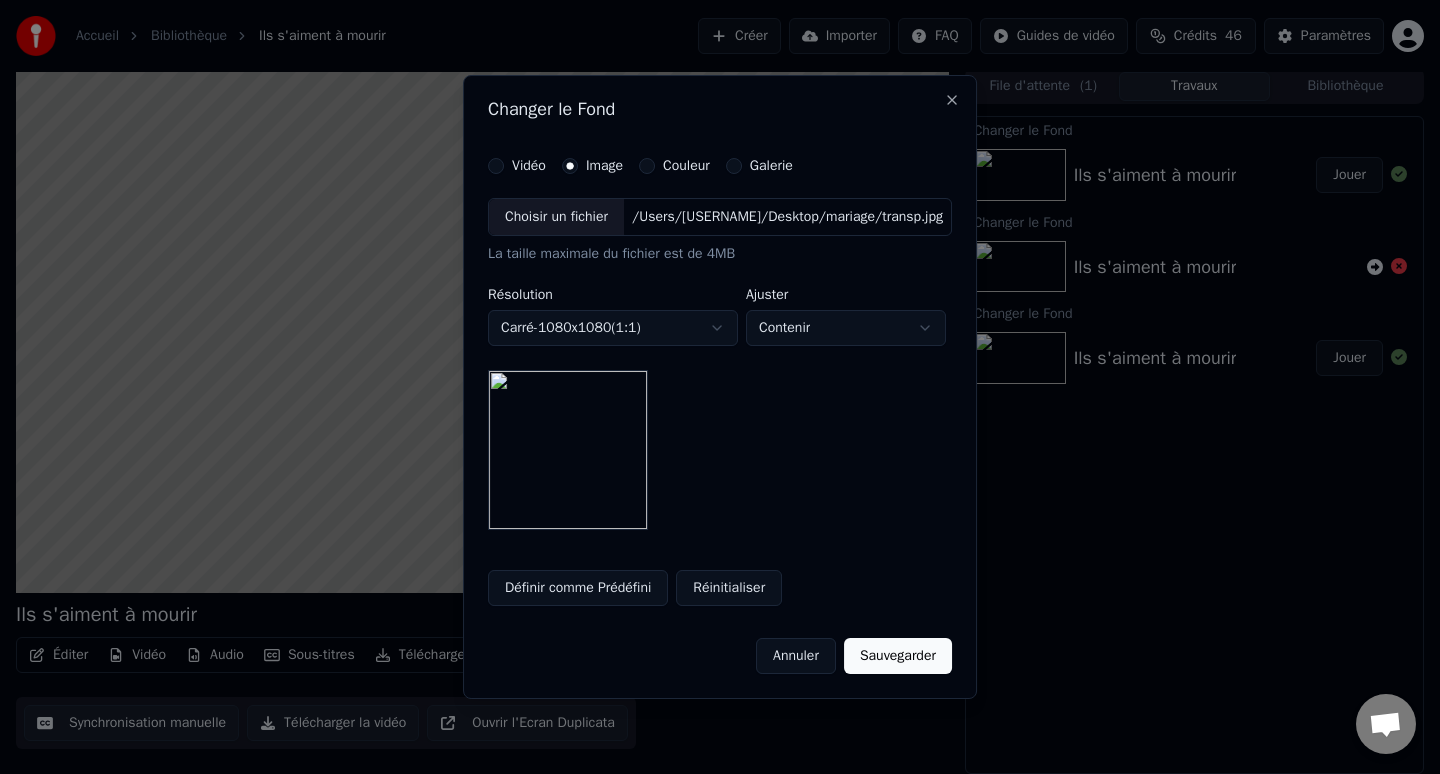 click on "Annuler" at bounding box center [796, 656] 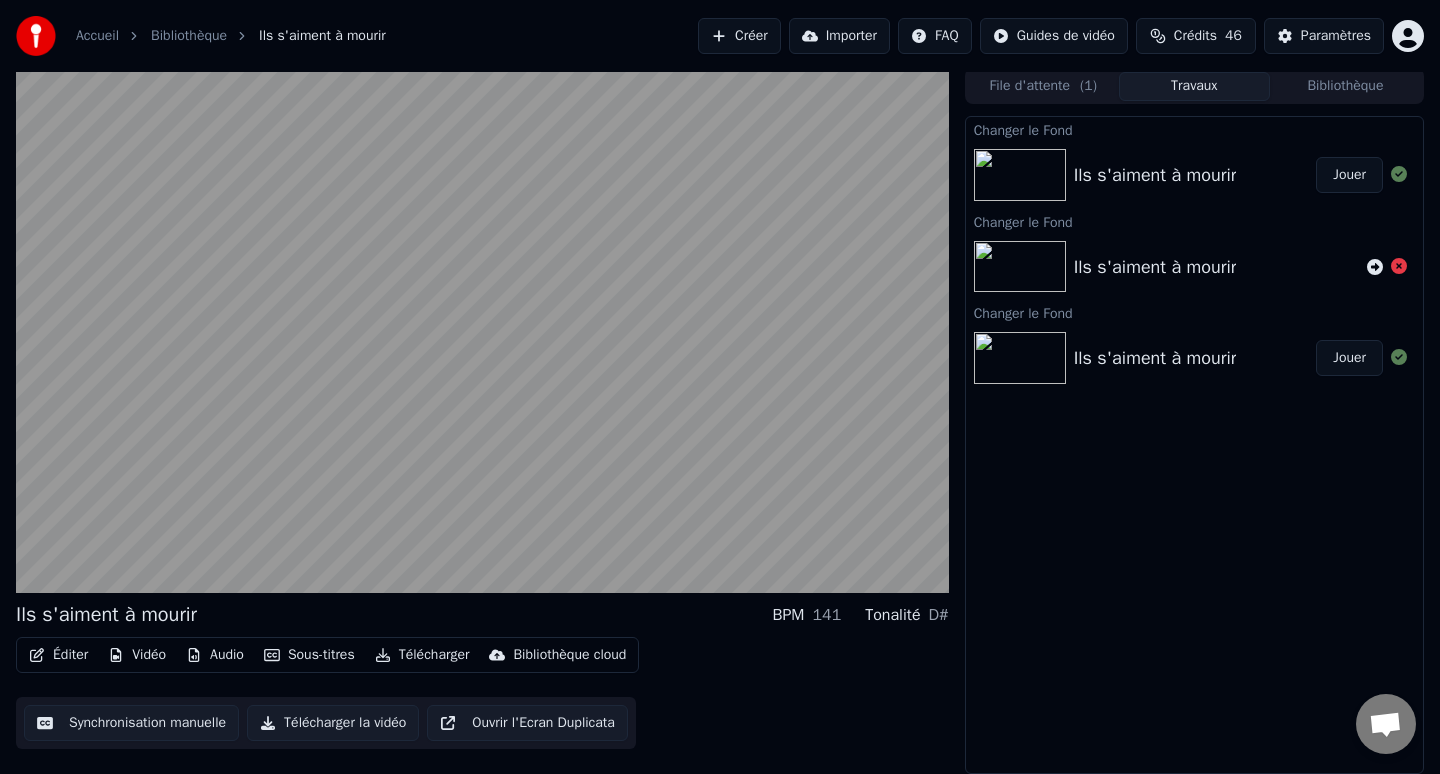 click on "Sous-titres" at bounding box center (309, 655) 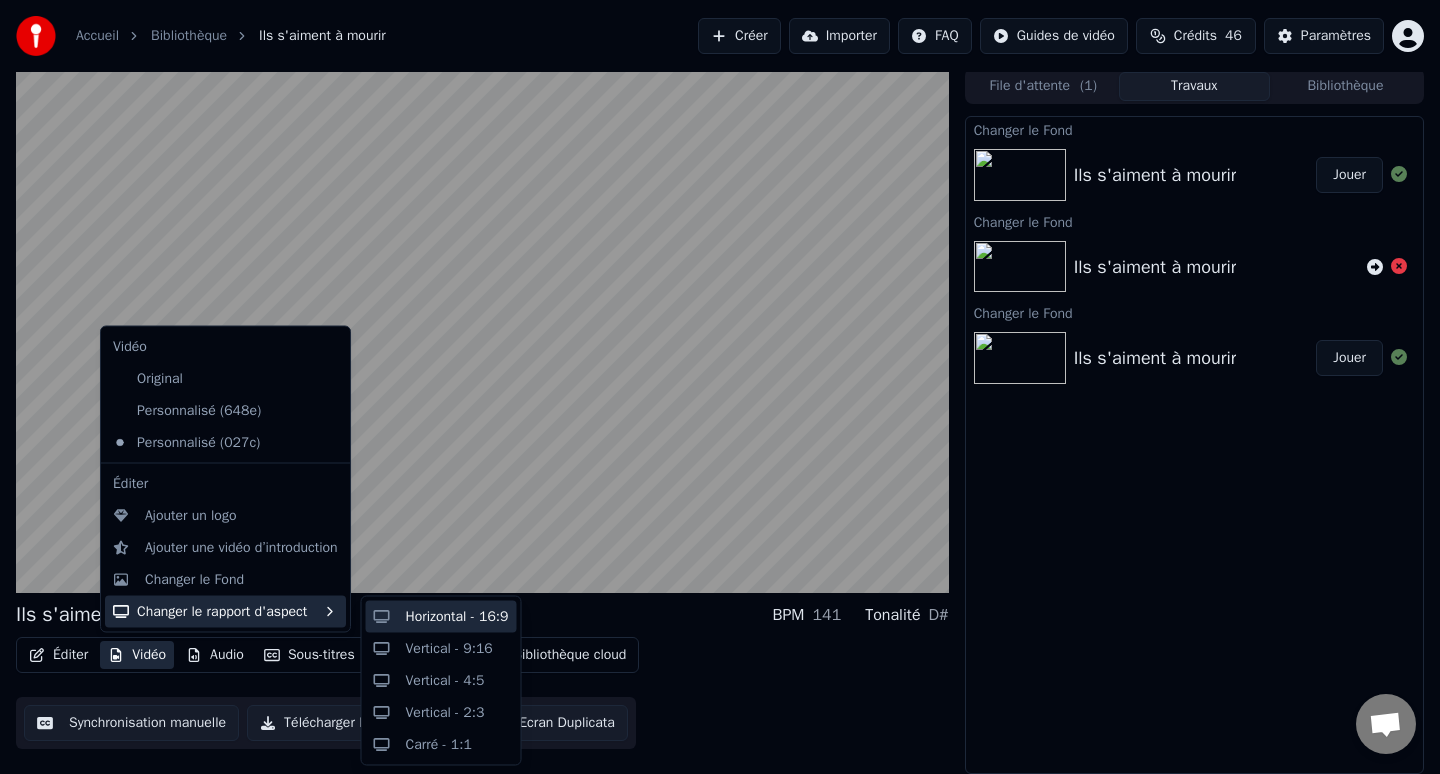 click on "Horizontal - 16:9" at bounding box center (441, 617) 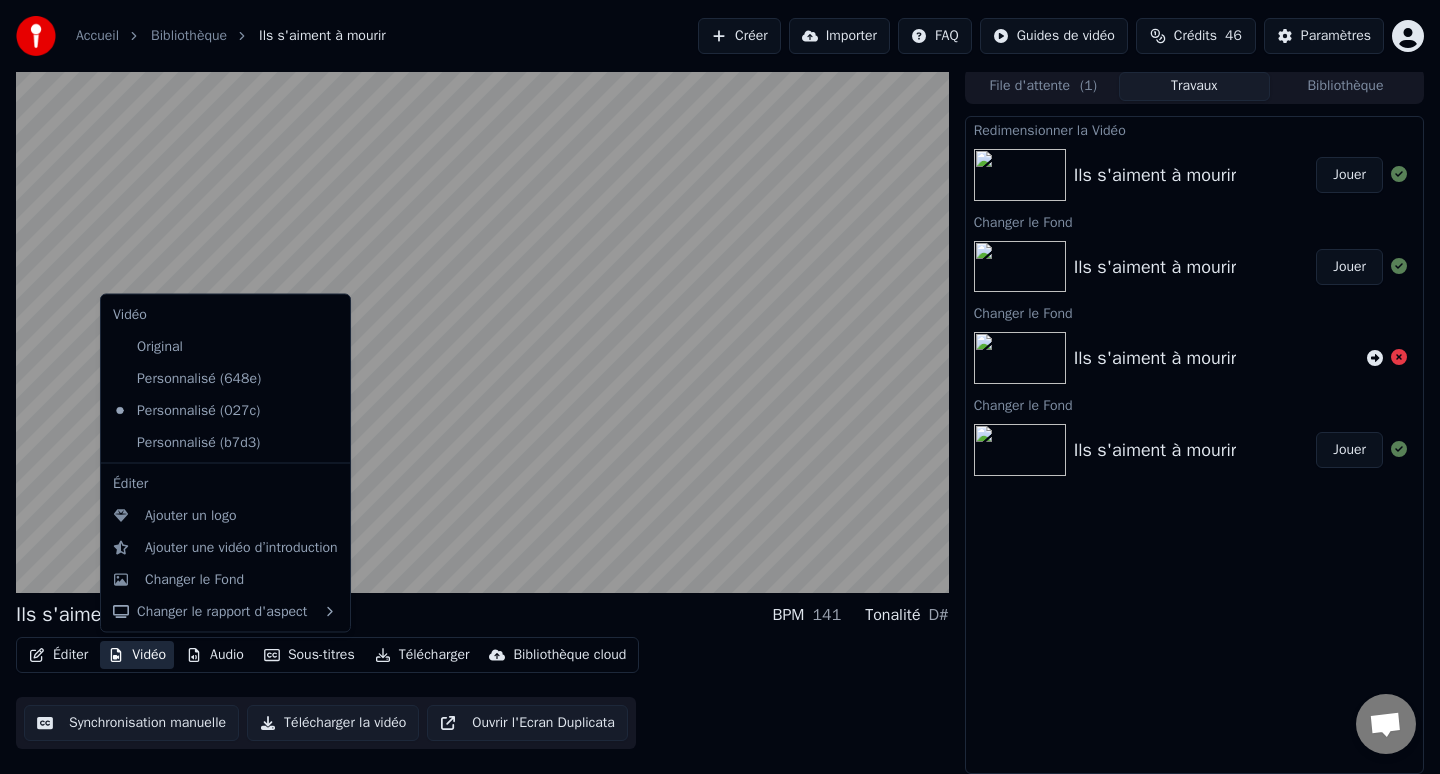 click on "Vidéo" at bounding box center (137, 655) 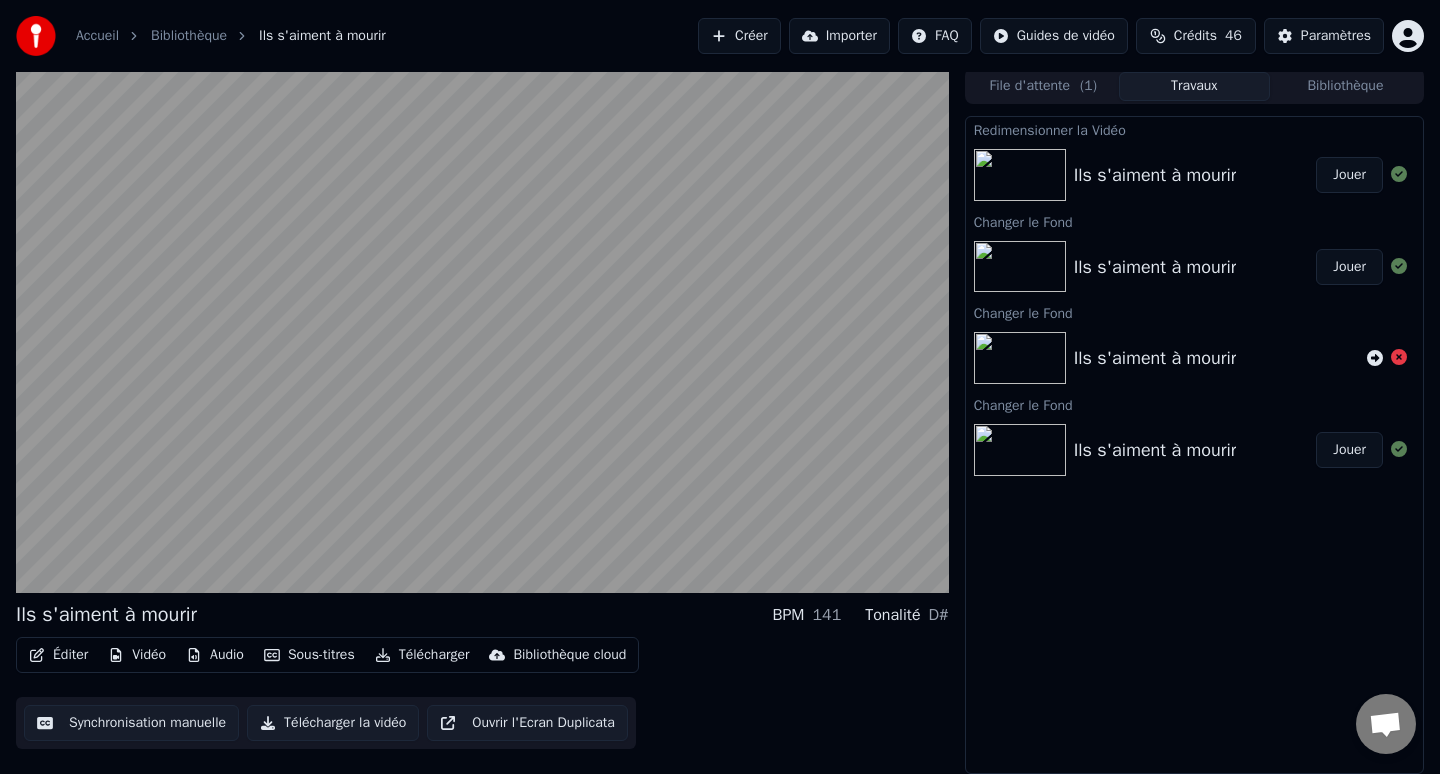 click on "Éditer Vidéo Audio Sous-titres Télécharger Bibliothèque cloud Synchronisation manuelle Télécharger la vidéo Ouvrir l'Ecran Duplicata" at bounding box center (482, 693) 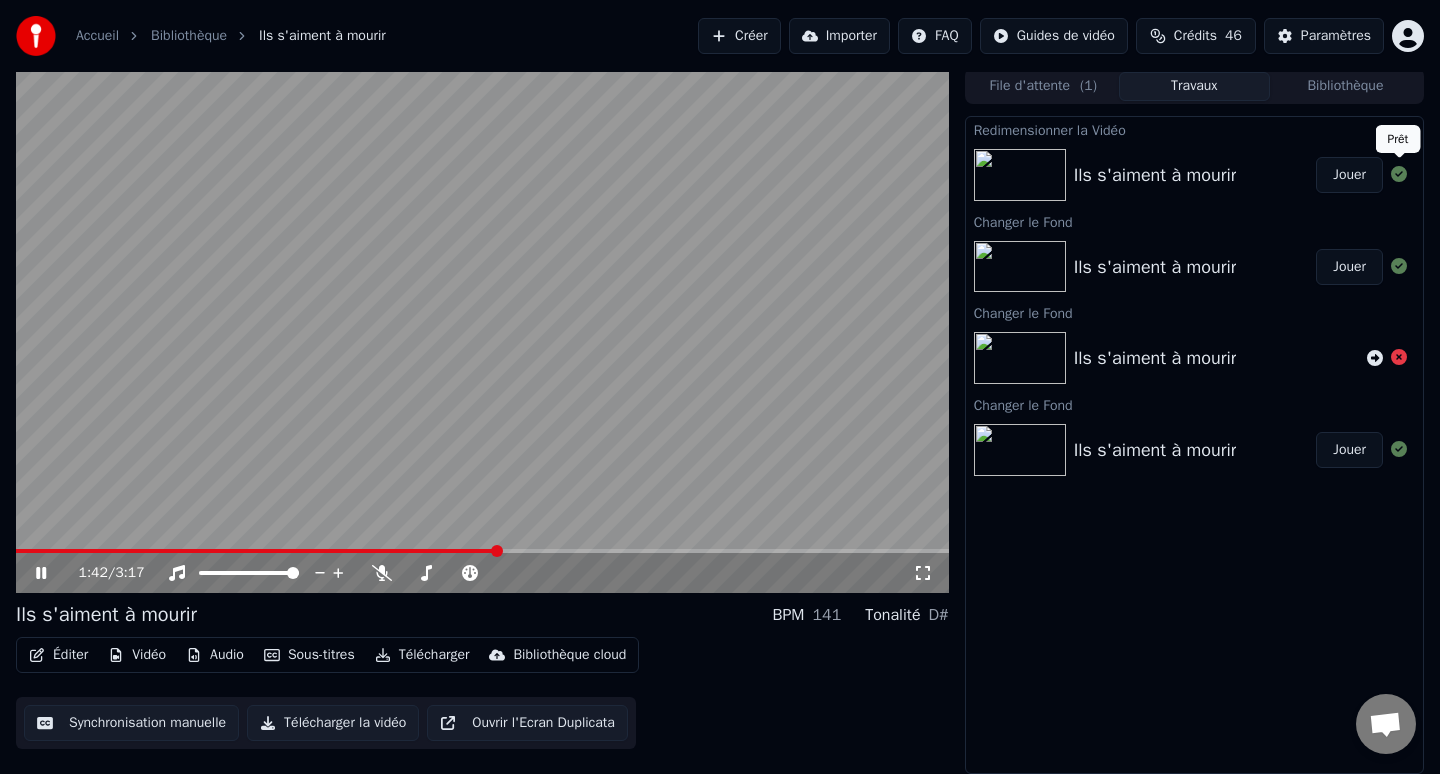 click on "Jouer" at bounding box center [1349, 175] 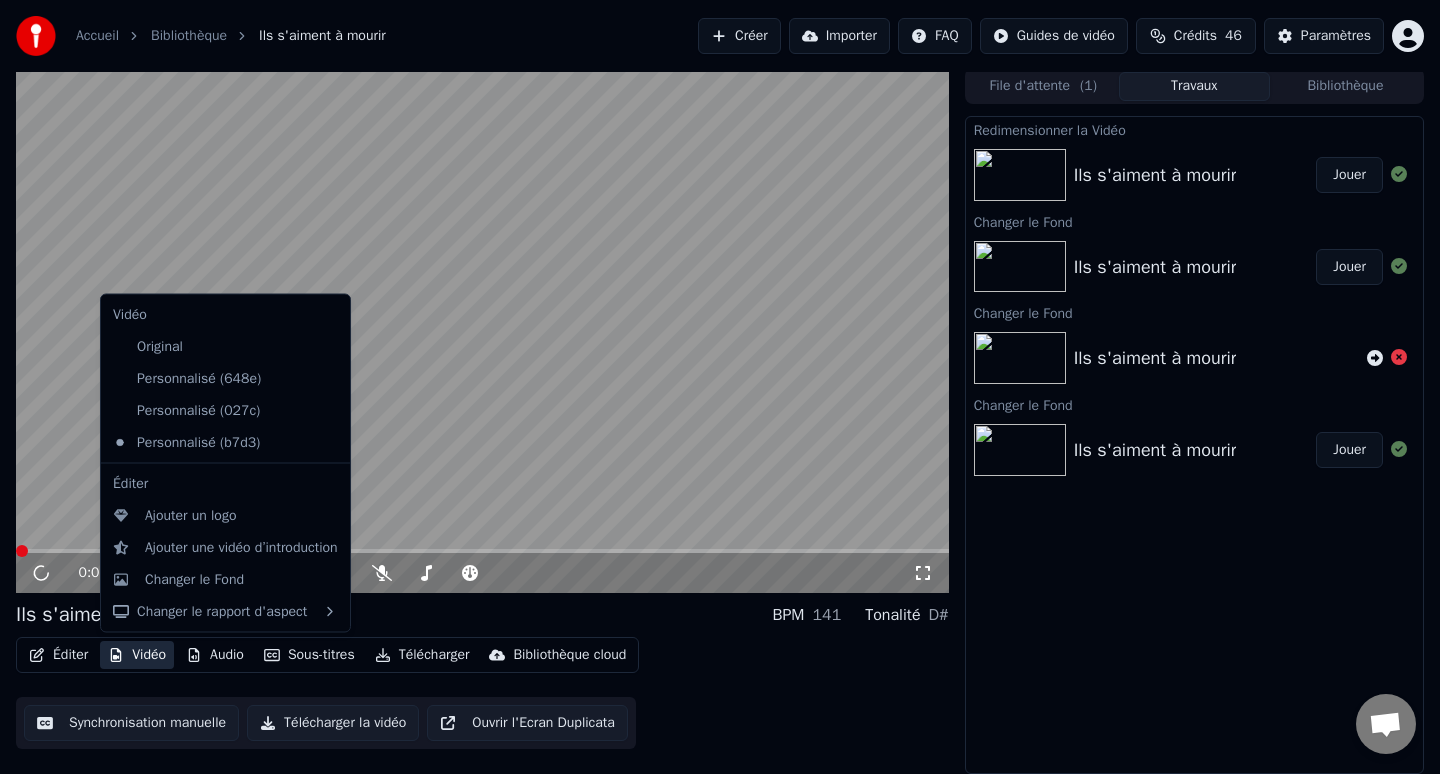 click on "Vidéo" at bounding box center [137, 655] 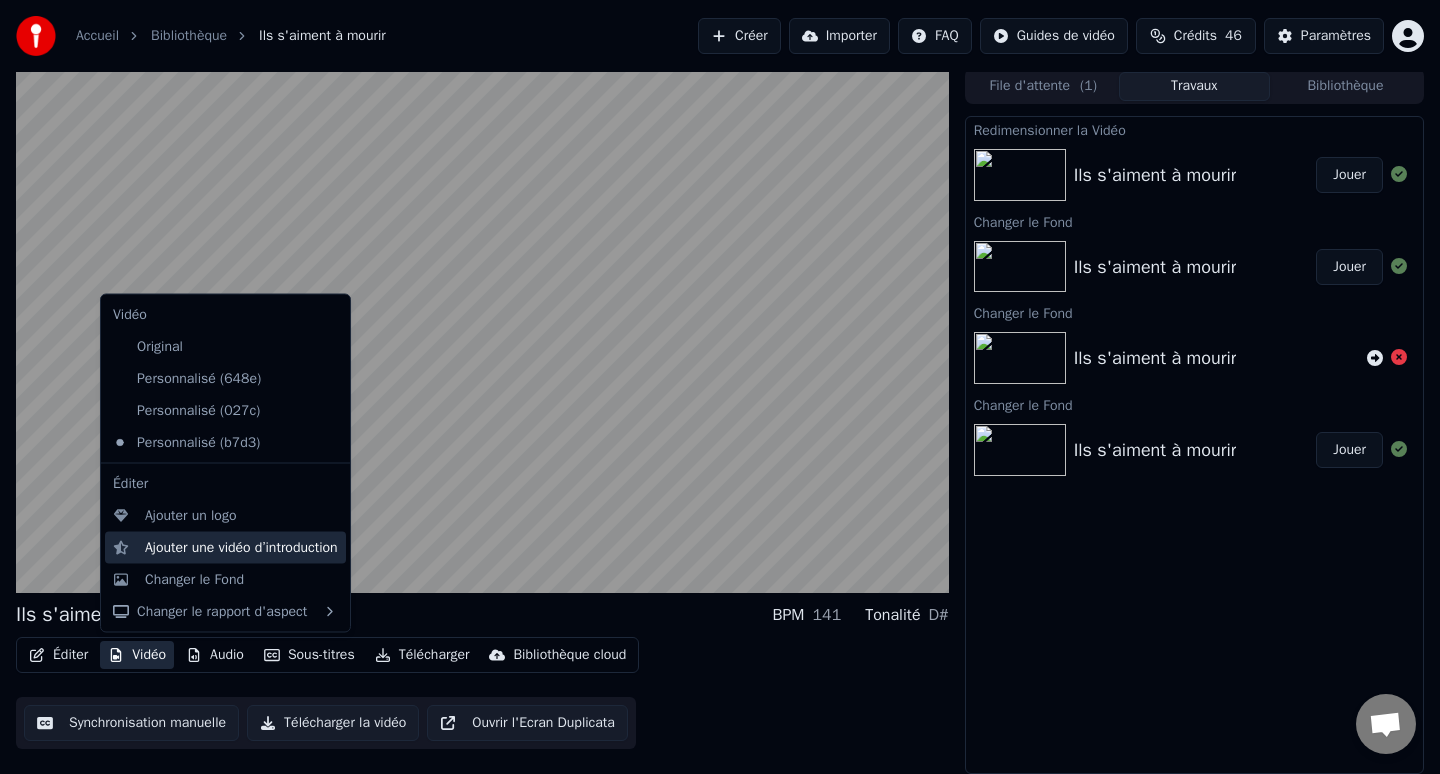 click on "Ajouter une vidéo d’introduction" at bounding box center (241, 547) 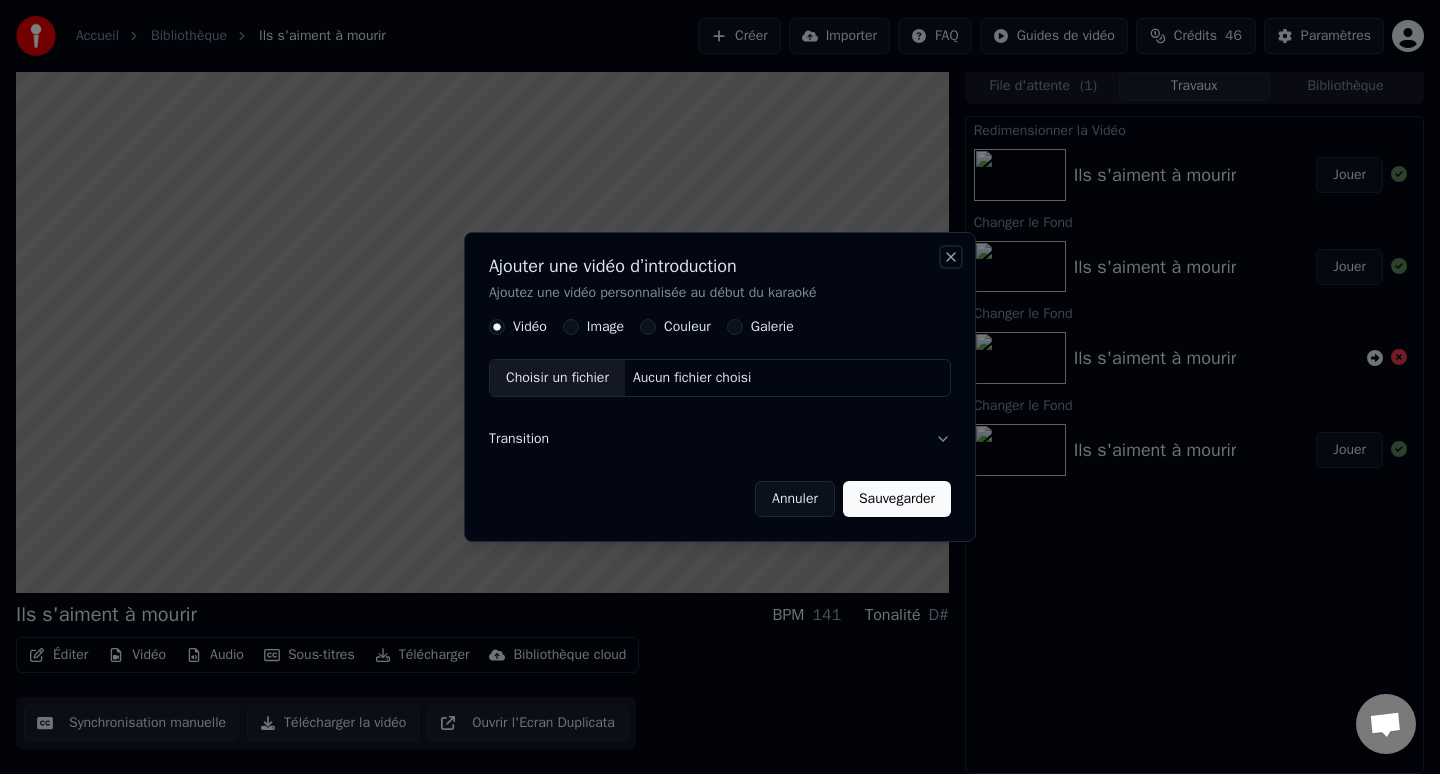click on "Close" at bounding box center [951, 257] 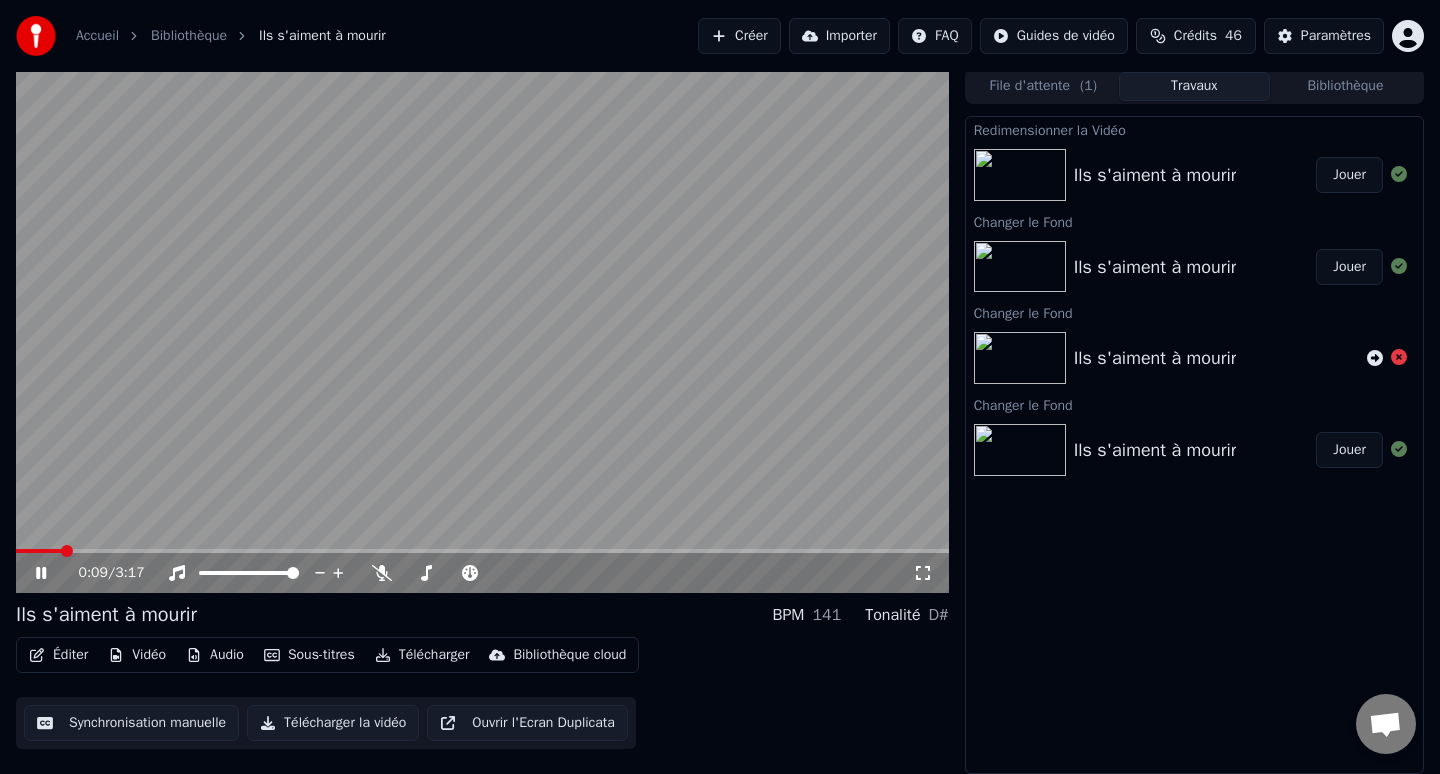 click on "Éditer" at bounding box center (58, 655) 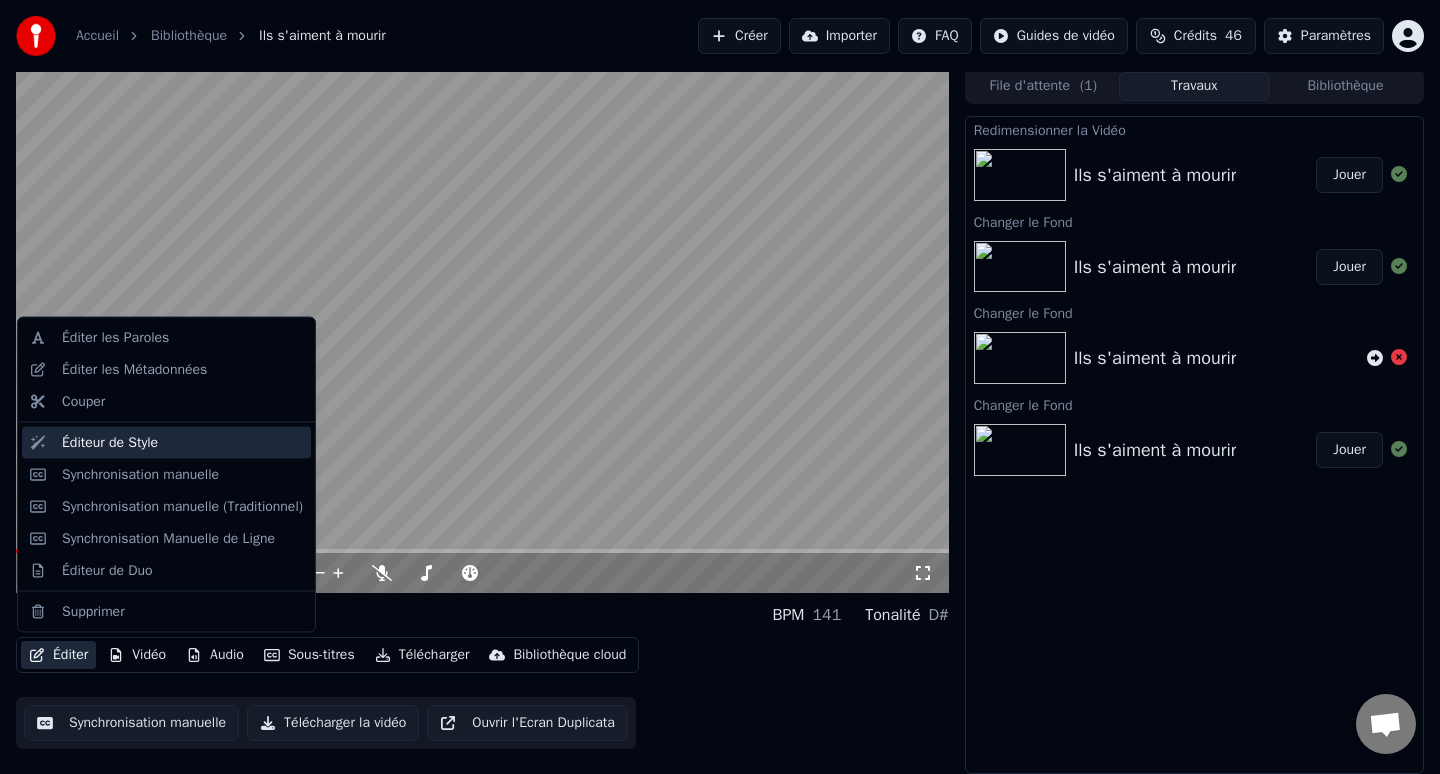 click on "Éditeur de Style" at bounding box center (182, 442) 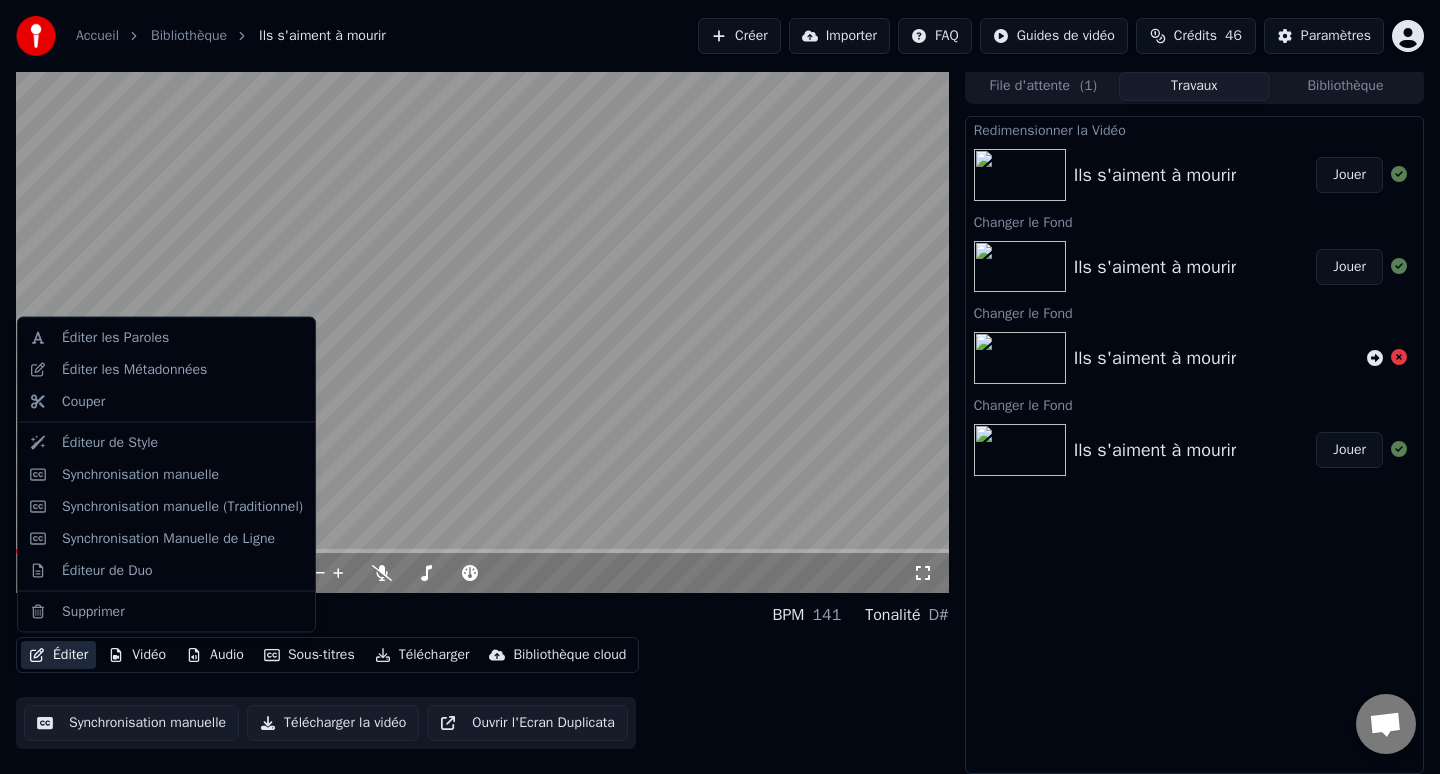scroll, scrollTop: 0, scrollLeft: 0, axis: both 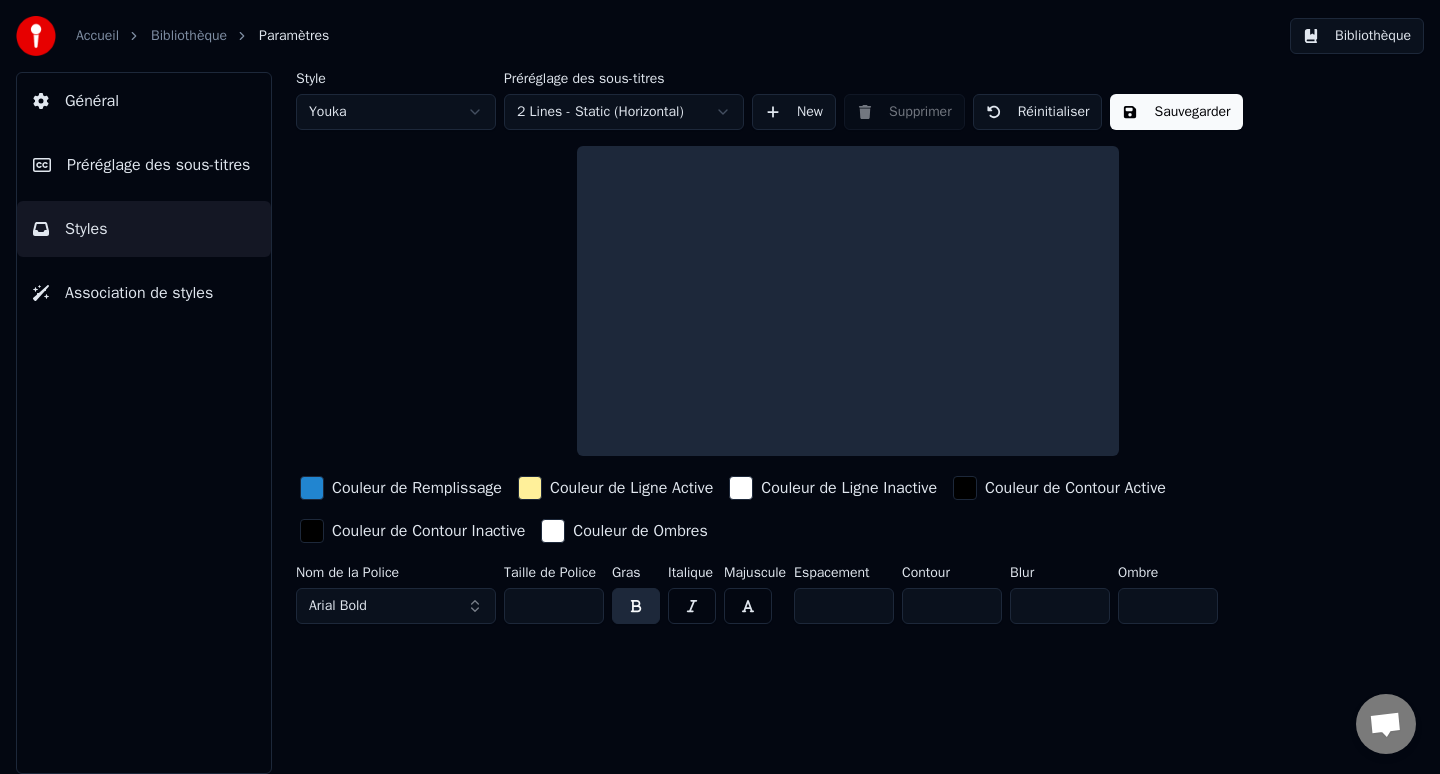 click on "Préréglage des sous-titres" at bounding box center [158, 165] 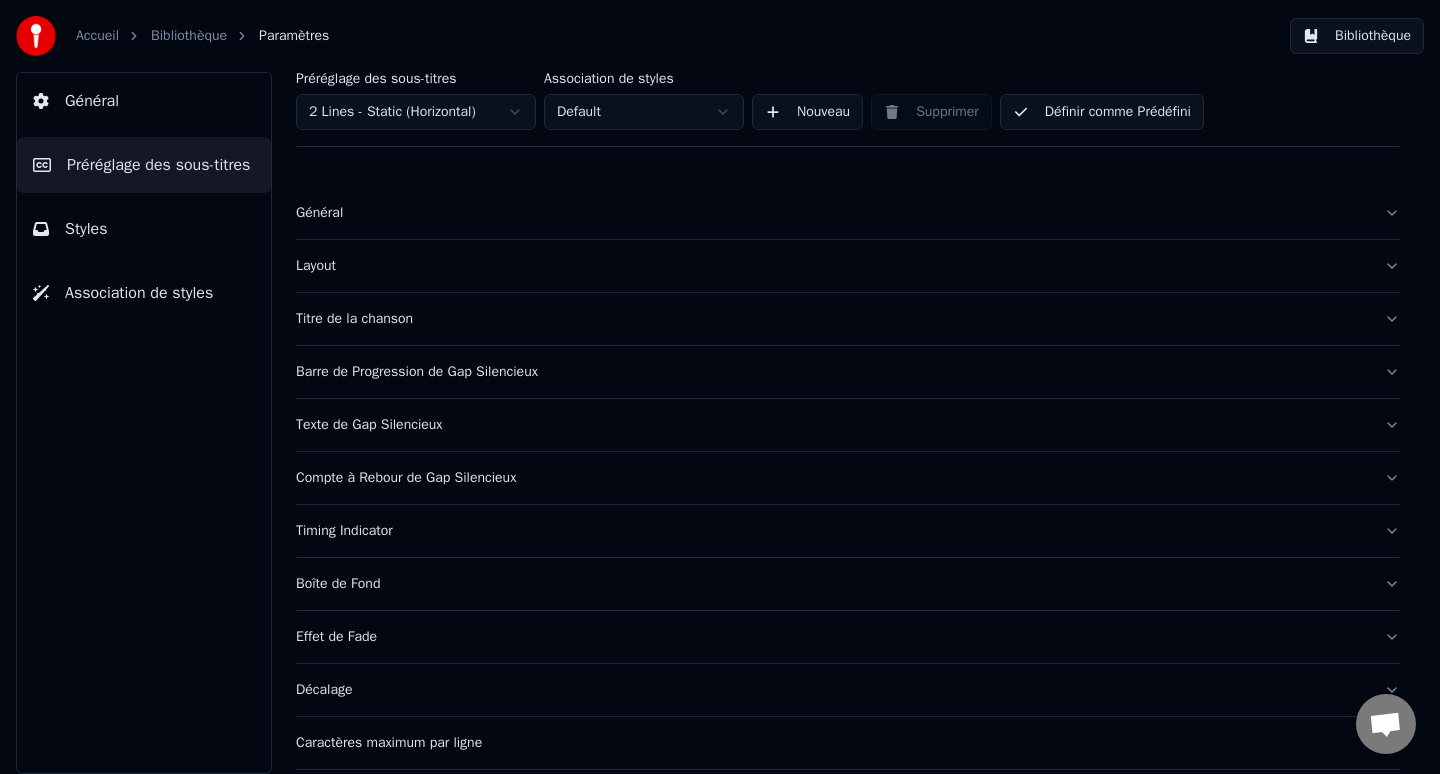 click on "Styles" at bounding box center [144, 229] 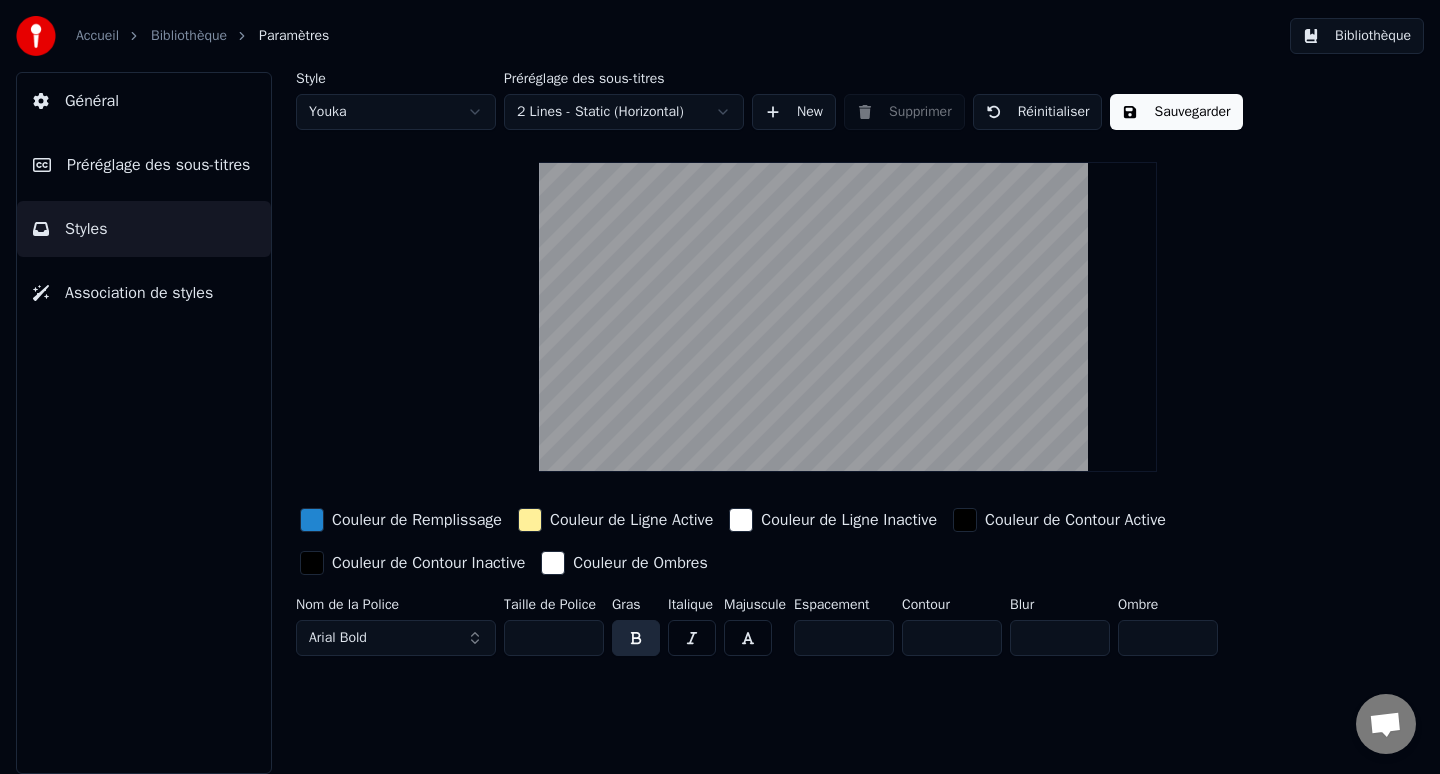 click at bounding box center [847, 317] 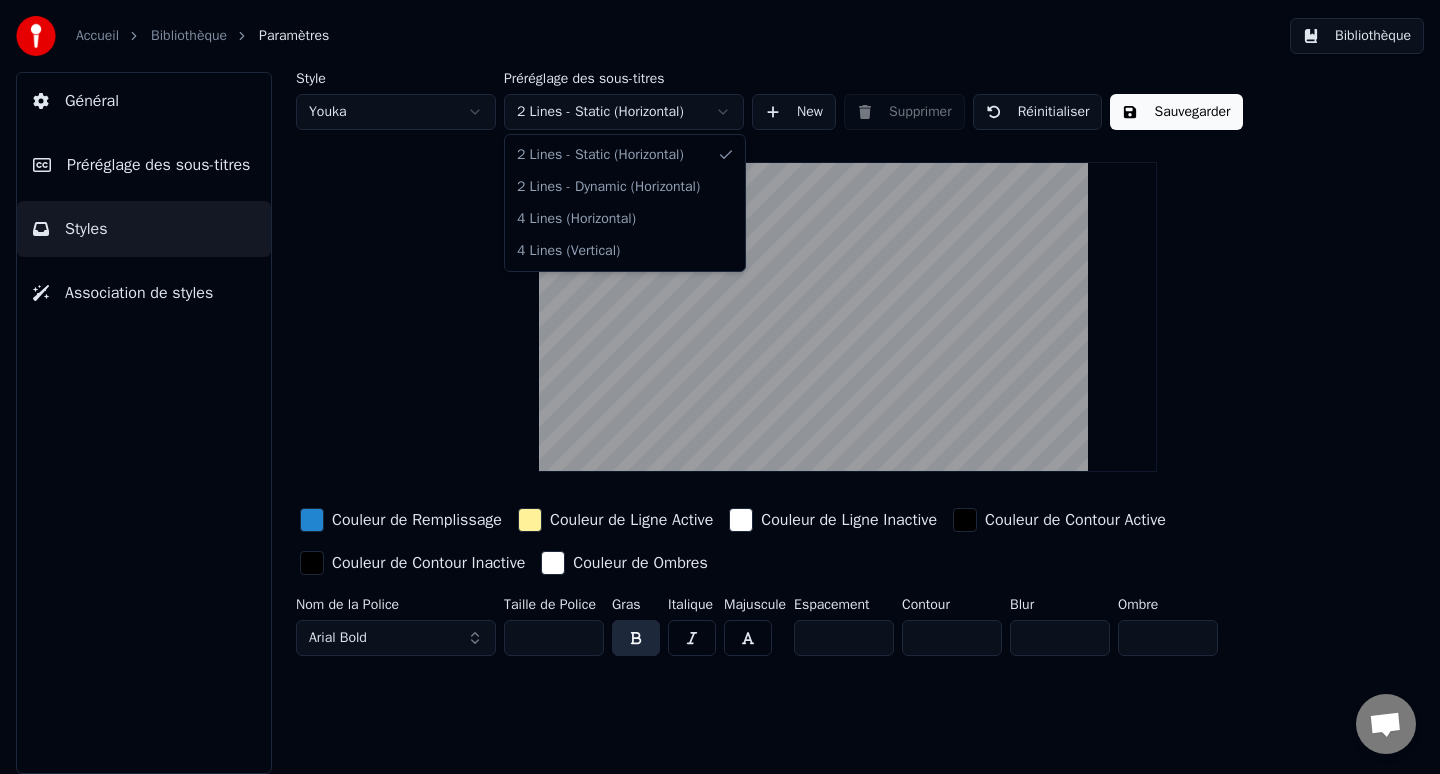 click on "Accueil Bibliothèque Paramètres Bibliothèque Général Préréglage des sous-titres Styles Association de styles Style Youka Préréglage des sous-titres 2 Lines - Static (Horizontal) New Supprimer Réinitialiser Sauvegarder Couleur de Remplissage Couleur de Ligne Active Couleur de Ligne Inactive Couleur de Contour Active Couleur de Contour Inactive Couleur de Ombres Nom de la Police Arial Bold Taille de Police ** Gras Italique Majuscule Espacement * Contour * Blur * Ombre * 2 Lines - Static (Horizontal) 2 Lines - Dynamic (Horizontal) 4 Lines (Horizontal) 4 Lines (Vertical)" at bounding box center (720, 387) 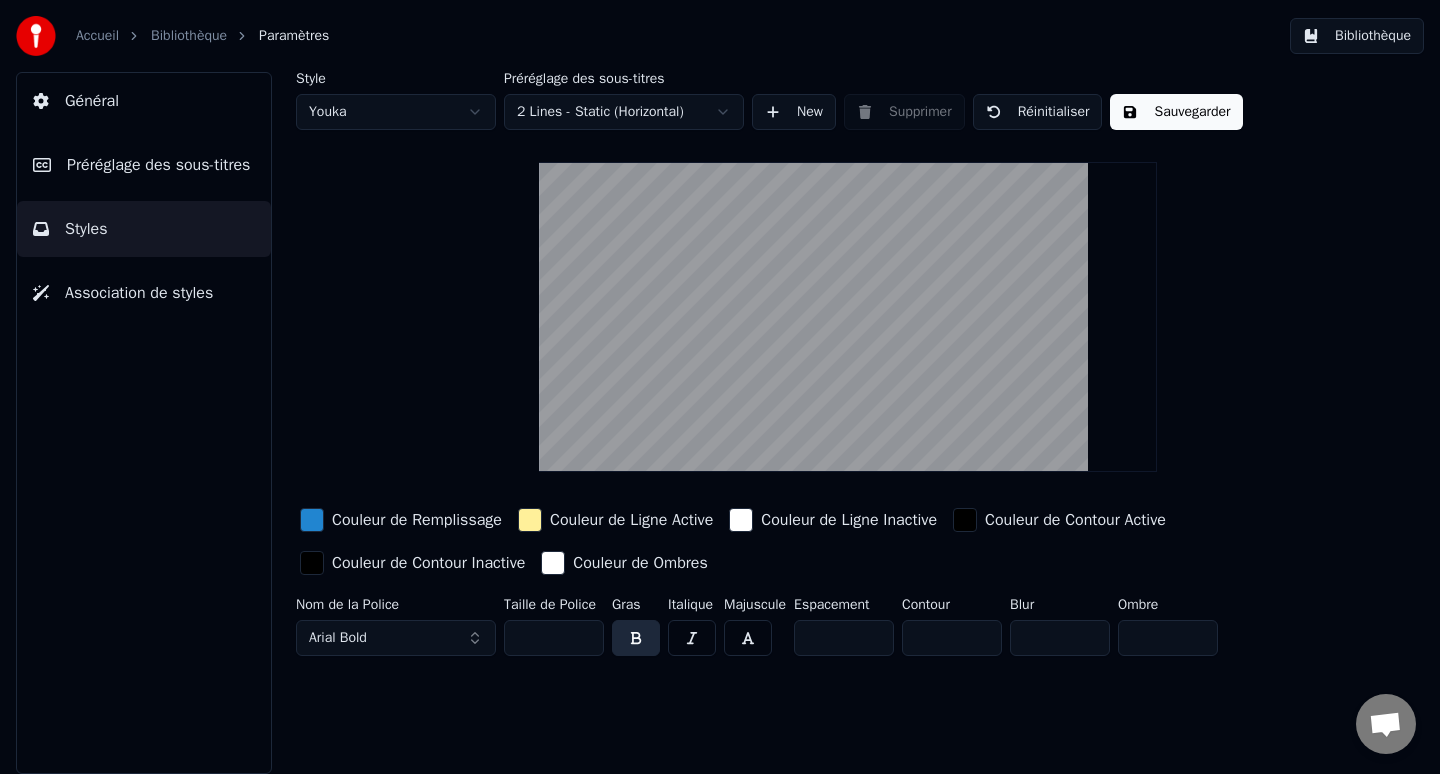 click on "Association de styles" at bounding box center [139, 293] 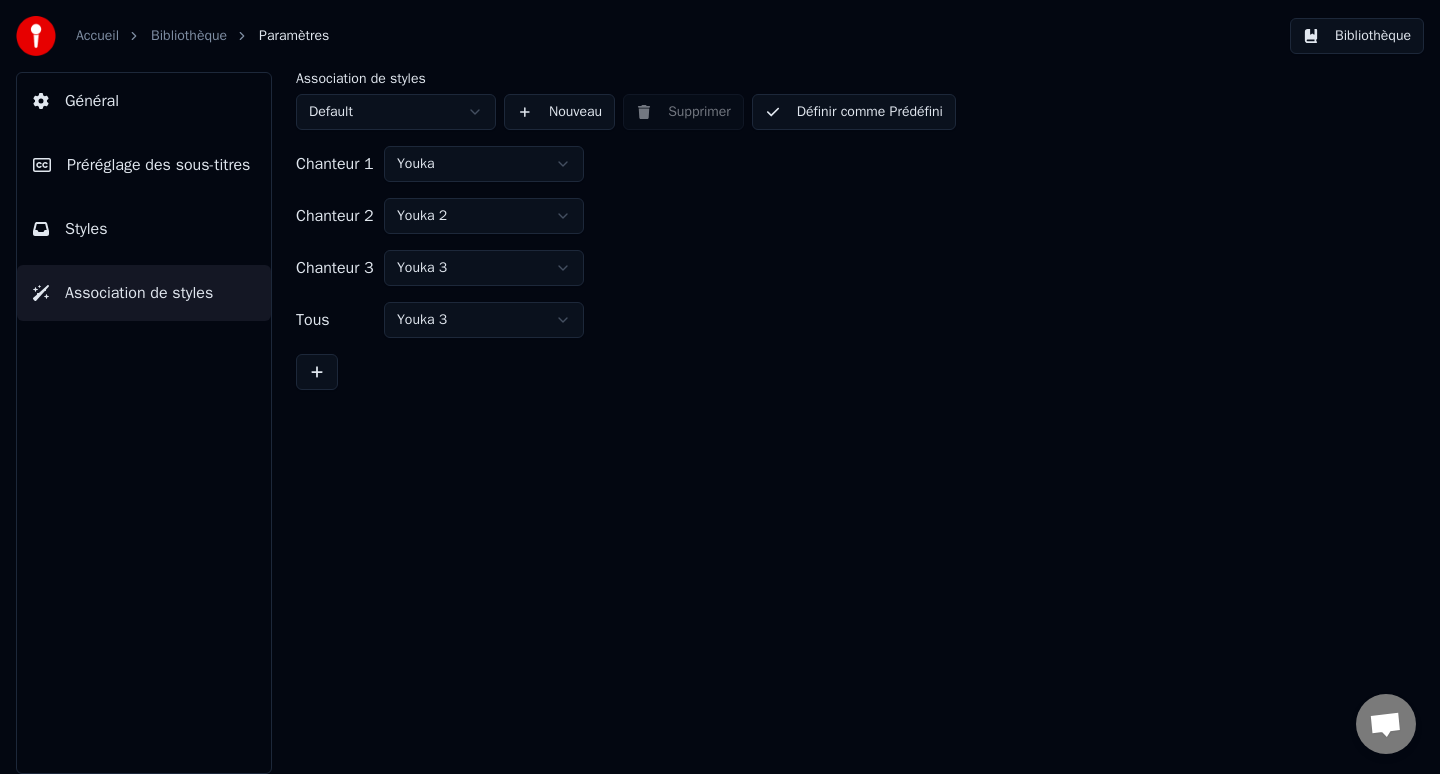 click on "Styles" at bounding box center [144, 229] 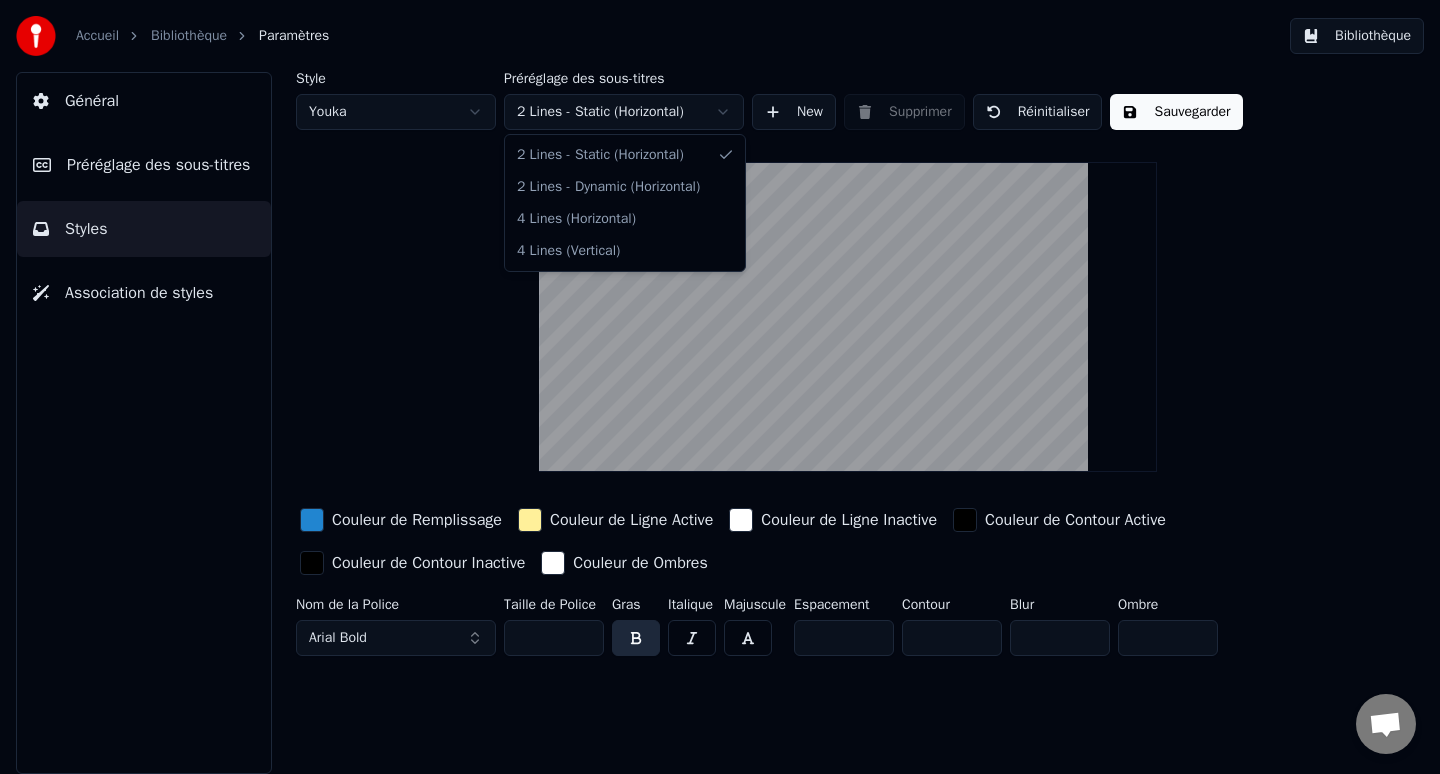 click on "Accueil Bibliothèque Paramètres Bibliothèque Général Préréglage des sous-titres Styles Association de styles Style Youka Préréglage des sous-titres 2 Lines - Static (Horizontal) New Supprimer Réinitialiser Sauvegarder Couleur de Remplissage Couleur de Ligne Active Couleur de Ligne Inactive Couleur de Contour Active Couleur de Contour Inactive Couleur de Ombres Nom de la Police Arial Bold Taille de Police ** Gras Italique Majuscule Espacement * Contour * Blur * Ombre * 2 Lines - Static (Horizontal) 2 Lines - Dynamic (Horizontal) 4 Lines (Horizontal) 4 Lines (Vertical)" at bounding box center [720, 387] 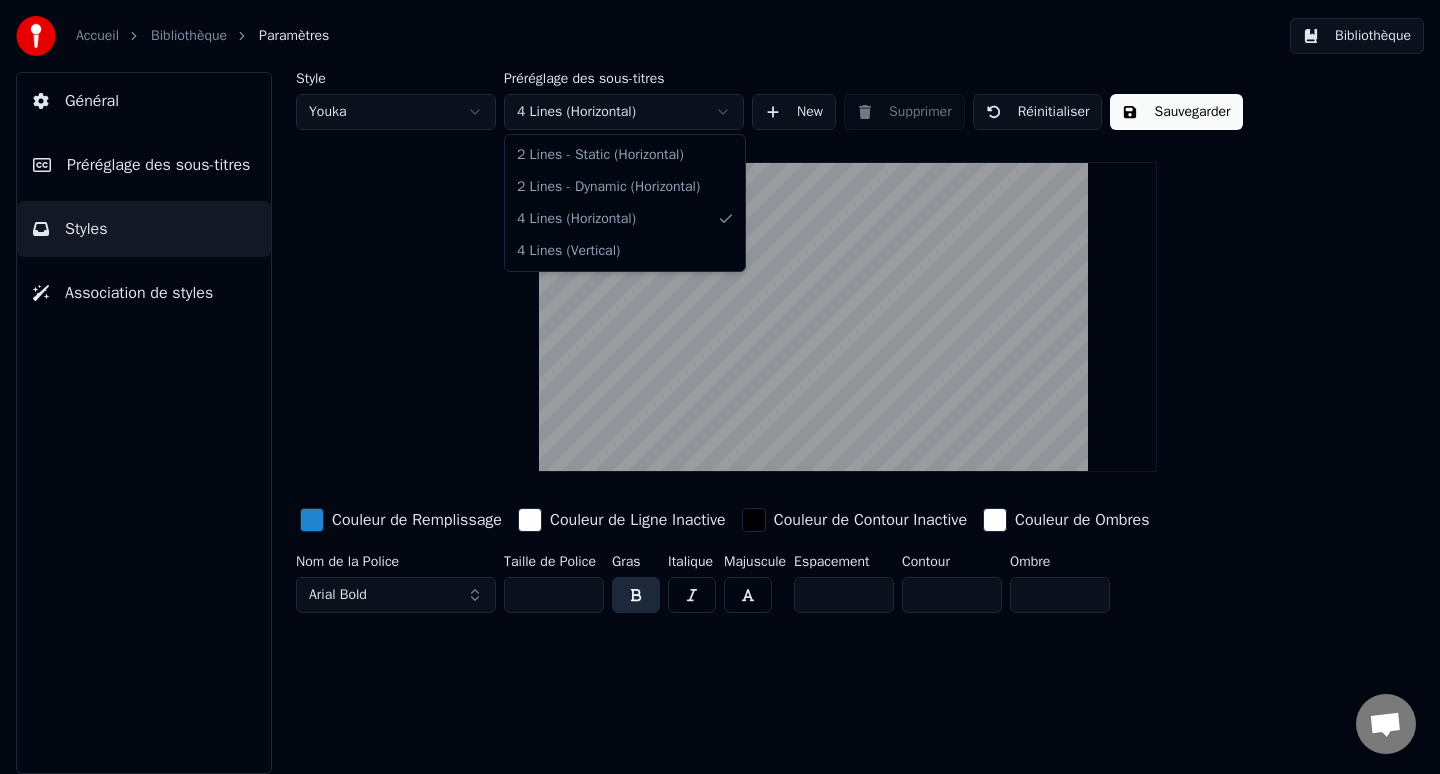 click on "Accueil Bibliothèque Paramètres Bibliothèque Général Préréglage des sous-titres Styles Association de styles Style Youka Préréglage des sous-titres 4 Lines (Horizontal) New Supprimer Réinitialiser Sauvegarder Couleur de Remplissage Couleur de Ligne Inactive Couleur de Contour Inactive Couleur de Ombres Nom de la Police Arial Bold Taille de Police ** Gras Italique Majuscule Espacement * Contour * Ombre * 2 Lines - Static (Horizontal) 2 Lines - Dynamic (Horizontal) 4 Lines (Horizontal) 4 Lines (Vertical)" at bounding box center (720, 387) 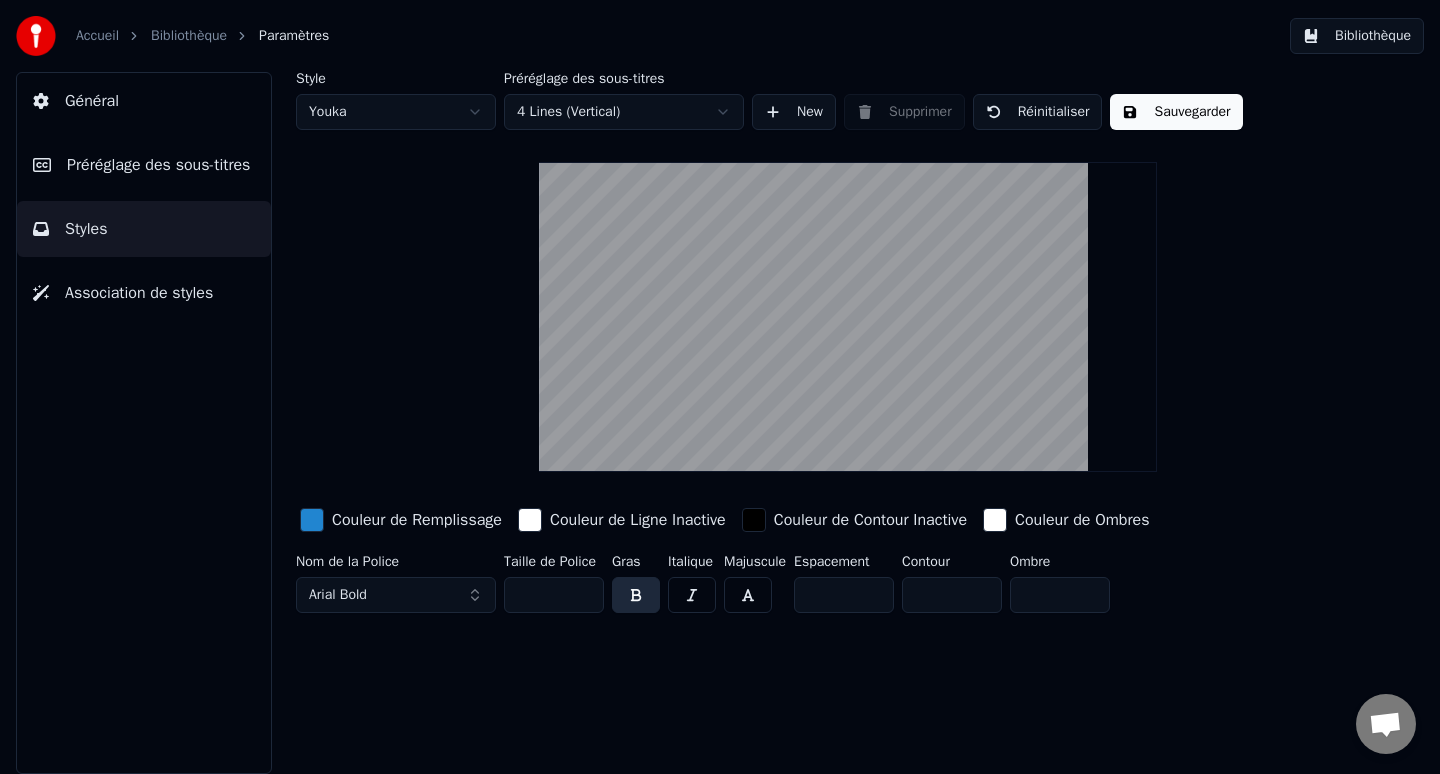 click on "Accueil Bibliothèque Paramètres Bibliothèque Général Préréglage des sous-titres Styles Association de styles Style Youka Préréglage des sous-titres 4 Lines (Vertical) New Supprimer Réinitialiser Sauvegarder Couleur de Remplissage Couleur de Ligne Inactive Couleur de Contour Inactive Couleur de Ombres Nom de la Police Arial Bold Taille de Police ** Gras Italique Majuscule Espacement * Contour * Ombre *" at bounding box center [720, 387] 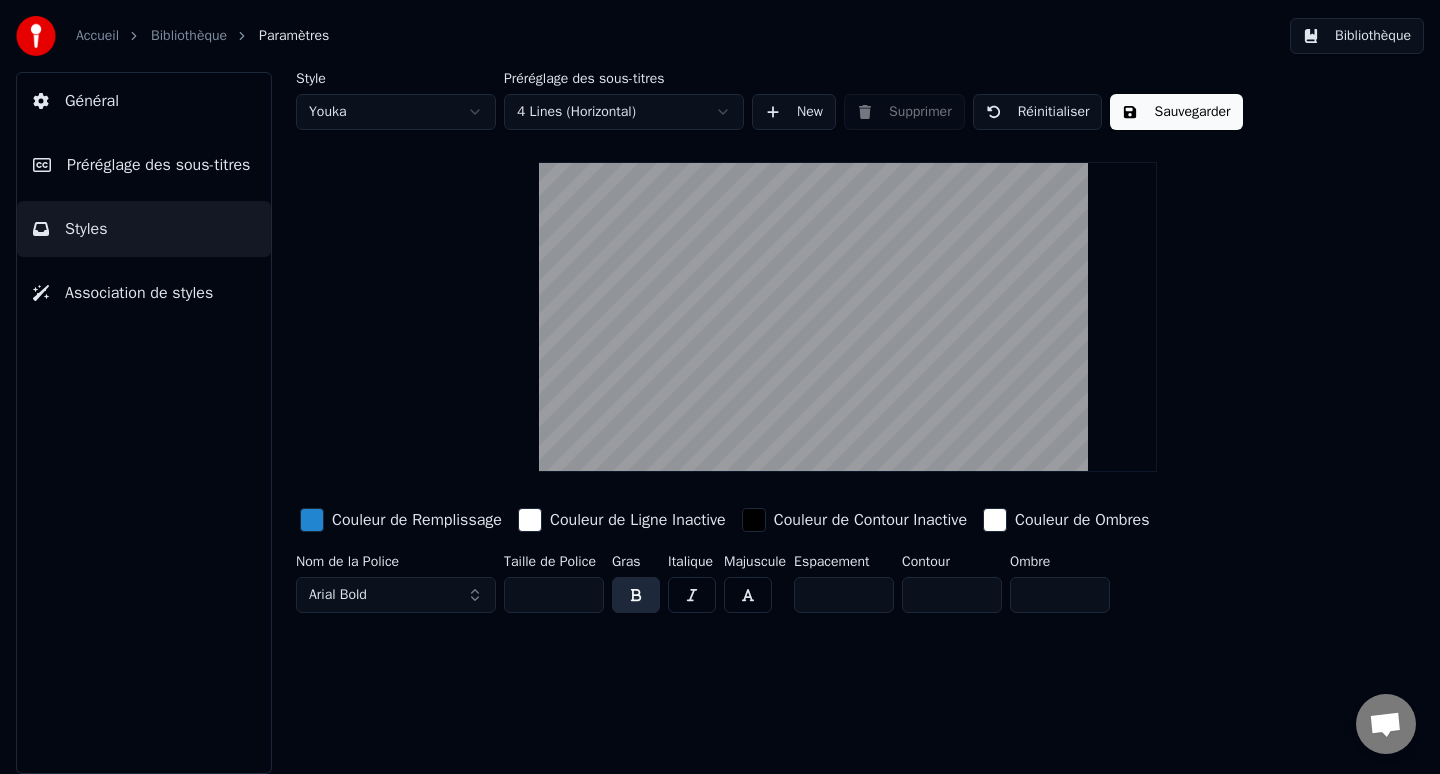 click on "Accueil Bibliothèque Paramètres Bibliothèque Général Préréglage des sous-titres Styles Association de styles Style Youka Préréglage des sous-titres 4 Lines (Horizontal) New Supprimer Réinitialiser Sauvegarder Couleur de Remplissage Couleur de Ligne Inactive Couleur de Contour Inactive Couleur de Ombres Nom de la Police Arial Bold Taille de Police ** Gras Italique Majuscule Espacement * Contour * Ombre *" at bounding box center [720, 387] 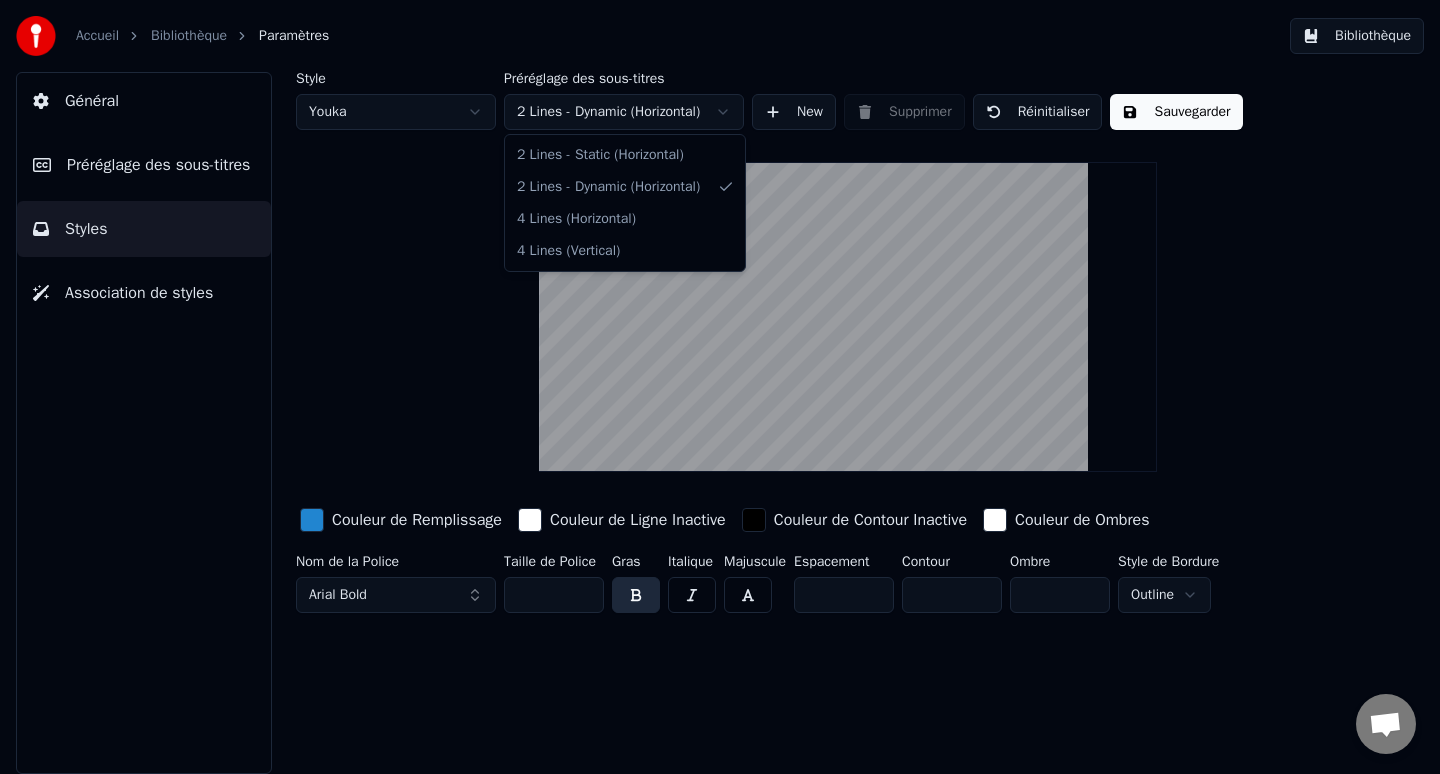 click on "Accueil Bibliothèque Paramètres Bibliothèque Général Préréglage des sous-titres Styles Association de styles Style Youka Préréglage des sous-titres 2 Lines - Dynamic (Horizontal) New Supprimer Réinitialiser Sauvegarder Couleur de Remplissage Couleur de Ligne Inactive Couleur de Contour Inactive Couleur de Ombres Nom de la Police Arial Bold Taille de Police ** Gras Italique Majuscule Espacement * Contour * Ombre * Style de Bordure Outline 2 Lines - Static (Horizontal) 2 Lines - Dynamic (Horizontal) 4 Lines (Horizontal) 4 Lines (Vertical)" at bounding box center [720, 387] 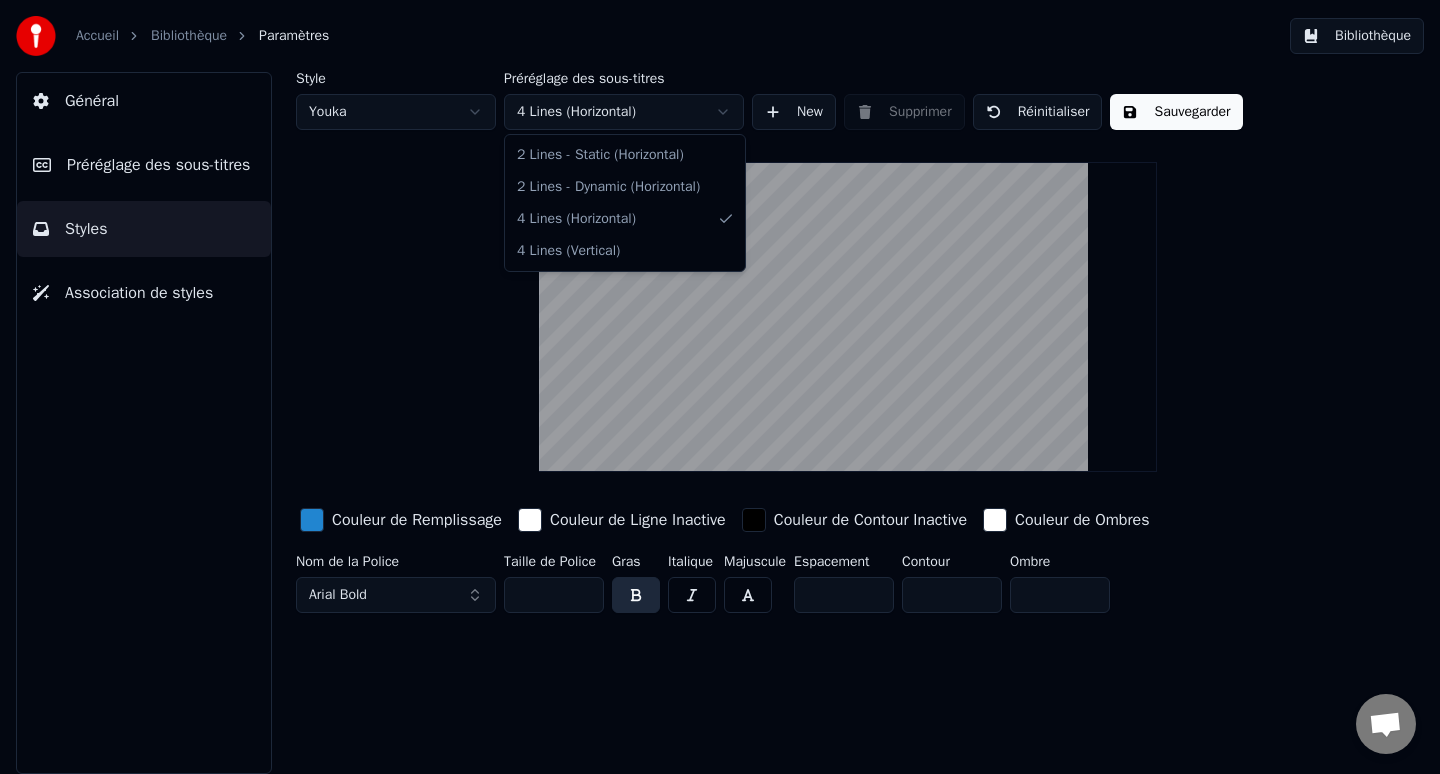 click on "Accueil Bibliothèque Paramètres Bibliothèque Général Préréglage des sous-titres Styles Association de styles Style Youka Préréglage des sous-titres 4 Lines (Horizontal) New Supprimer Réinitialiser Sauvegarder Couleur de Remplissage Couleur de Ligne Inactive Couleur de Contour Inactive Couleur de Ombres Nom de la Police Arial Bold Taille de Police ** Gras Italique Majuscule Espacement * Contour * Ombre * 2 Lines - Static (Horizontal) 2 Lines - Dynamic (Horizontal) 4 Lines (Horizontal) 4 Lines (Vertical)" at bounding box center (720, 387) 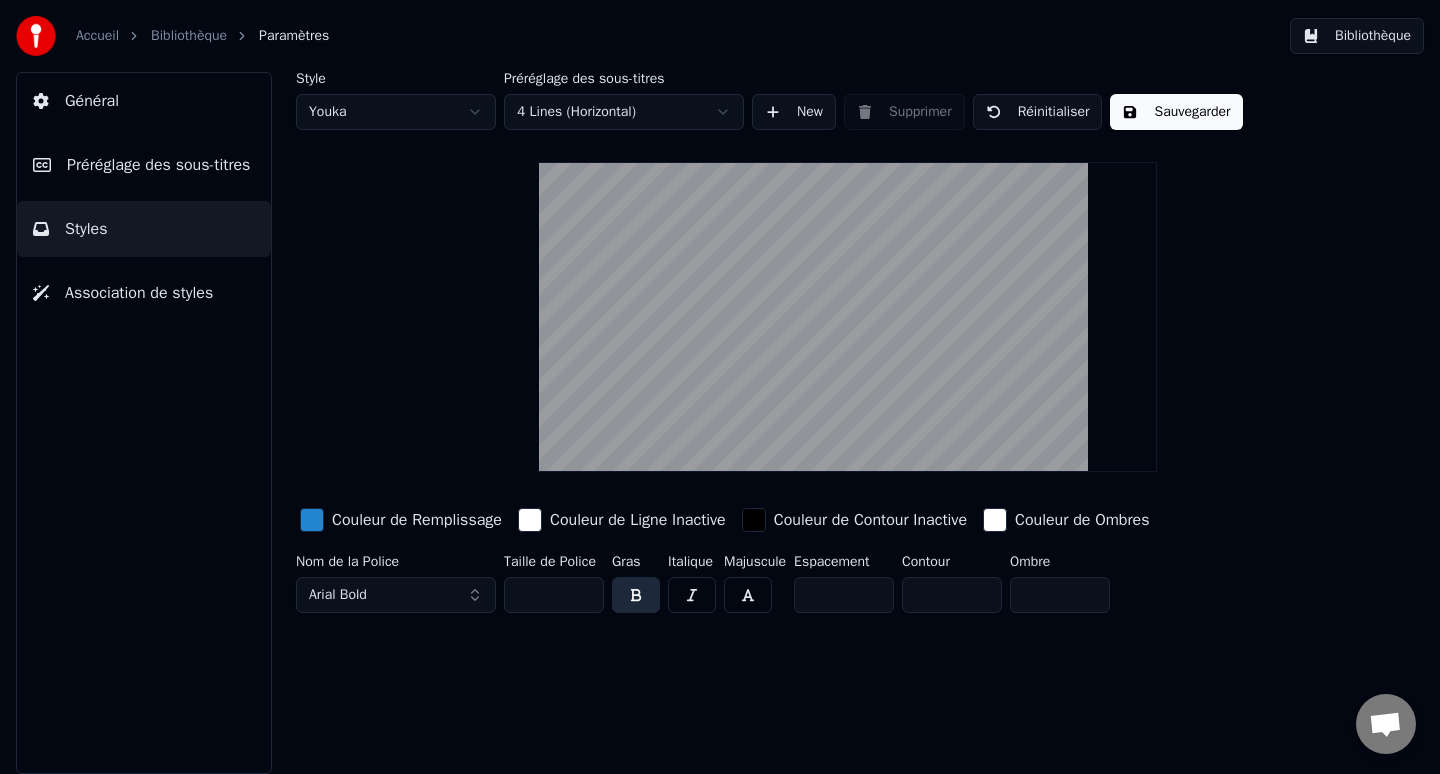 click at bounding box center (847, 317) 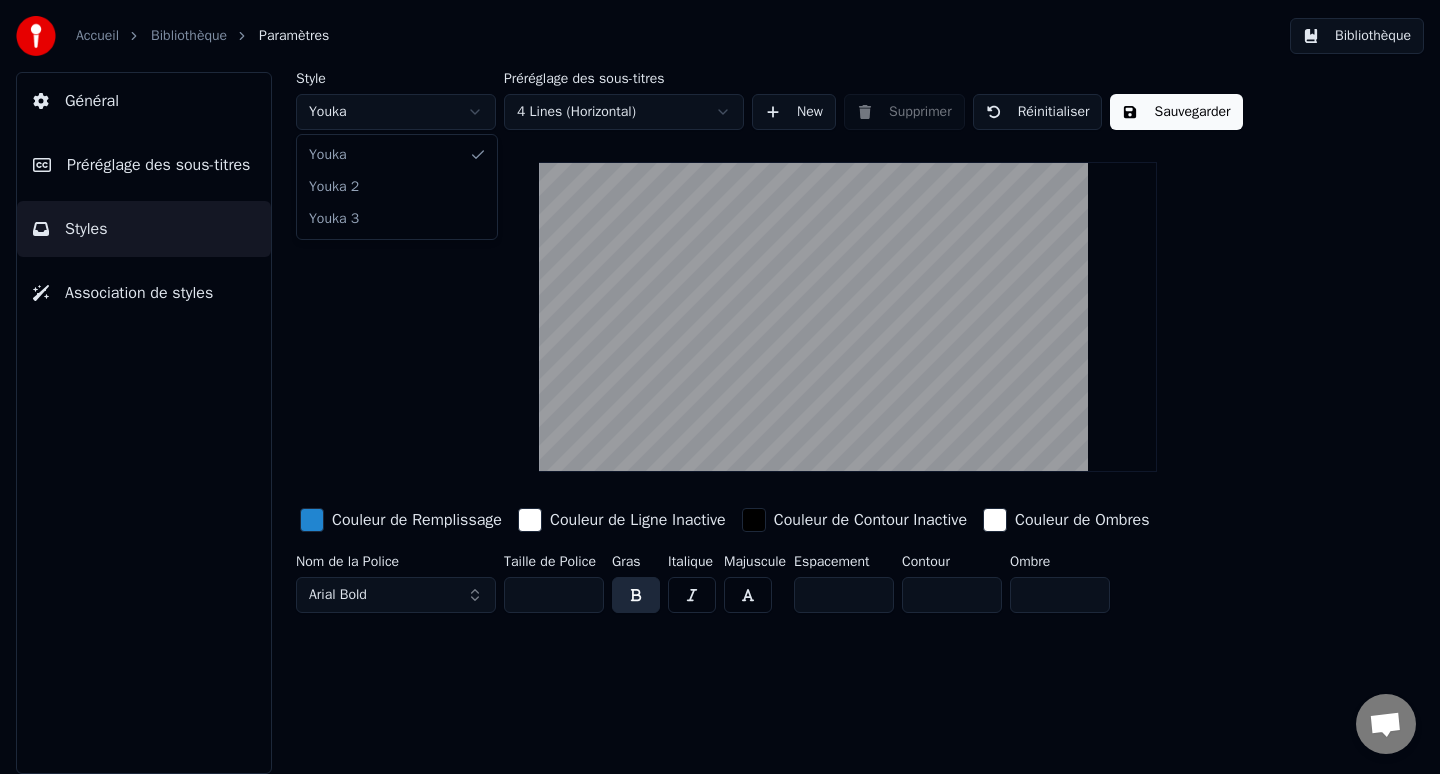 click on "Accueil Bibliothèque Paramètres Bibliothèque Général Préréglage des sous-titres Styles Association de styles Style Youka Préréglage des sous-titres 4 Lines (Horizontal) New Supprimer Réinitialiser Sauvegarder Couleur de Remplissage Couleur de Ligne Inactive Couleur de Contour Inactive Couleur de Ombres Nom de la Police Arial Bold Taille de Police ** Gras Italique Majuscule Espacement * Contour * Ombre * Youka Youka 2 Youka 3" at bounding box center (720, 387) 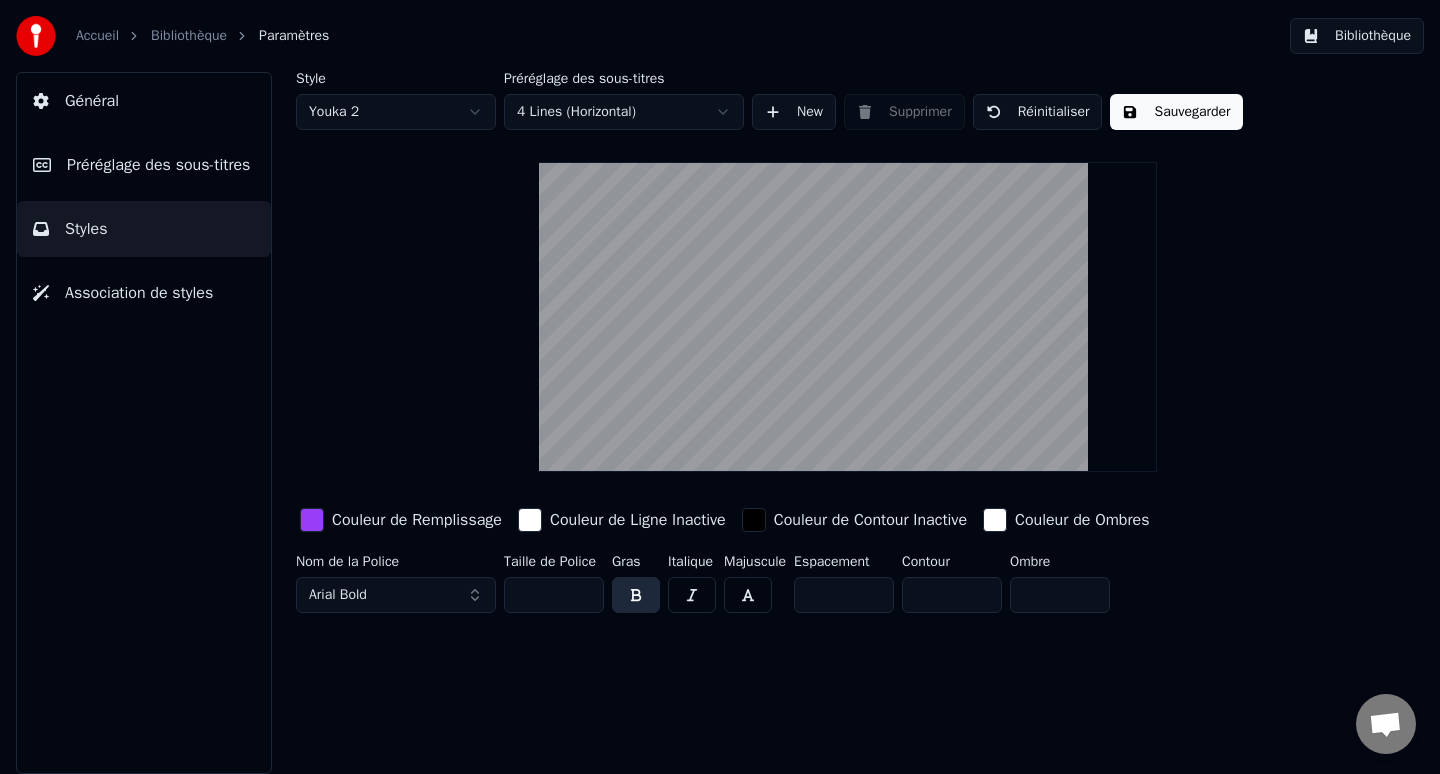click on "Accueil Bibliothèque Paramètres Bibliothèque Général Préréglage des sous-titres Styles Association de styles Style Youka 2 Préréglage des sous-titres 4 Lines (Horizontal) New Supprimer Réinitialiser Sauvegarder Couleur de Remplissage Couleur de Ligne Inactive Couleur de Contour Inactive Couleur de Ombres Nom de la Police Arial Bold Taille de Police ** Gras Italique Majuscule Espacement * Contour * Ombre *" at bounding box center (720, 387) 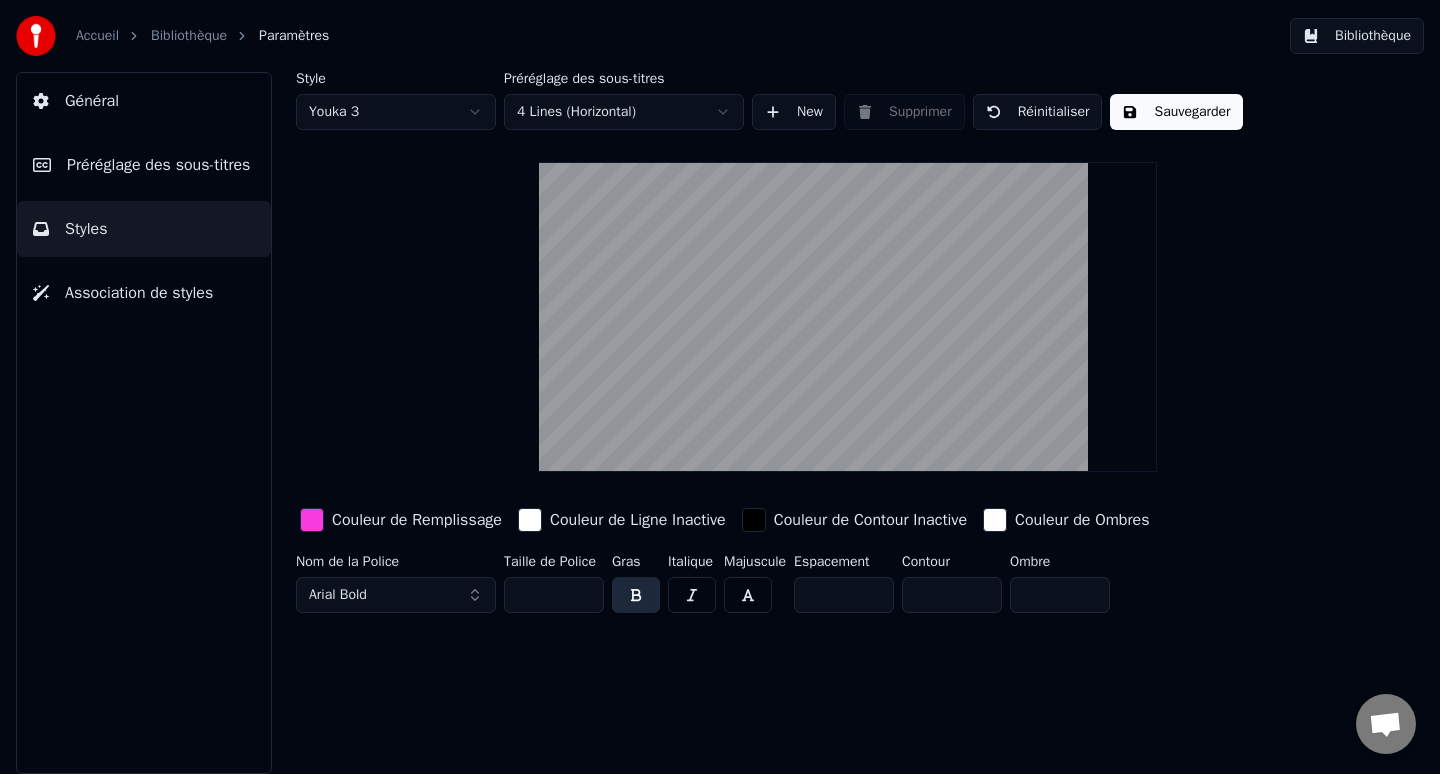 click on "Accueil Bibliothèque Paramètres Bibliothèque Général Préréglage des sous-titres Styles Association de styles Style Youka 3 Préréglage des sous-titres 4 Lines (Horizontal) New Supprimer Réinitialiser Sauvegarder Couleur de Remplissage Couleur de Ligne Inactive Couleur de Contour Inactive Couleur de Ombres Nom de la Police Arial Bold Taille de Police ** Gras Italique Majuscule Espacement * Contour * Ombre *" at bounding box center [720, 387] 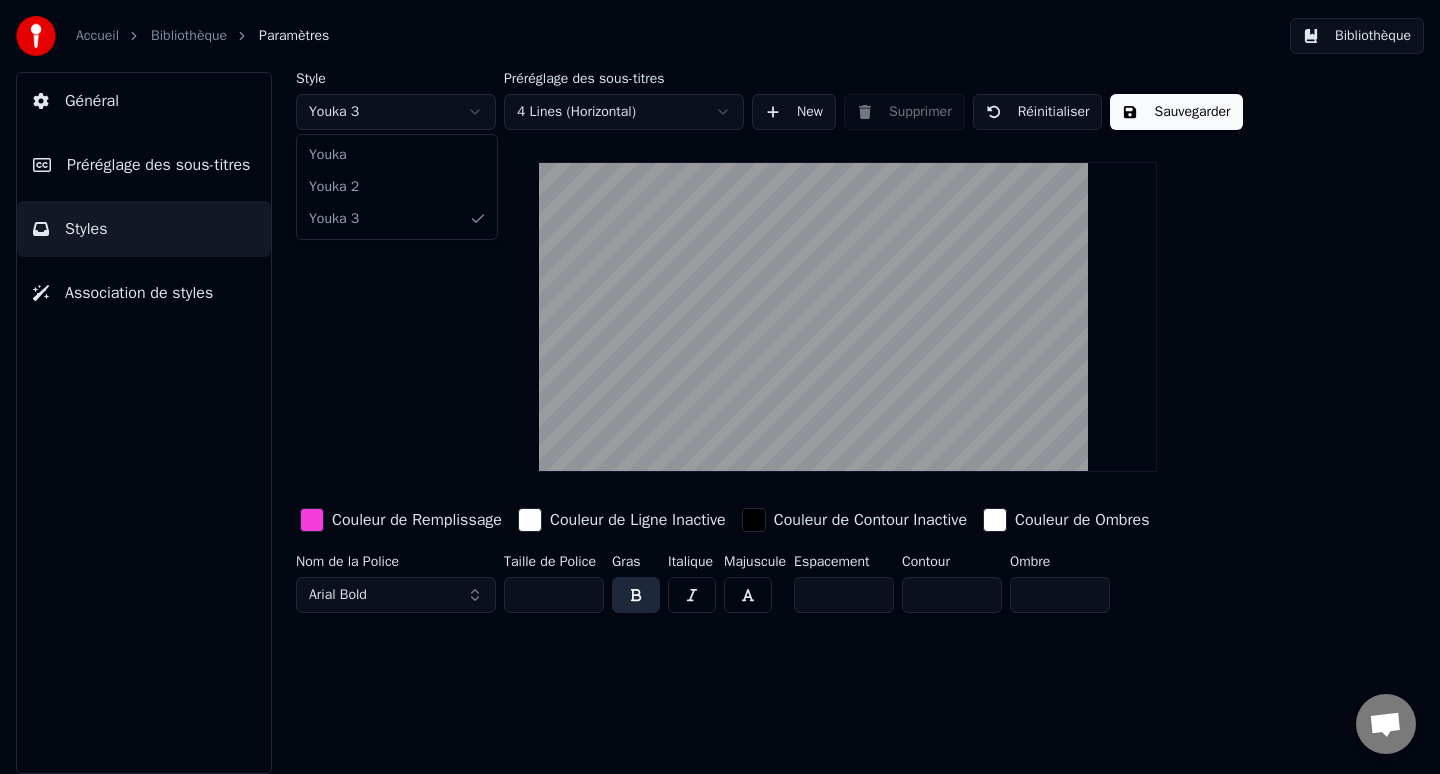 click on "Accueil Bibliothèque Paramètres Bibliothèque Général Préréglage des sous-titres Styles Association de styles Style Youka 3 Préréglage des sous-titres 4 Lines (Horizontal) New Supprimer Réinitialiser Sauvegarder Couleur de Remplissage Couleur de Ligne Inactive Couleur de Contour Inactive Couleur de Ombres Nom de la Police Arial Bold Taille de Police ** Gras Italique Majuscule Espacement * Contour * Ombre * Youka Youka 2 Youka 3" at bounding box center [720, 387] 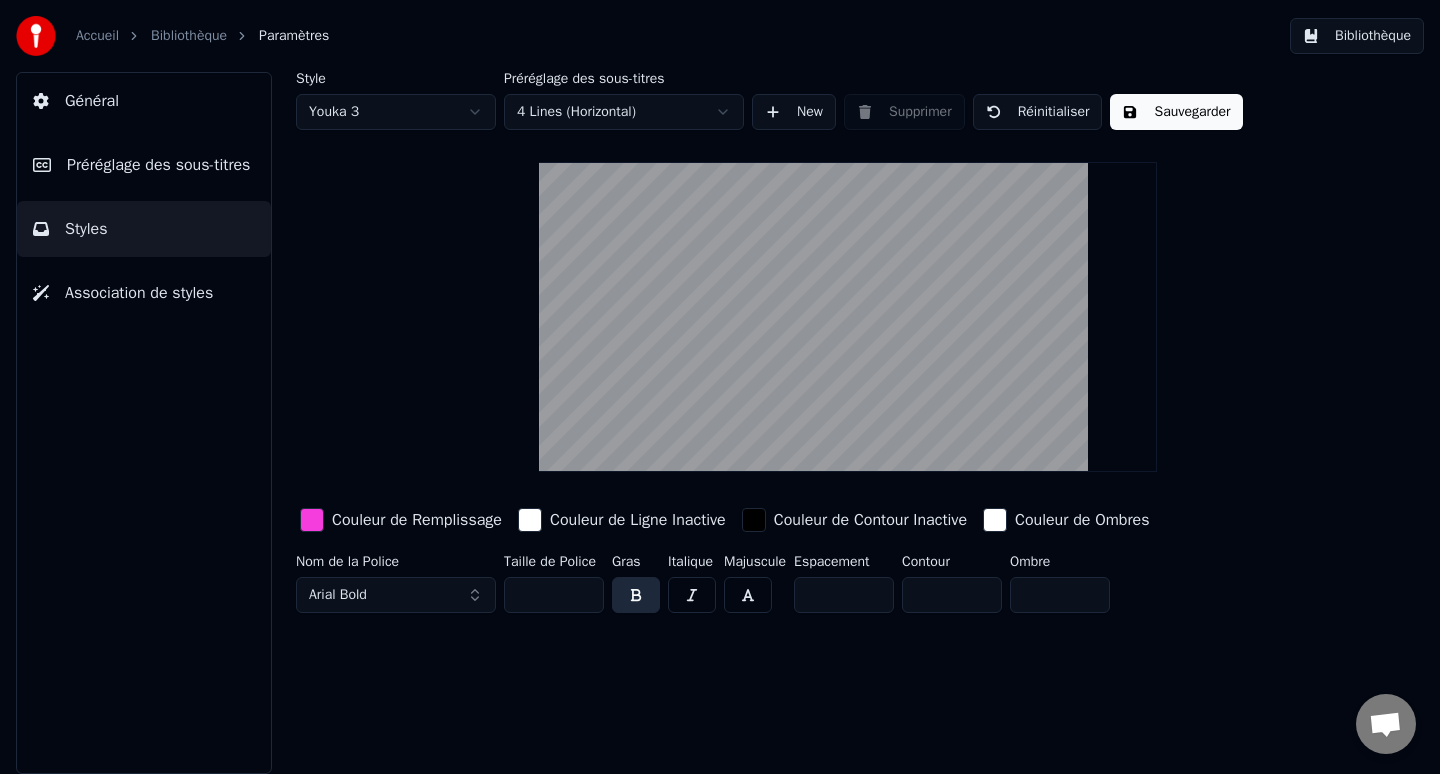 click at bounding box center [847, 317] 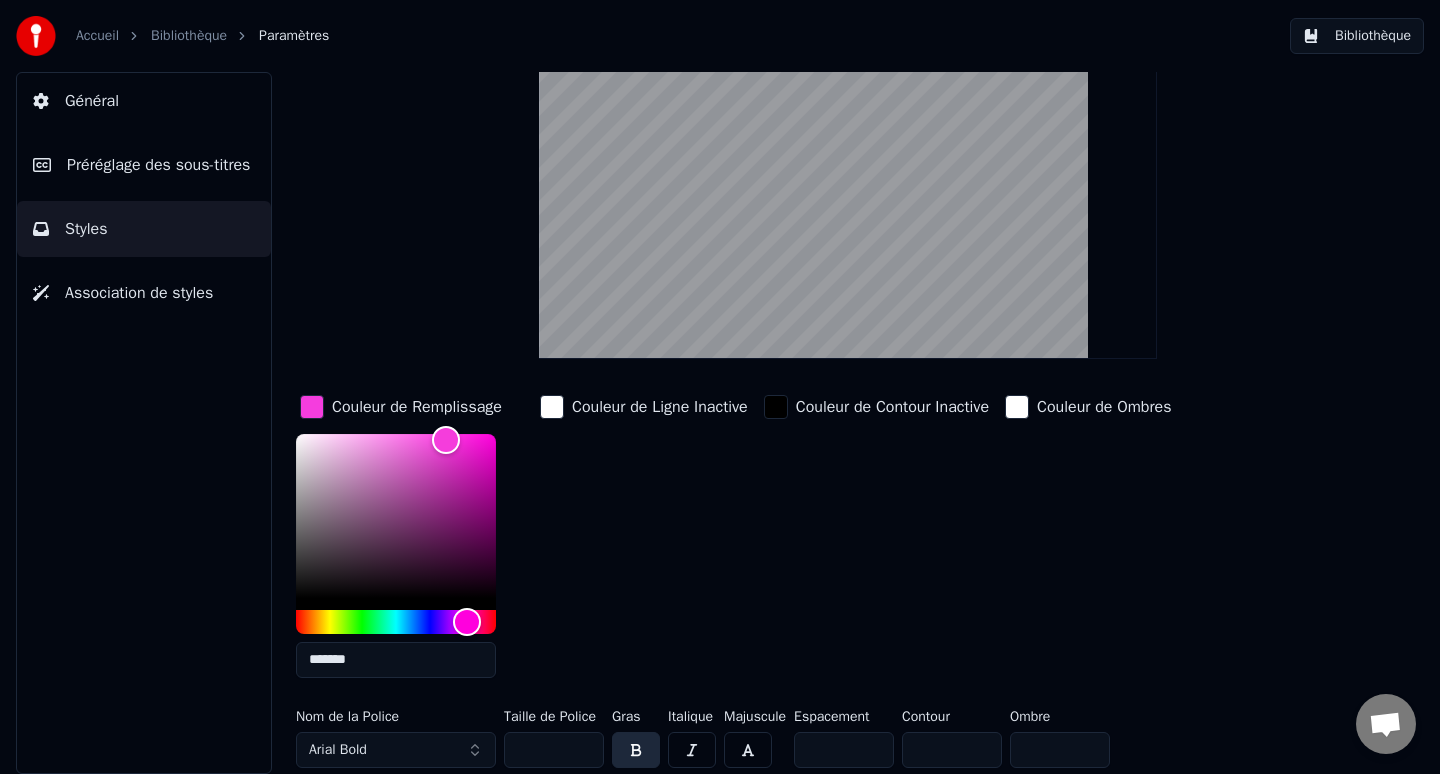scroll, scrollTop: 113, scrollLeft: 0, axis: vertical 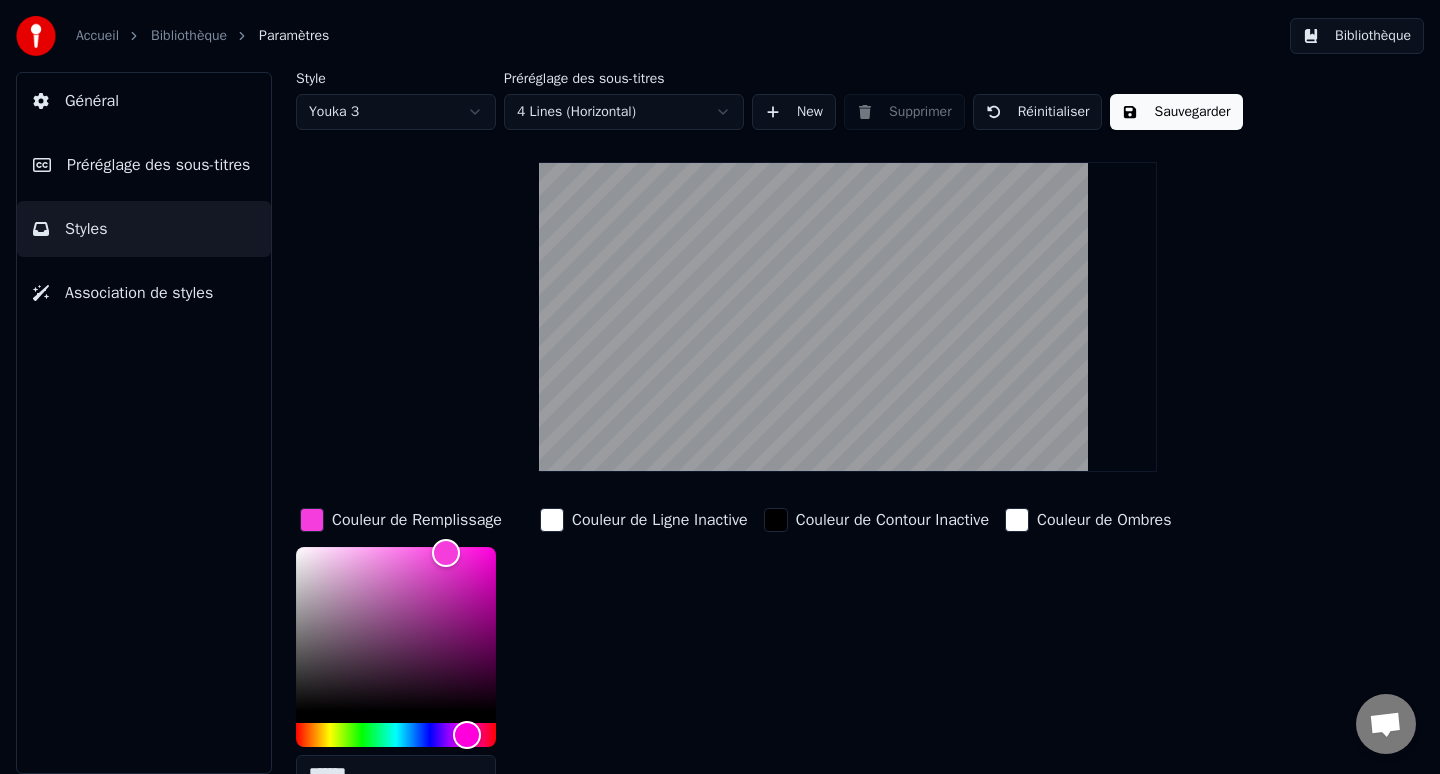 click on "Préréglage des sous-titres" at bounding box center [158, 165] 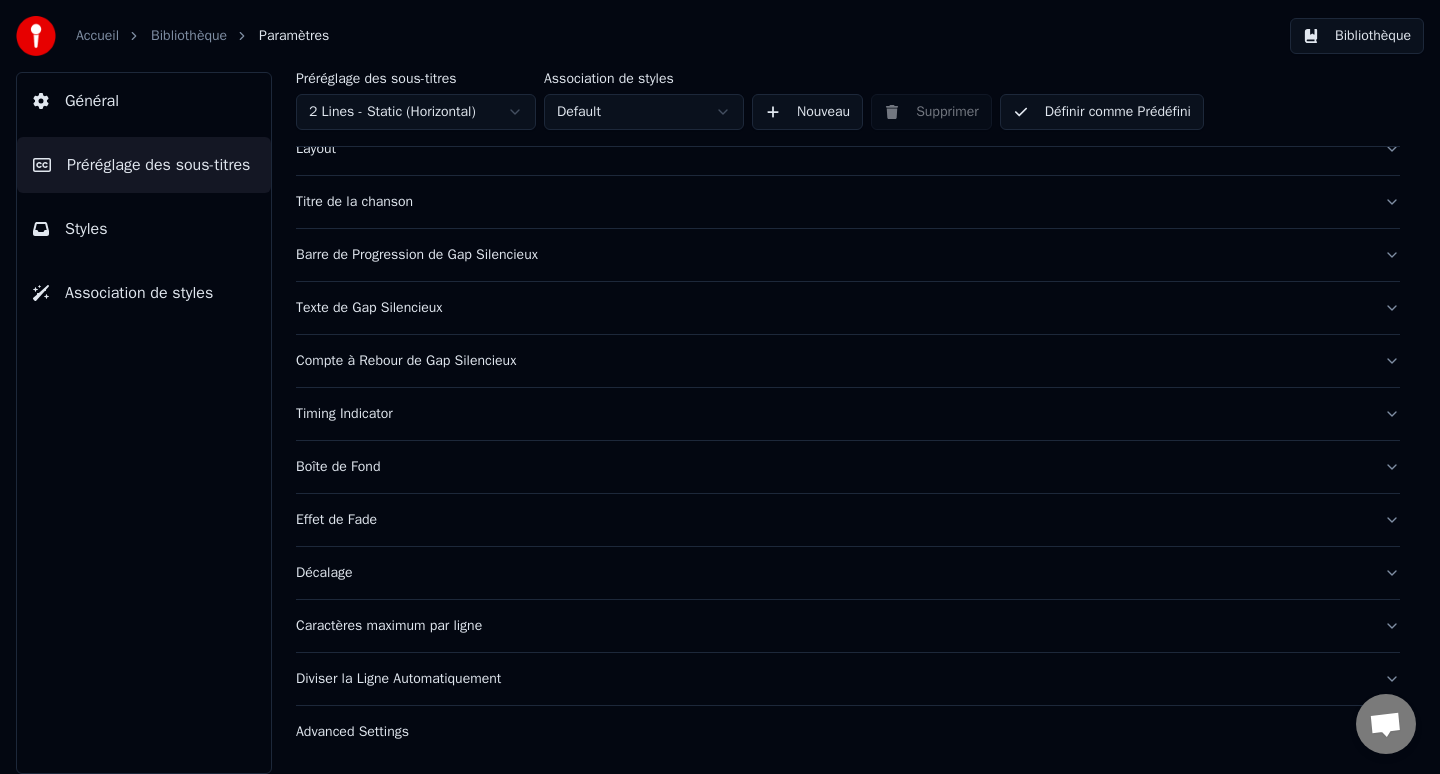 scroll, scrollTop: 0, scrollLeft: 0, axis: both 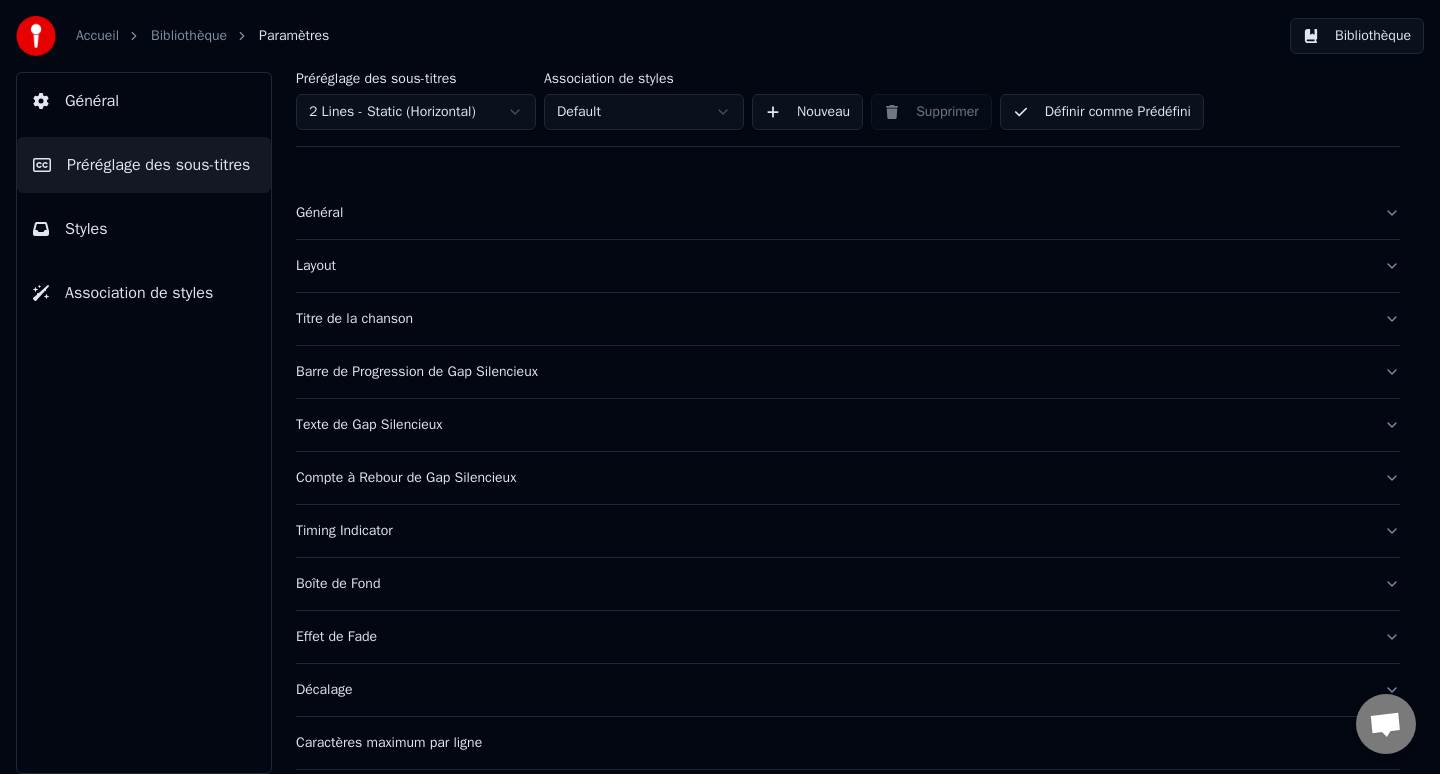 click on "Général" at bounding box center (832, 213) 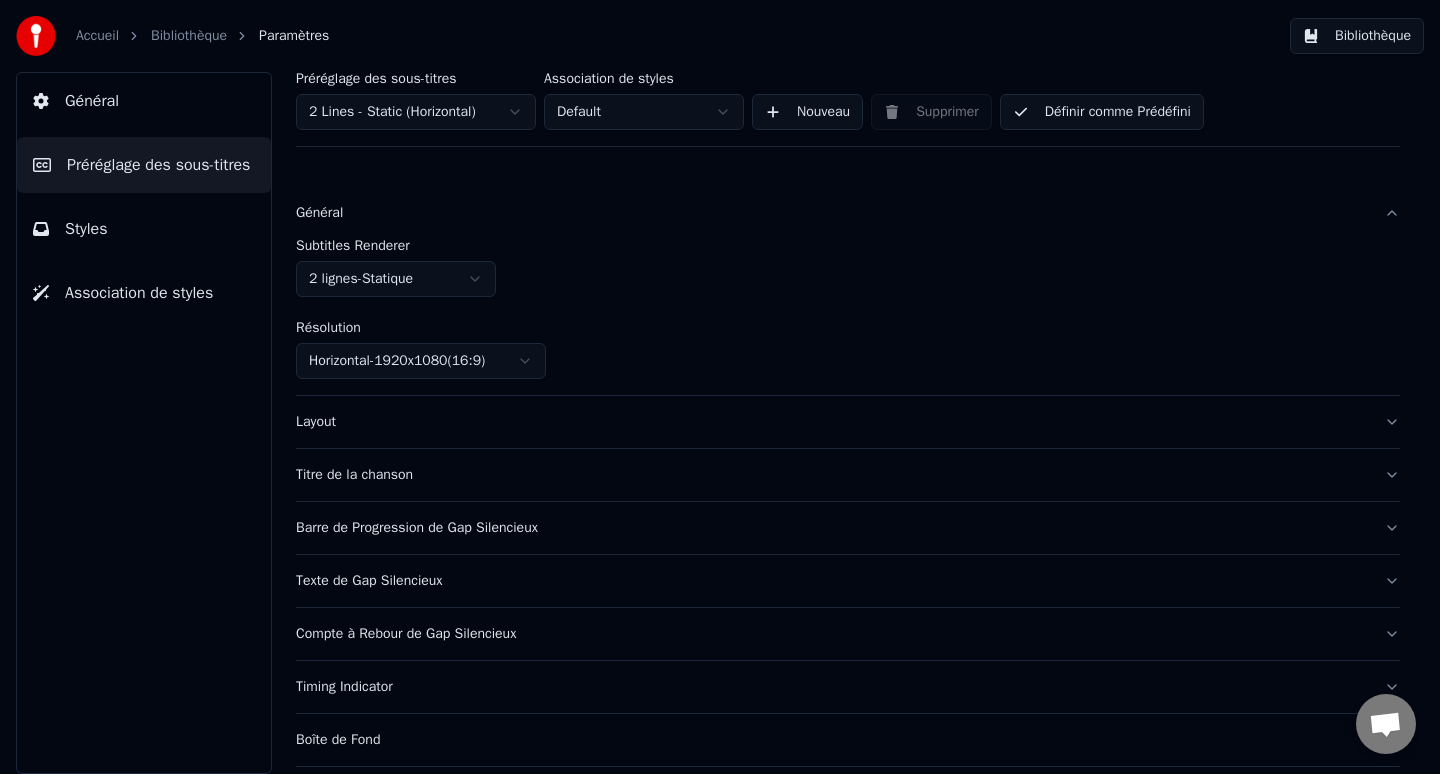 click on "Accueil Bibliothèque Paramètres Bibliothèque Général Préréglage des sous-titres Styles Association de styles Préréglage des sous-titres 2 Lines - Static (Horizontal) Association de styles Default Nouveau Supprimer Définir comme Prédéfini Général Subtitles Renderer 2 lignes  -  Statique Résolution Horizontal  -  1920 x 1080  ( 16 : 9 ) Layout Titre de la chanson Barre de Progression de Gap Silencieux Texte de Gap Silencieux Compte à Rebour de Gap Silencieux Timing Indicator Boîte de Fond Effet de Fade Décalage Caractères maximum par ligne Diviser la Ligne Automatiquement Advanced Settings" at bounding box center (720, 387) 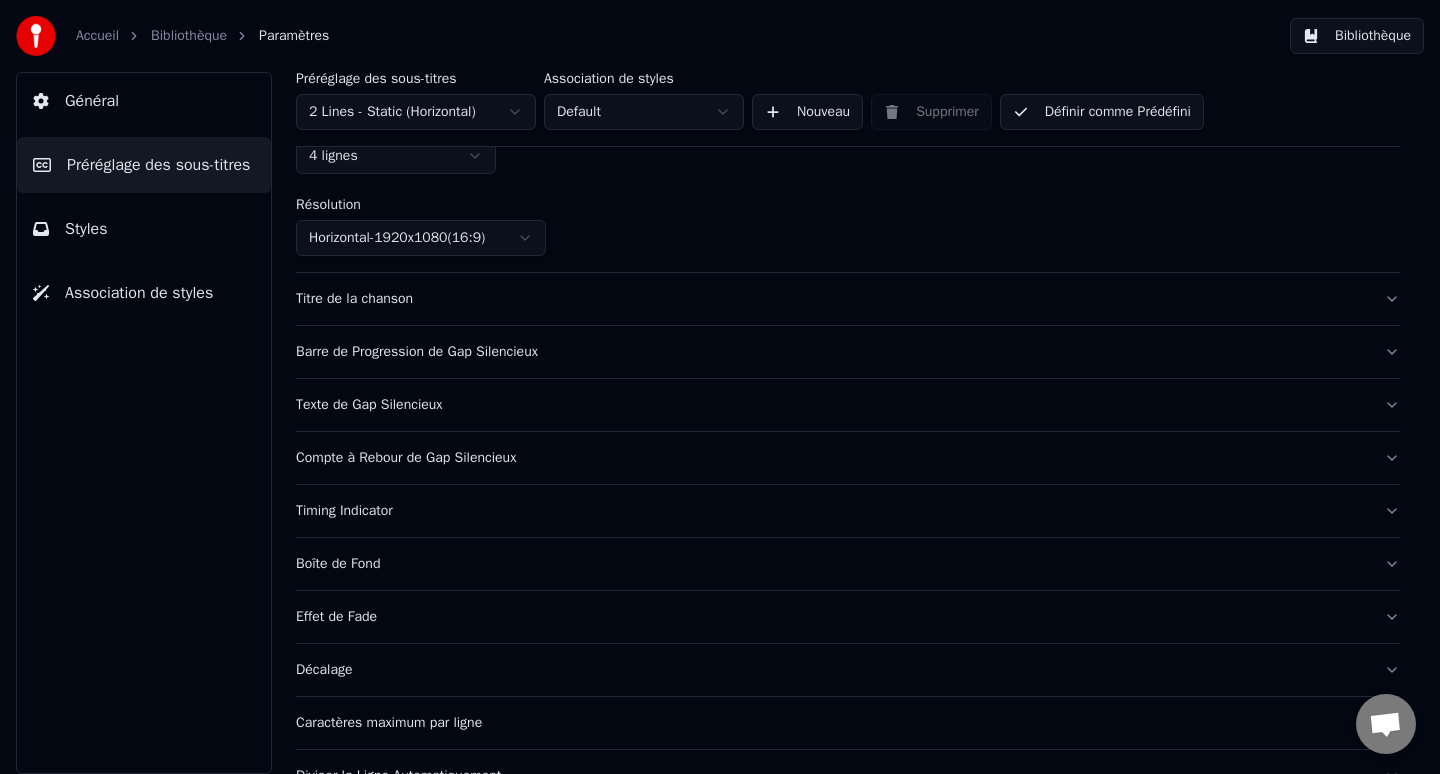 scroll, scrollTop: 135, scrollLeft: 0, axis: vertical 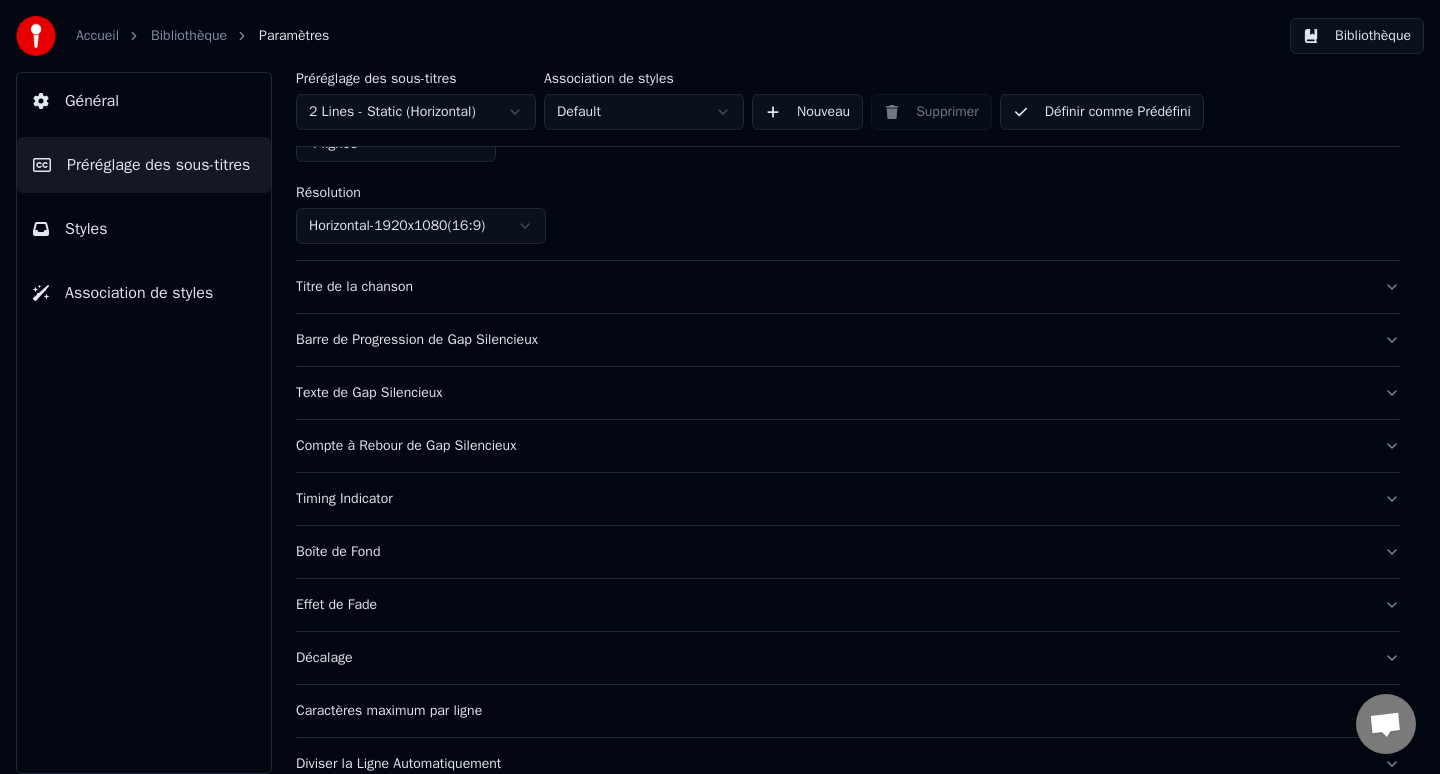 click on "Titre de la chanson" at bounding box center (832, 287) 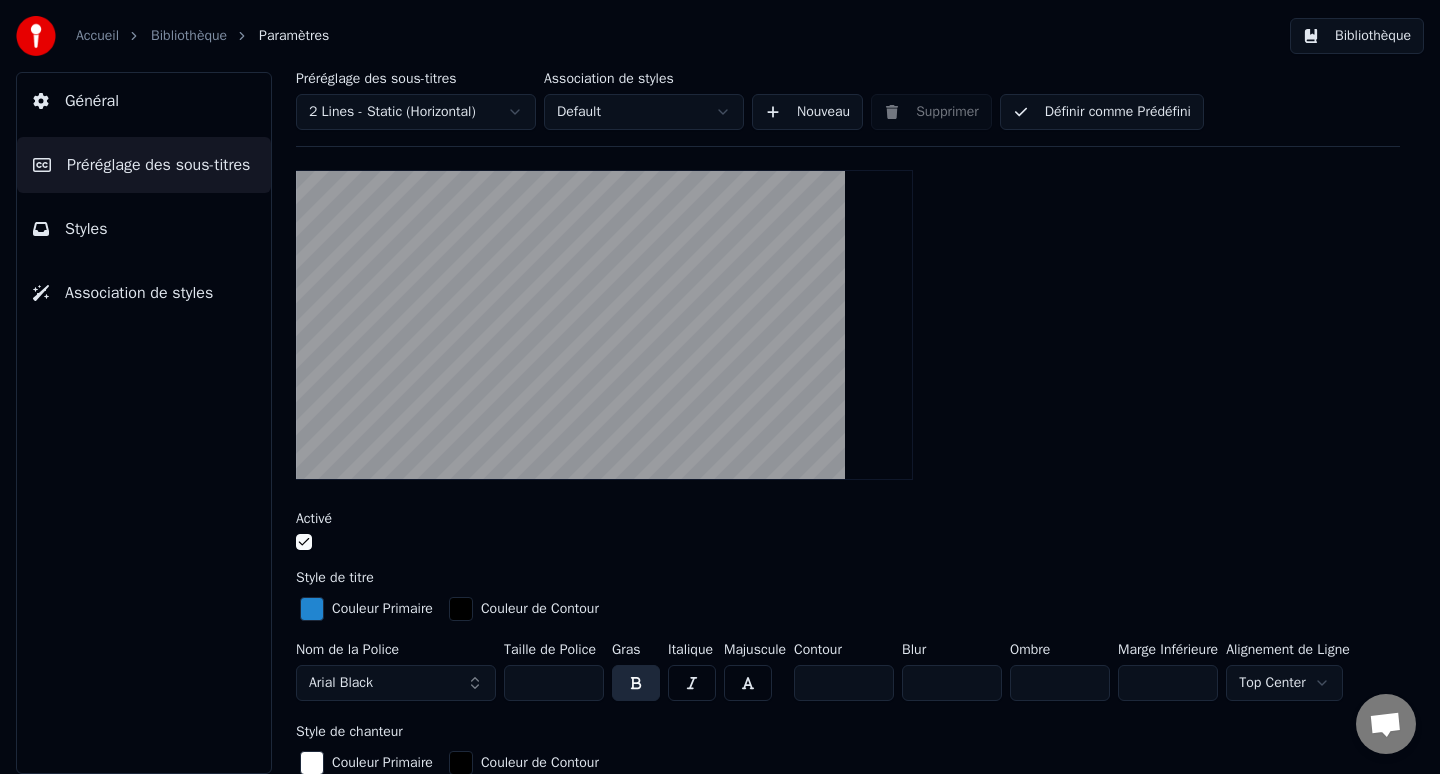 scroll, scrollTop: 219, scrollLeft: 0, axis: vertical 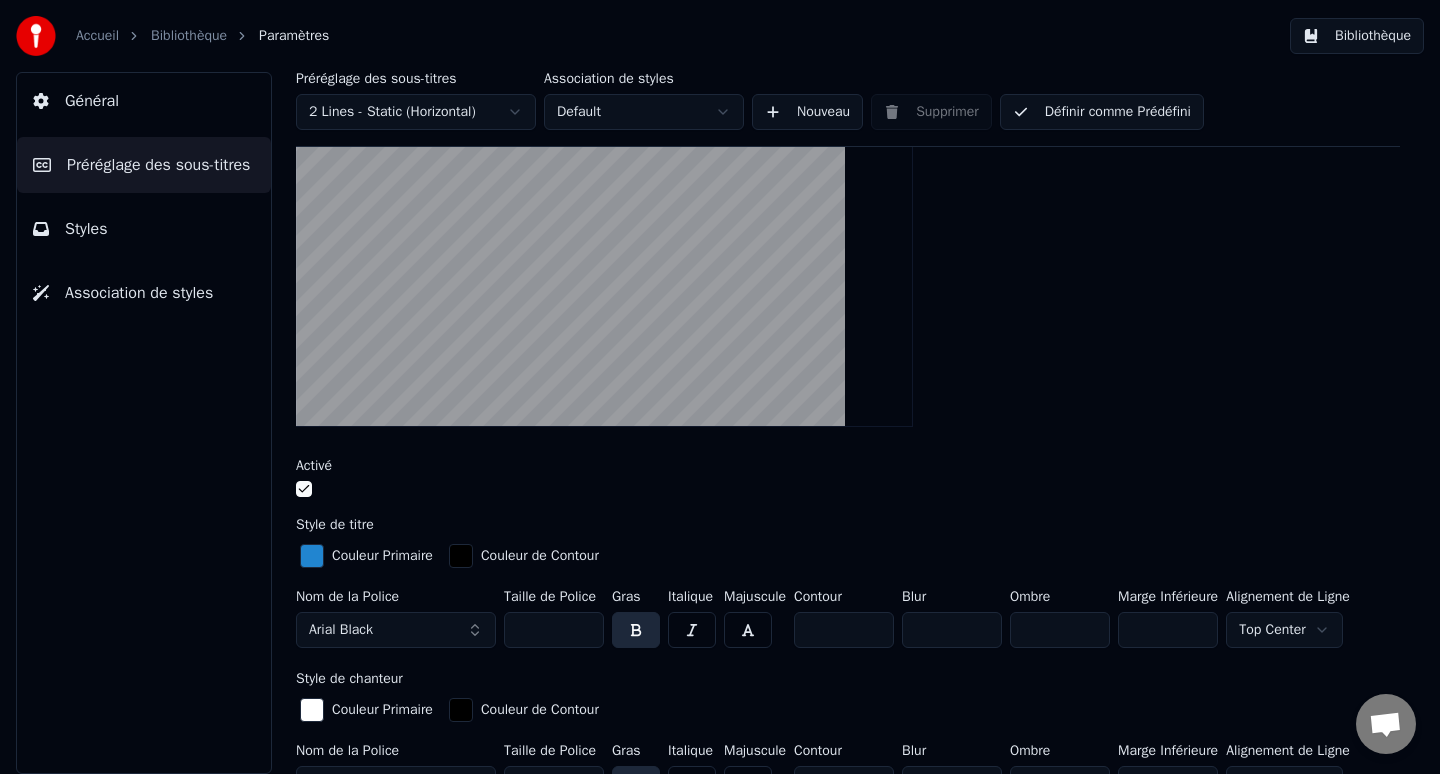 click at bounding box center (312, 556) 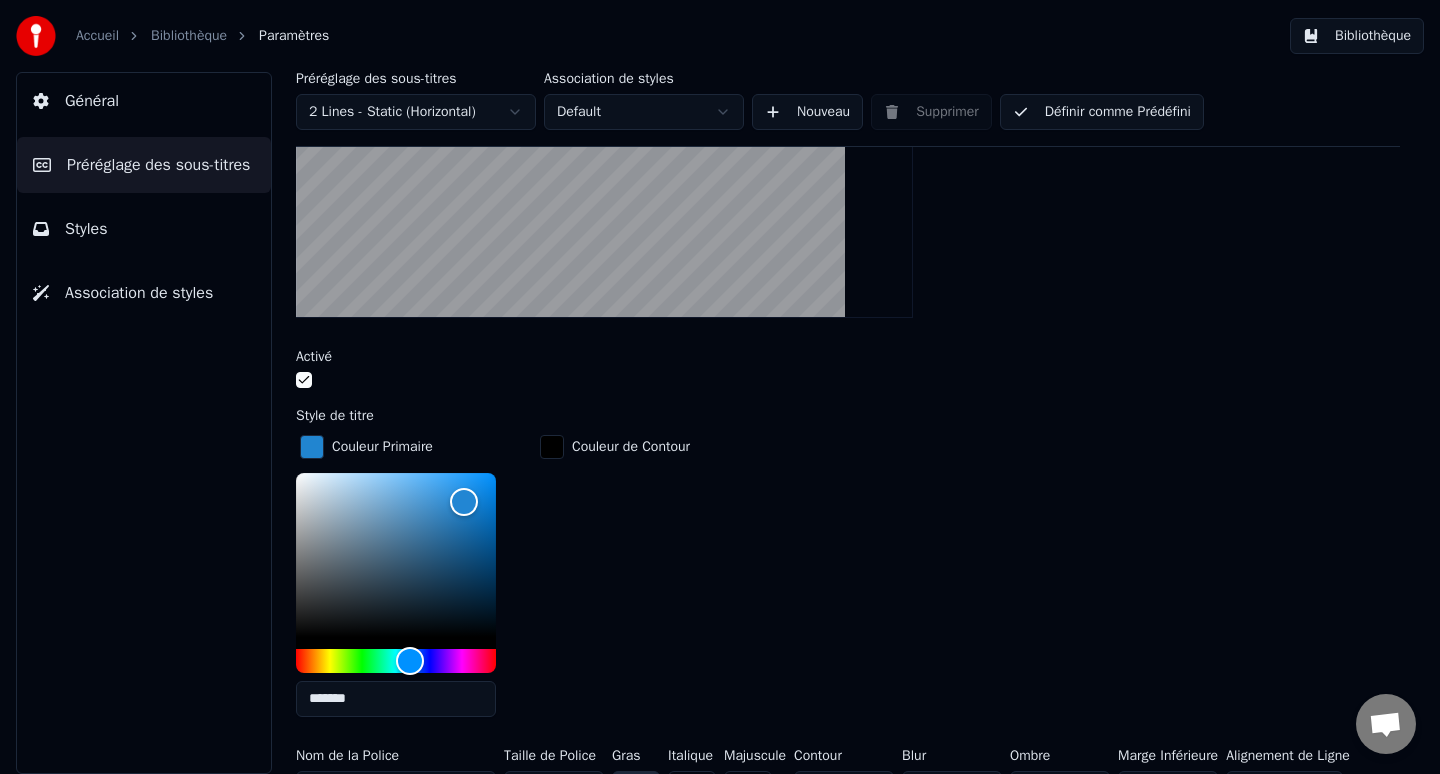 scroll, scrollTop: 393, scrollLeft: 0, axis: vertical 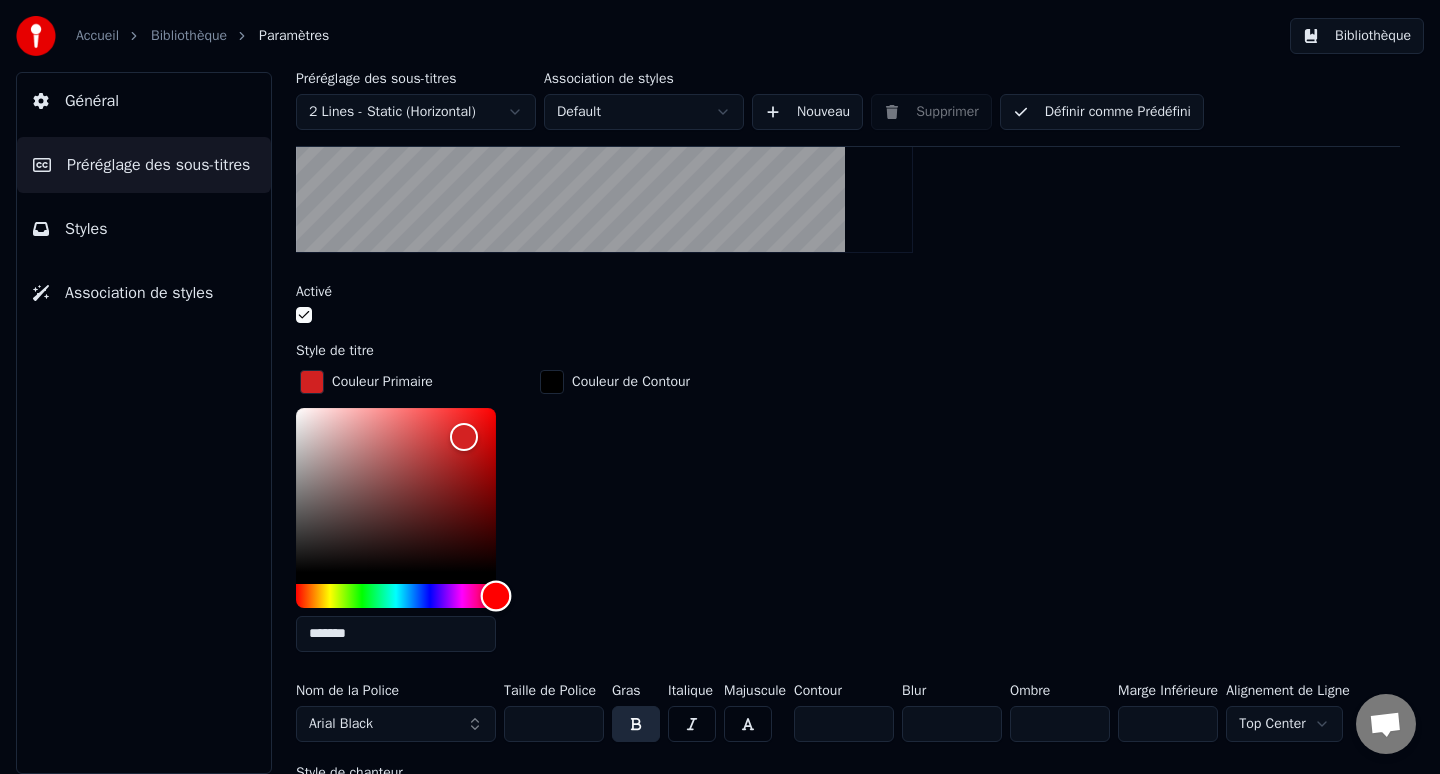 drag, startPoint x: 410, startPoint y: 596, endPoint x: 500, endPoint y: 594, distance: 90.02222 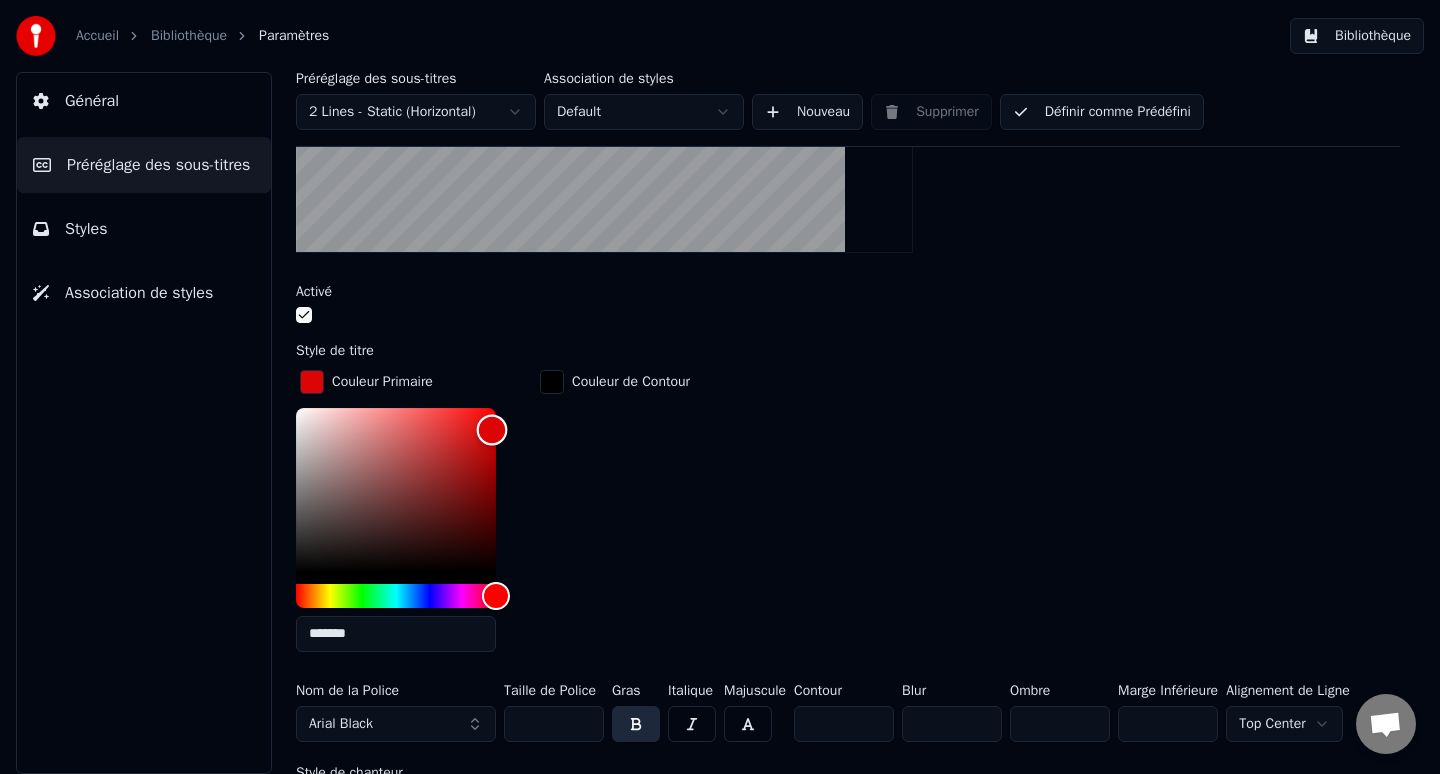 drag, startPoint x: 464, startPoint y: 425, endPoint x: 490, endPoint y: 427, distance: 26.076809 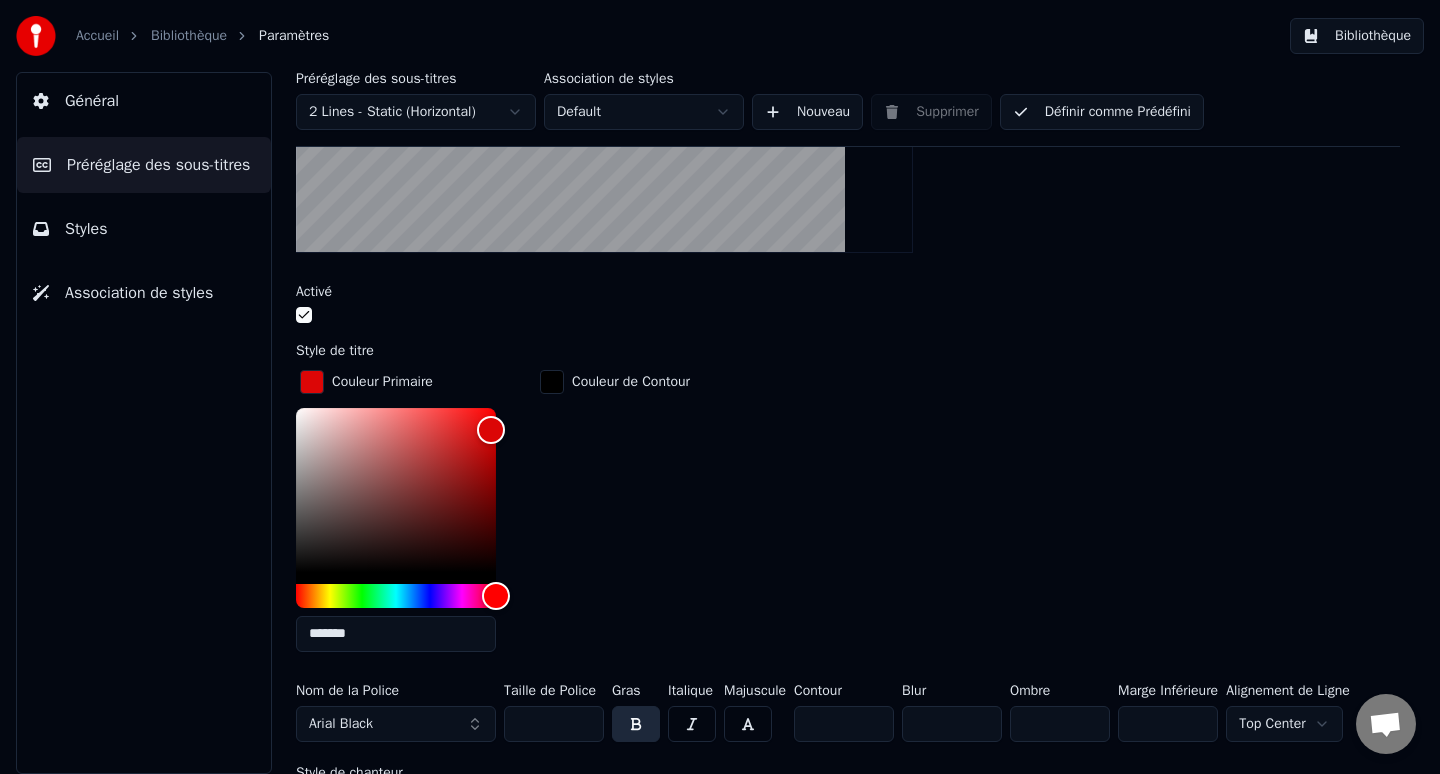click on "Couleur Primaire ******* Couleur de Contour" at bounding box center [848, 517] 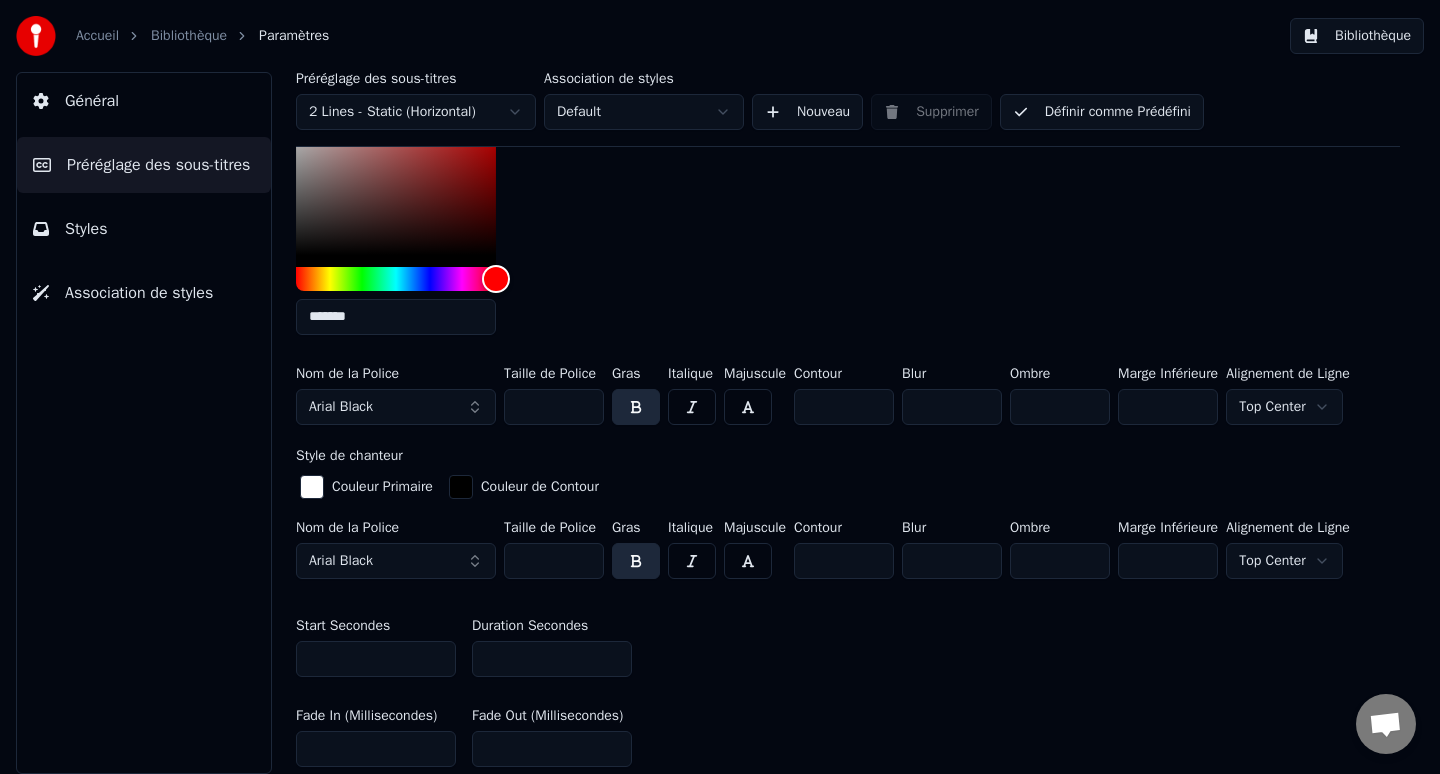 scroll, scrollTop: 720, scrollLeft: 0, axis: vertical 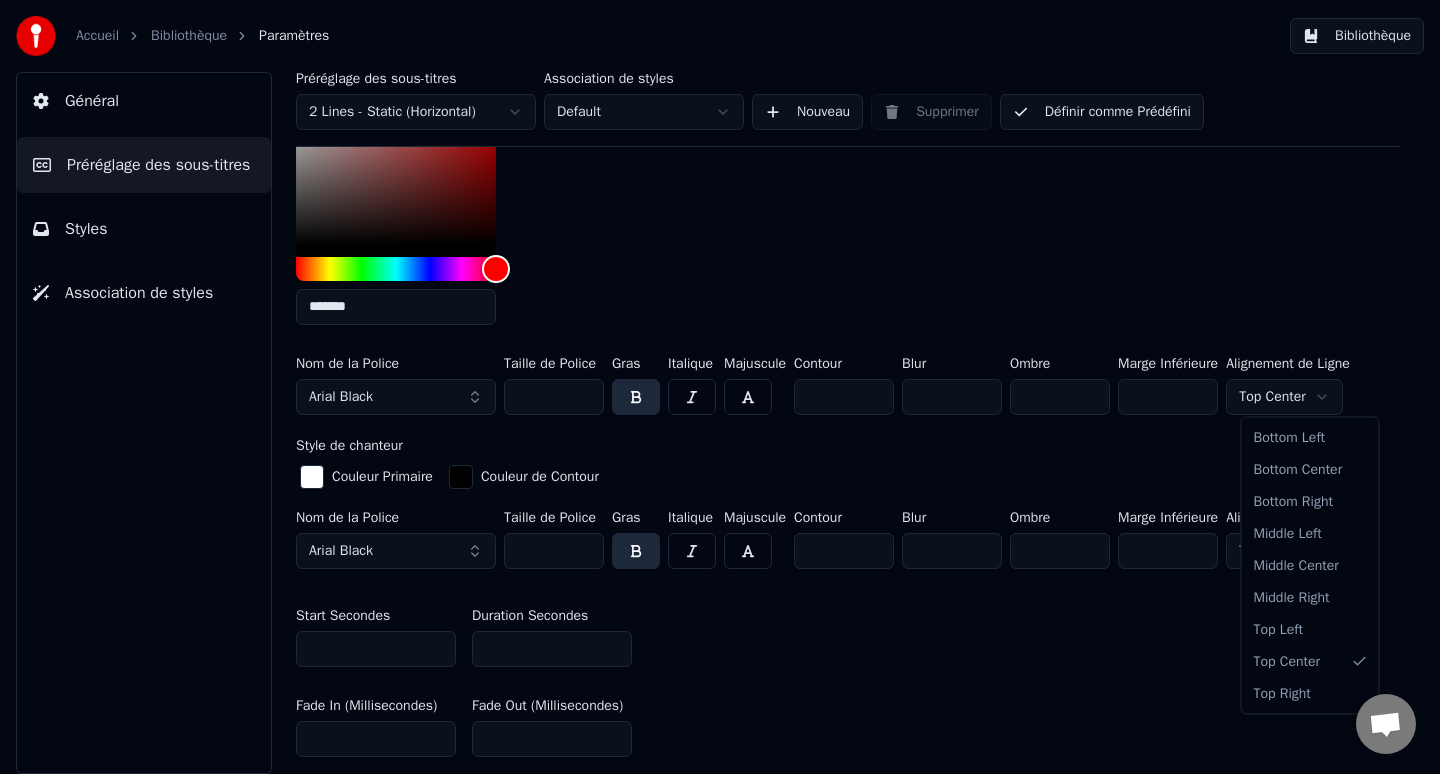 click on "Accueil Bibliothèque Paramètres Bibliothèque Général Préréglage des sous-titres Styles Association de styles Préréglage des sous-titres 2 Lines - Static (Horizontal) Association de styles Default Nouveau Supprimer Définir comme Prédéfini Général Titre de la chanson Insérez le titre de la chanson au début de la vidéo Activé Style de titre Couleur Primaire ******* Couleur de Contour Nom de la Police Arial Black Taille de Police *** Gras Italique Majuscule Contour * Blur * Ombre * Marge Inférieure *** Alignement de Ligne Top Center Style de chanteur Couleur Primaire Couleur de Contour Nom de la Police Arial Black Taille de Police *** Gras Italique Majuscule Contour * Blur * Ombre * Marge Inférieure *** Alignement de Ligne Top Center Start Secondes * Duration Secondes * Fade In (Millisecondes) *** Fade Out (Millisecondes) *** Réinitialiser Barre de Progression de Gap Silencieux Texte de Gap Silencieux Compte à Rebour de Gap Silencieux Timing Indicator Boîte de Fond Effet de Fade Décalage" at bounding box center [720, 387] 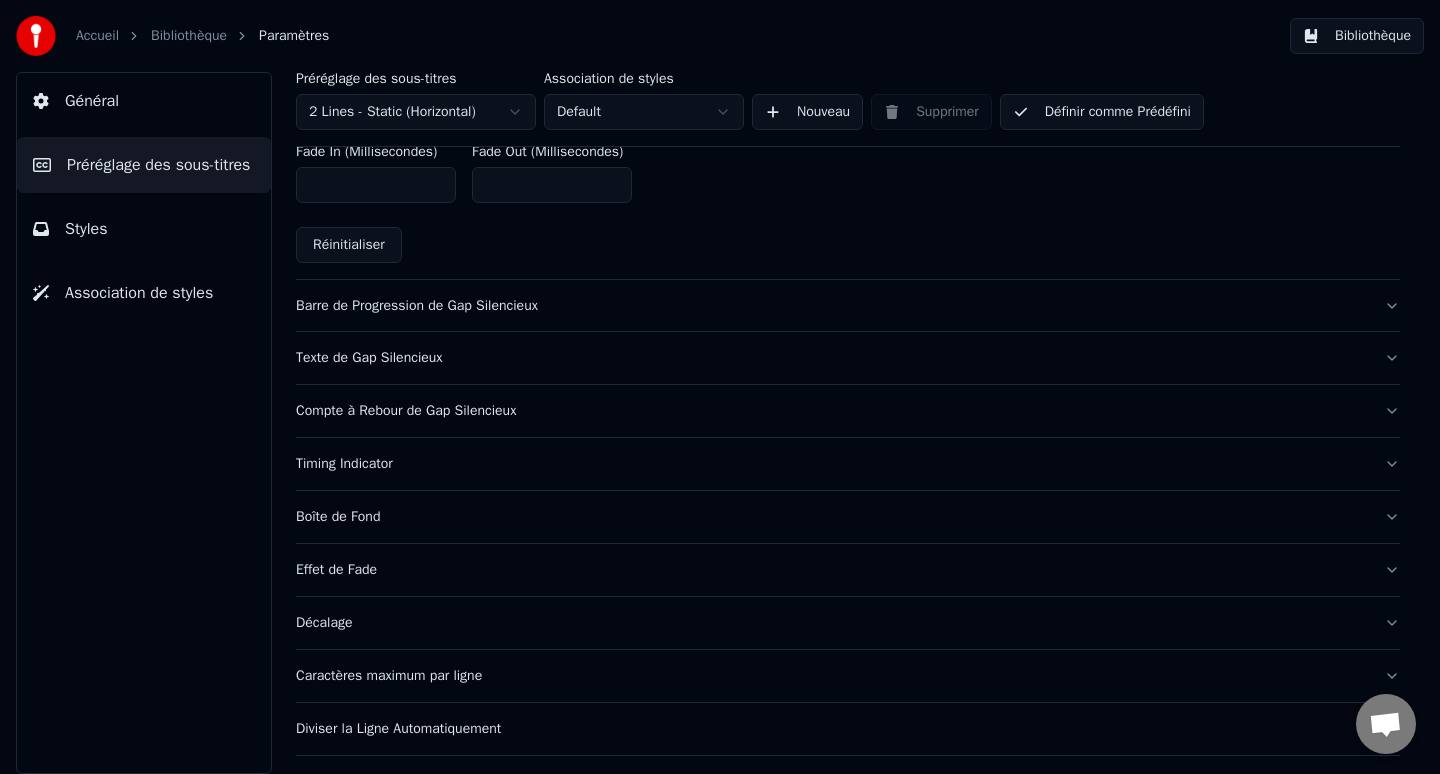 scroll, scrollTop: 1321, scrollLeft: 0, axis: vertical 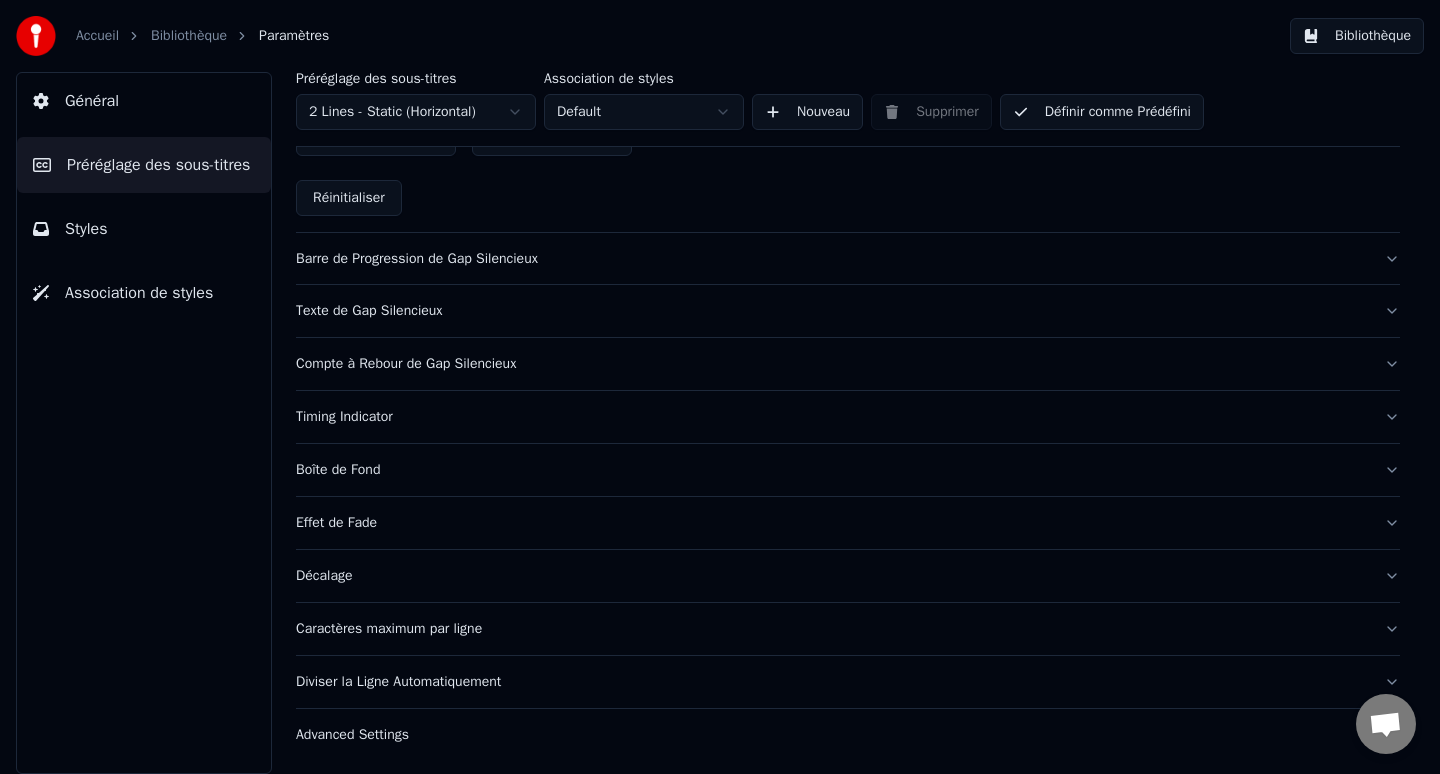 click on "Bibliothèque" at bounding box center [1357, 36] 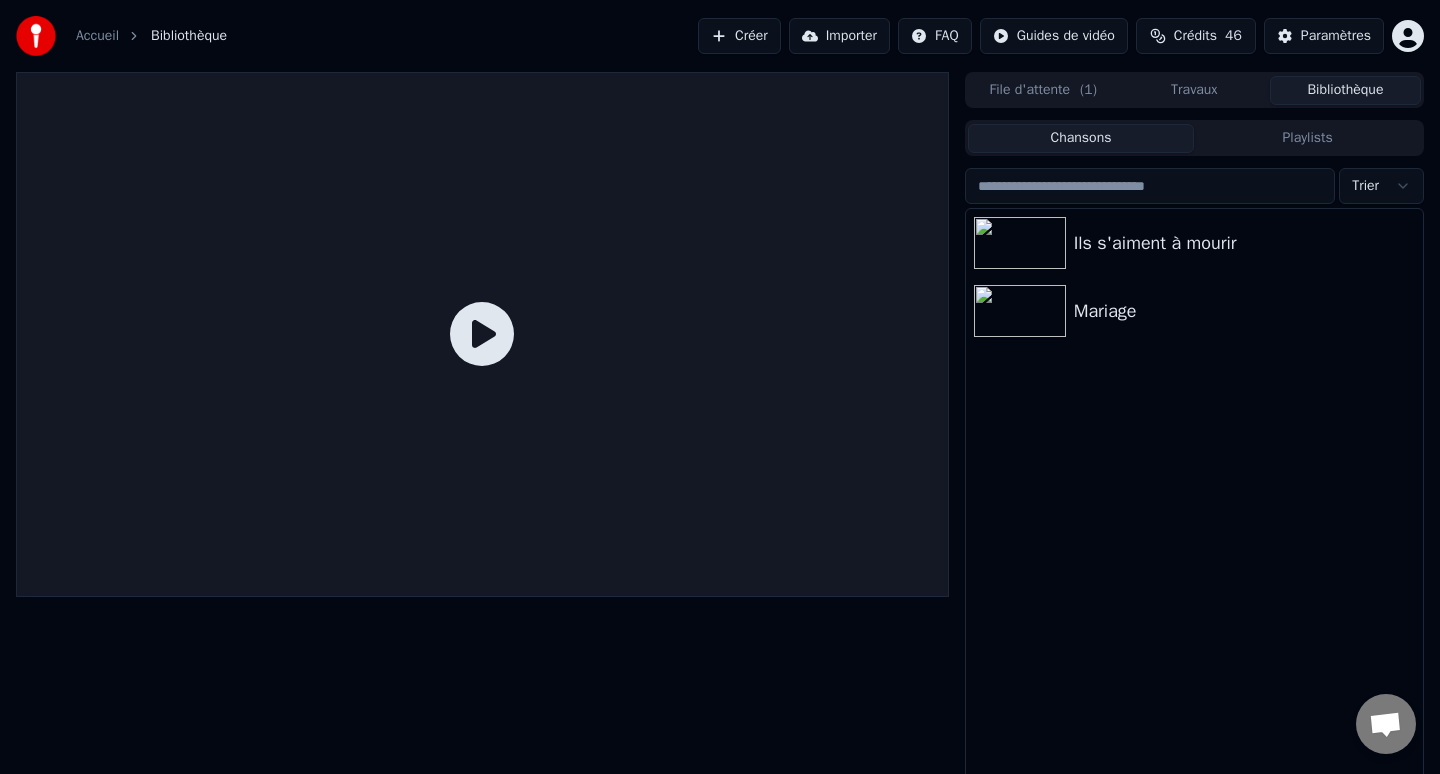 click 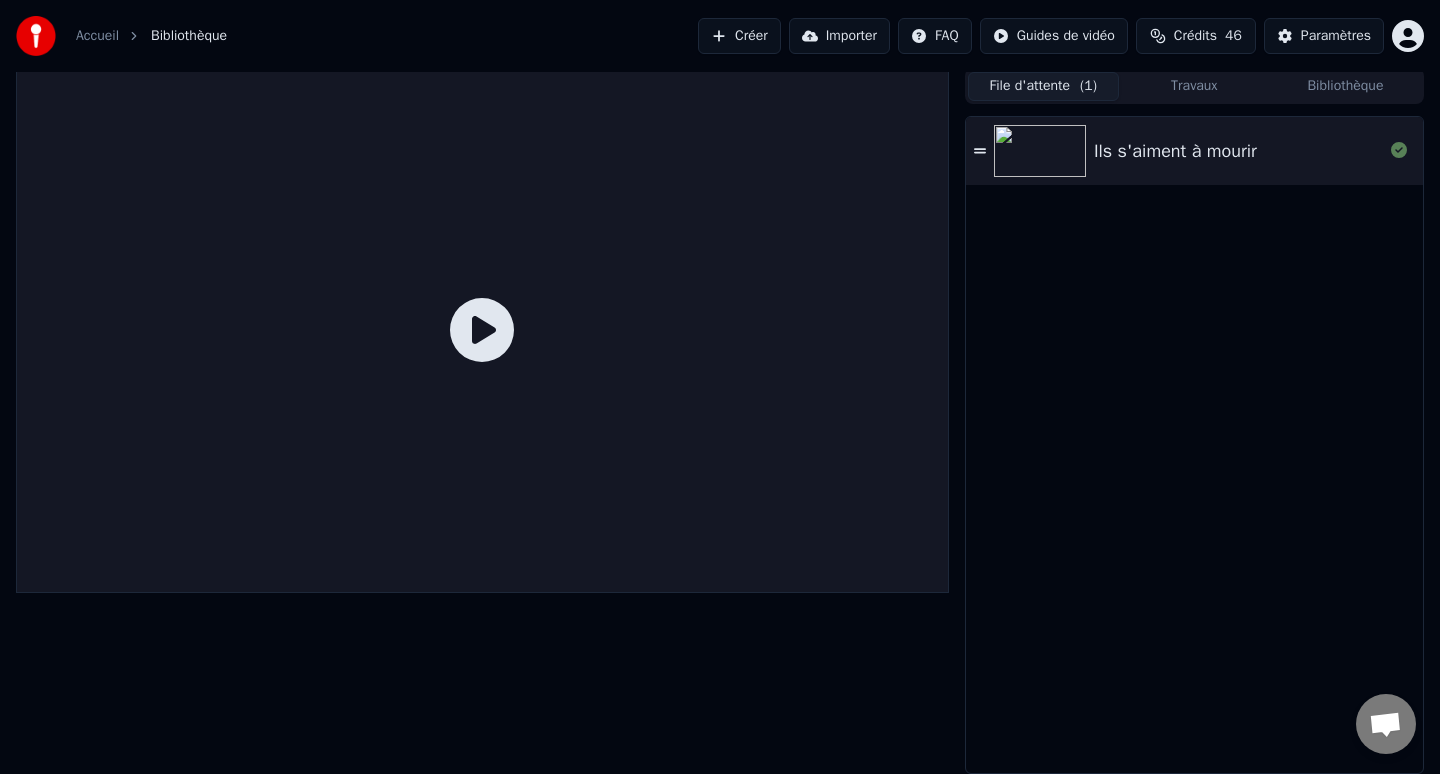 scroll, scrollTop: 0, scrollLeft: 0, axis: both 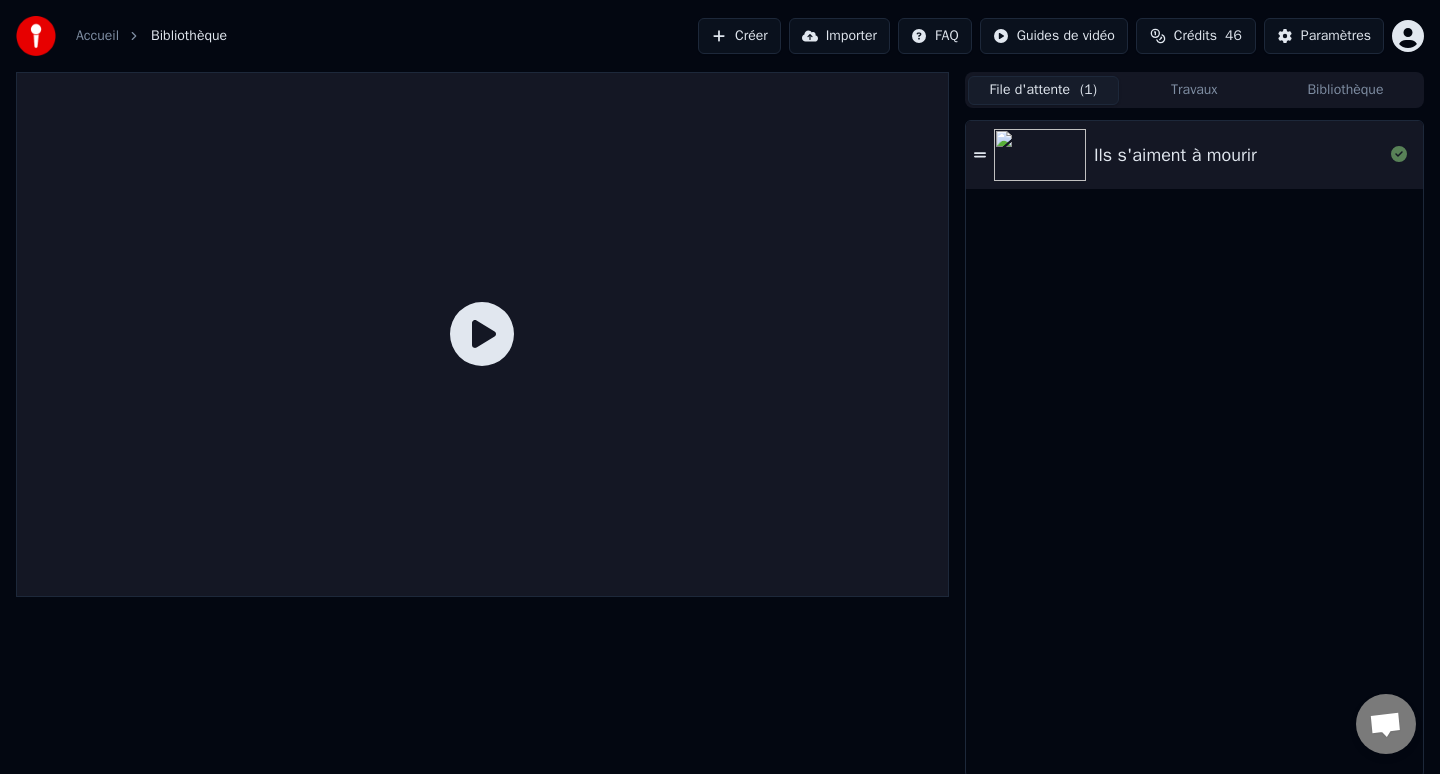 click 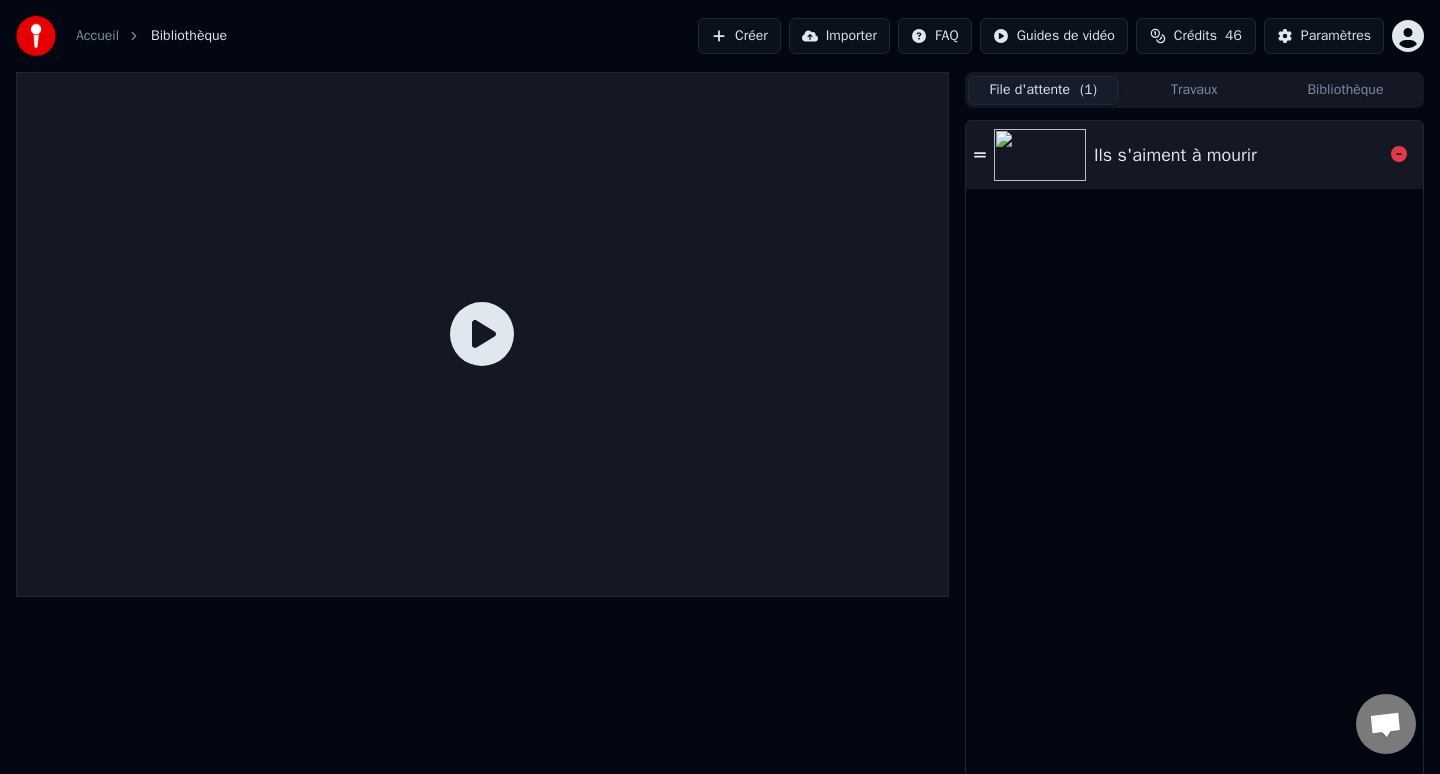 click on "Ils s'aiment à mourir" at bounding box center (1175, 155) 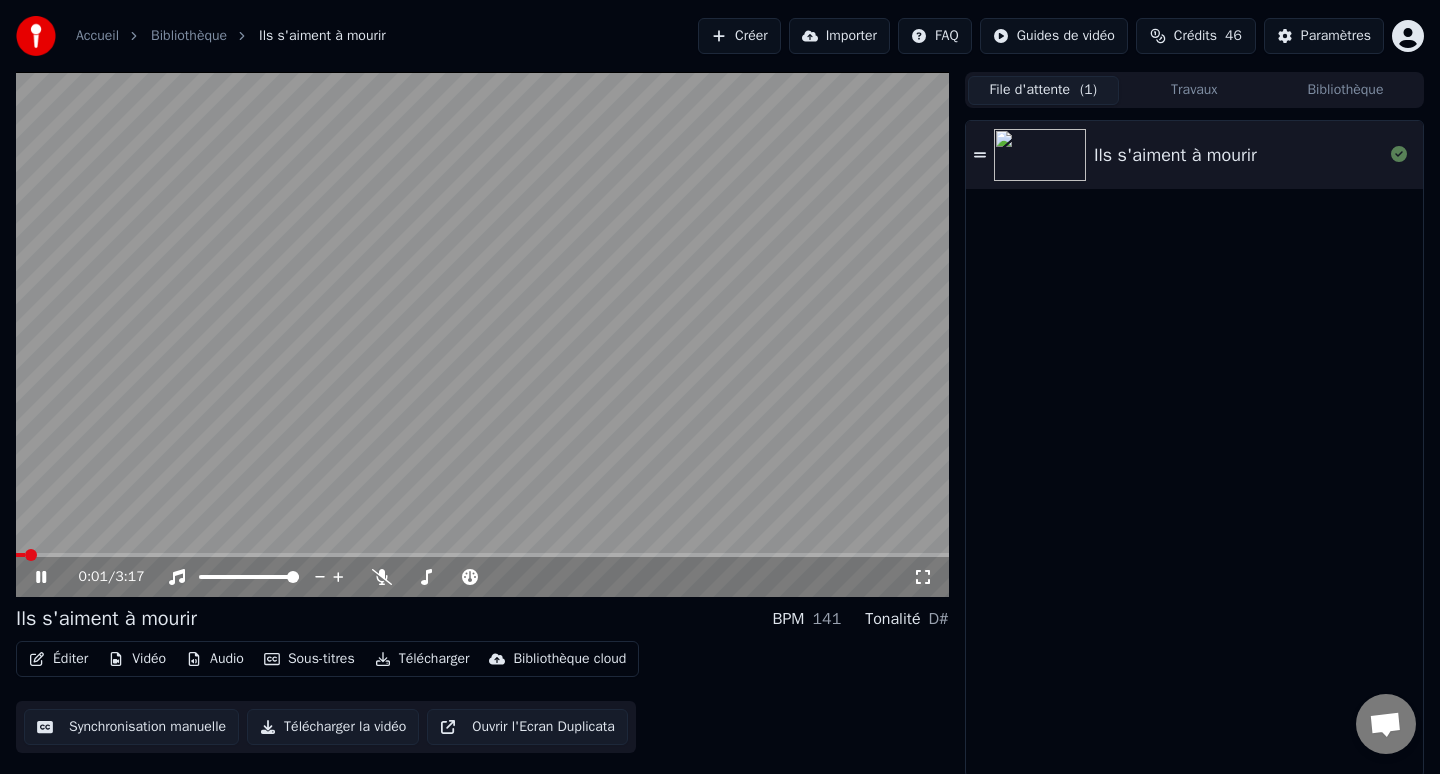 click 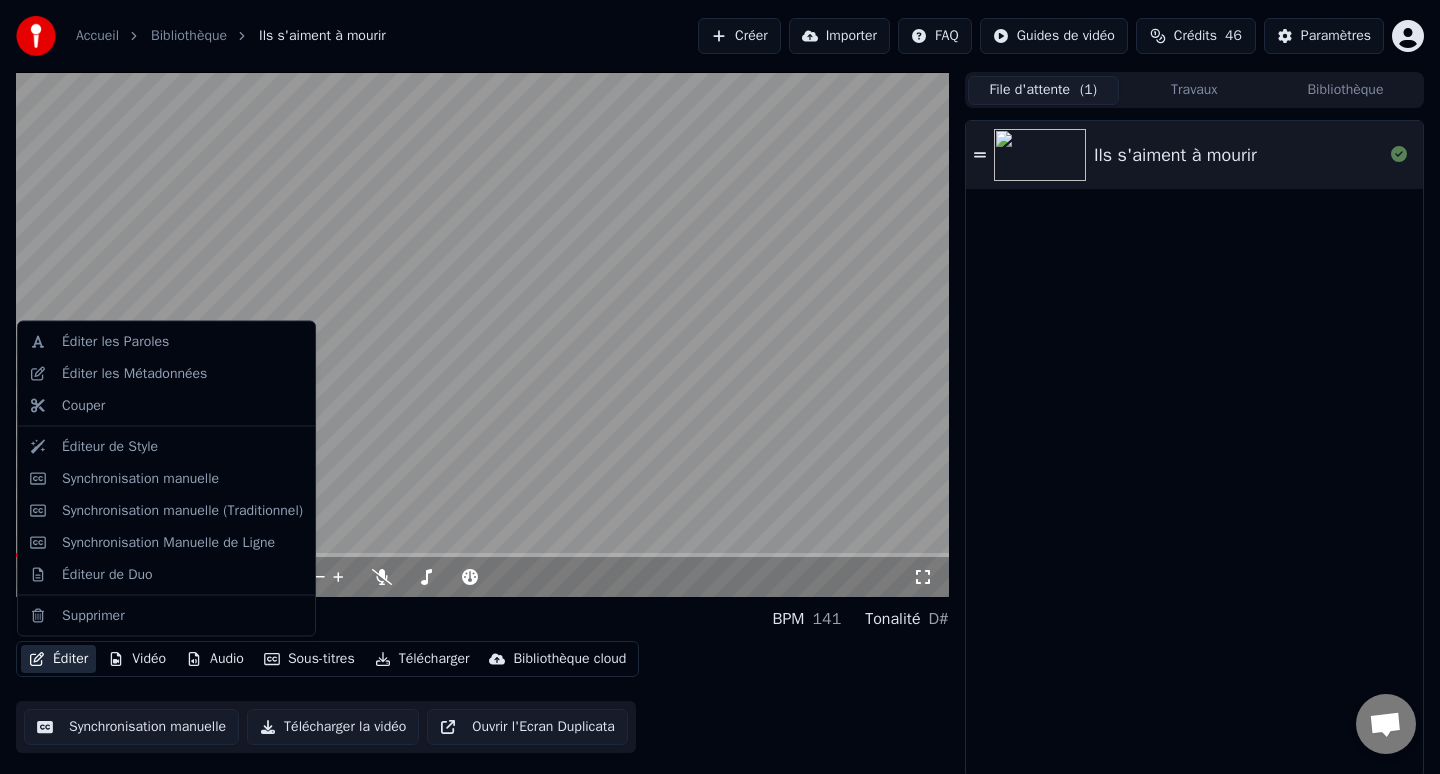 click on "Éditer" at bounding box center [58, 659] 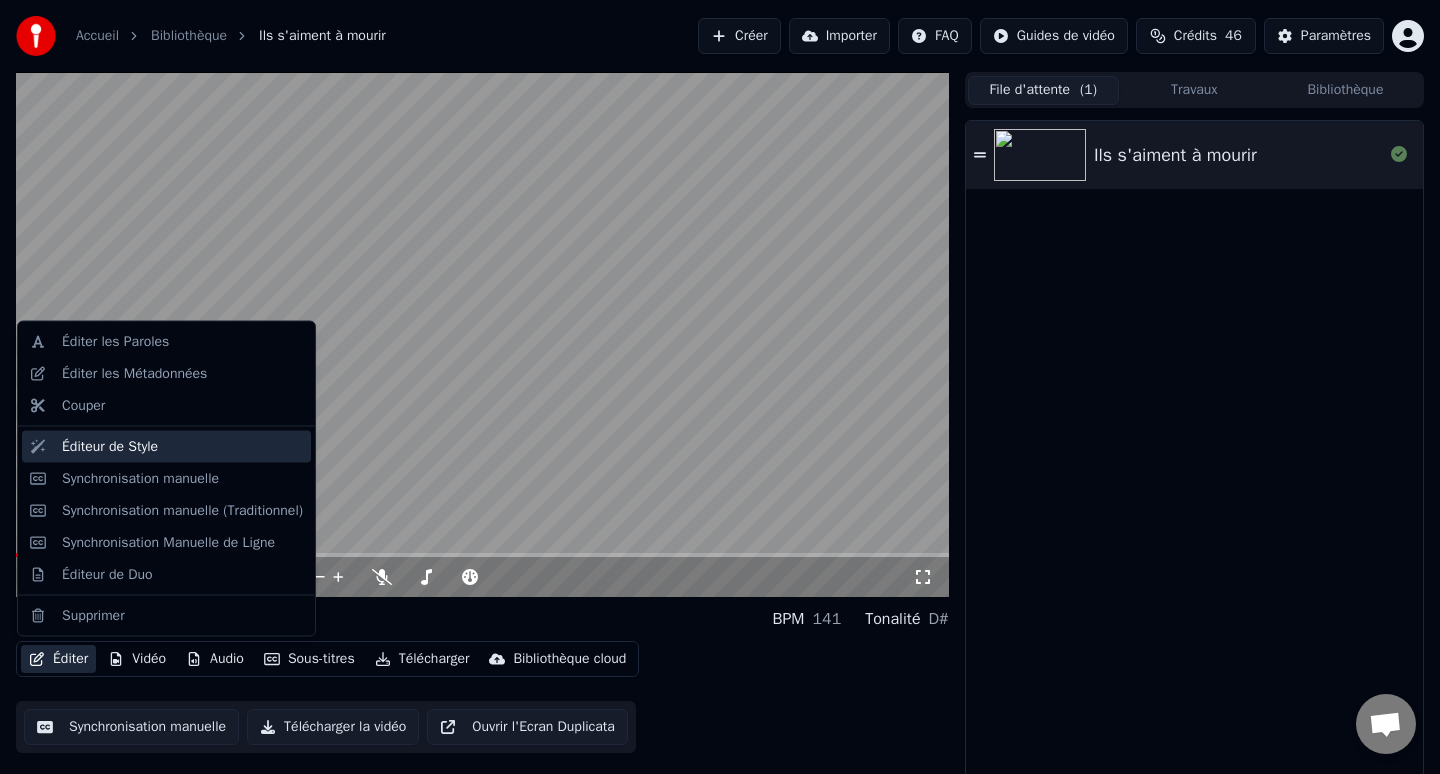 click on "Éditeur de Style" at bounding box center (166, 446) 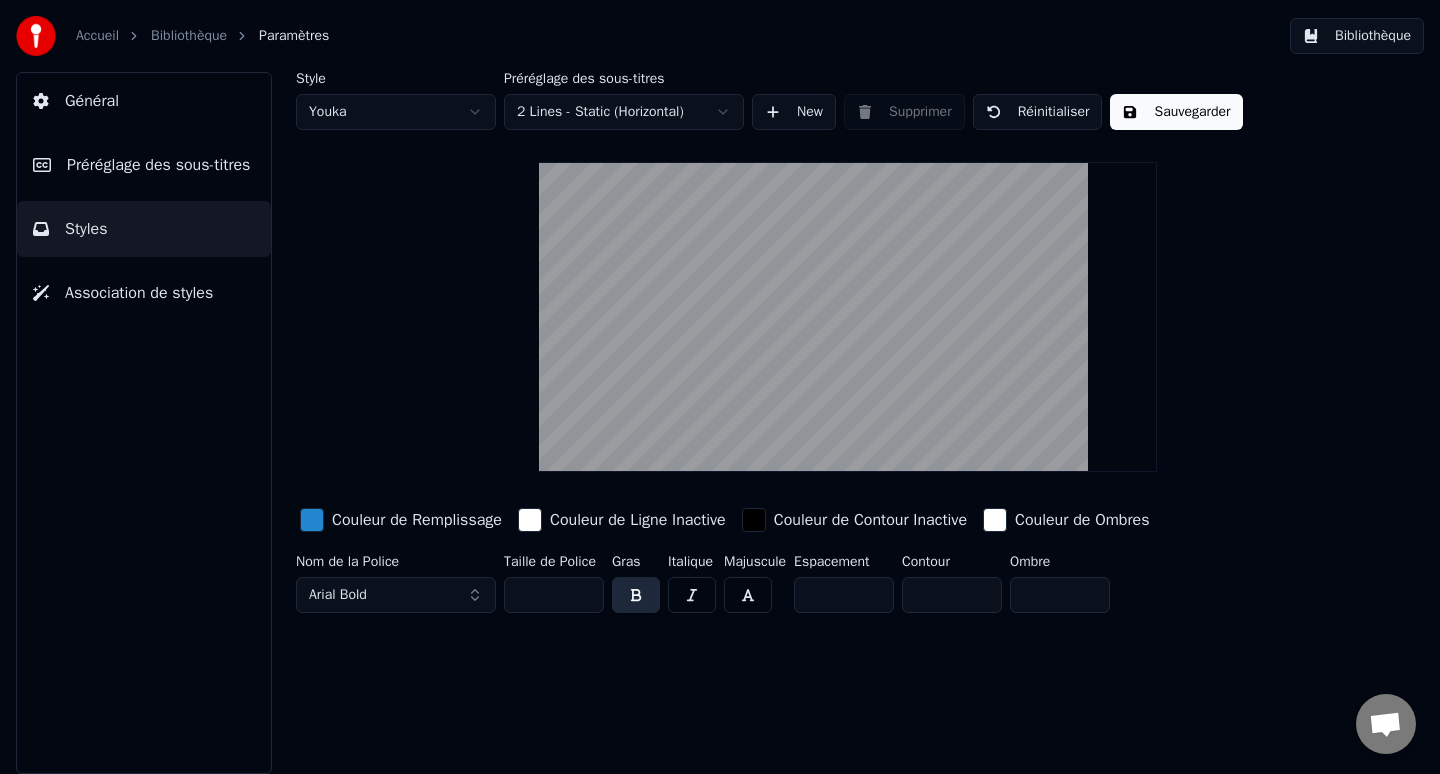click on "Accueil Bibliothèque Paramètres Bibliothèque Général Préréglage des sous-titres Styles Association de styles Style Youka Préréglage des sous-titres 2 Lines - Static (Horizontal) New Supprimer Réinitialiser Sauvegarder Couleur de Remplissage Couleur de Ligne Inactive Couleur de Contour Inactive Couleur de Ombres Nom de la Police Arial Bold Taille de Police ** Gras Italique Majuscule Espacement * Contour * Ombre *" at bounding box center (720, 387) 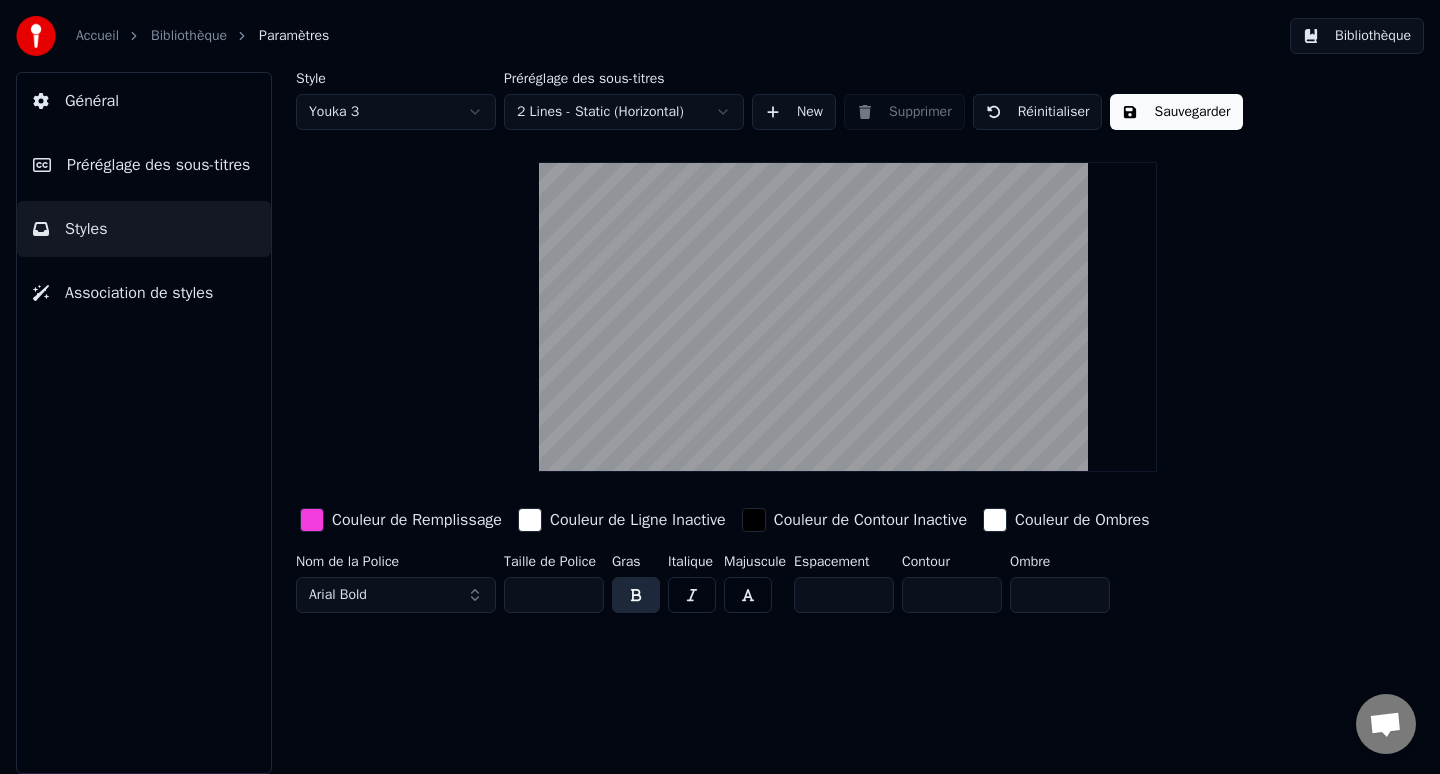 click on "Sauvegarder" at bounding box center (1176, 112) 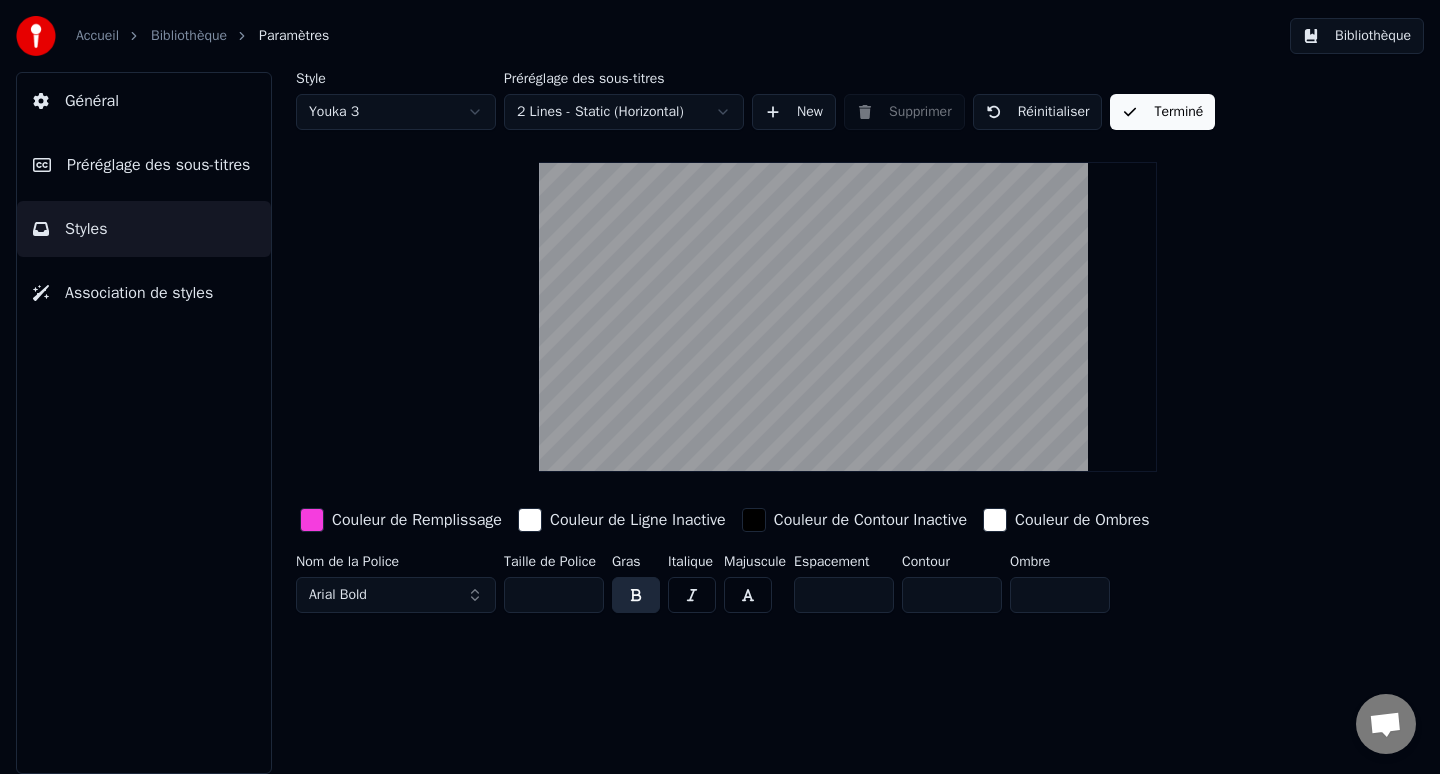 click on "Terminé" at bounding box center [1162, 112] 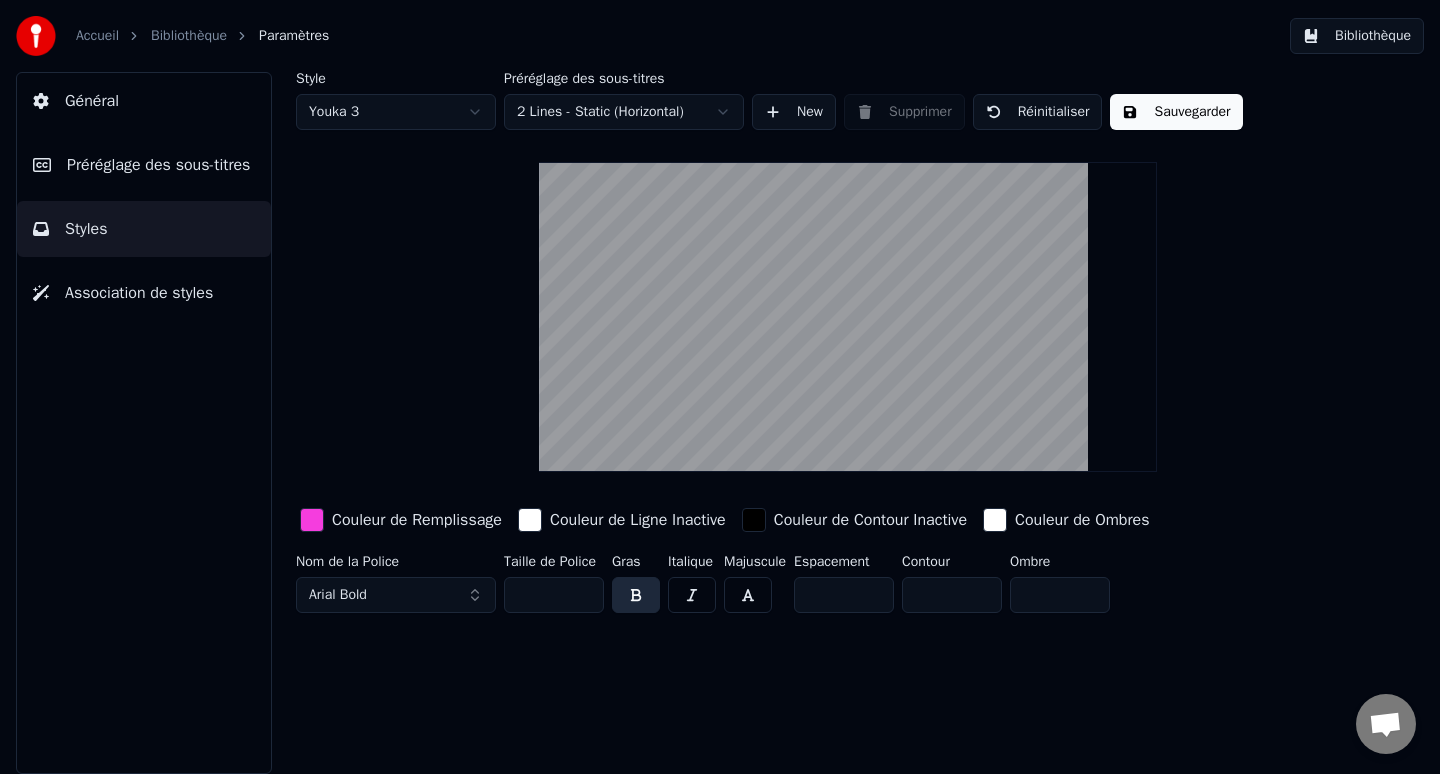 click on "Sauvegarder" at bounding box center [1176, 112] 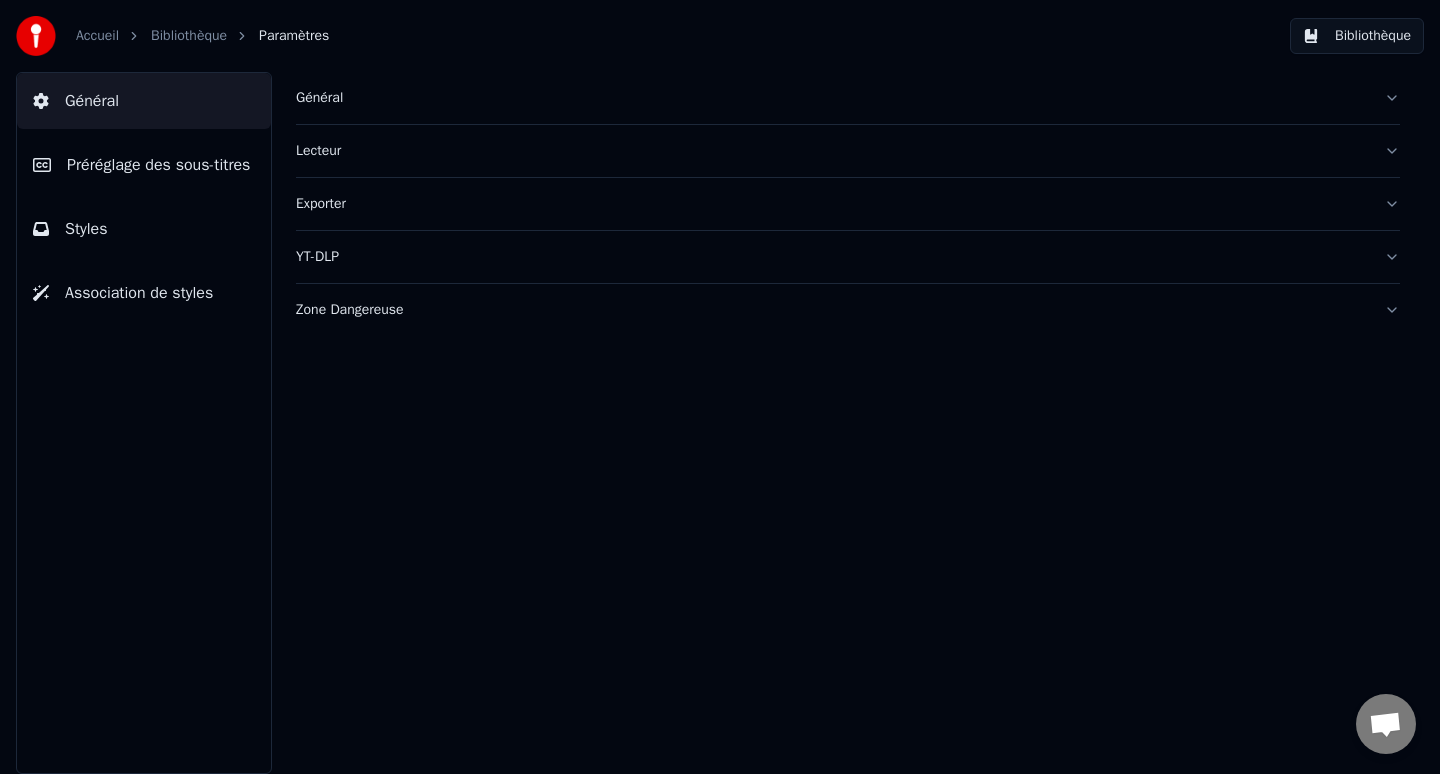 click on "Bibliothèque" at bounding box center (1357, 36) 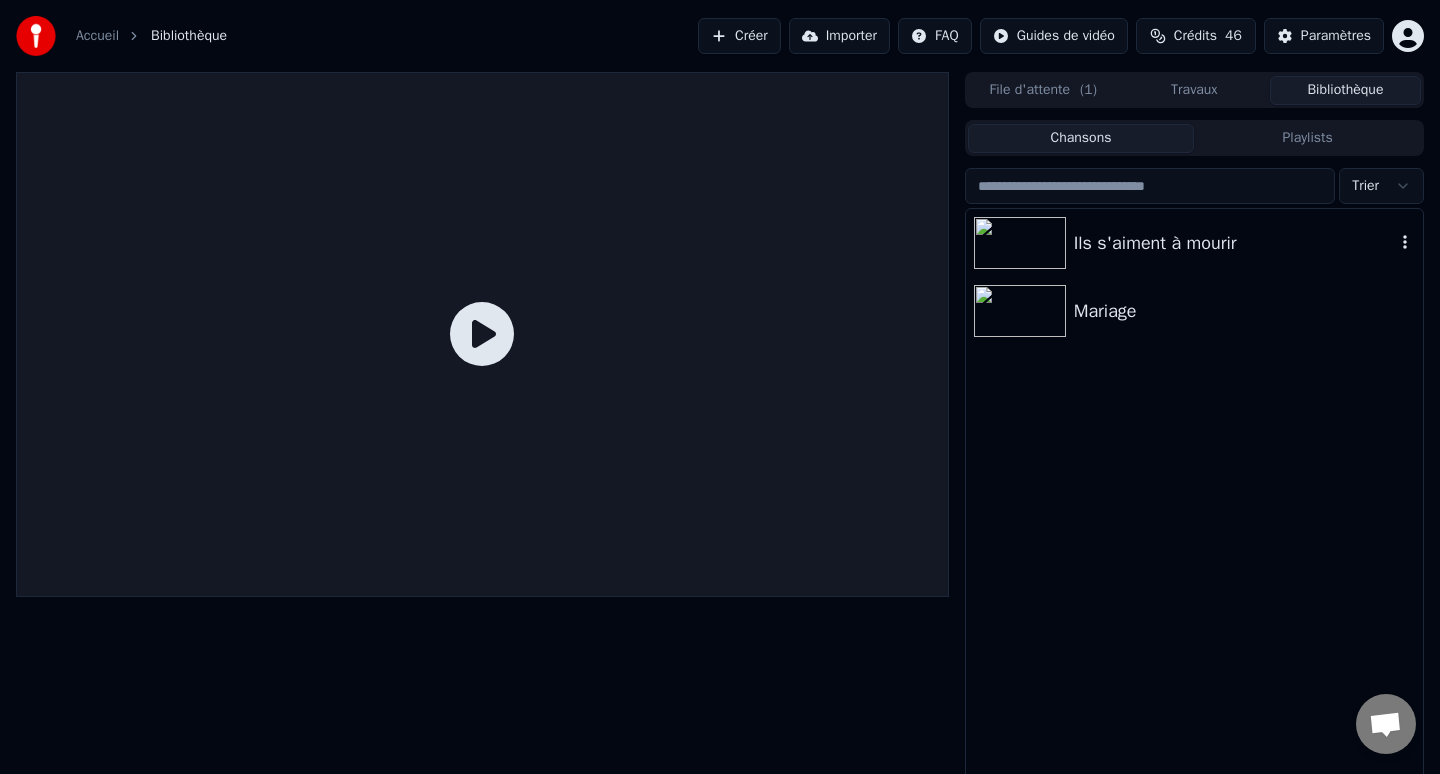 scroll, scrollTop: 14, scrollLeft: 0, axis: vertical 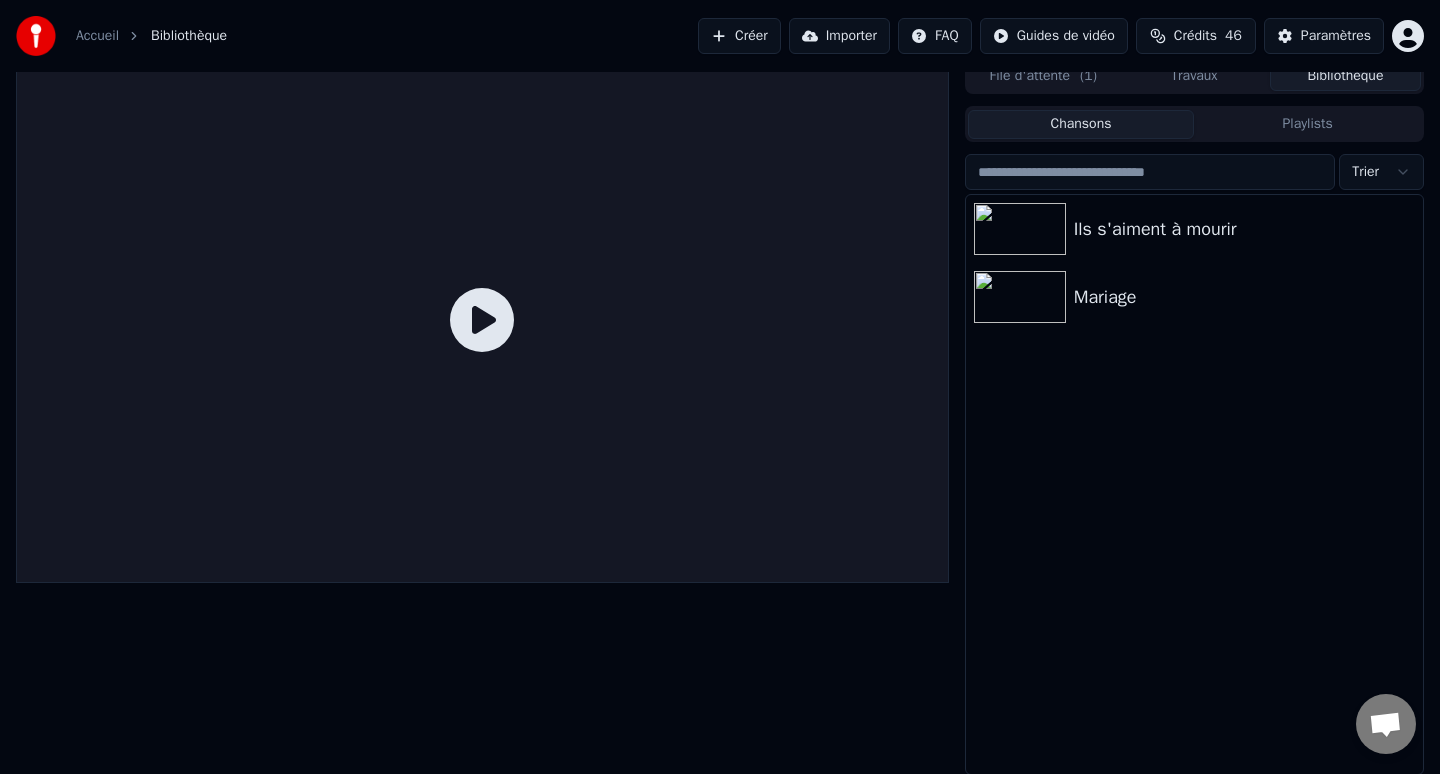 click 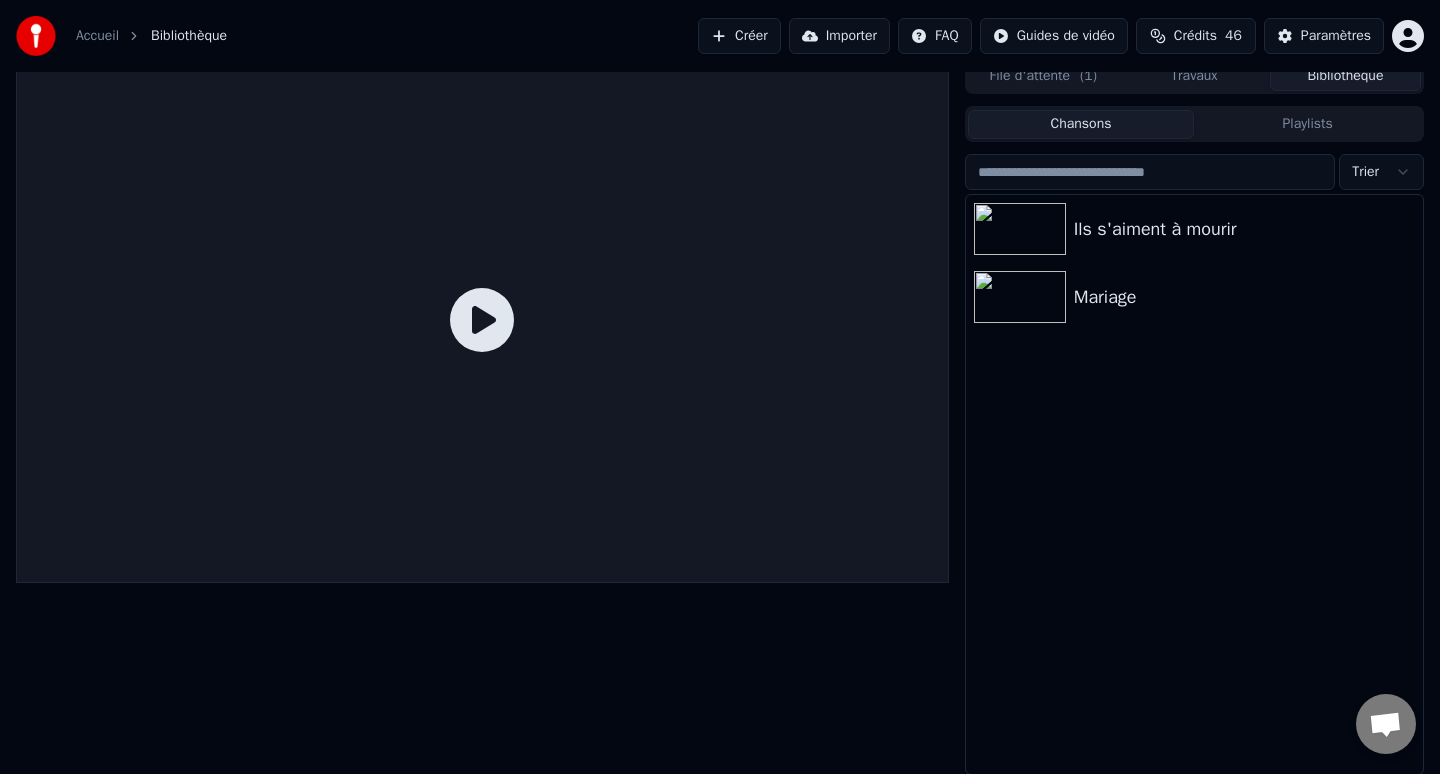 scroll, scrollTop: 4, scrollLeft: 0, axis: vertical 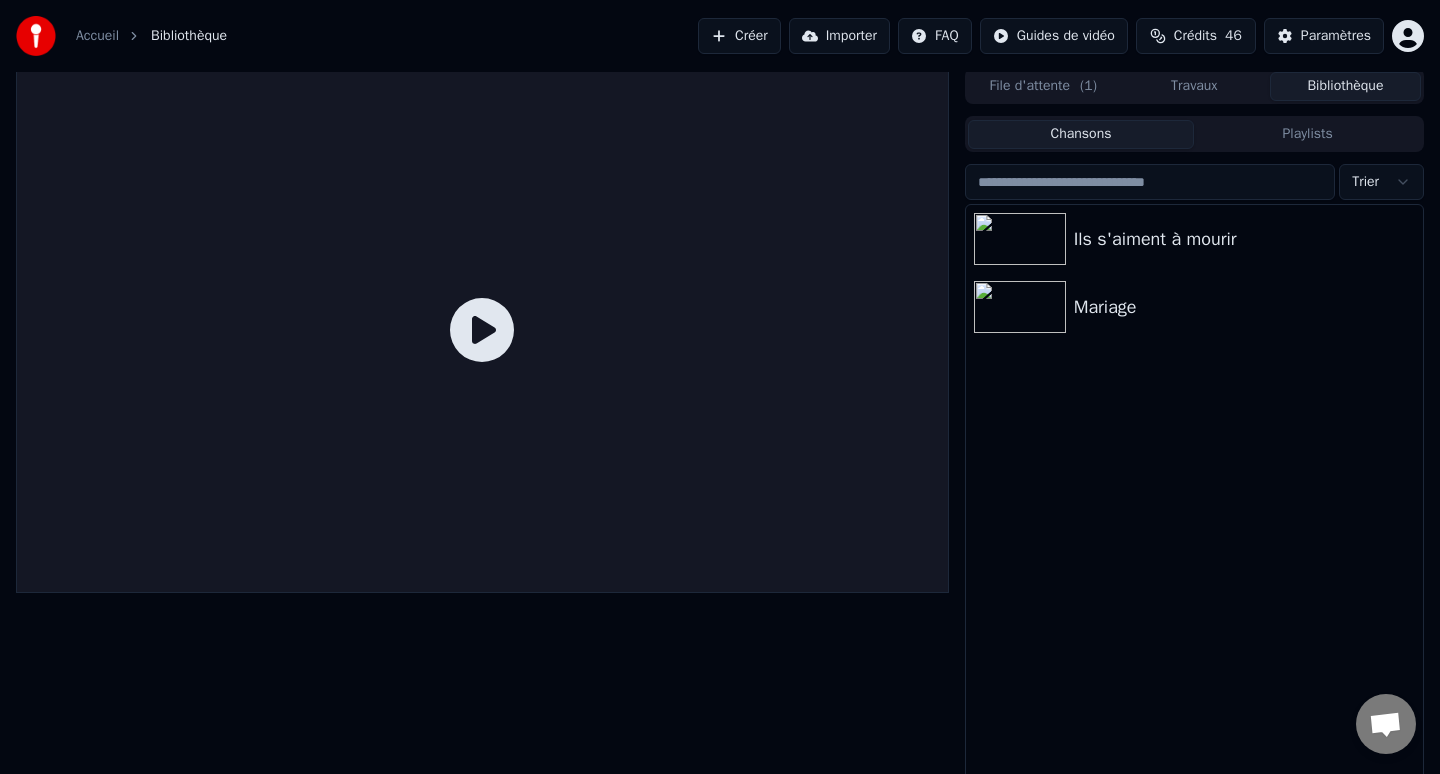 click on "File d'attente ( 1 )" at bounding box center (1043, 86) 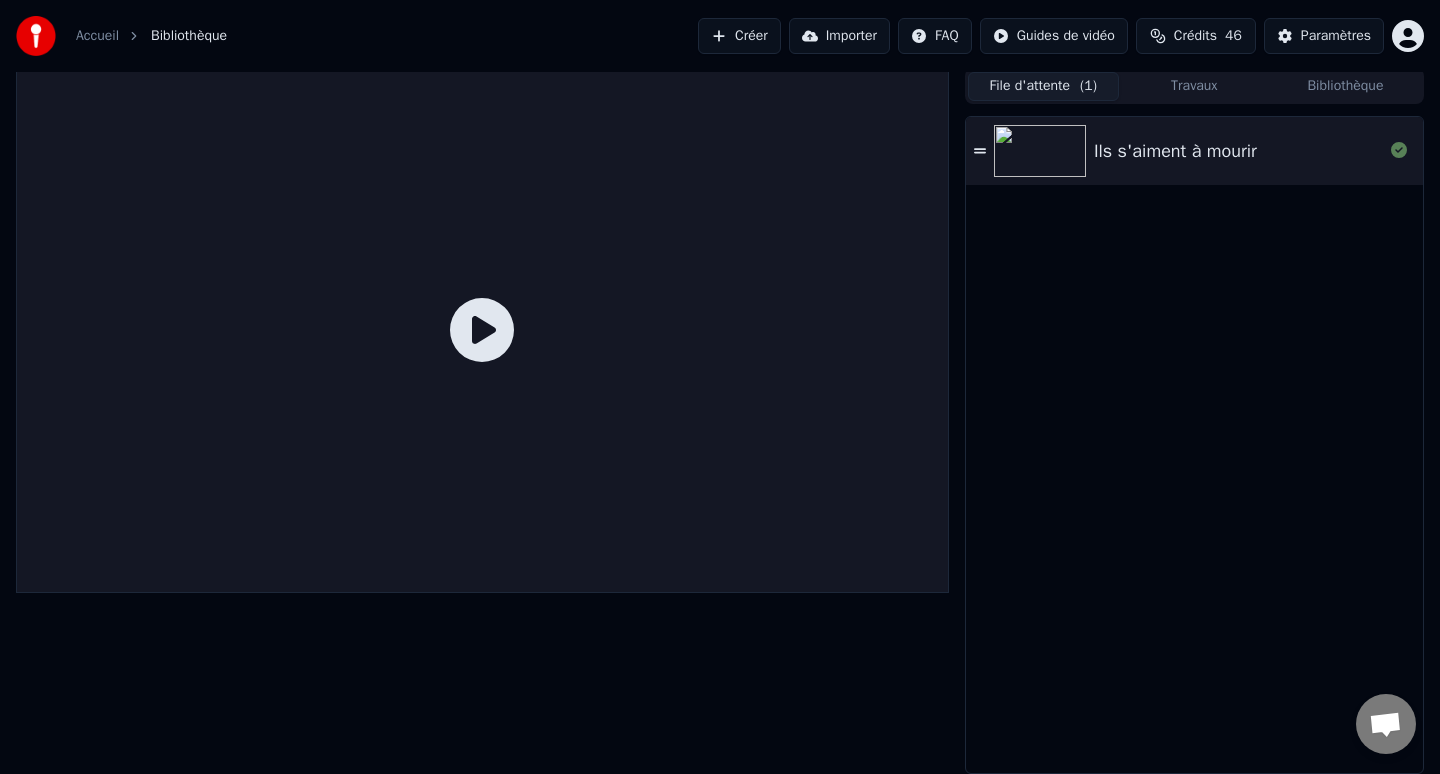 click on "File d'attente ( 1 ) Travaux Bibliothèque" at bounding box center [1194, 86] 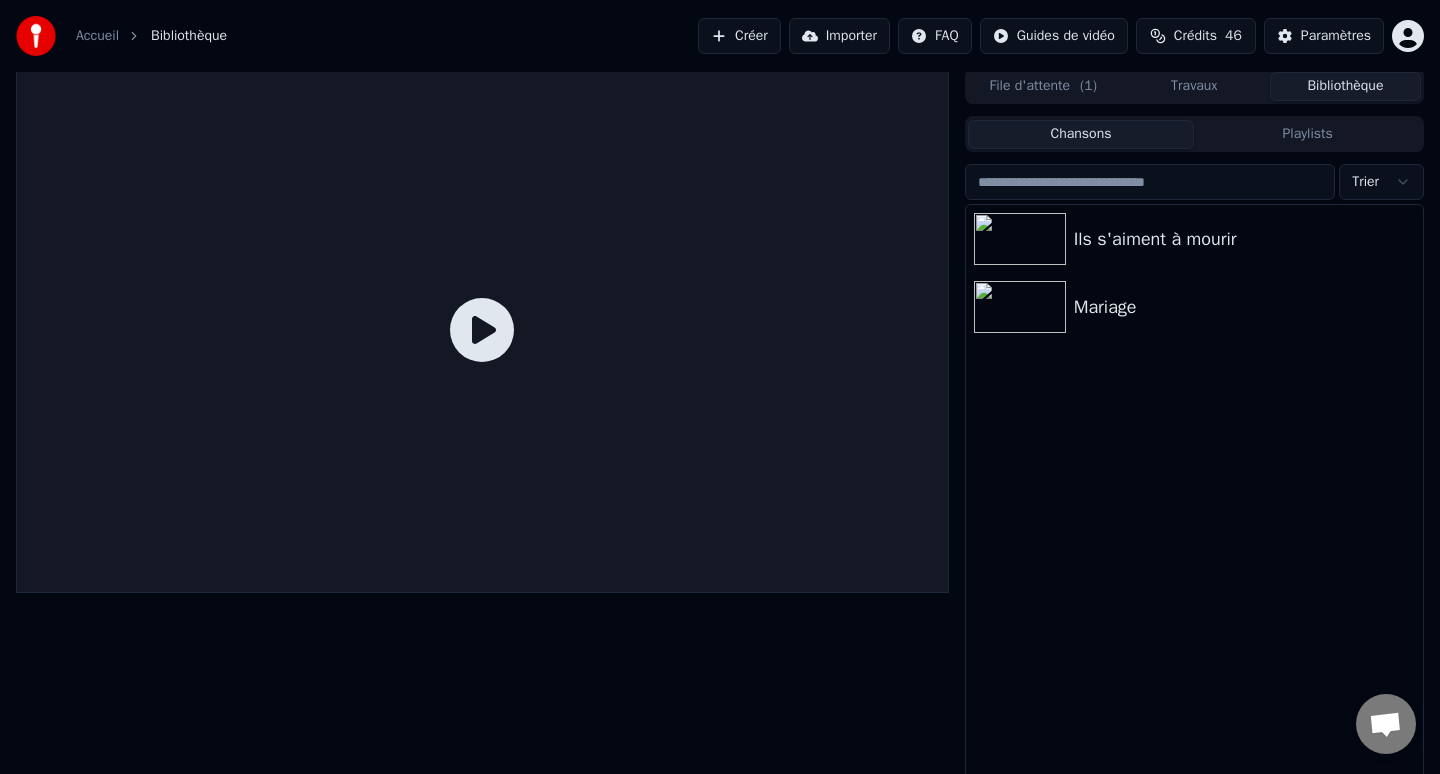 click on "Bibliothèque" at bounding box center (1345, 86) 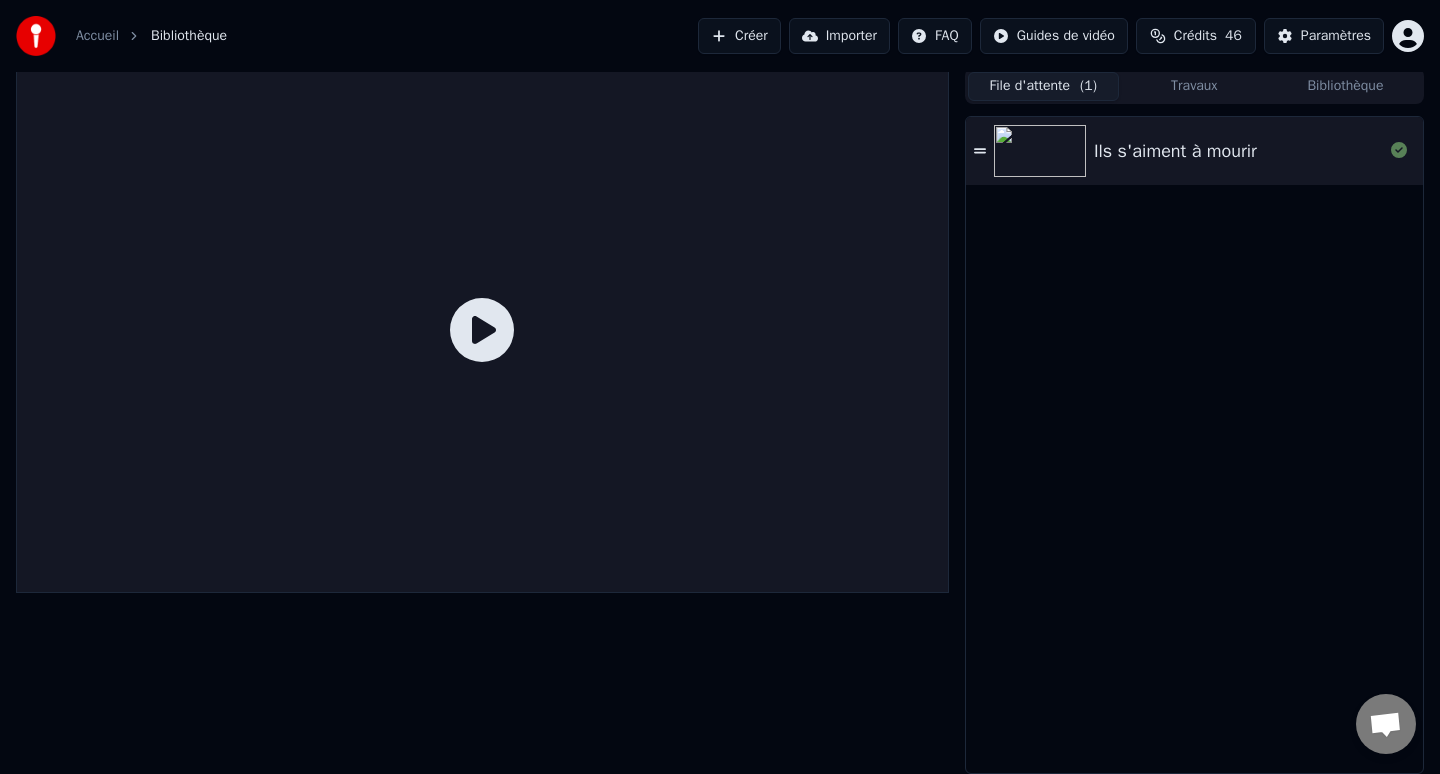 click on "File d'attente ( 1 )" at bounding box center (1043, 86) 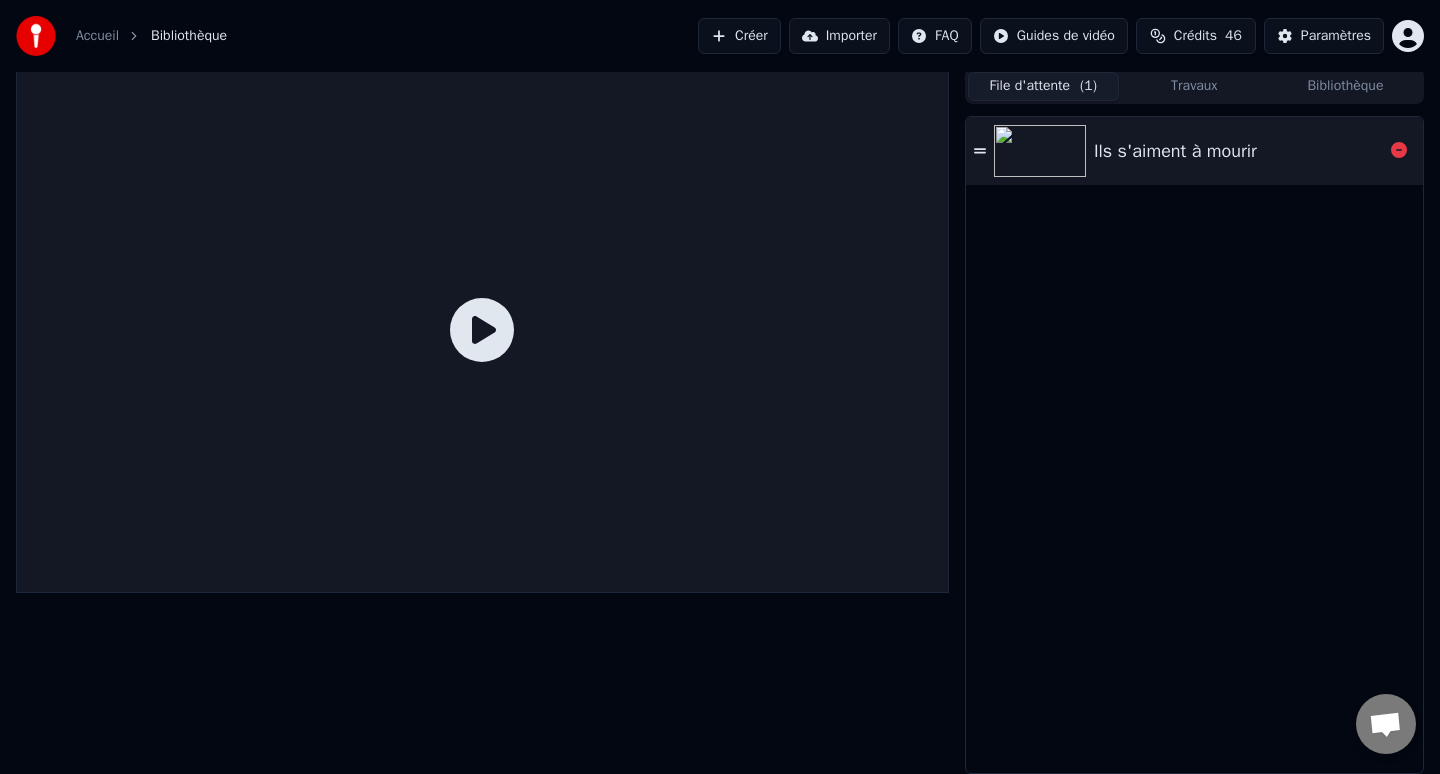 click on "Ils s'aiment à mourir" at bounding box center [1194, 151] 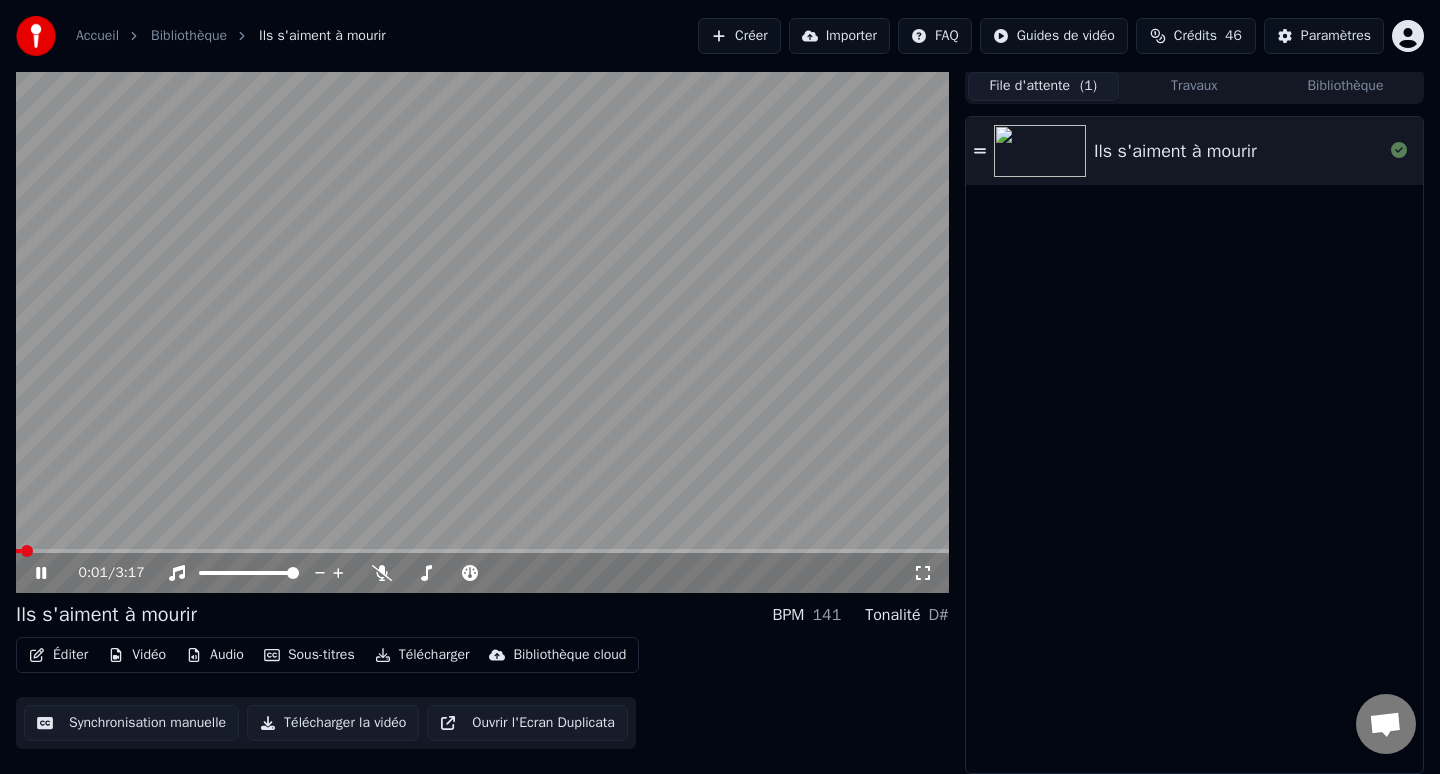 click at bounding box center (482, 551) 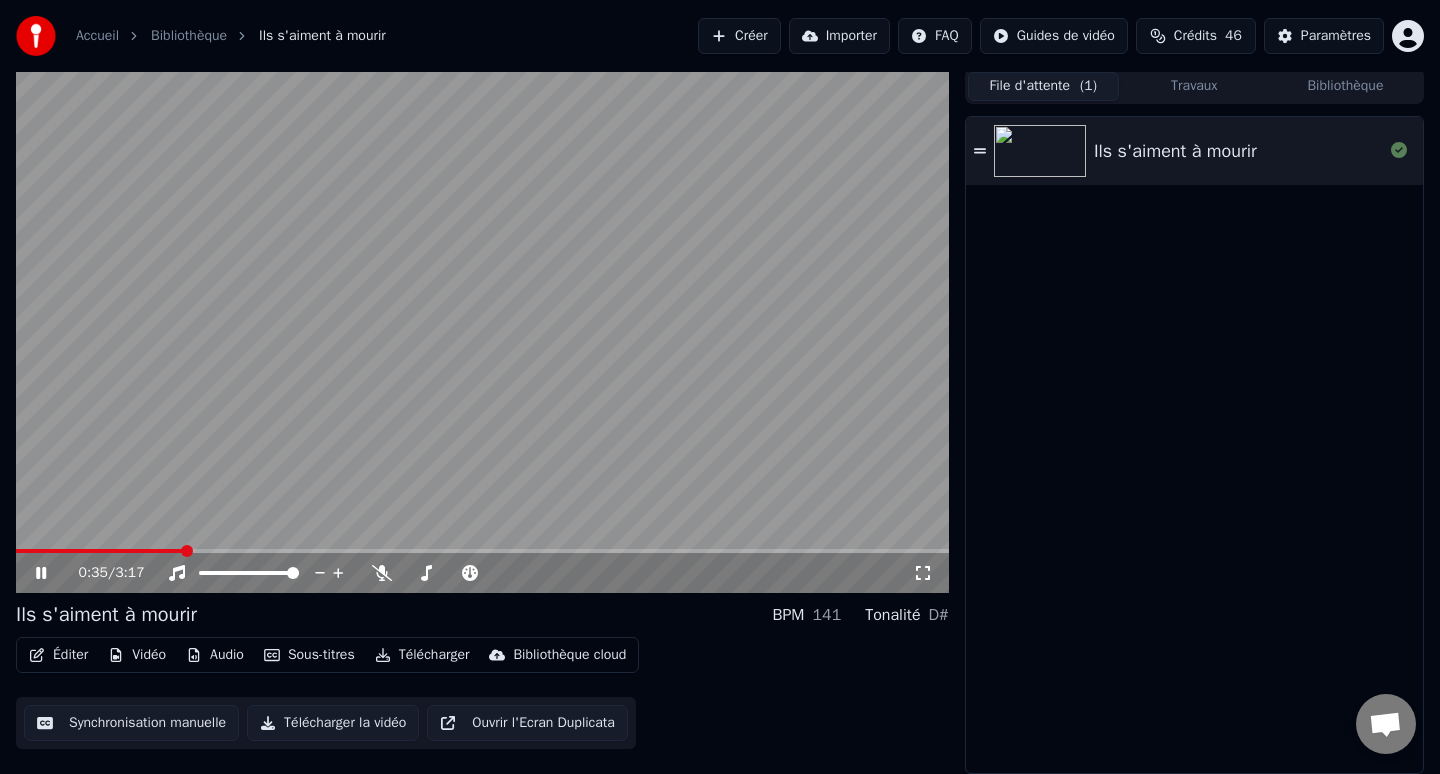 click on "Bibliothèque" at bounding box center (1345, 86) 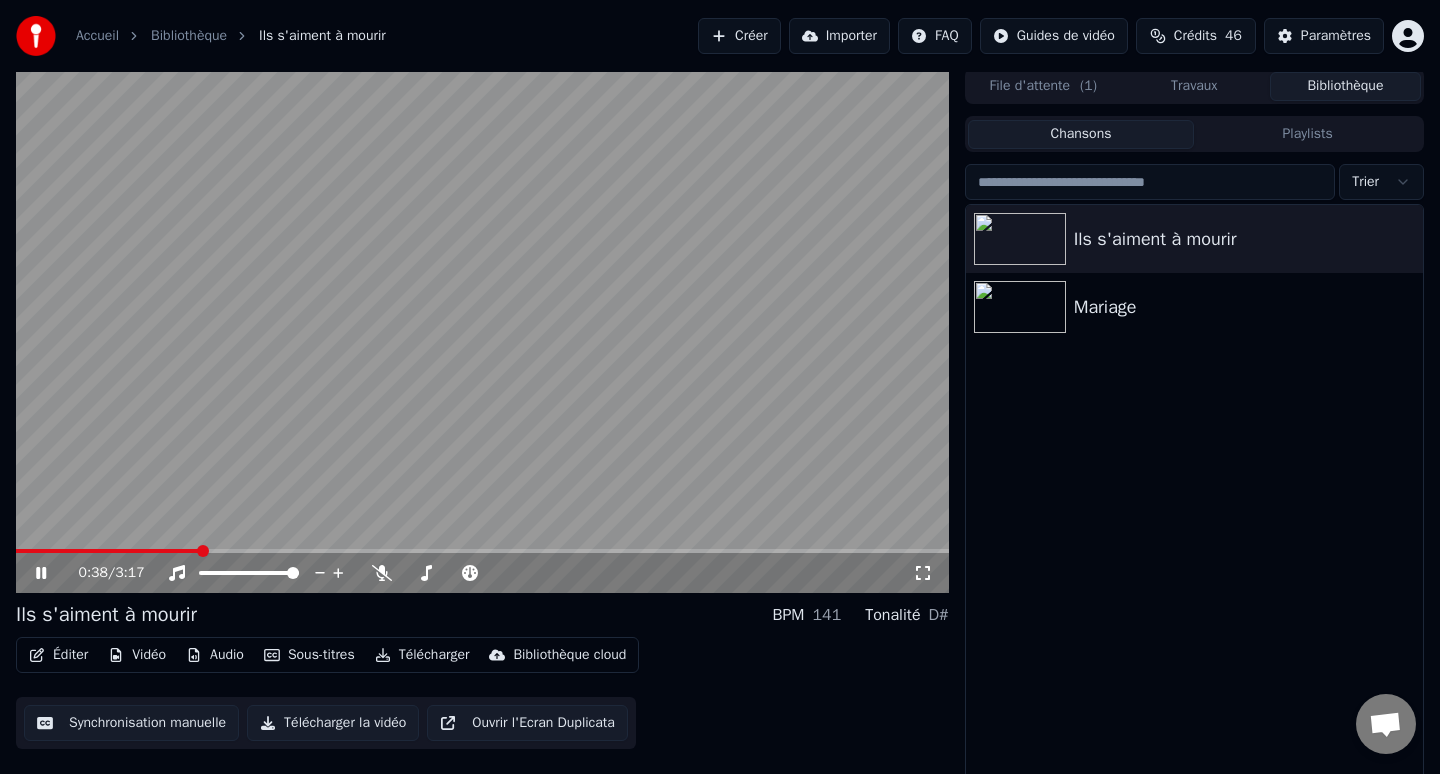 click at bounding box center [482, 330] 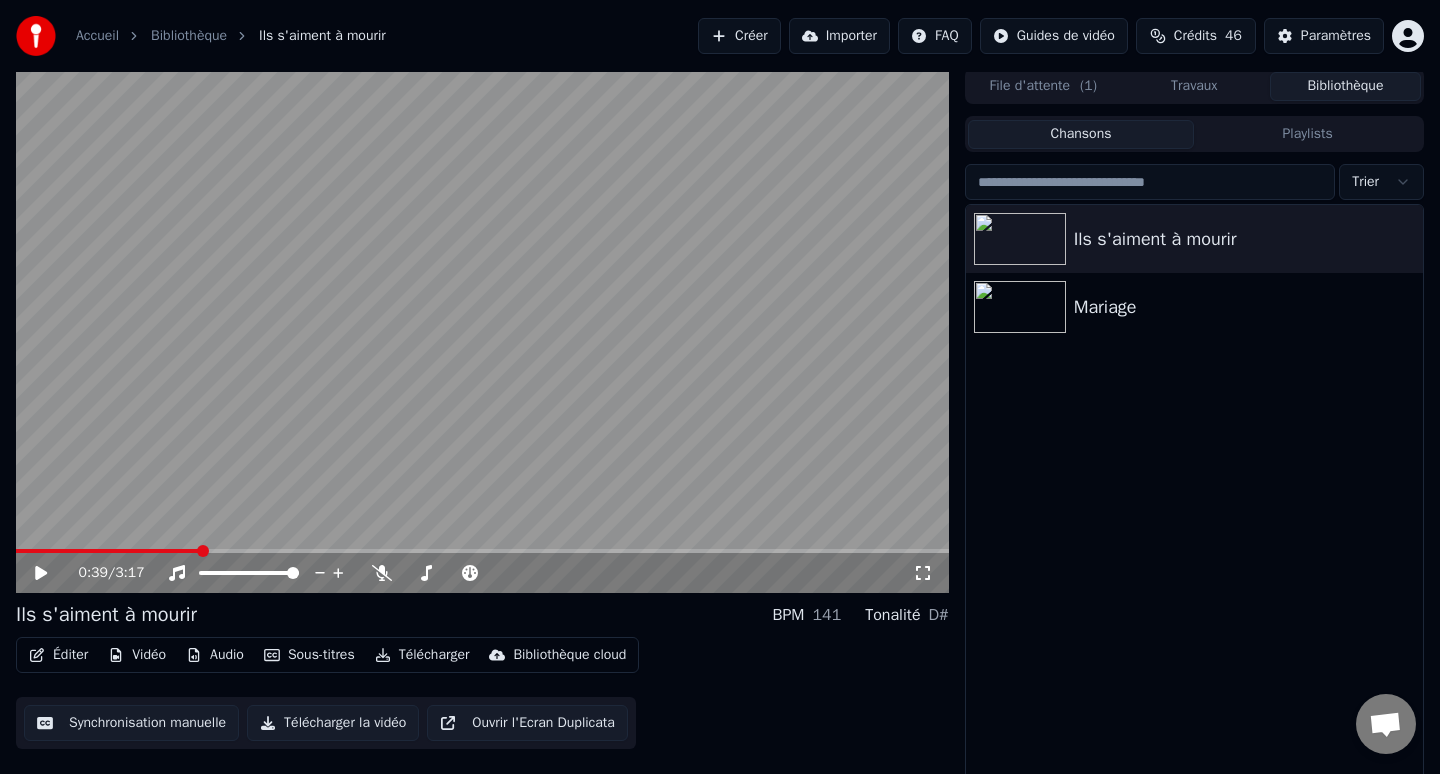 click on "Accueil Bibliothèque Ils s'aiment à mourir Créer Importer FAQ Guides de vidéo Crédits 46 Paramètres" at bounding box center [720, 36] 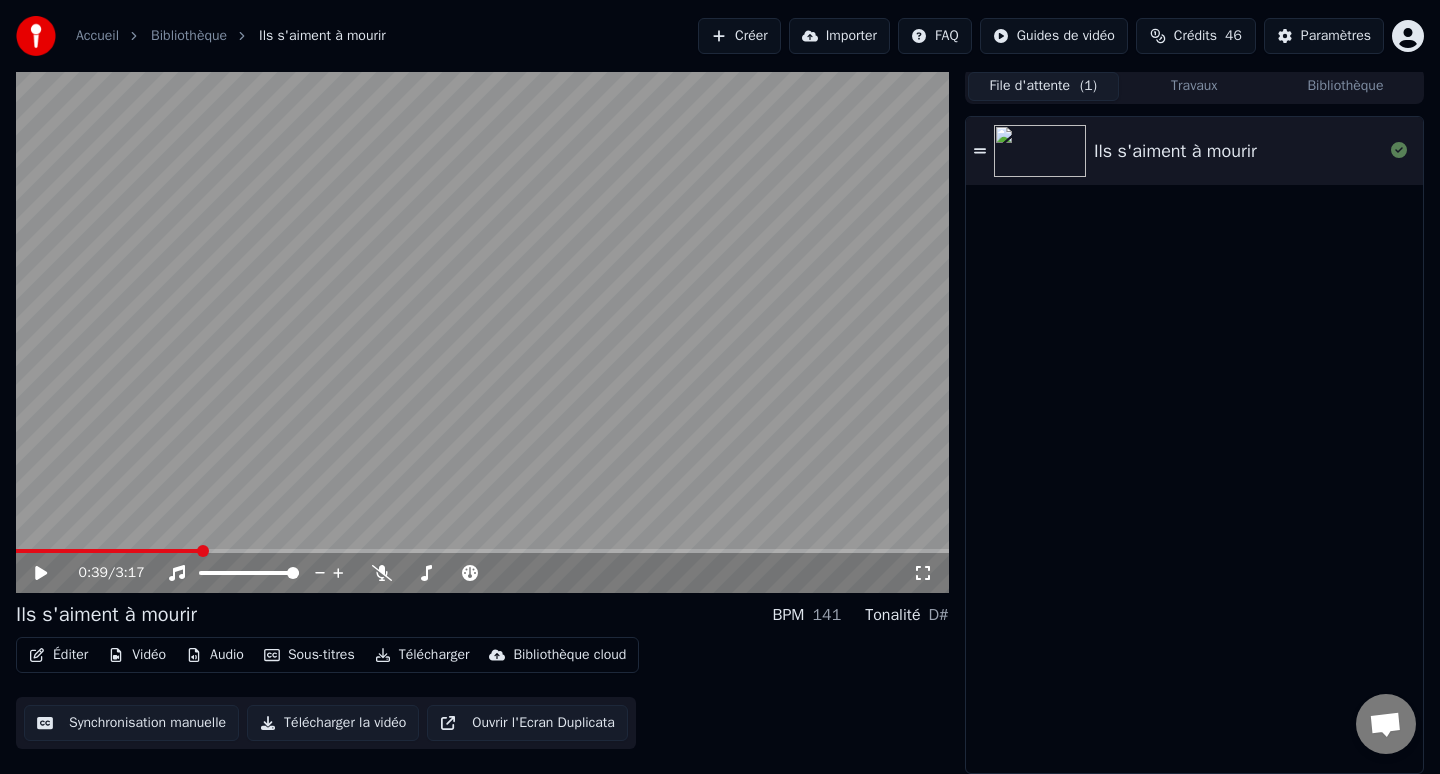 scroll, scrollTop: 0, scrollLeft: 0, axis: both 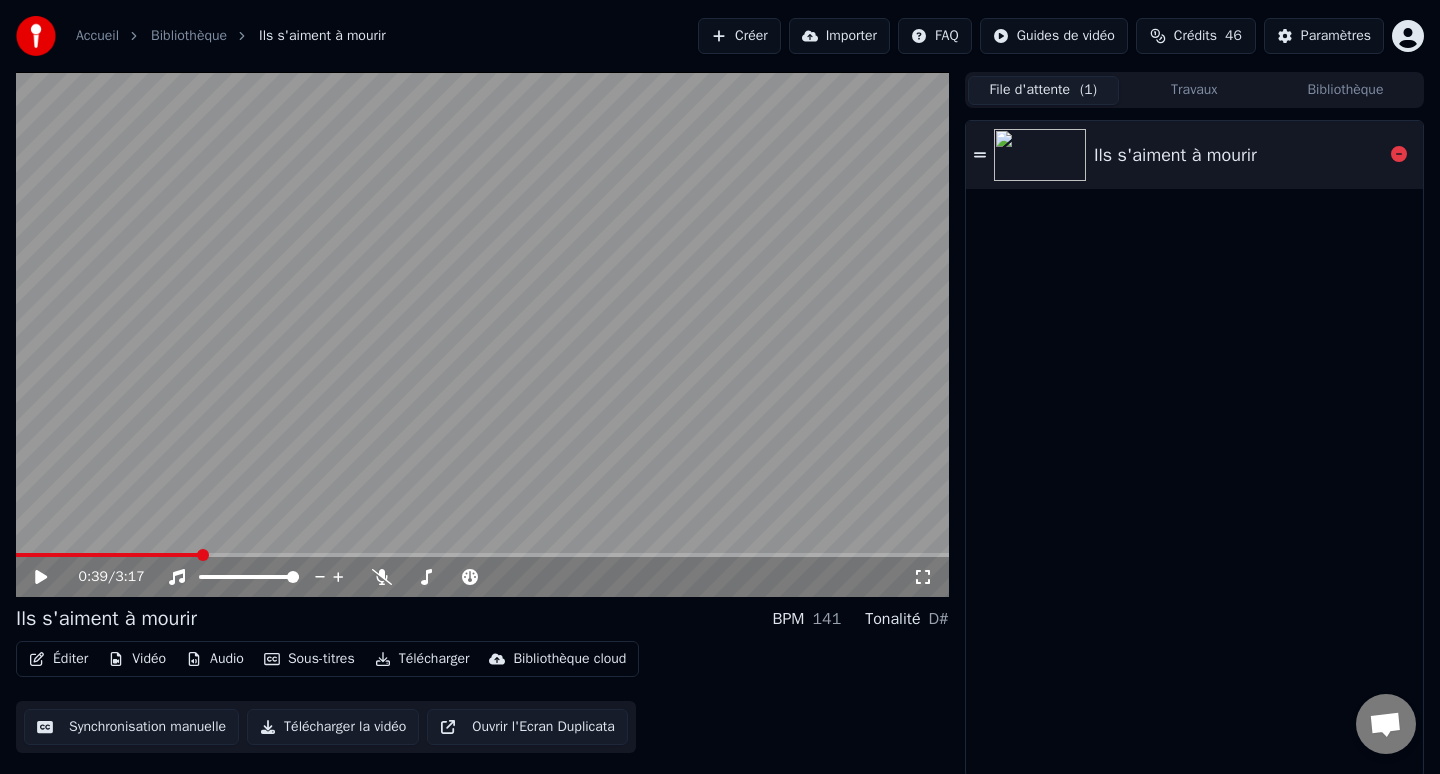 click on "Ils s'aiment à mourir" at bounding box center (1194, 155) 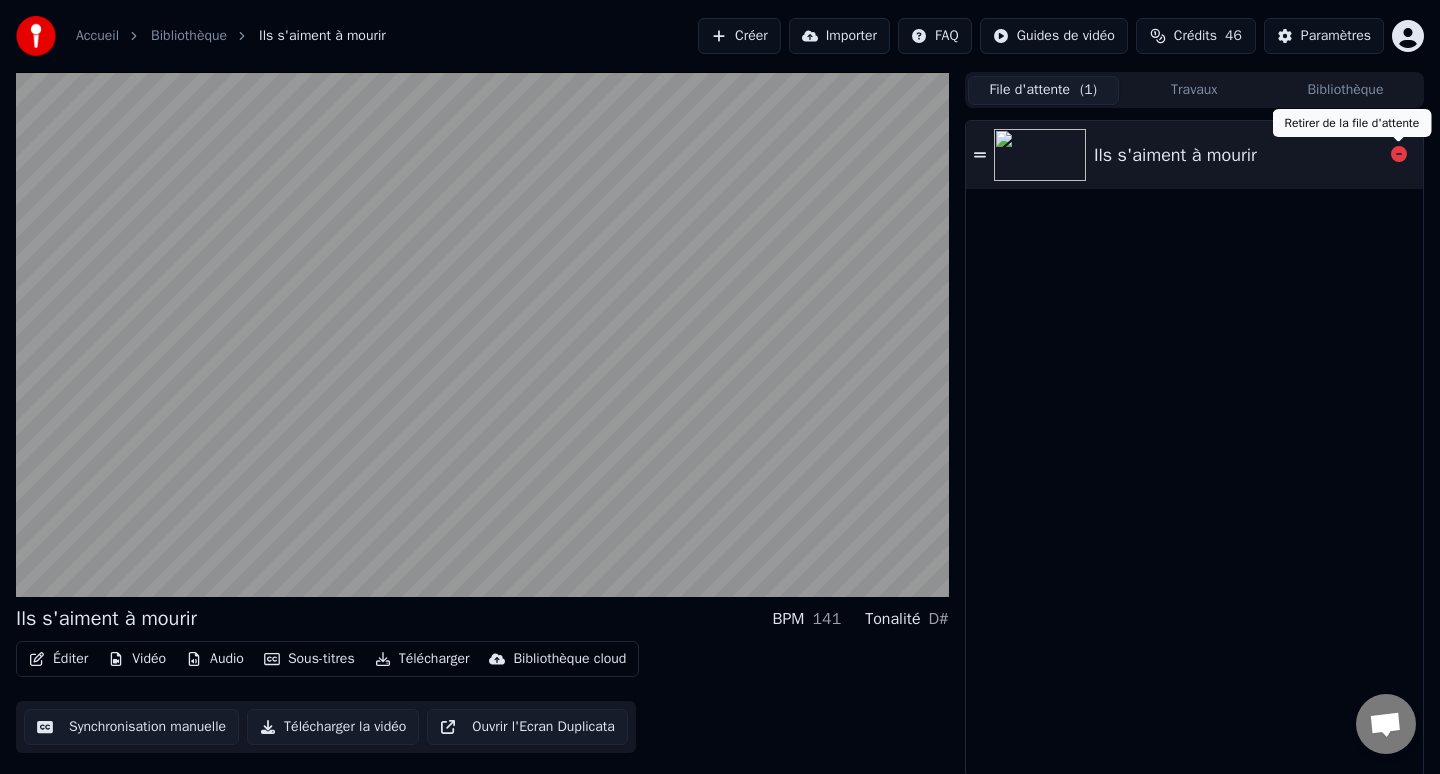 click on "Ils s'aiment à mourir" at bounding box center (1194, 155) 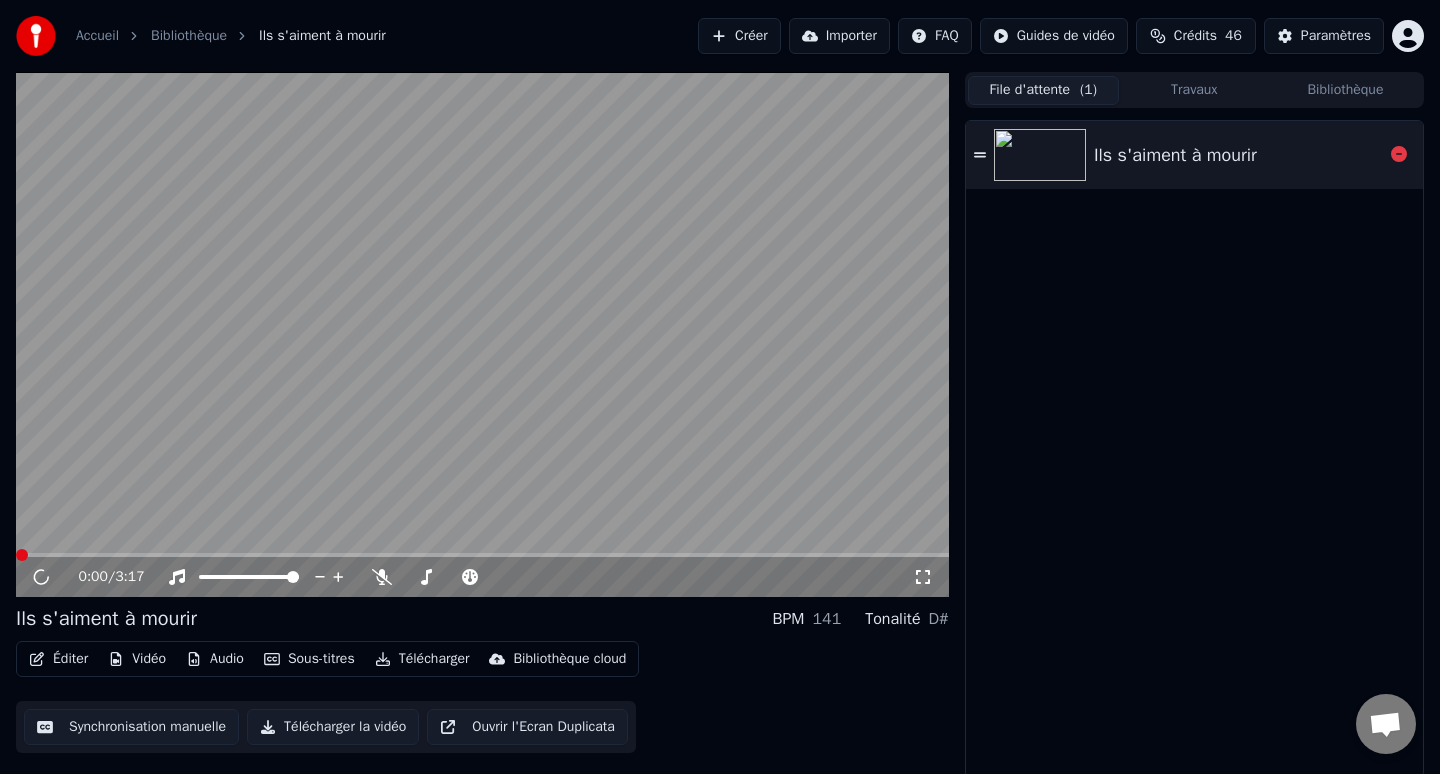 click 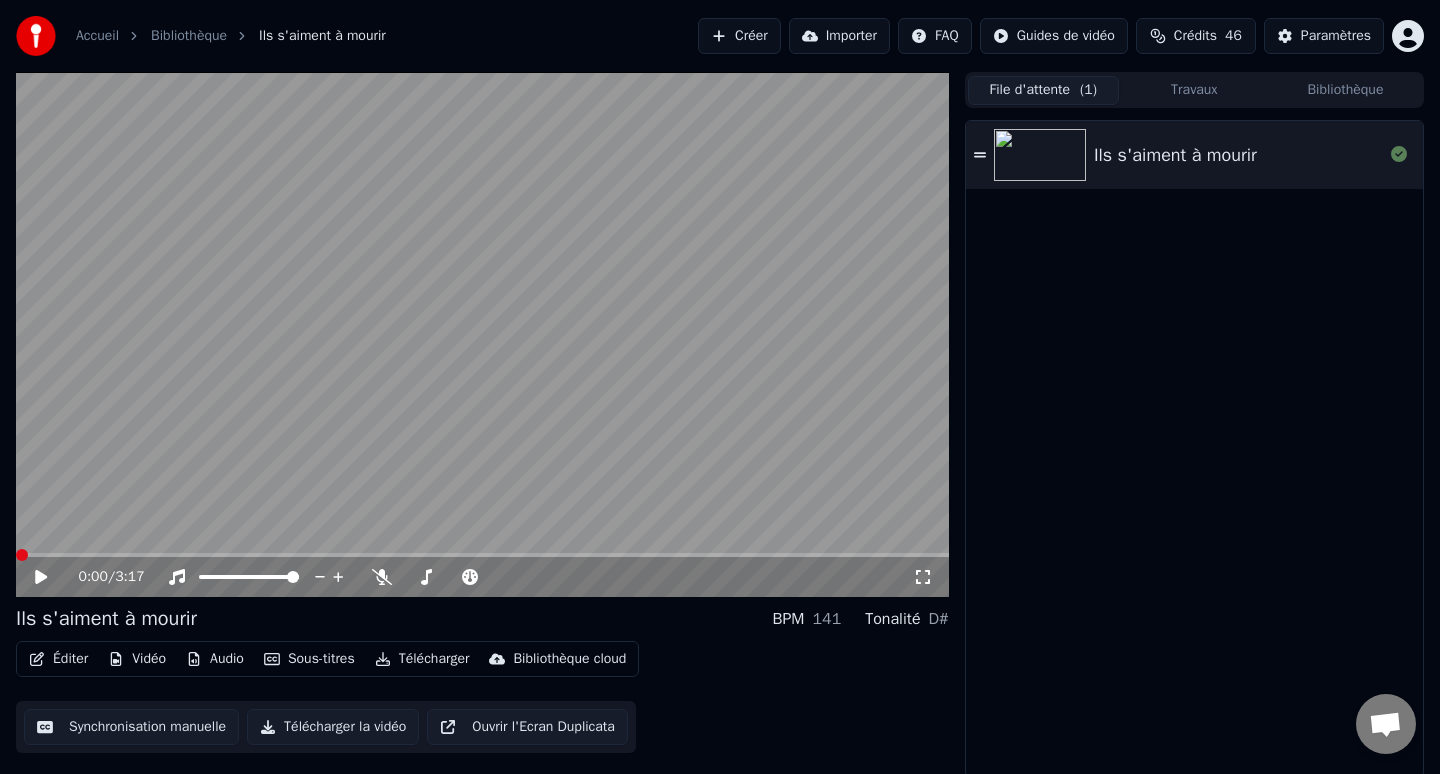 scroll, scrollTop: 4, scrollLeft: 0, axis: vertical 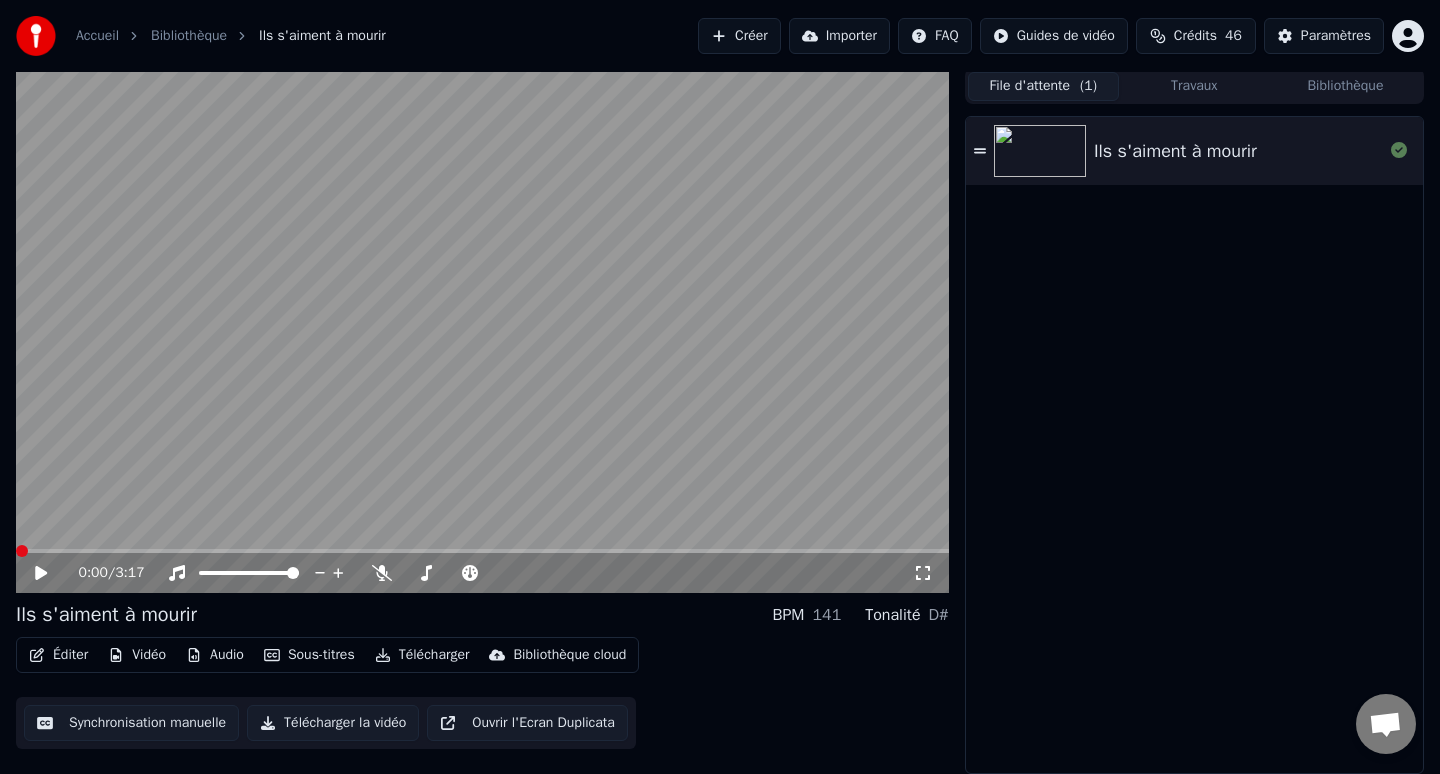 click on "Éditer" at bounding box center (58, 655) 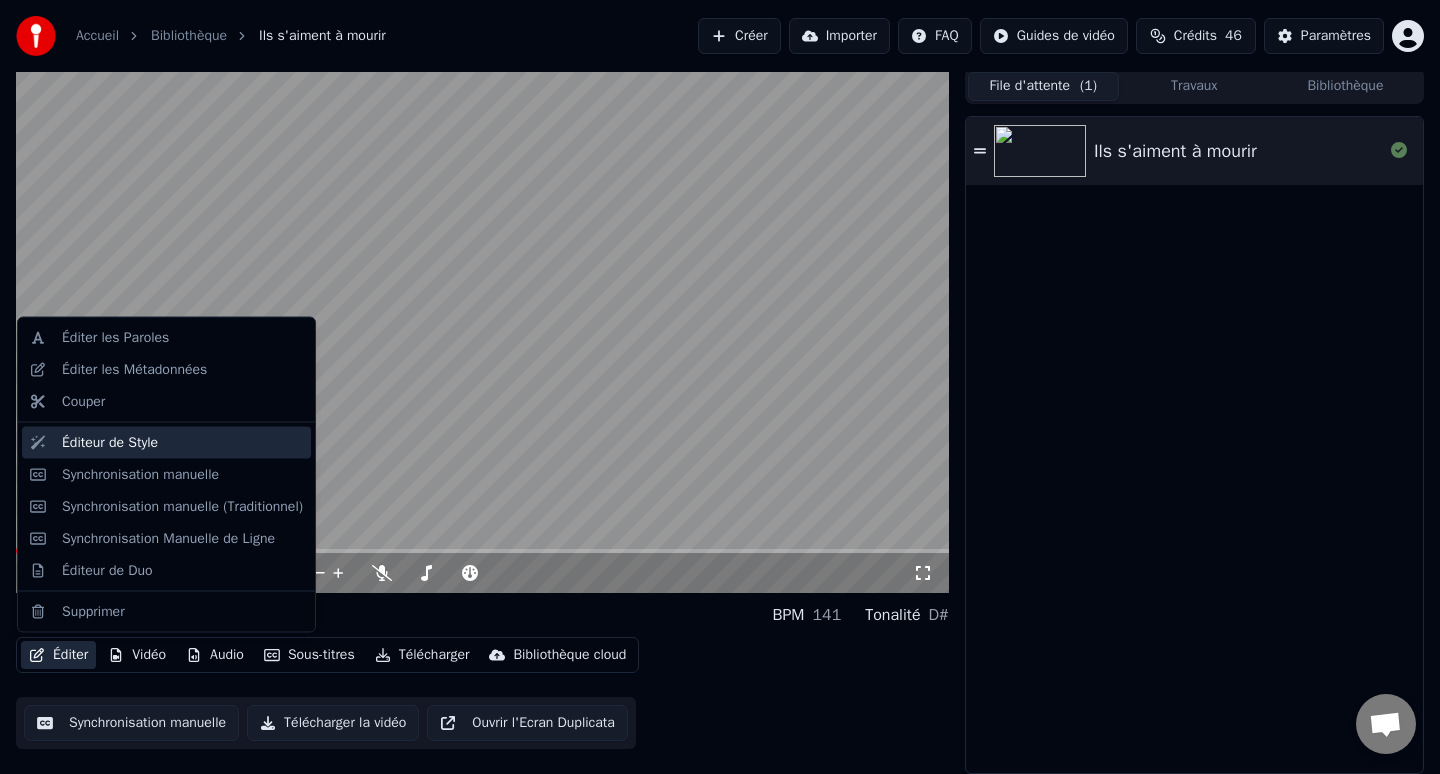 click on "Éditeur de Style" at bounding box center (182, 442) 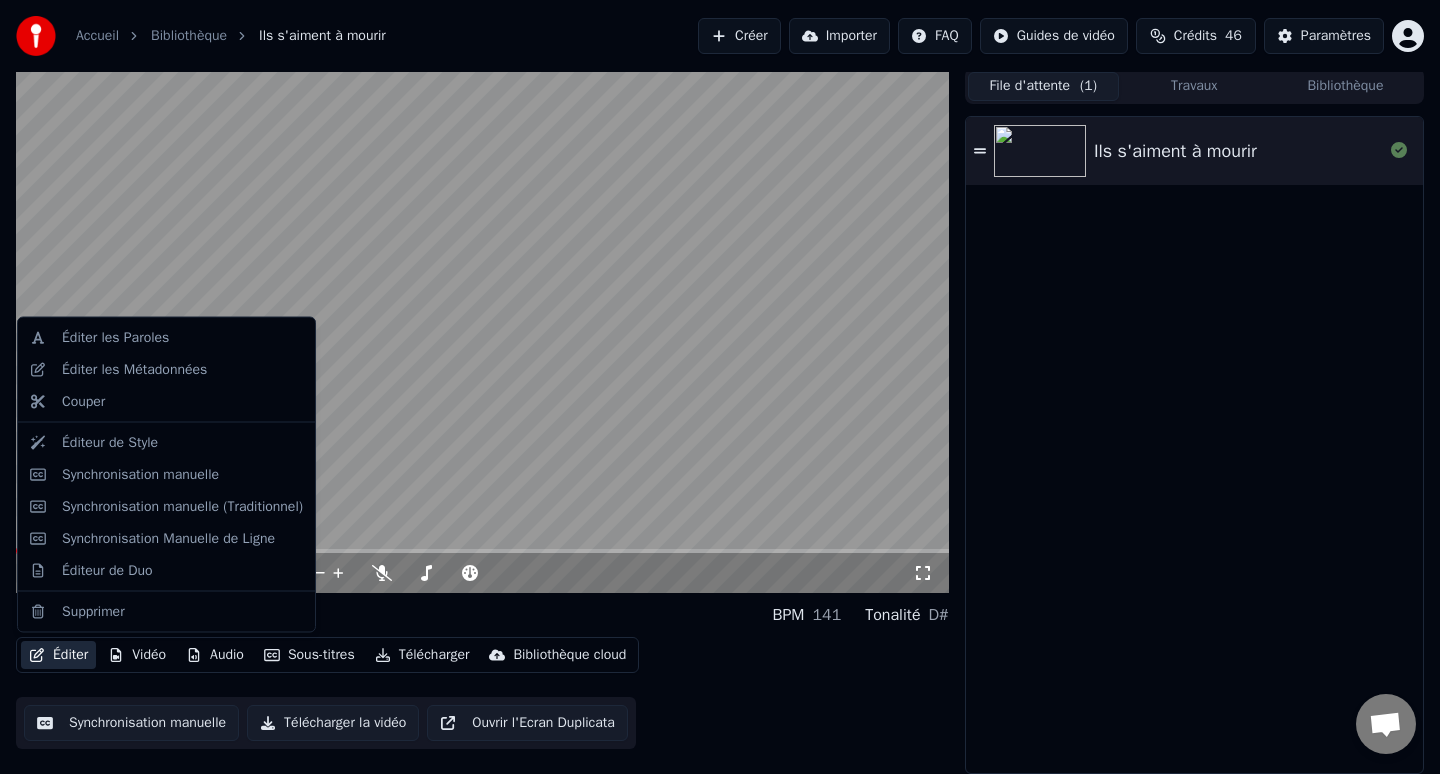 scroll, scrollTop: 0, scrollLeft: 0, axis: both 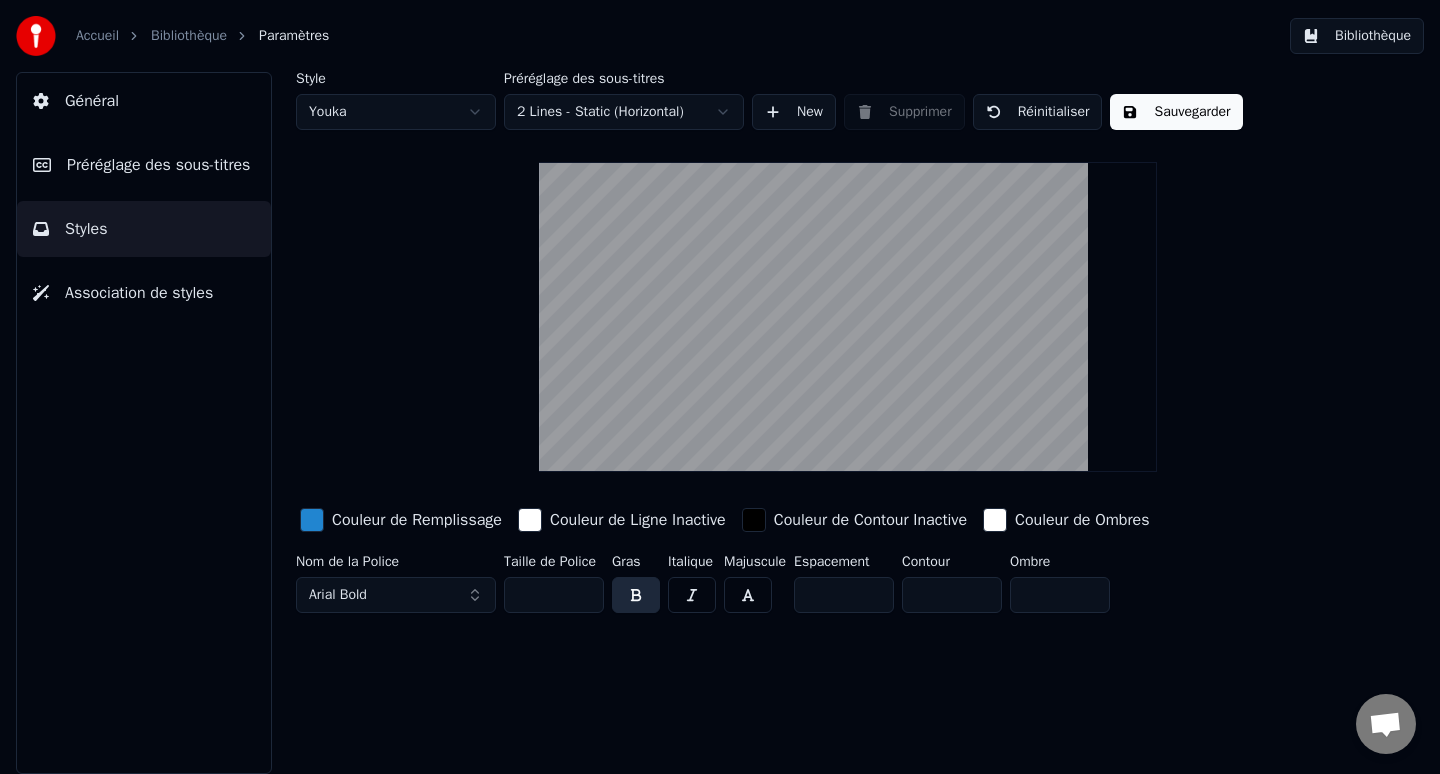 click on "Accueil Bibliothèque Paramètres Bibliothèque Général Préréglage des sous-titres Styles Association de styles Style Youka Préréglage des sous-titres 2 Lines - Static (Horizontal) New Supprimer Réinitialiser Sauvegarder Couleur de Remplissage Couleur de Ligne Inactive Couleur de Contour Inactive Couleur de Ombres Nom de la Police Arial Bold Taille de Police ** Gras Italique Majuscule Espacement * Contour * Ombre *" at bounding box center (720, 387) 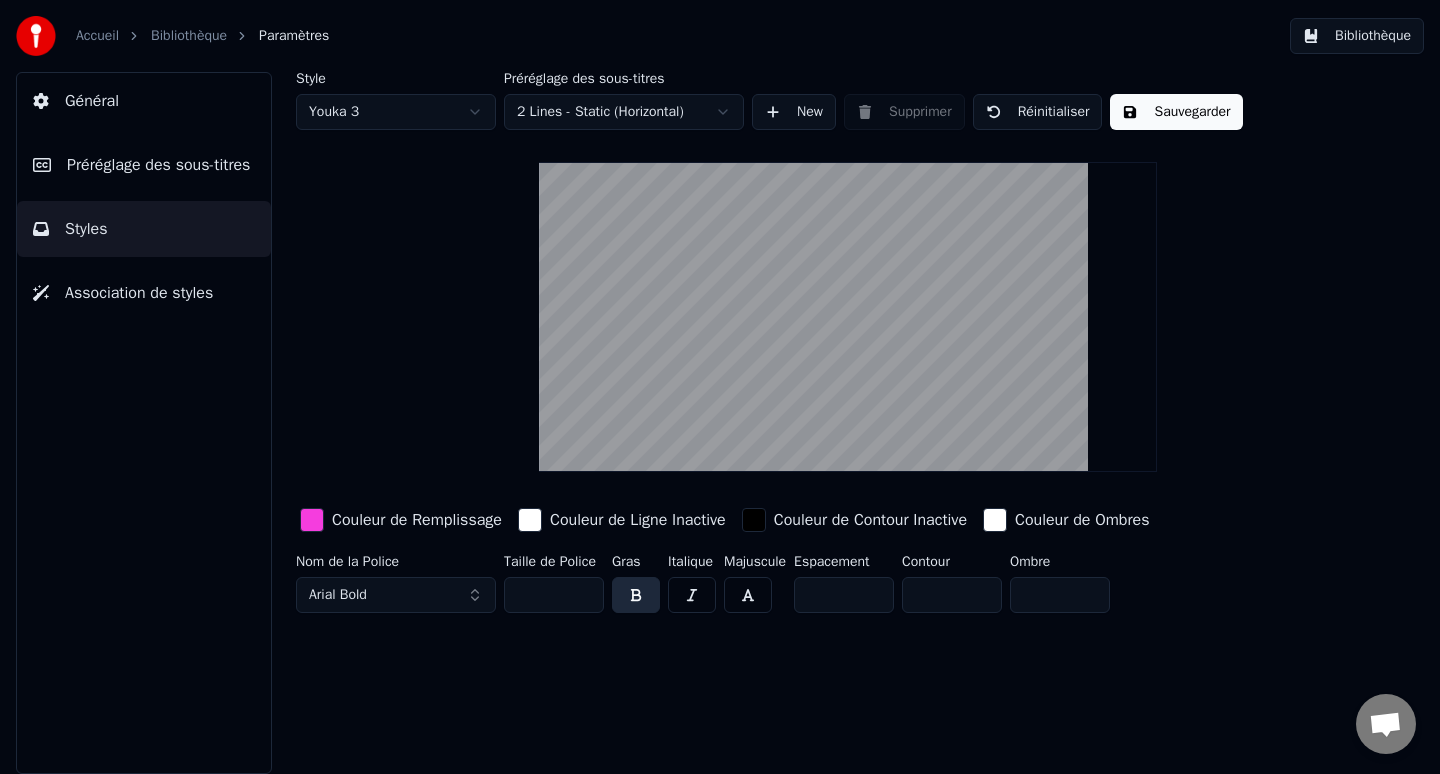 click on "Sauvegarder" at bounding box center [1176, 112] 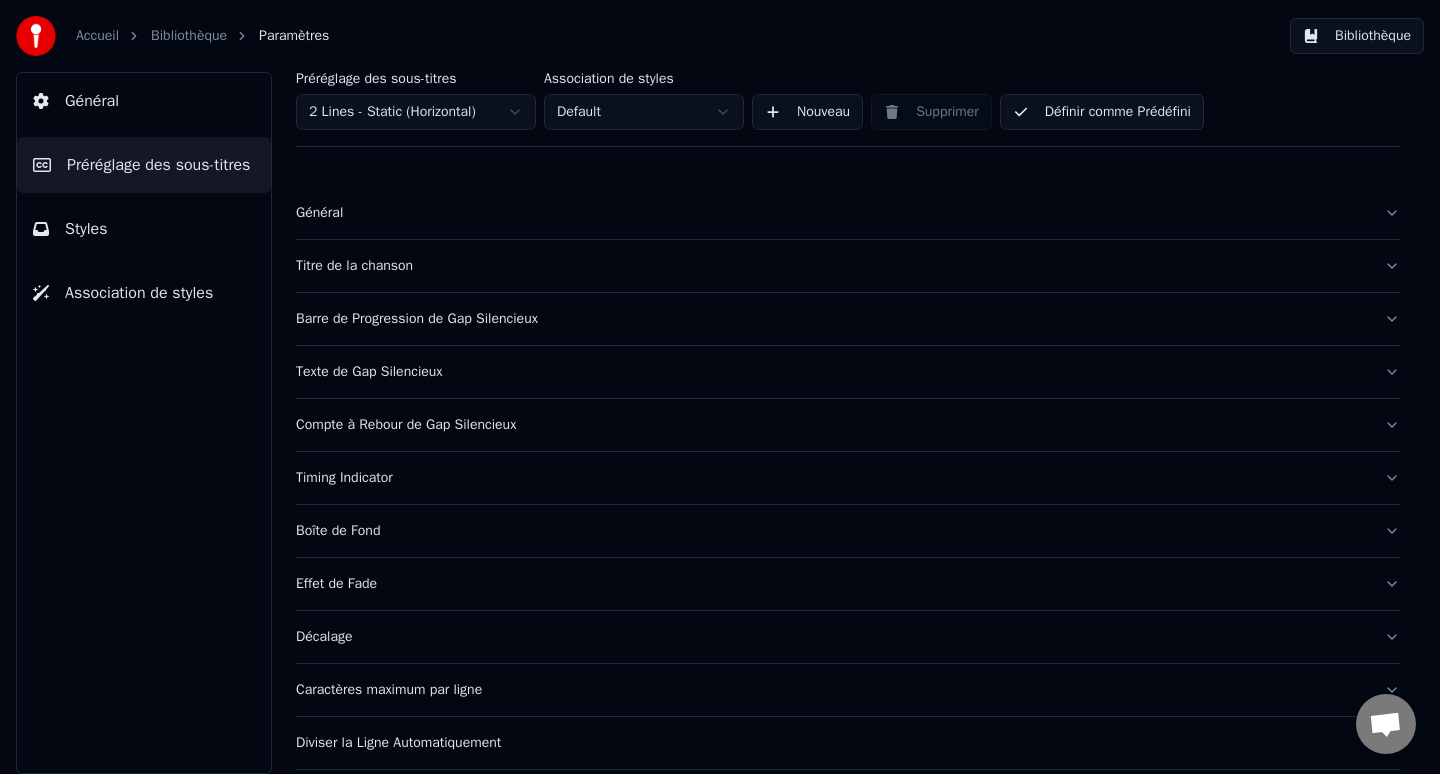 click on "Général" at bounding box center [92, 101] 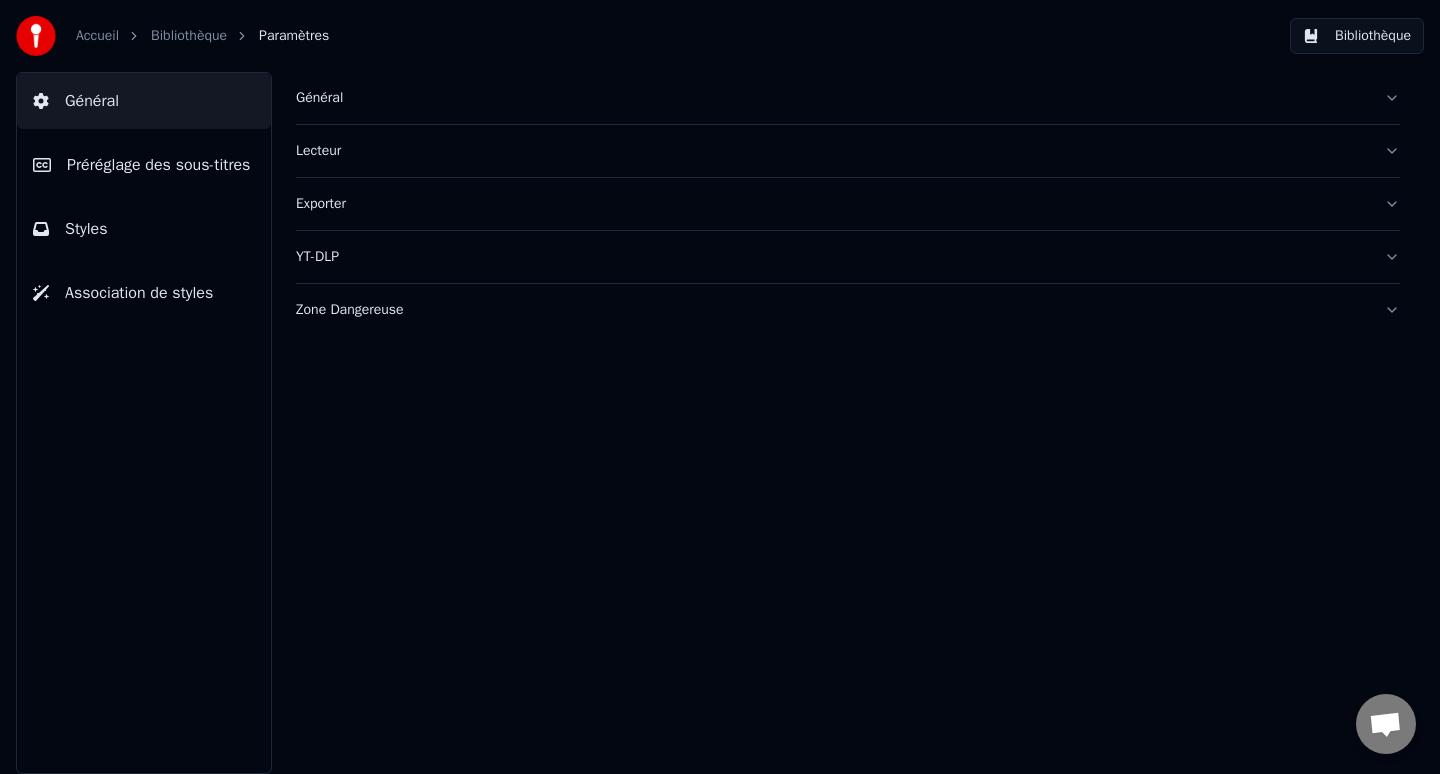 click on "Association de styles" at bounding box center (144, 293) 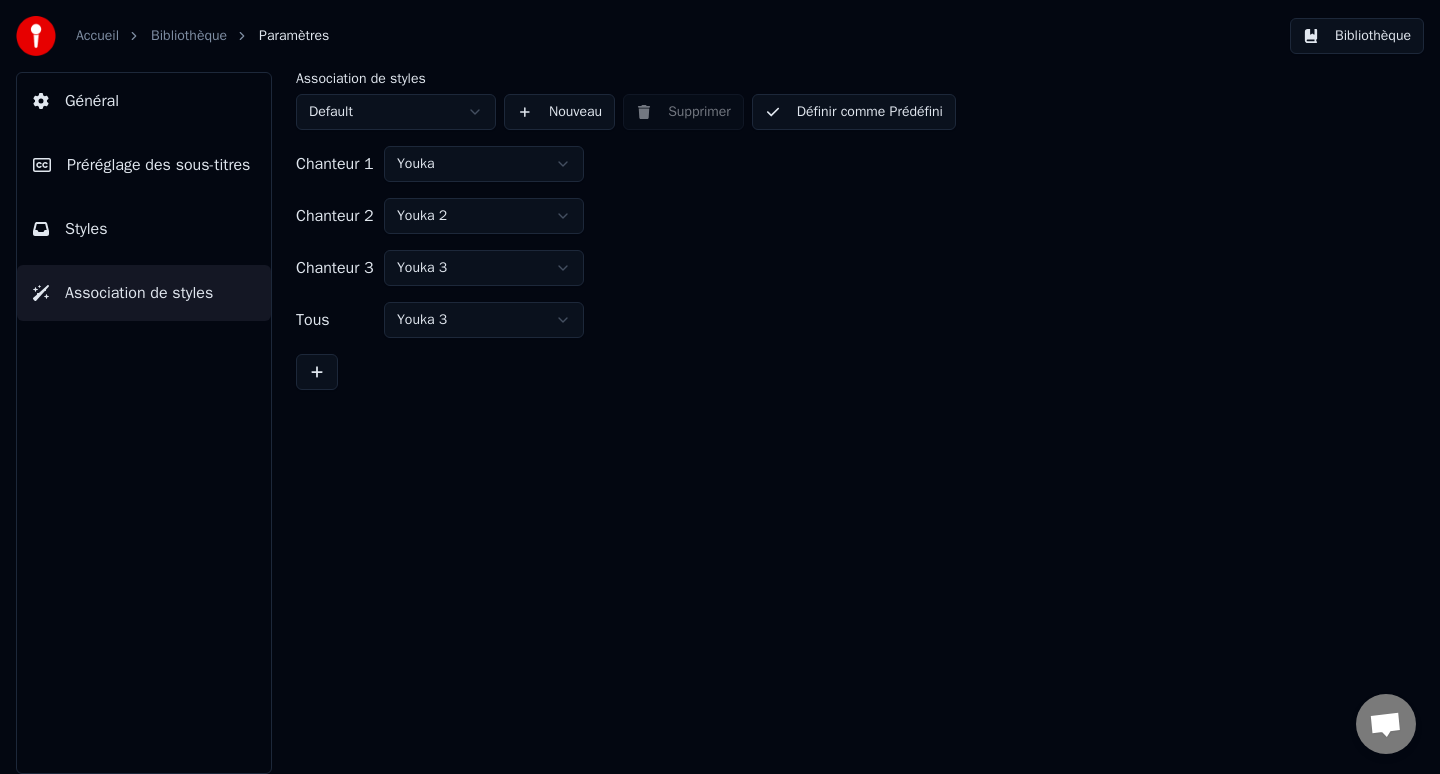 click on "Association de styles" at bounding box center (139, 293) 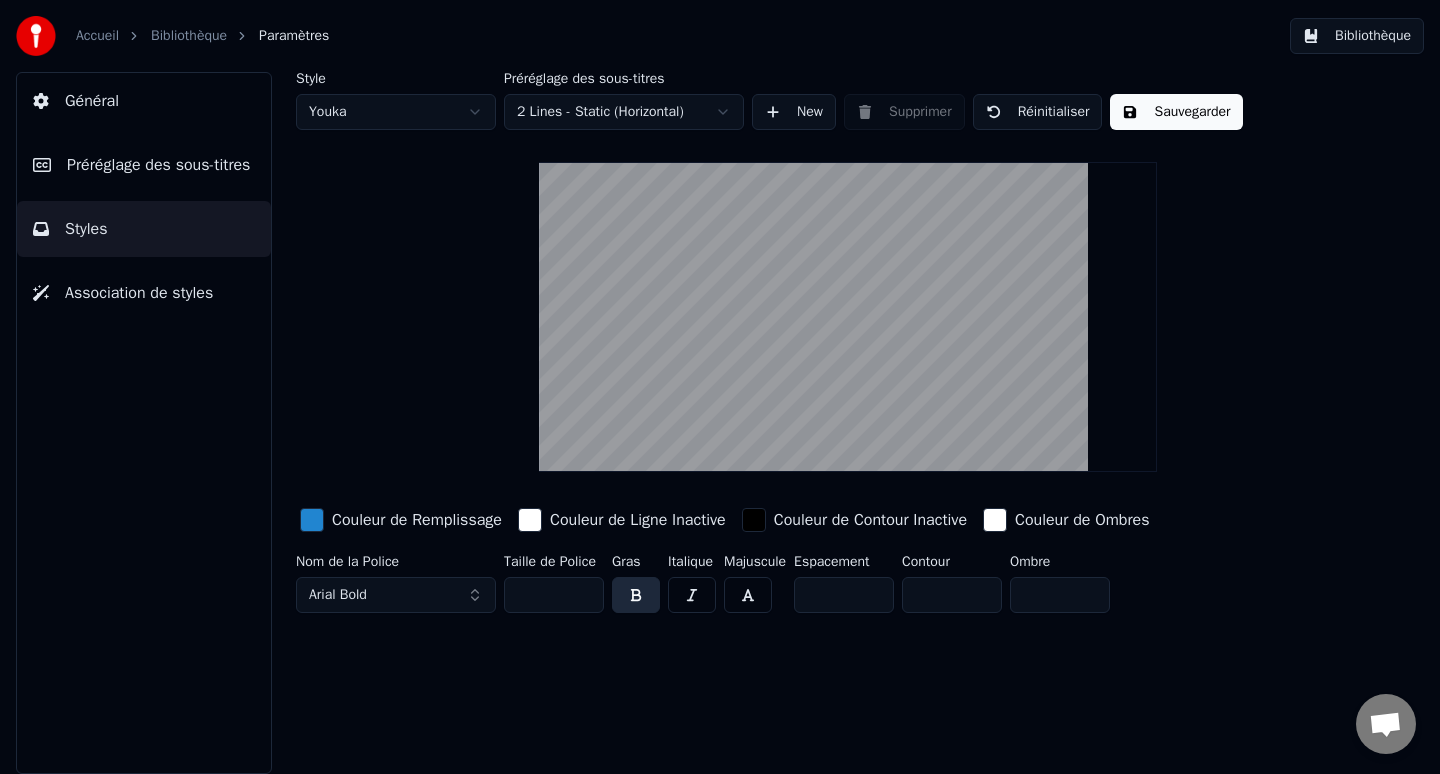 click on "Accueil Bibliothèque Paramètres Bibliothèque Général Préréglage des sous-titres Styles Association de styles Style Youka Préréglage des sous-titres 2 Lines - Static (Horizontal) New Supprimer Réinitialiser Sauvegarder Couleur de Remplissage Couleur de Ligne Inactive Couleur de Contour Inactive Couleur de Ombres Nom de la Police Arial Bold Taille de Police ** Gras Italique Majuscule Espacement * Contour * Ombre *" at bounding box center (720, 387) 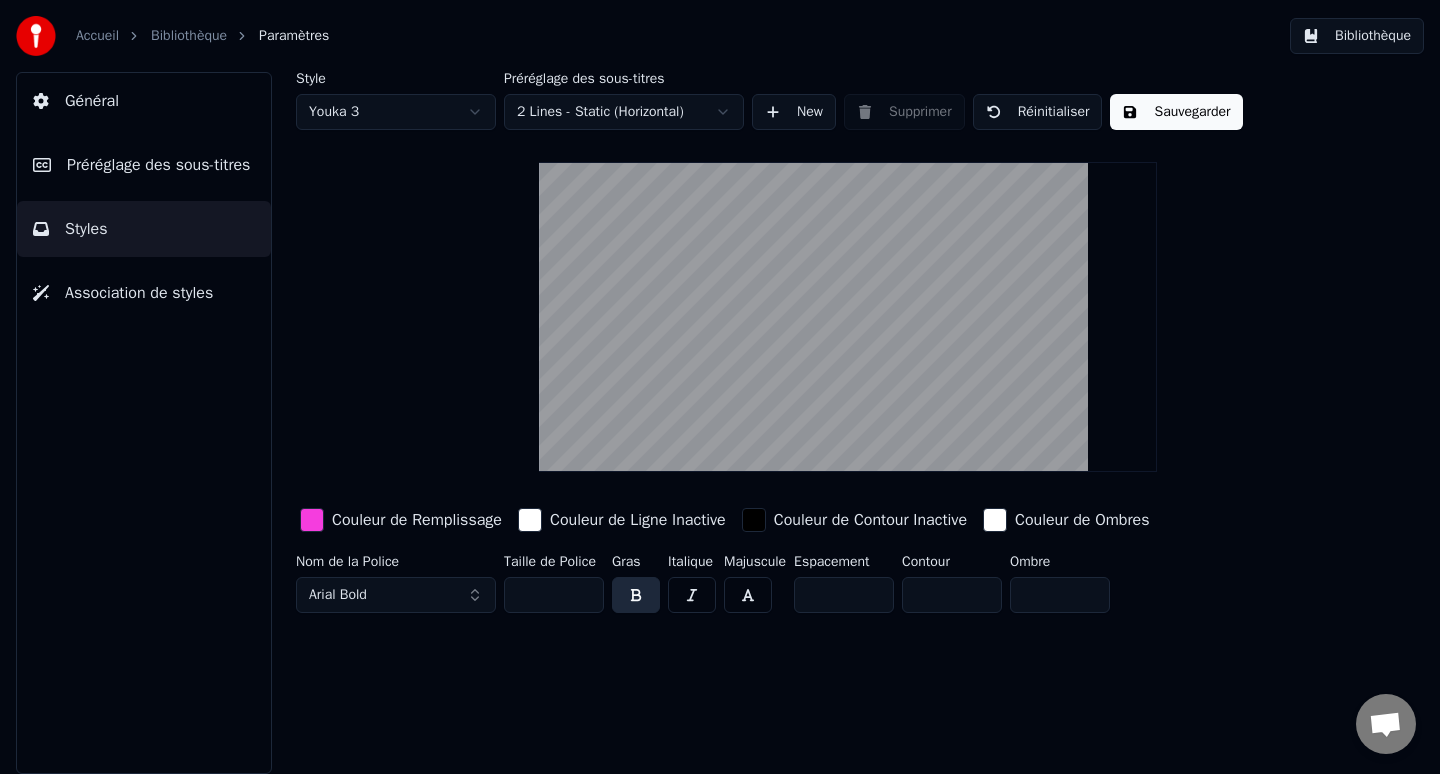 click at bounding box center (847, 317) 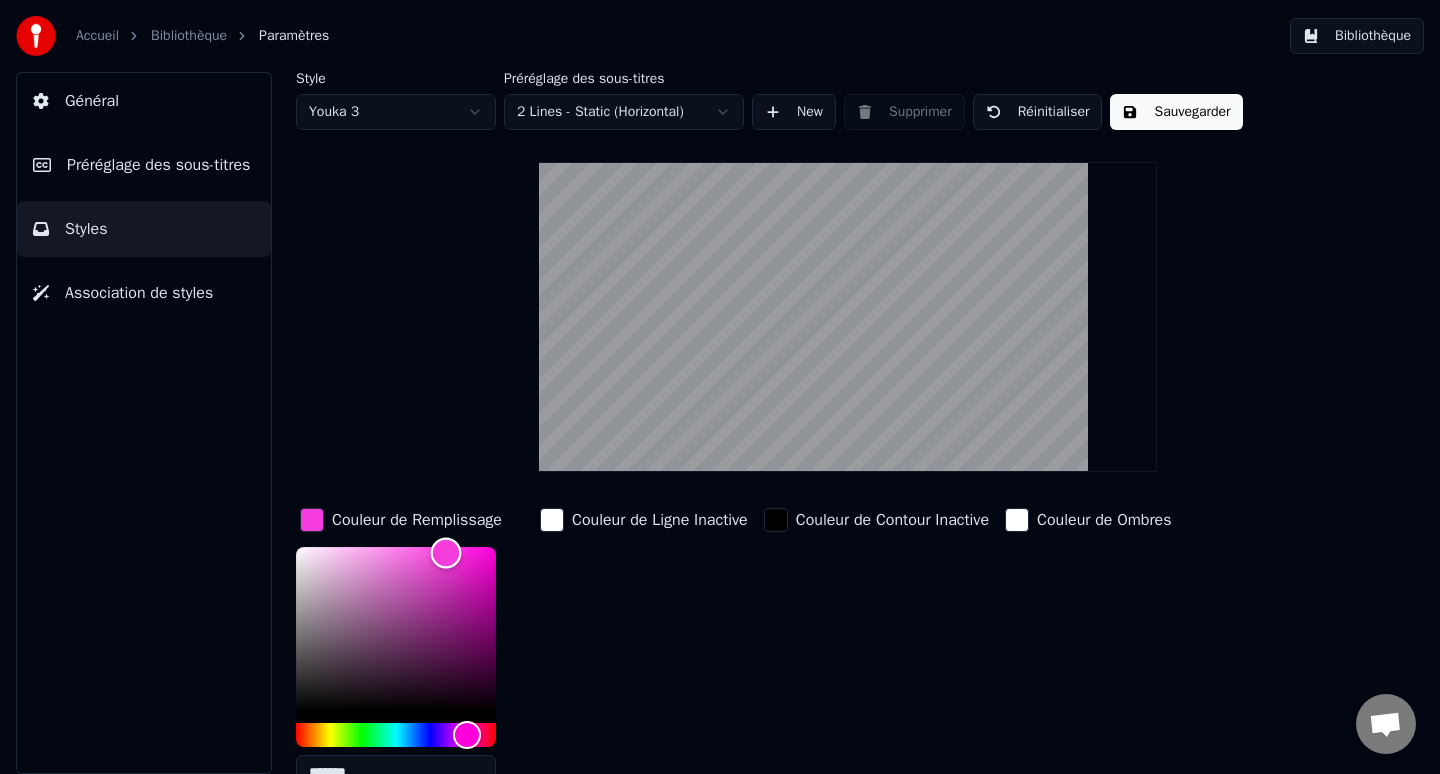 type on "*******" 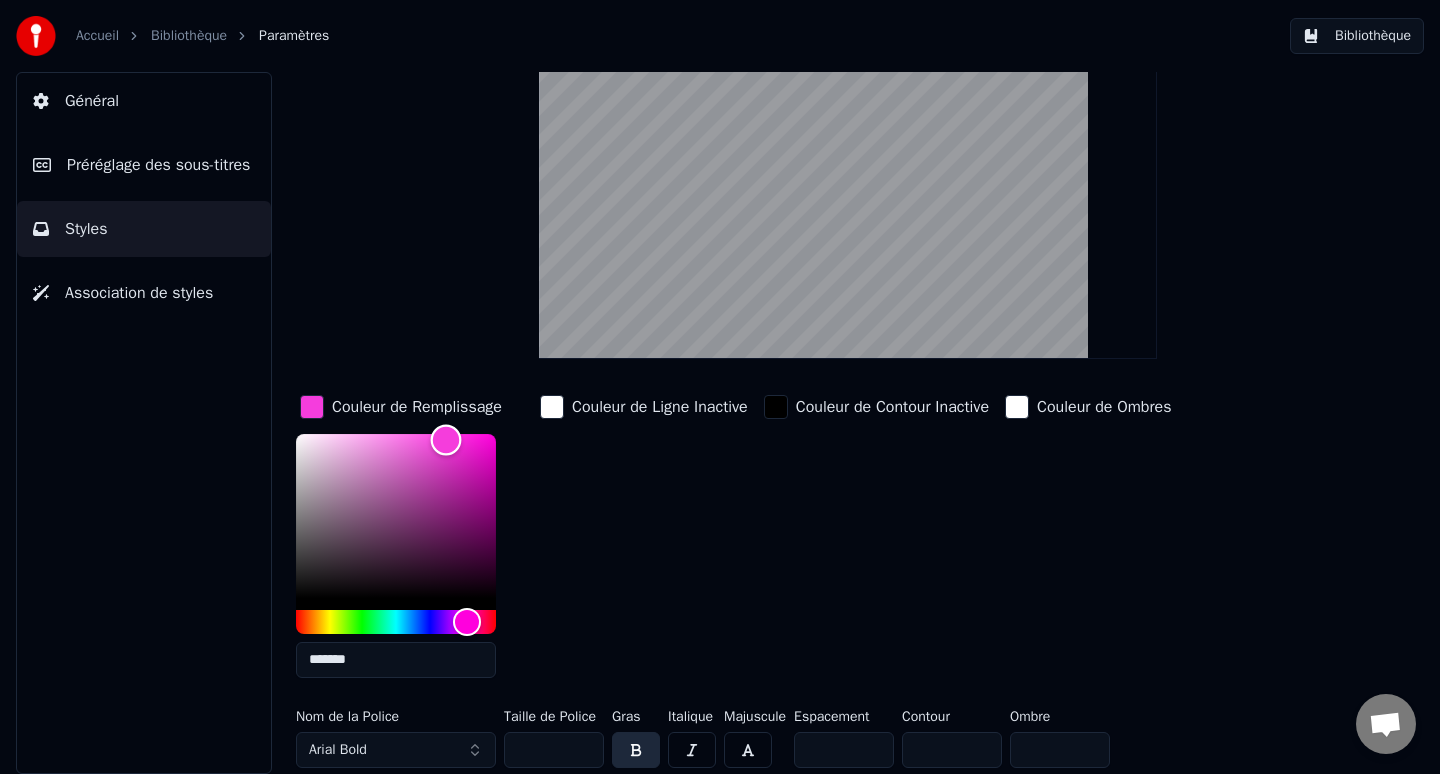 scroll, scrollTop: 0, scrollLeft: 0, axis: both 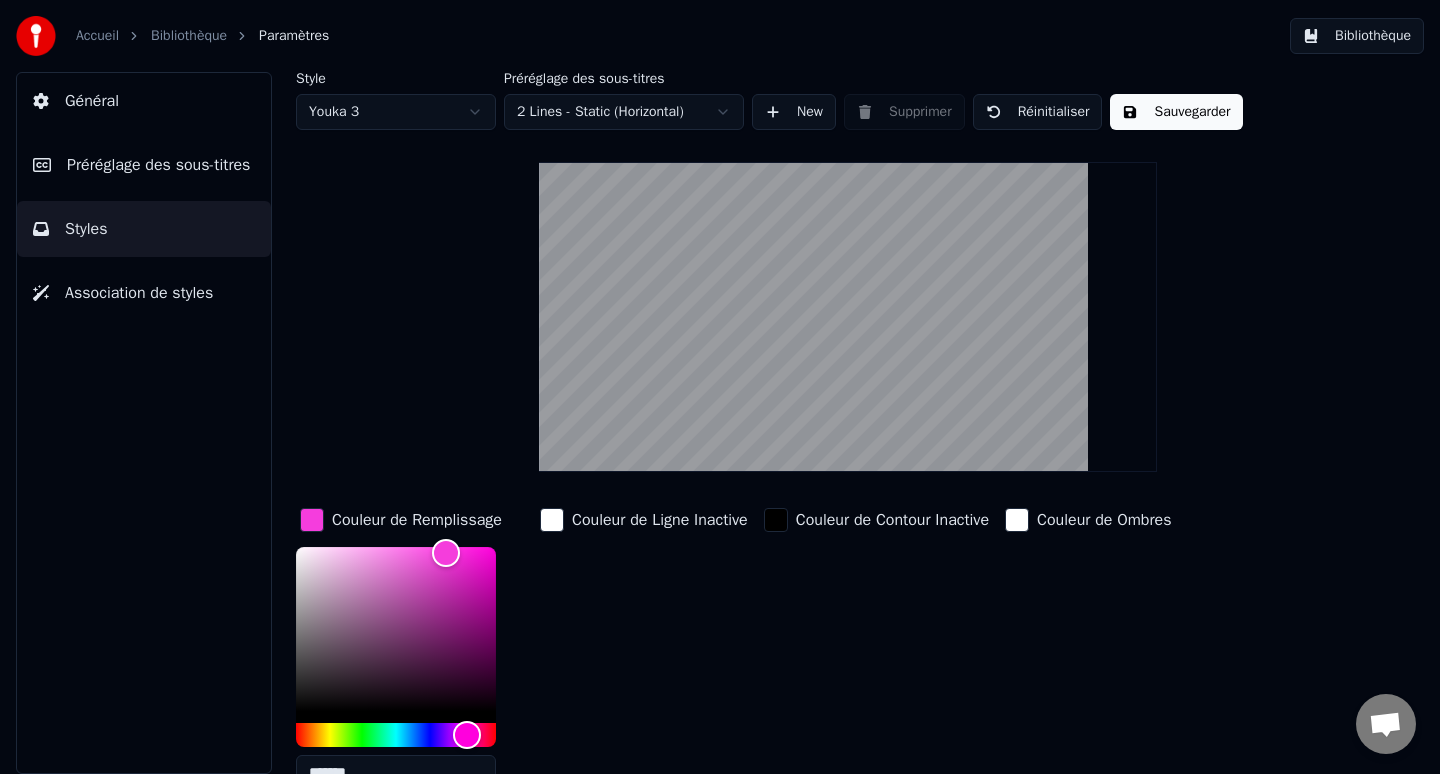 click on "Sauvegarder" at bounding box center [1176, 112] 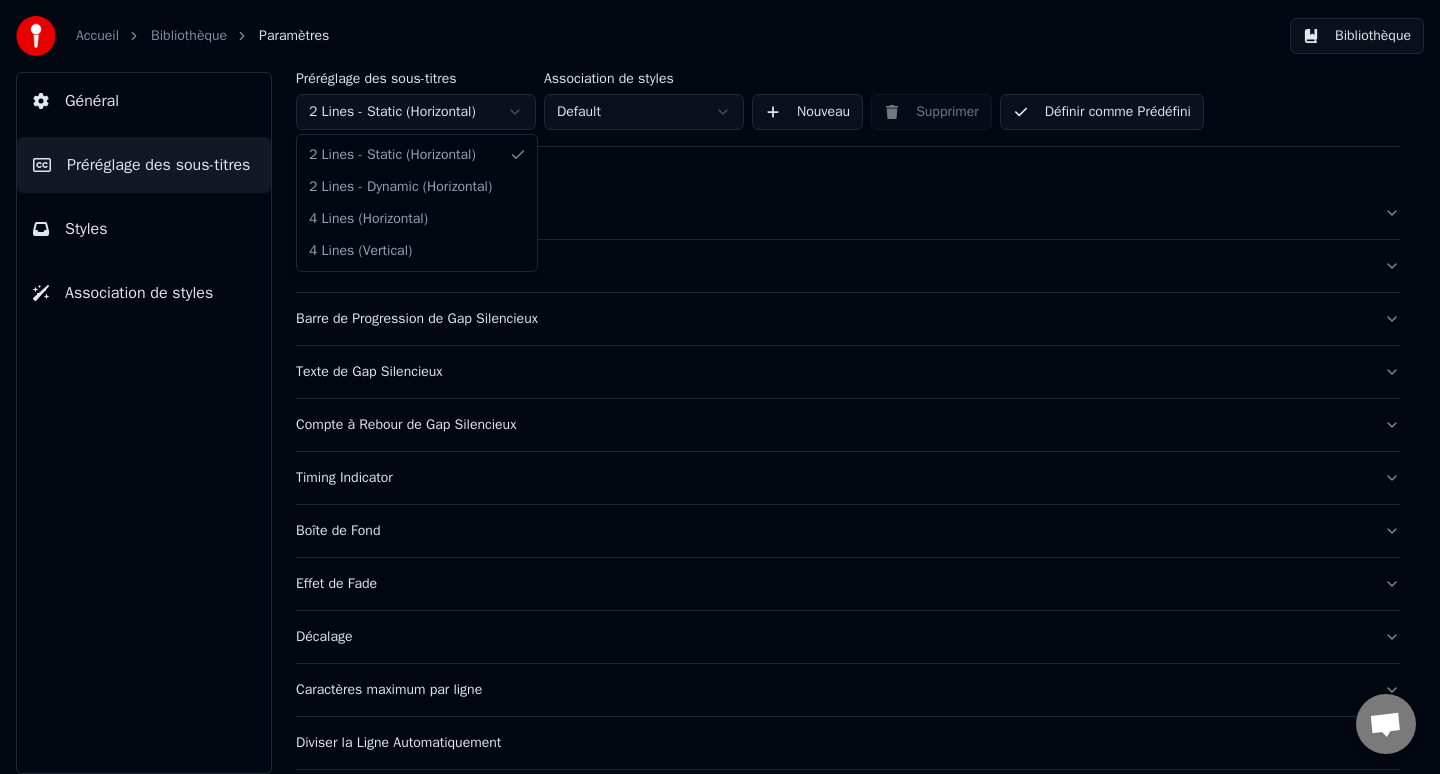 click on "Accueil Bibliothèque Paramètres Bibliothèque Général Préréglage des sous-titres Styles Association de styles Préréglage des sous-titres 2 Lines - Static (Horizontal) Association de styles Default Nouveau Supprimer Définir comme Prédéfini Général Titre de la chanson Barre de Progression de Gap Silencieux Texte de Gap Silencieux Compte à Rebour de Gap Silencieux Timing Indicator Boîte de Fond Effet de Fade Décalage Caractères maximum par ligne Diviser la Ligne Automatiquement Advanced Settings 2 Lines - Static (Horizontal) 2 Lines - Dynamic (Horizontal) 4 Lines (Horizontal) 4 Lines (Vertical)" at bounding box center [720, 387] 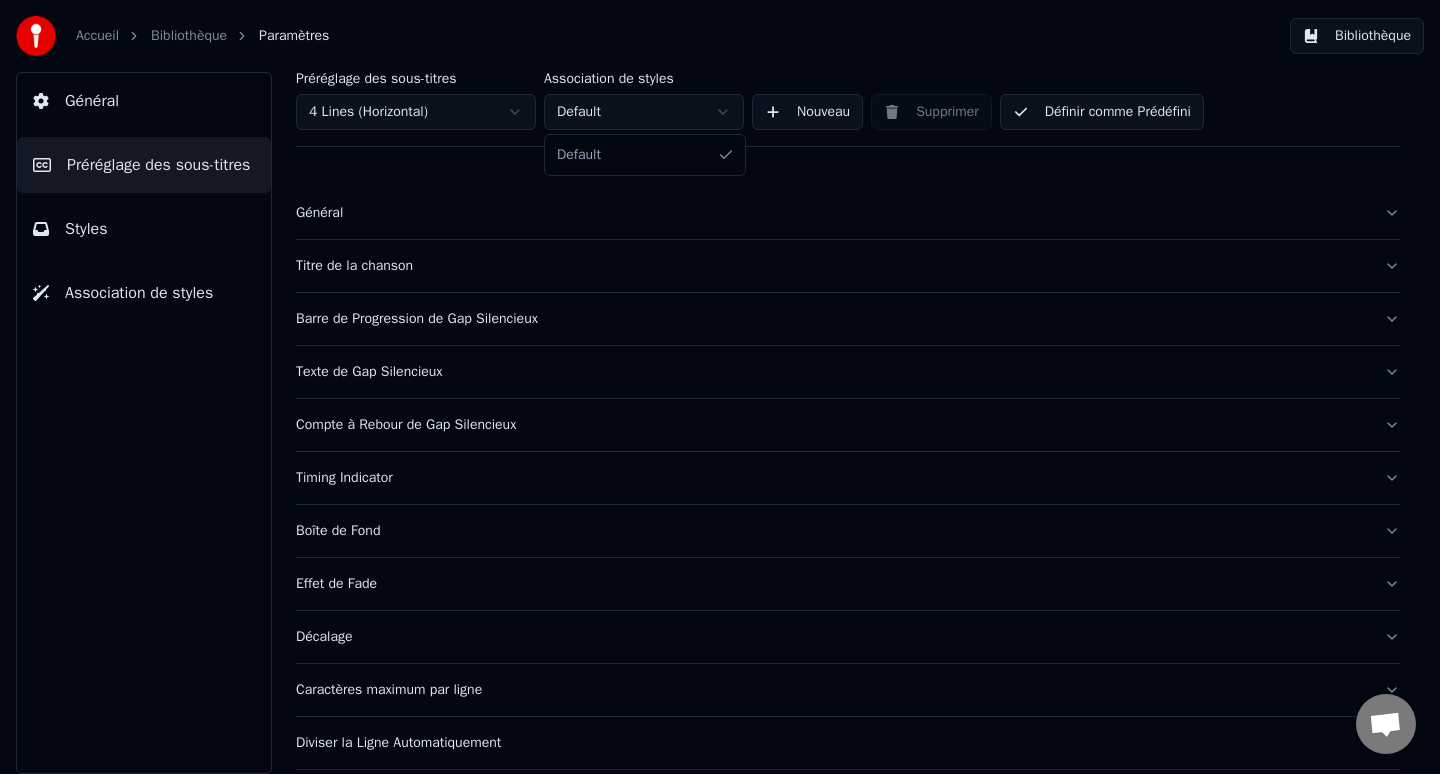 click on "Accueil Bibliothèque Paramètres Bibliothèque Général Préréglage des sous-titres Styles Association de styles Préréglage des sous-titres 4 Lines (Horizontal) Association de styles Default Nouveau Supprimer Définir comme Prédéfini Général Titre de la chanson Barre de Progression de Gap Silencieux Texte de Gap Silencieux Compte à Rebour de Gap Silencieux Timing Indicator Boîte de Fond Effet de Fade Décalage Caractères maximum par ligne Diviser la Ligne Automatiquement Advanced Settings Default" at bounding box center [720, 387] 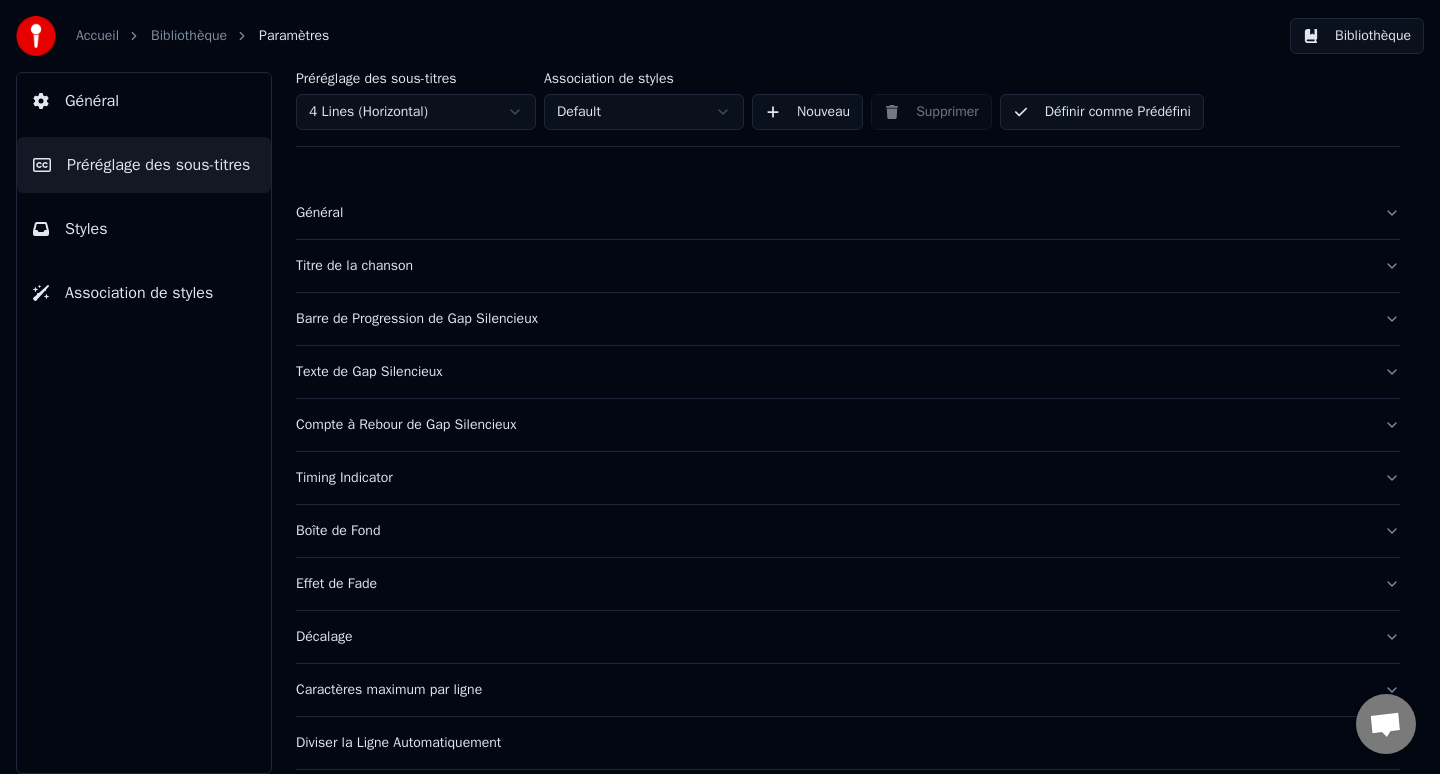 click on "Général" at bounding box center (848, 213) 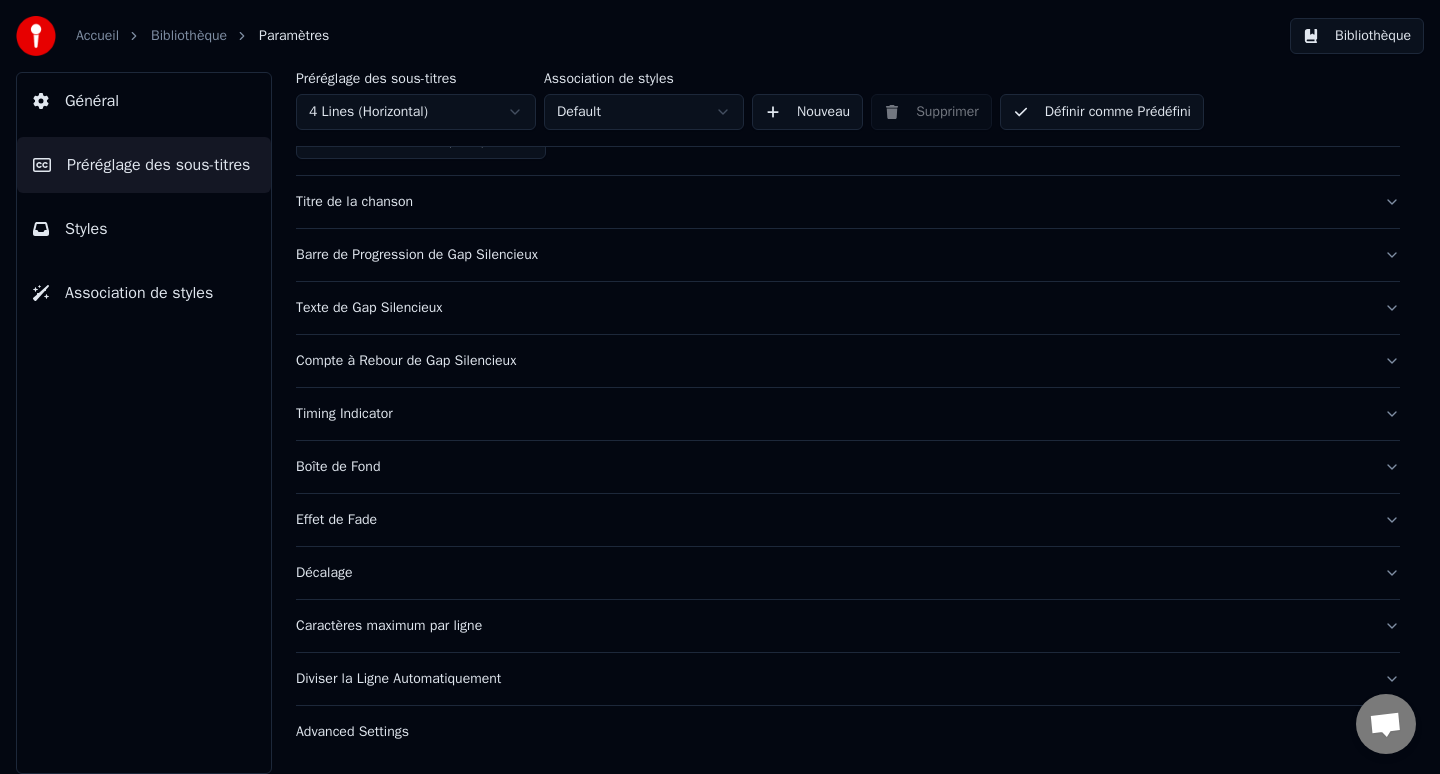 scroll, scrollTop: 0, scrollLeft: 0, axis: both 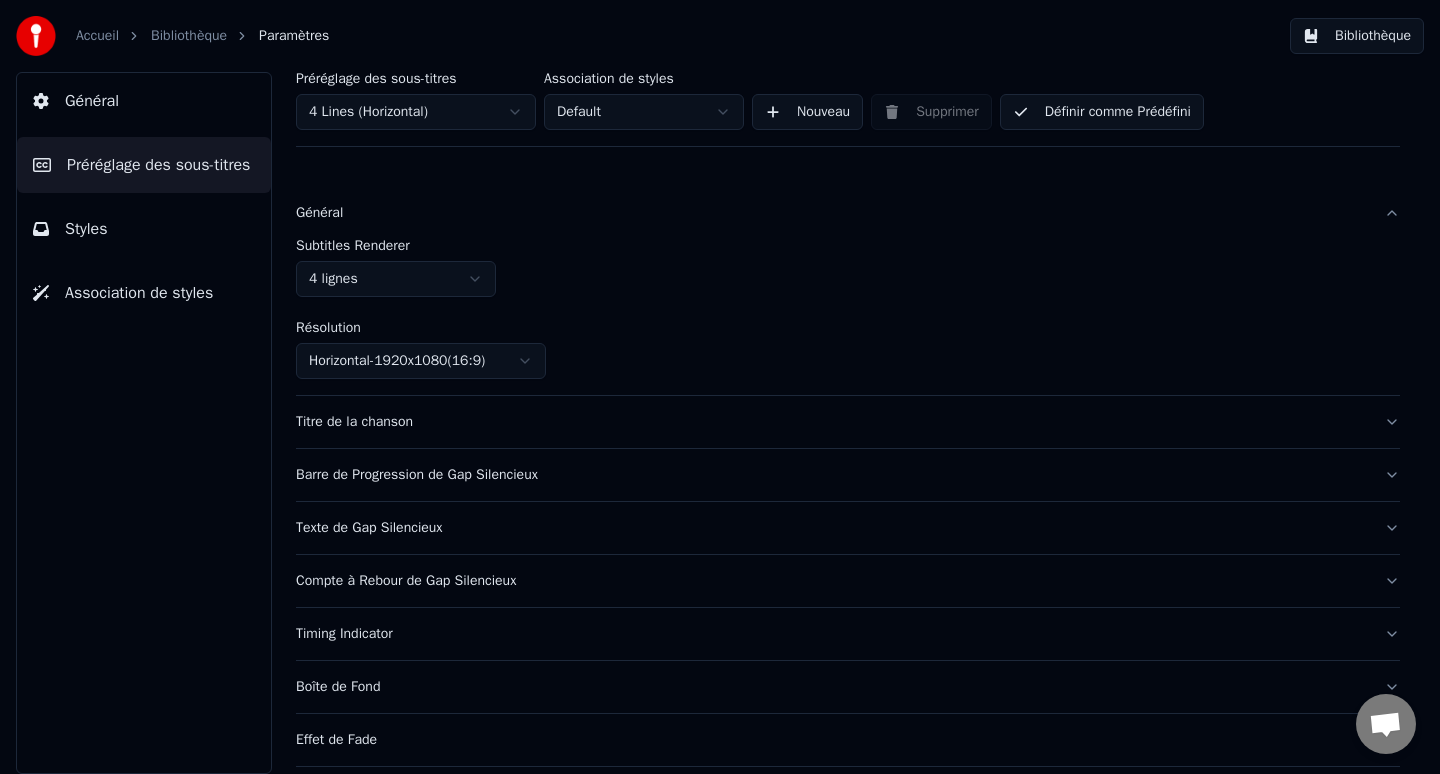 click on "Général" at bounding box center (144, 101) 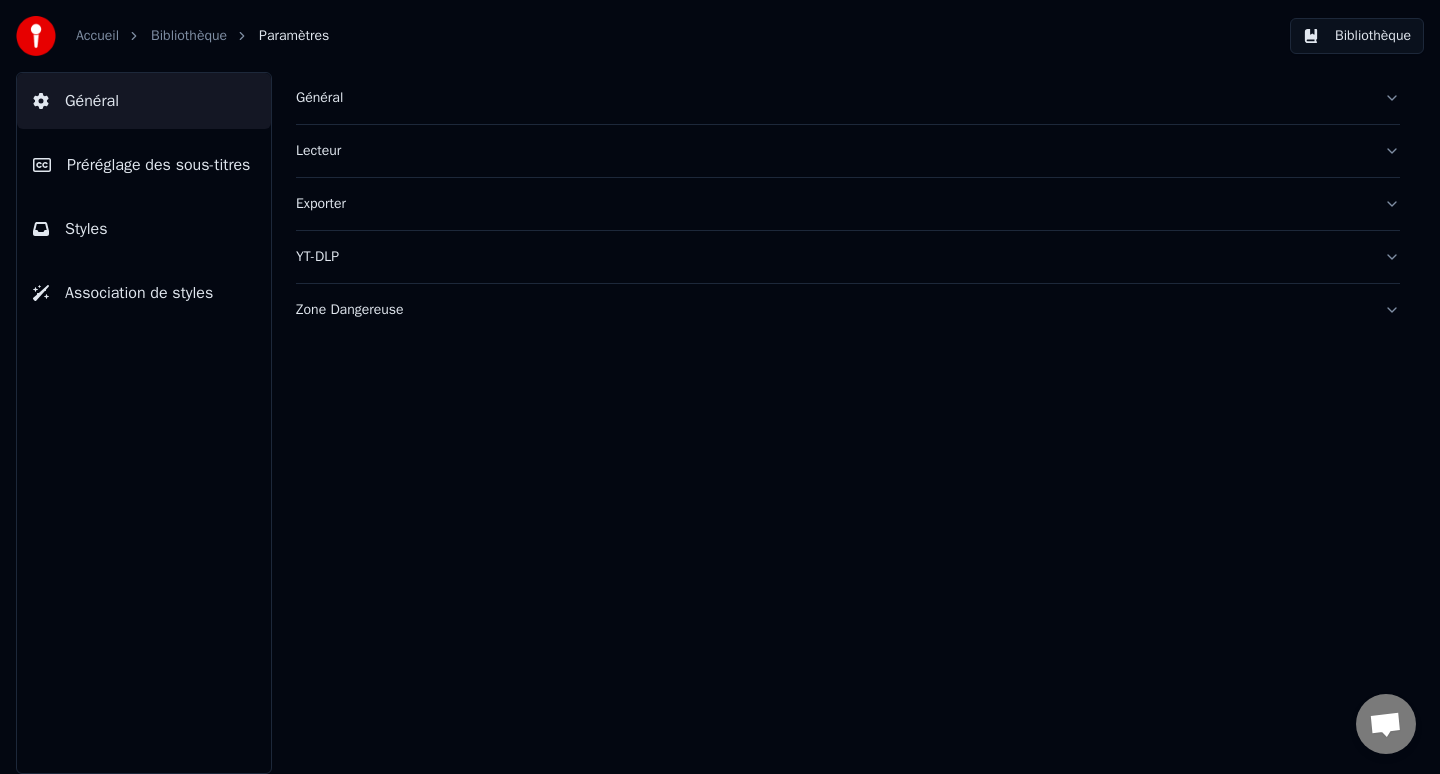 click on "Général" at bounding box center [832, 98] 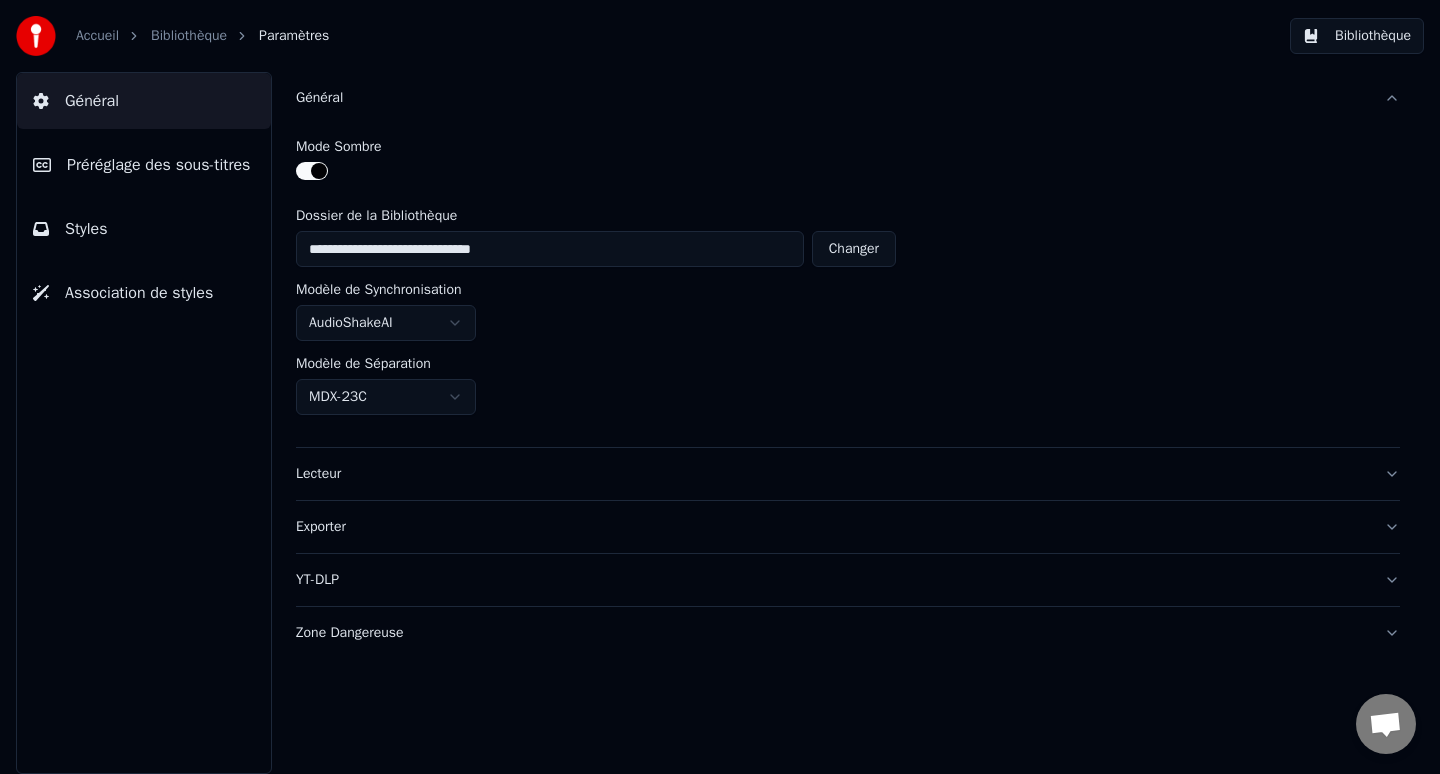 click on "Préréglage des sous-titres" at bounding box center [158, 165] 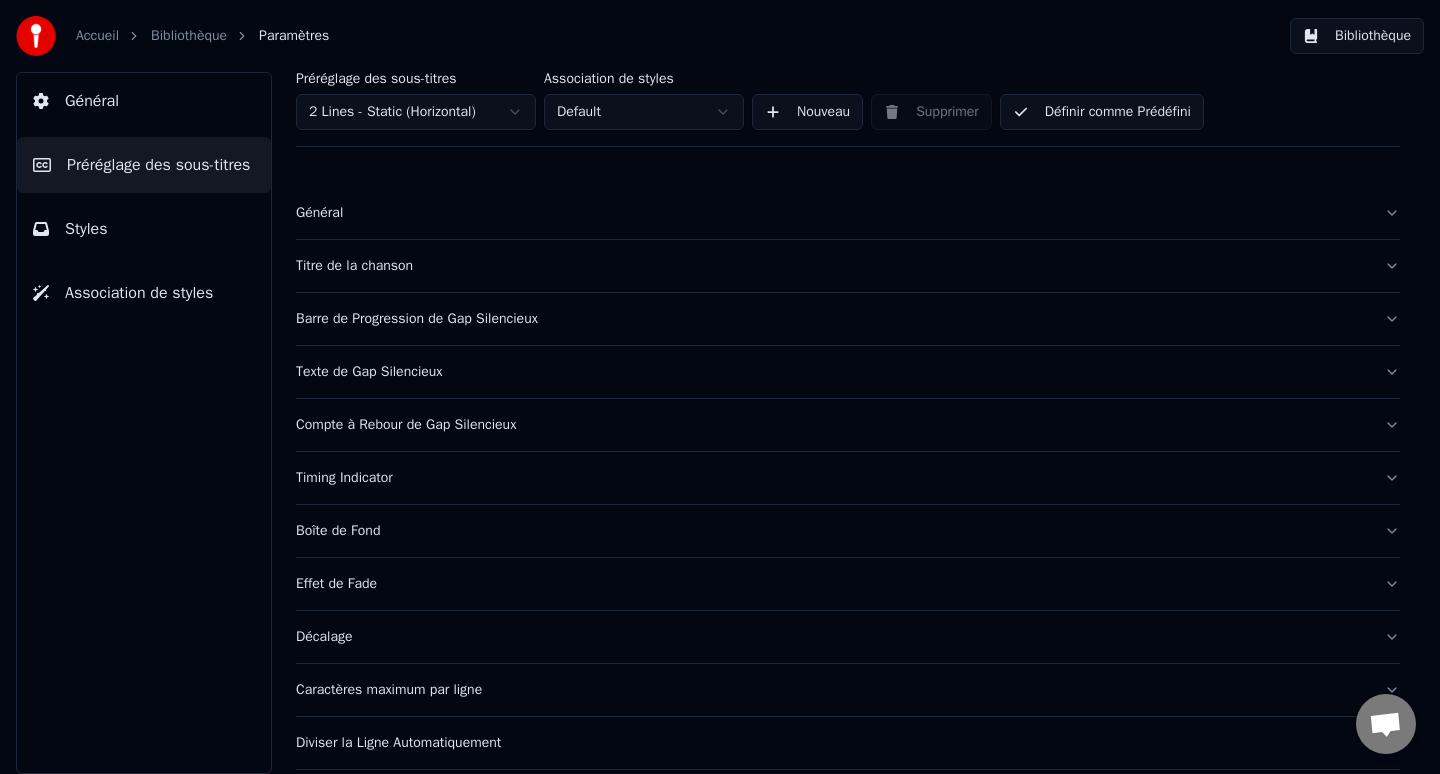 click on "Accueil Bibliothèque Paramètres Bibliothèque Général Préréglage des sous-titres Styles Association de styles Préréglage des sous-titres 2 Lines - Static (Horizontal) Association de styles Default Nouveau Supprimer Définir comme Prédéfini Général Titre de la chanson Barre de Progression de Gap Silencieux Texte de Gap Silencieux Compte à Rebour de Gap Silencieux Timing Indicator Boîte de Fond Effet de Fade Décalage Caractères maximum par ligne Diviser la Ligne Automatiquement Advanced Settings" at bounding box center (720, 387) 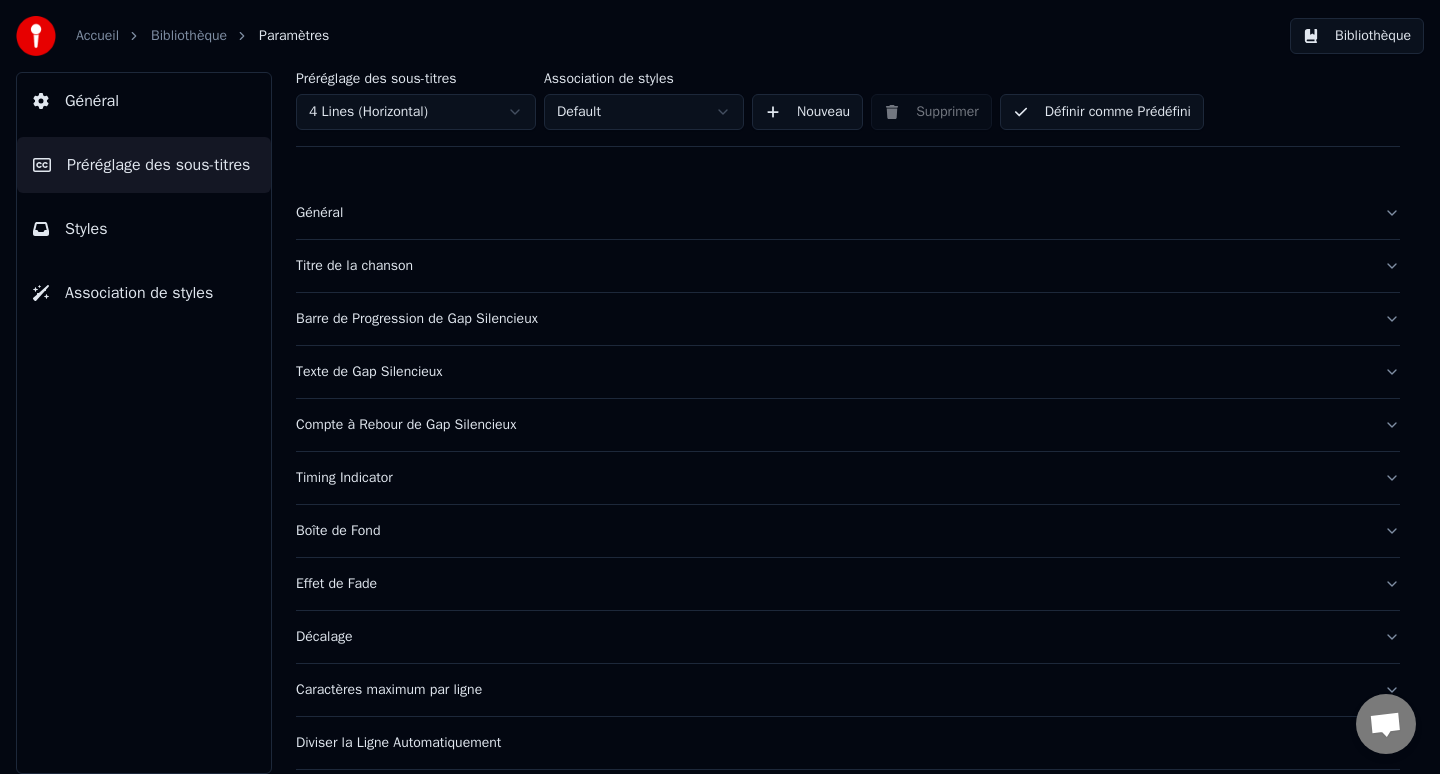 click on "Accueil Bibliothèque Paramètres Bibliothèque Général Préréglage des sous-titres Styles Association de styles Préréglage des sous-titres 4 Lines (Horizontal) Association de styles Default Nouveau Supprimer Définir comme Prédéfini Général Titre de la chanson Barre de Progression de Gap Silencieux Texte de Gap Silencieux Compte à Rebour de Gap Silencieux Timing Indicator Boîte de Fond Effet de Fade Décalage Caractères maximum par ligne Diviser la Ligne Automatiquement Advanced Settings" at bounding box center [720, 387] 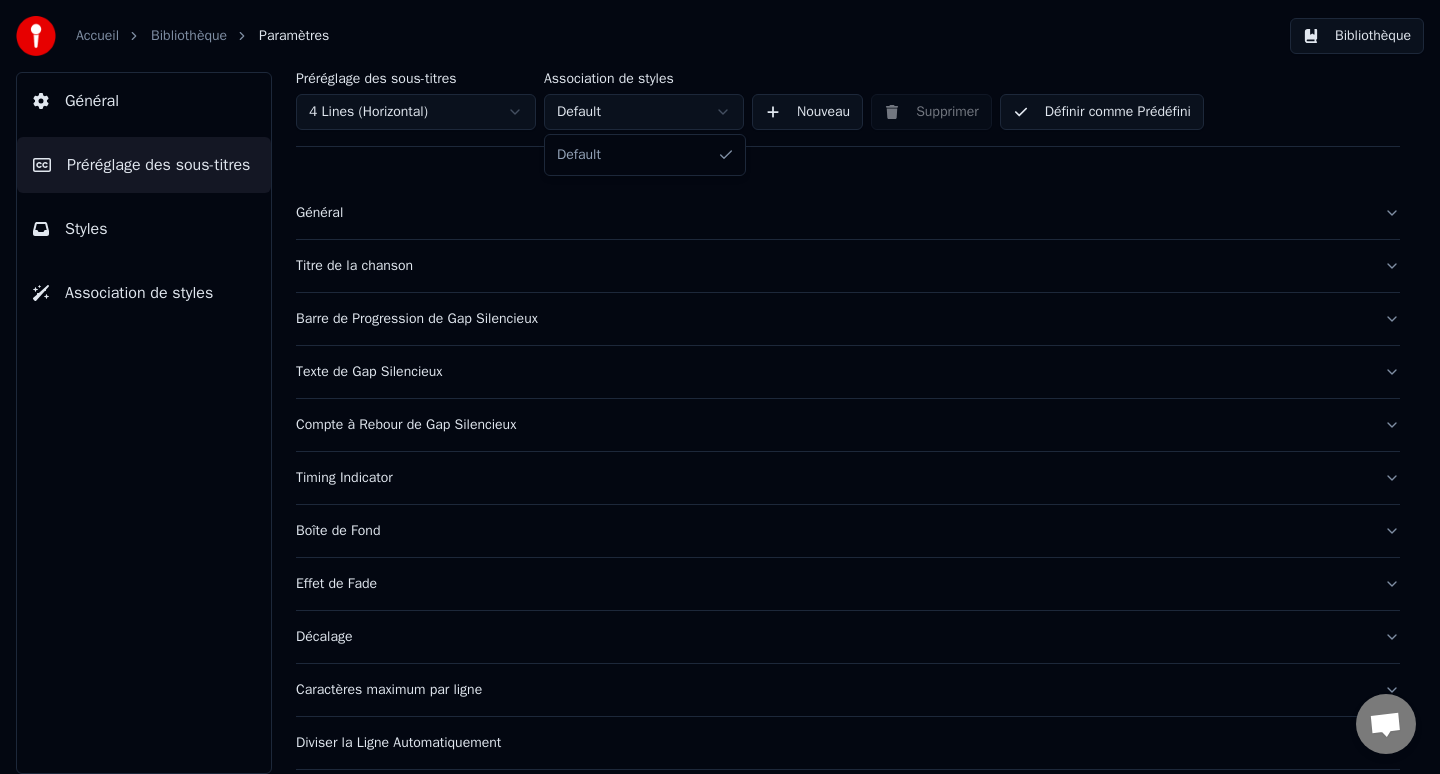 click on "Accueil Bibliothèque Paramètres Bibliothèque Général Préréglage des sous-titres Styles Association de styles Préréglage des sous-titres 4 Lines (Horizontal) Association de styles Default Nouveau Supprimer Définir comme Prédéfini Général Titre de la chanson Barre de Progression de Gap Silencieux Texte de Gap Silencieux Compte à Rebour de Gap Silencieux Timing Indicator Boîte de Fond Effet de Fade Décalage Caractères maximum par ligne Diviser la Ligne Automatiquement Advanced Settings Default" at bounding box center (720, 387) 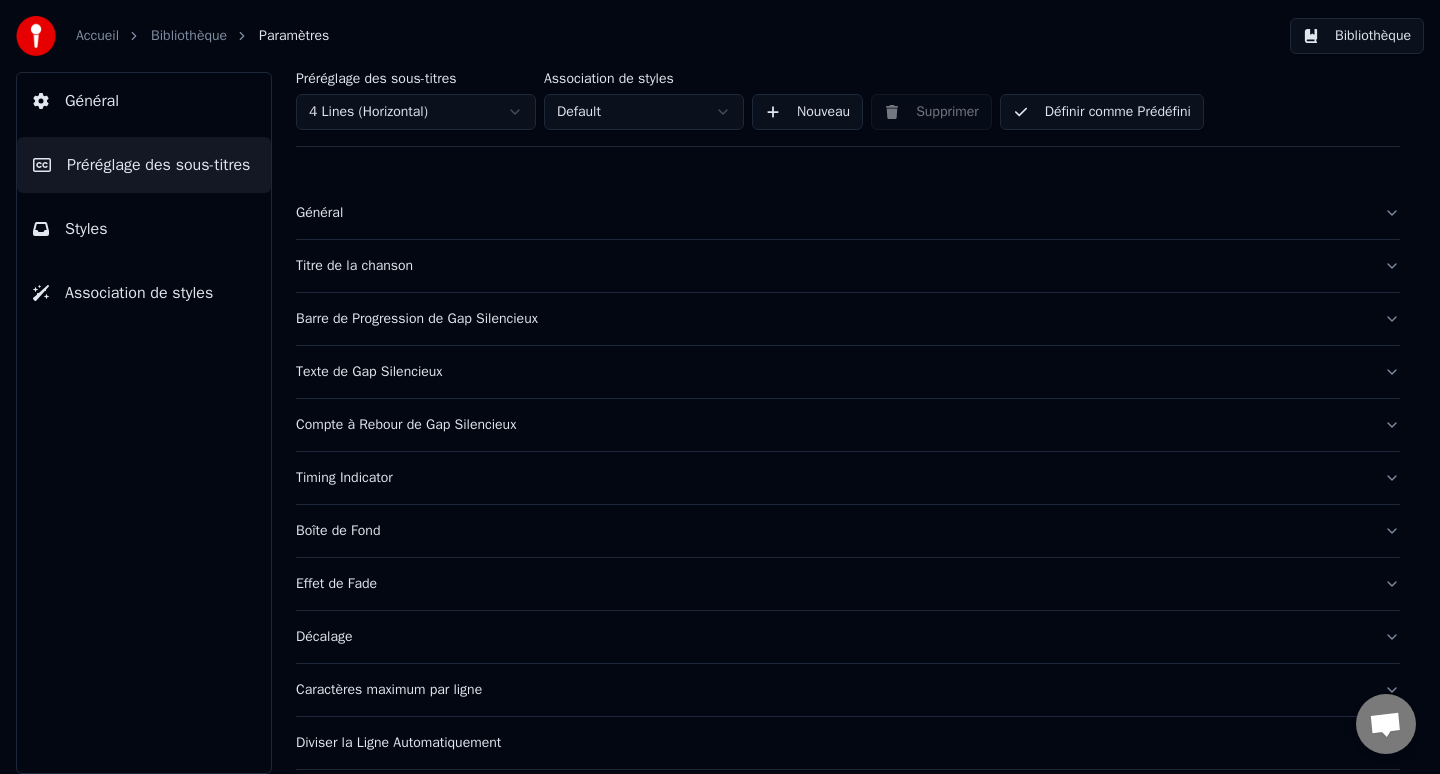click on "Général" at bounding box center [832, 213] 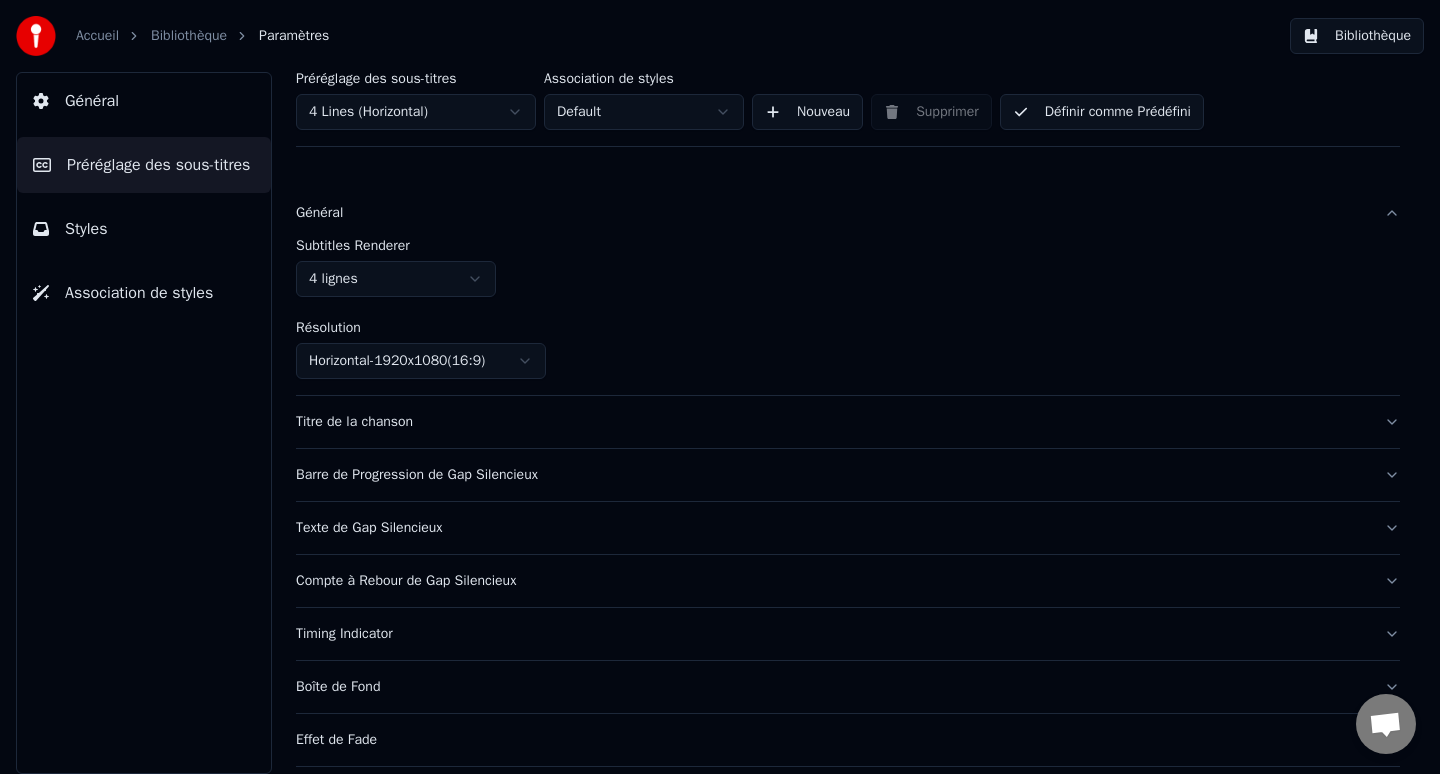 click on "Titre de la chanson" at bounding box center (848, 422) 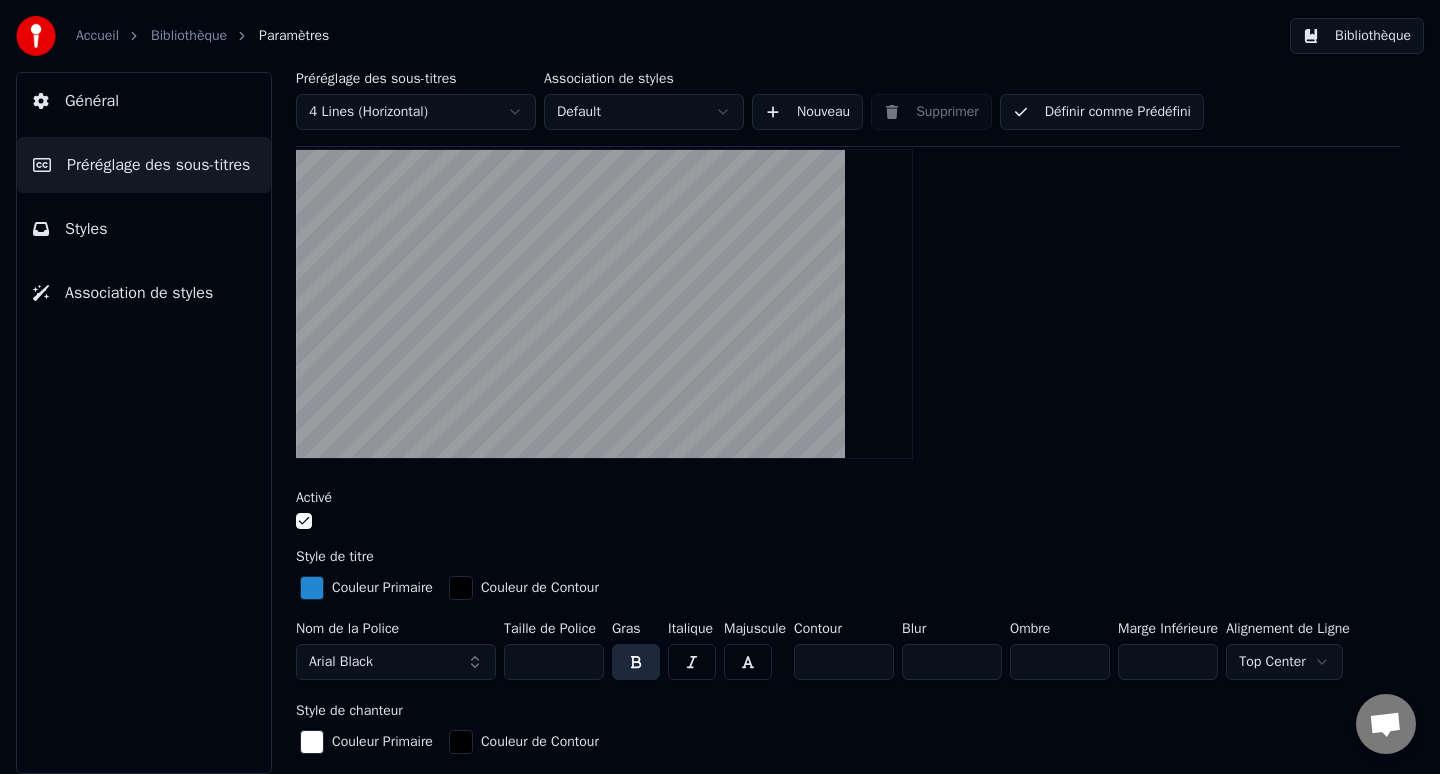 scroll, scrollTop: 210, scrollLeft: 0, axis: vertical 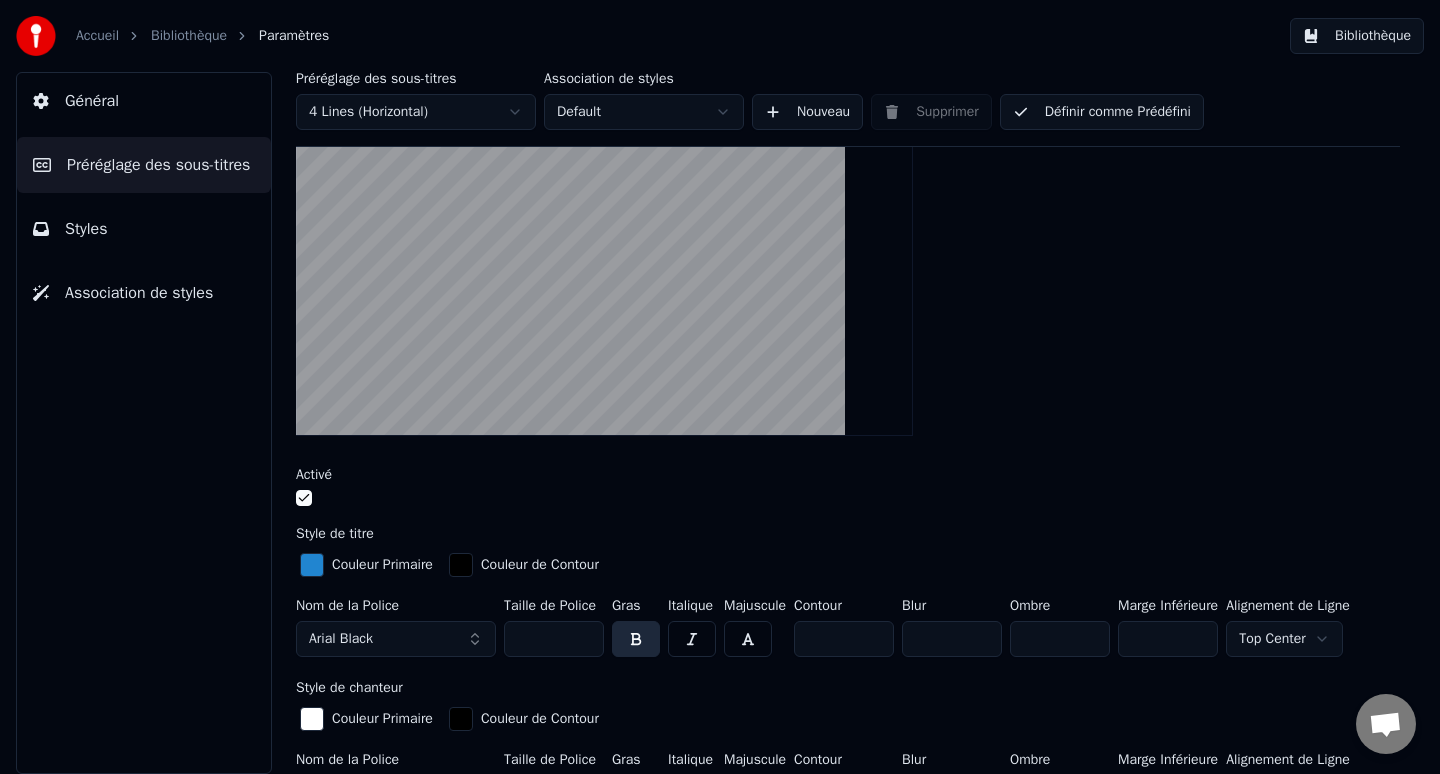click at bounding box center [312, 565] 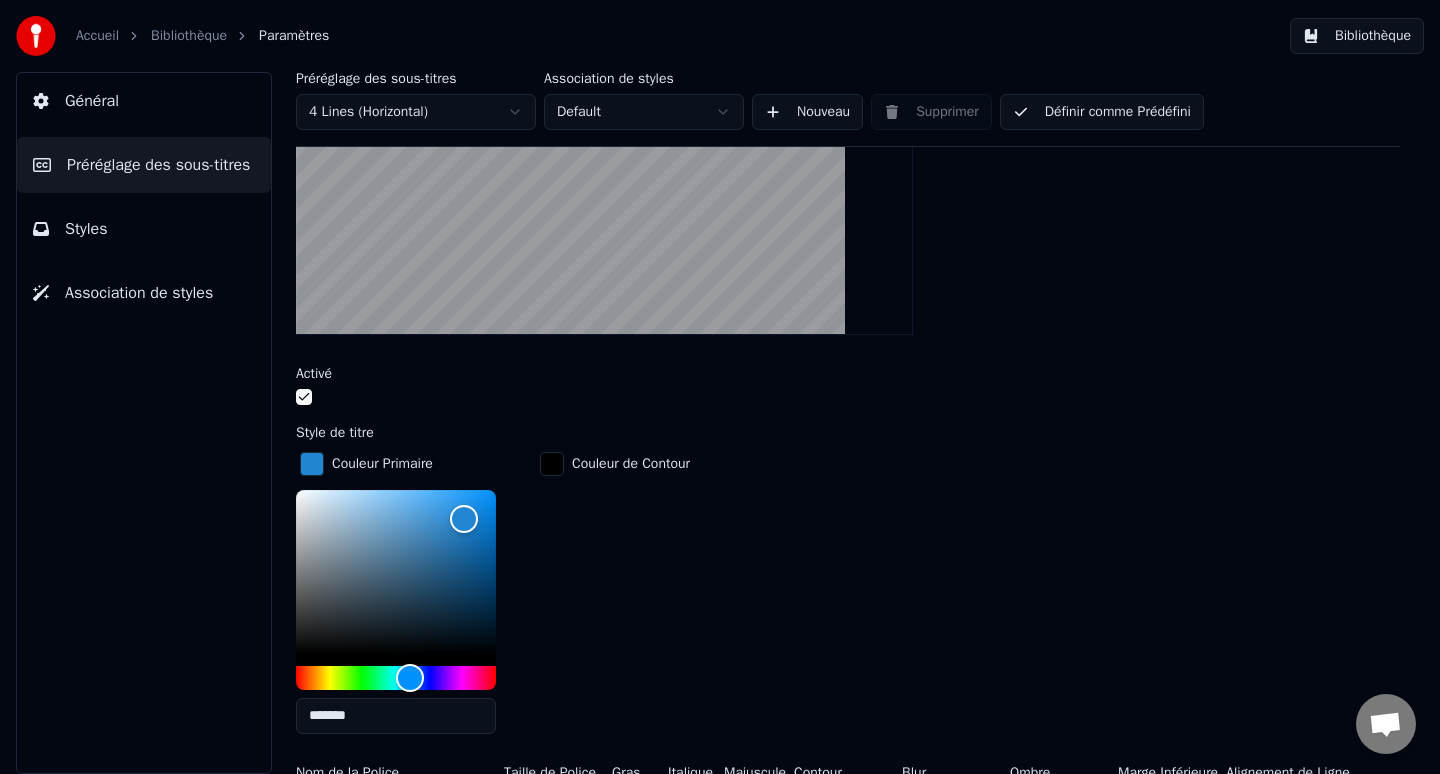 scroll, scrollTop: 400, scrollLeft: 0, axis: vertical 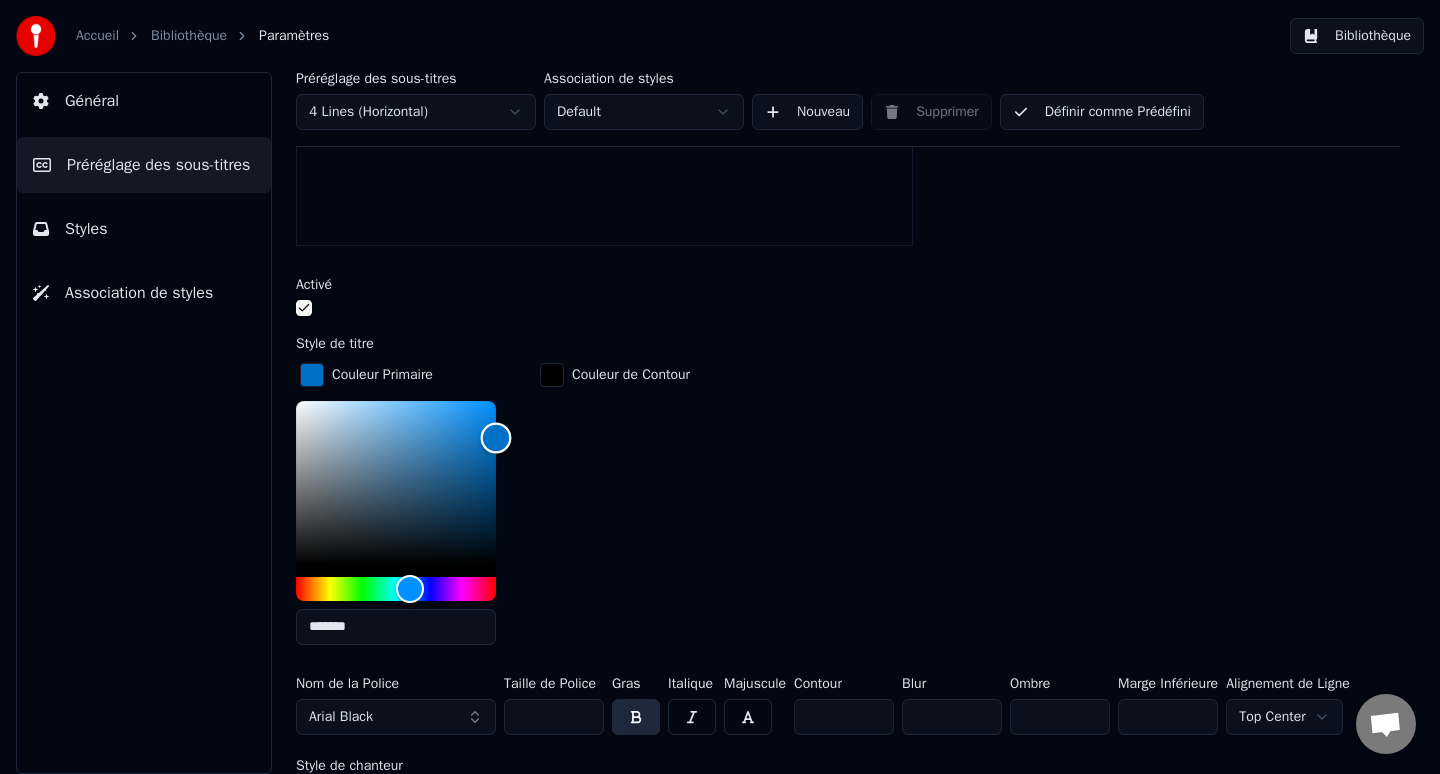 drag, startPoint x: 469, startPoint y: 424, endPoint x: 503, endPoint y: 436, distance: 36.05551 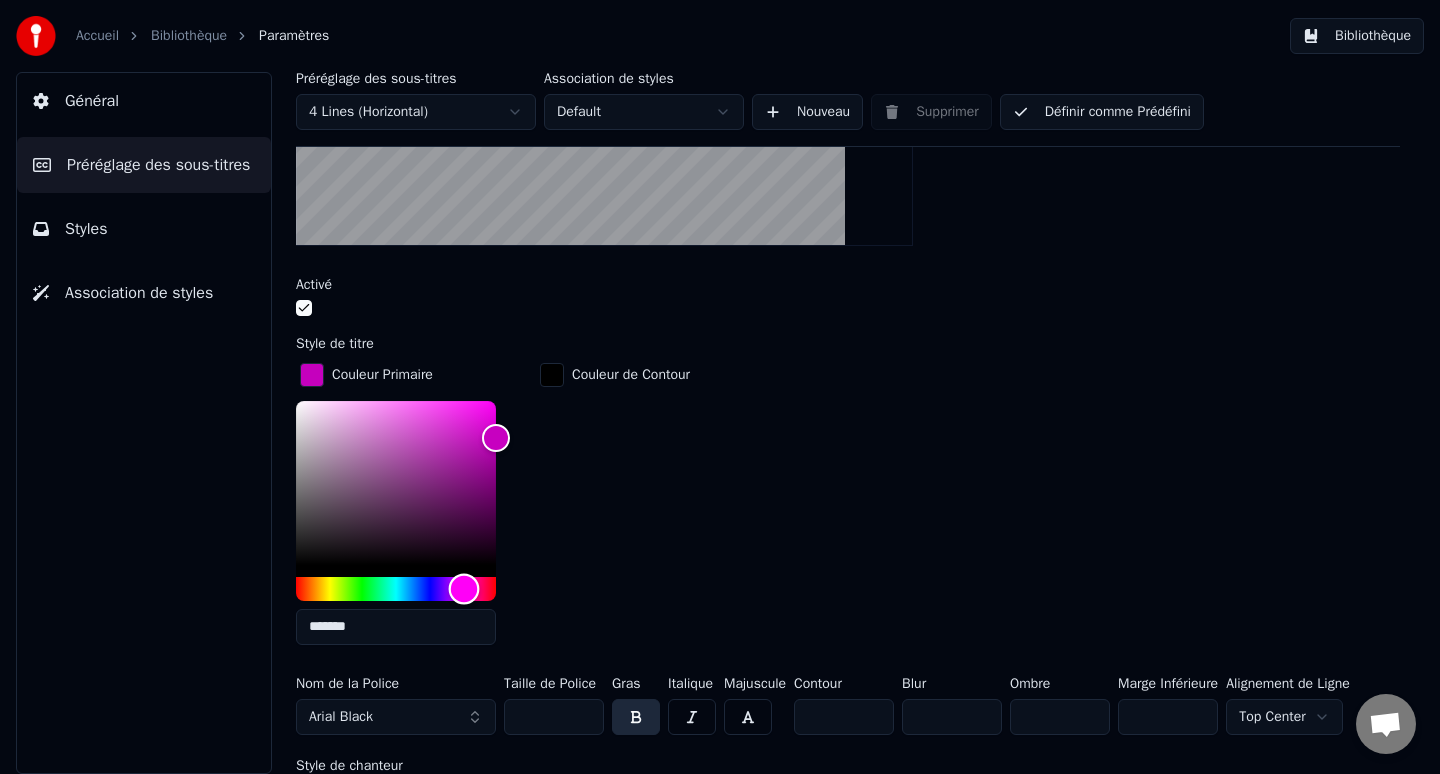 type on "*******" 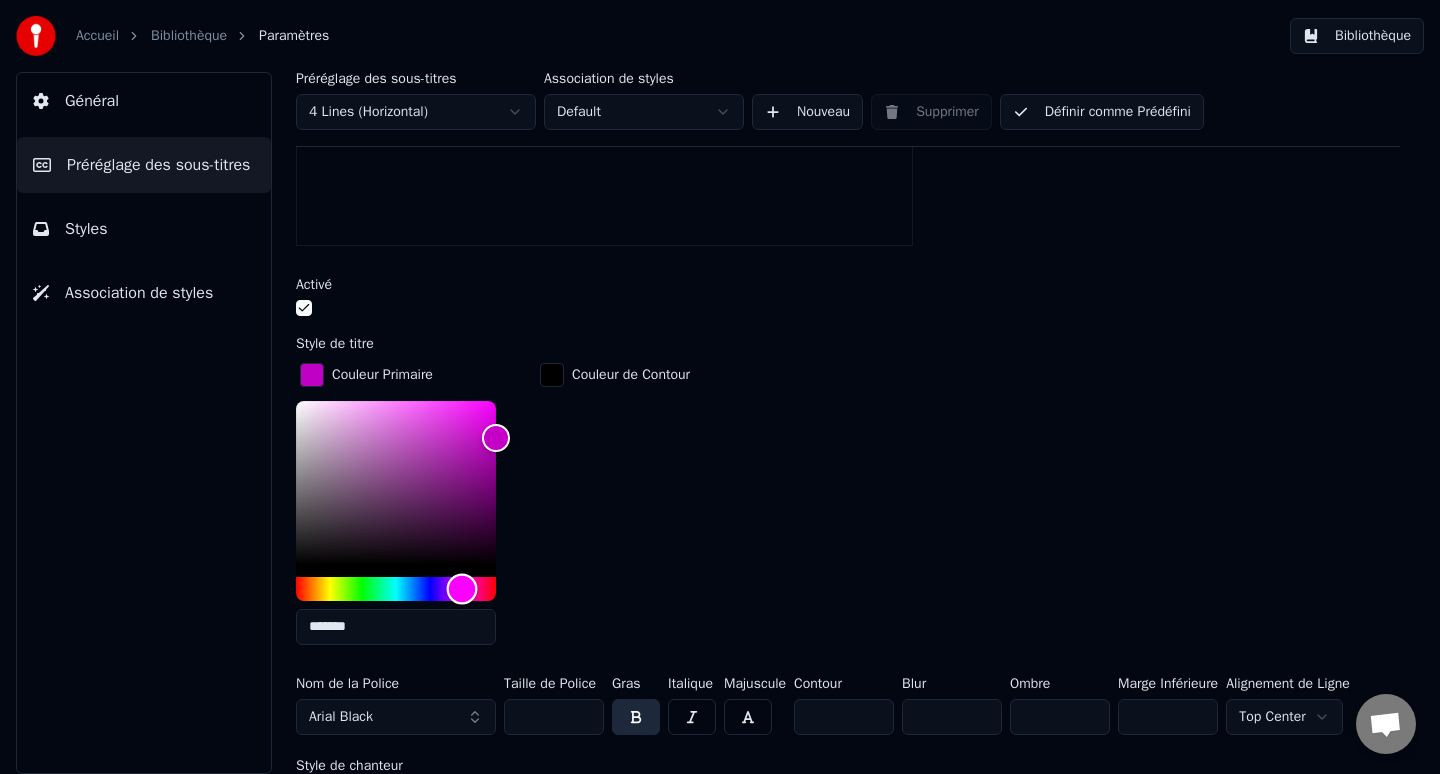 click at bounding box center (396, 589) 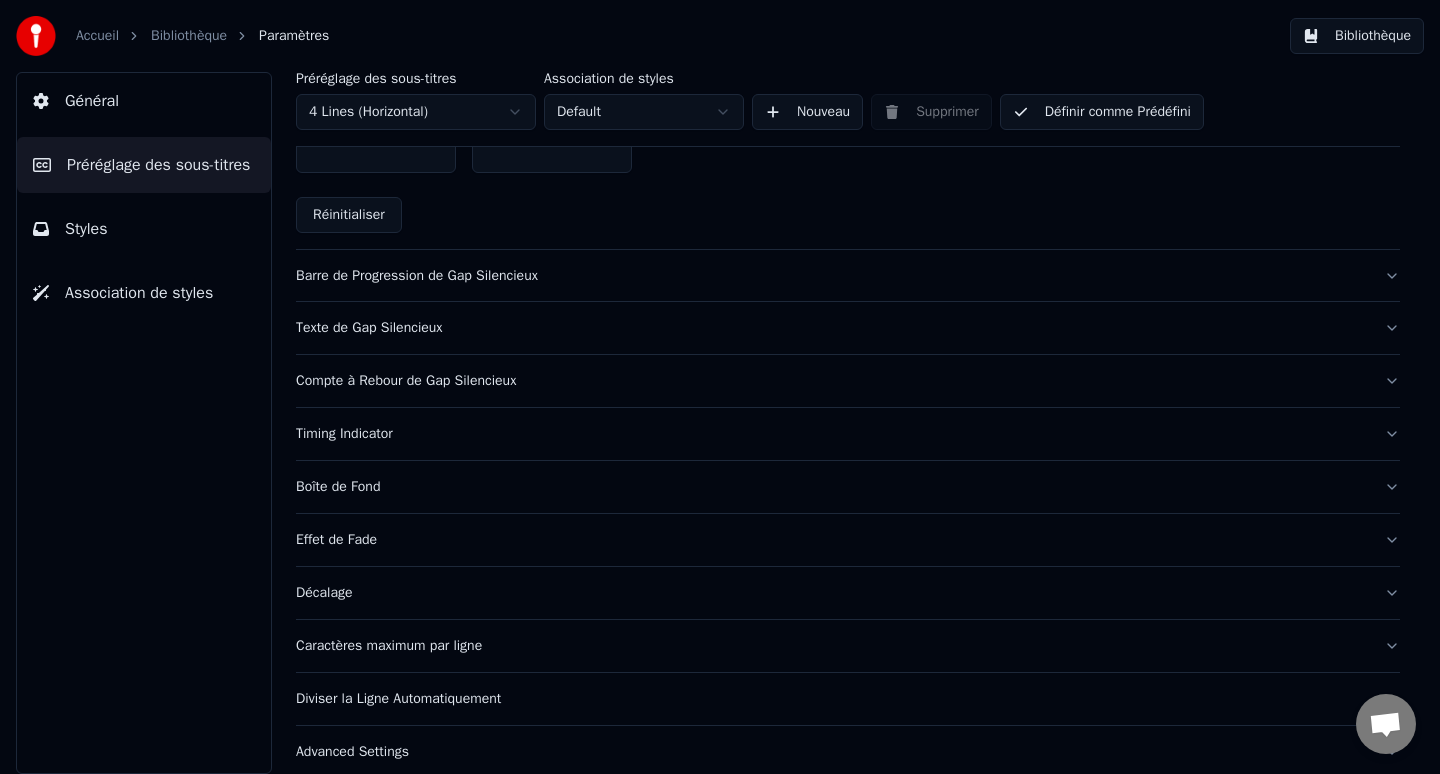 scroll, scrollTop: 1321, scrollLeft: 0, axis: vertical 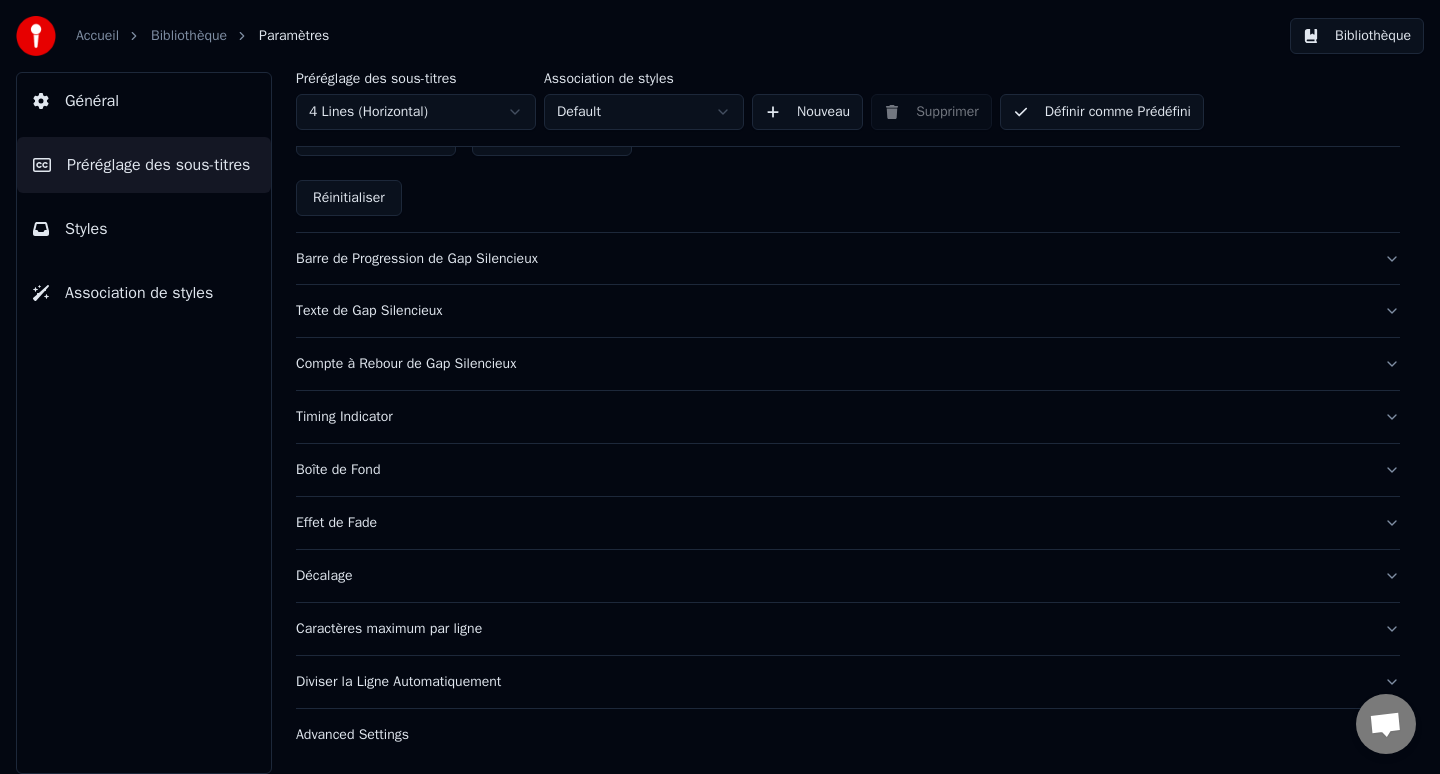 click on "Définir comme Prédéfini" at bounding box center [1102, 112] 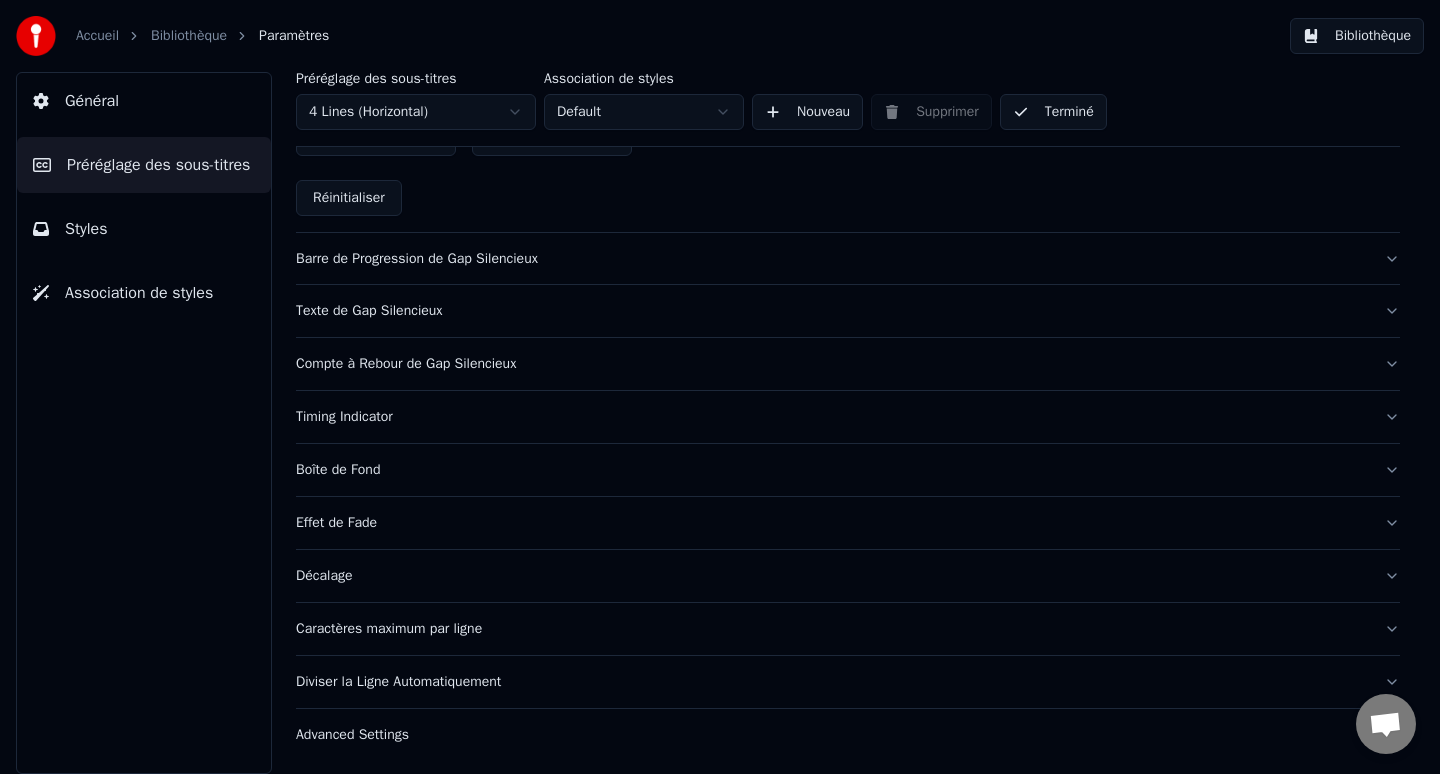 click on "Barre de Progression de Gap Silencieux" at bounding box center (848, 259) 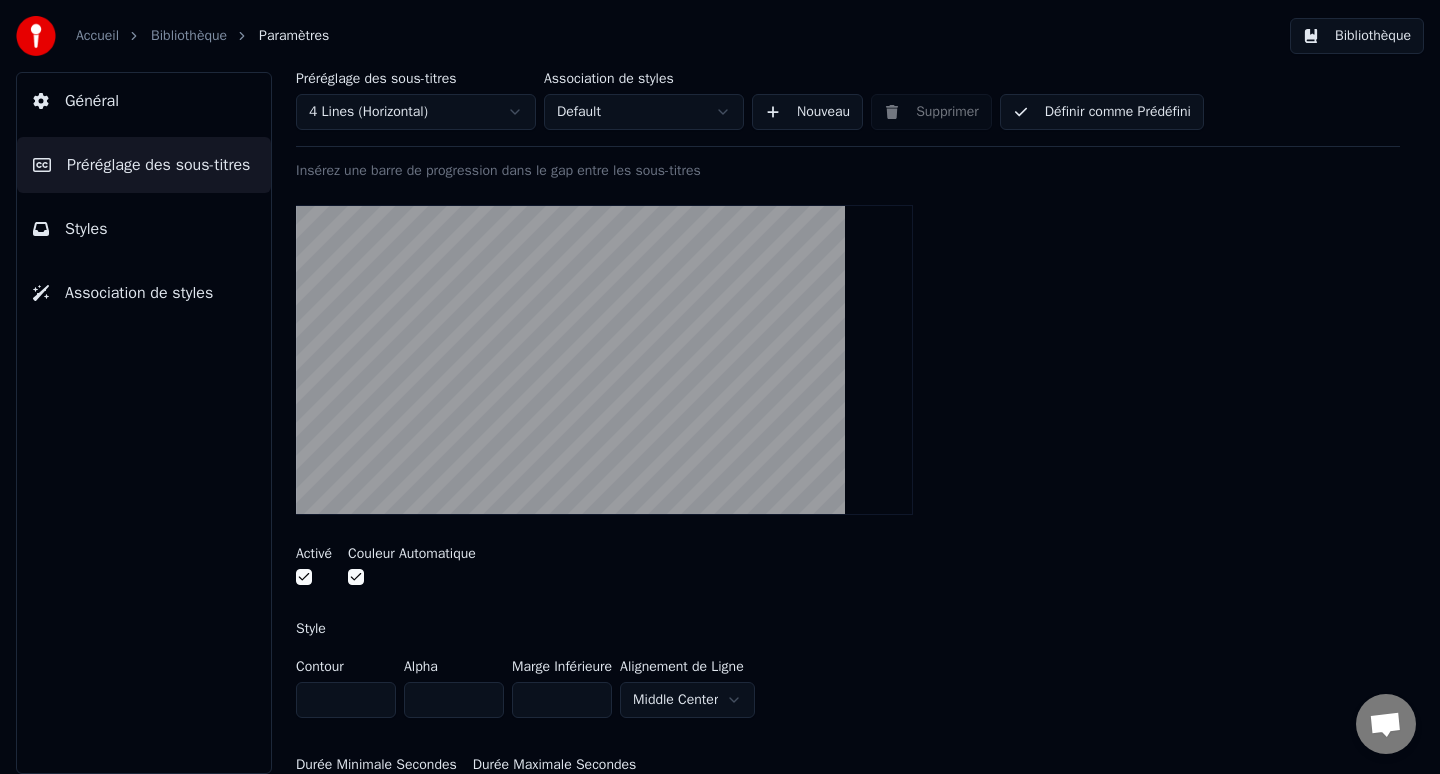 scroll, scrollTop: 0, scrollLeft: 0, axis: both 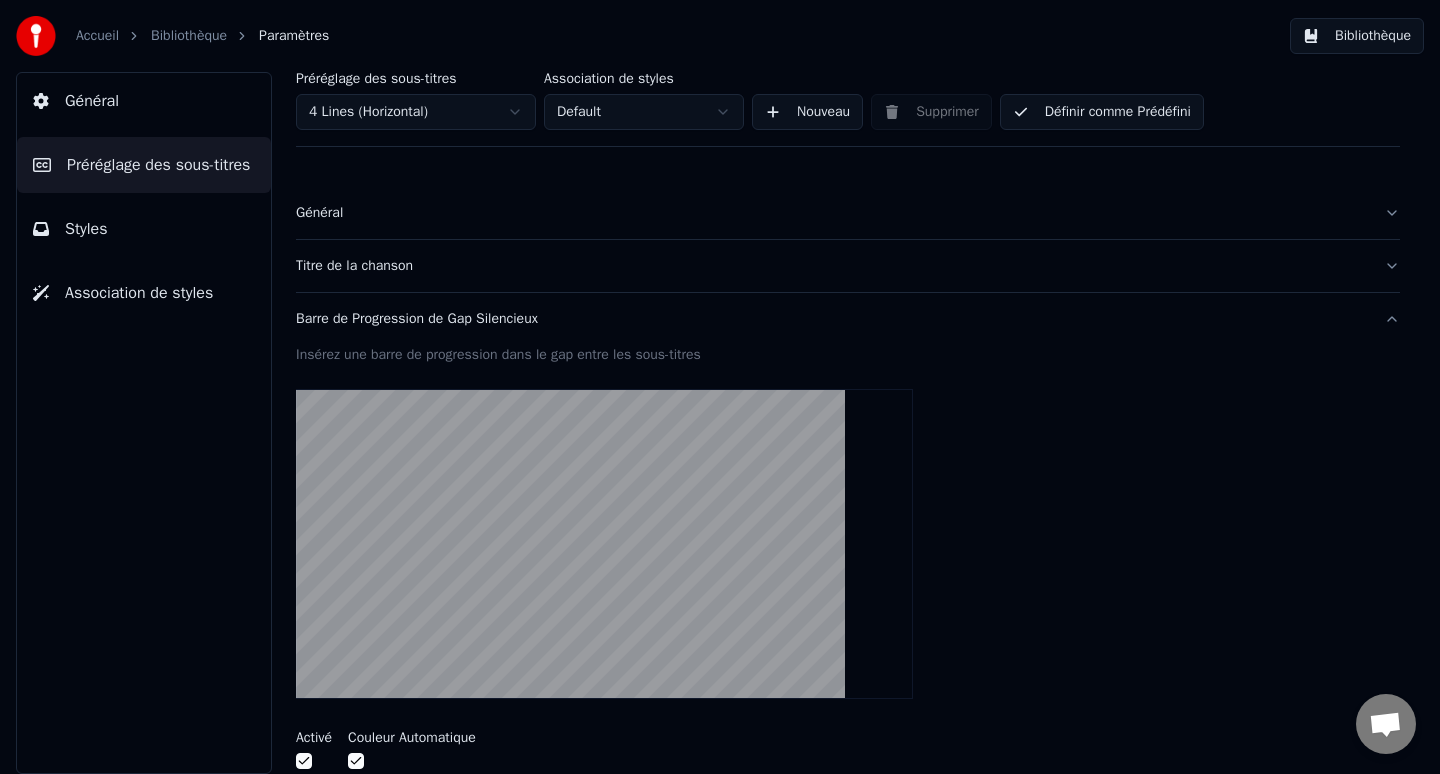 click on "Général" at bounding box center (92, 101) 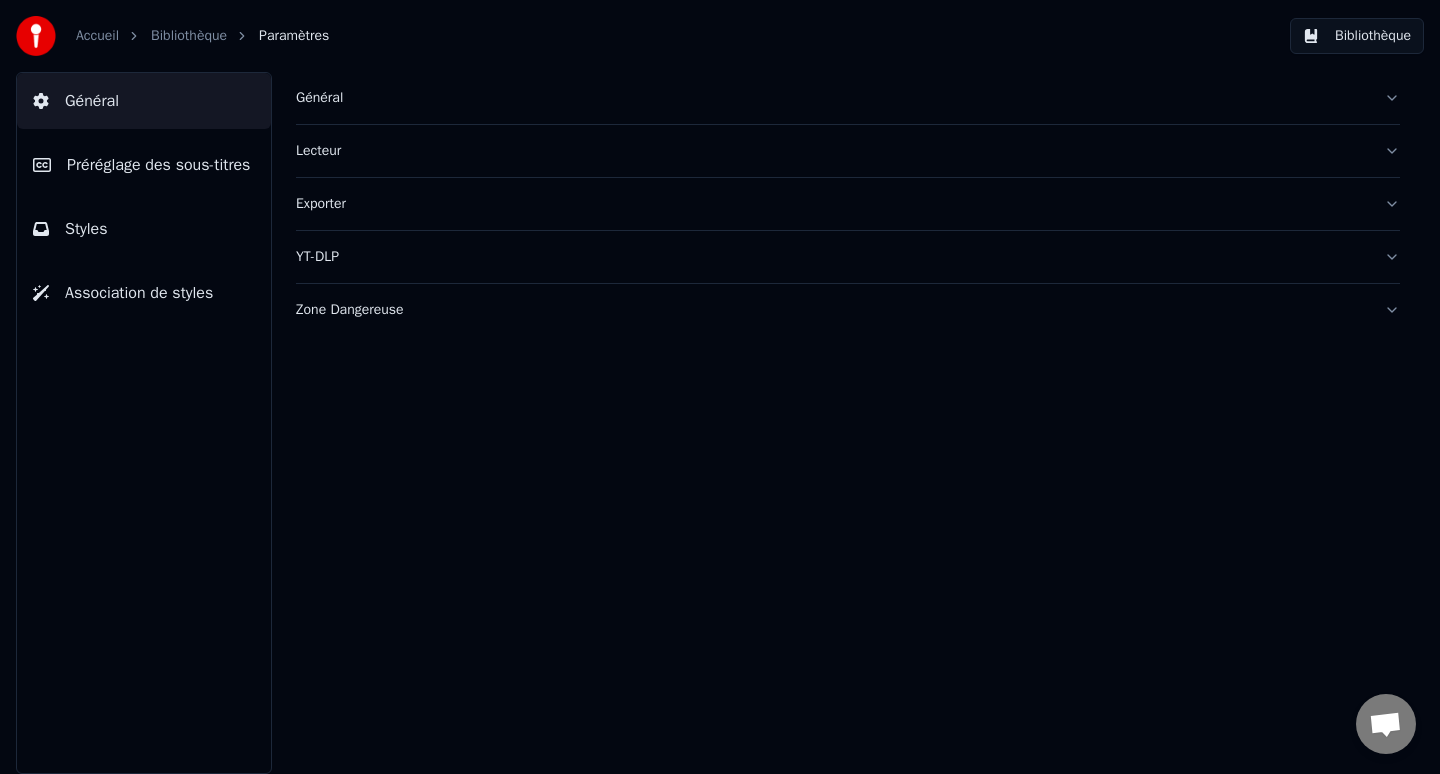 click on "Préréglage des sous-titres" at bounding box center (158, 165) 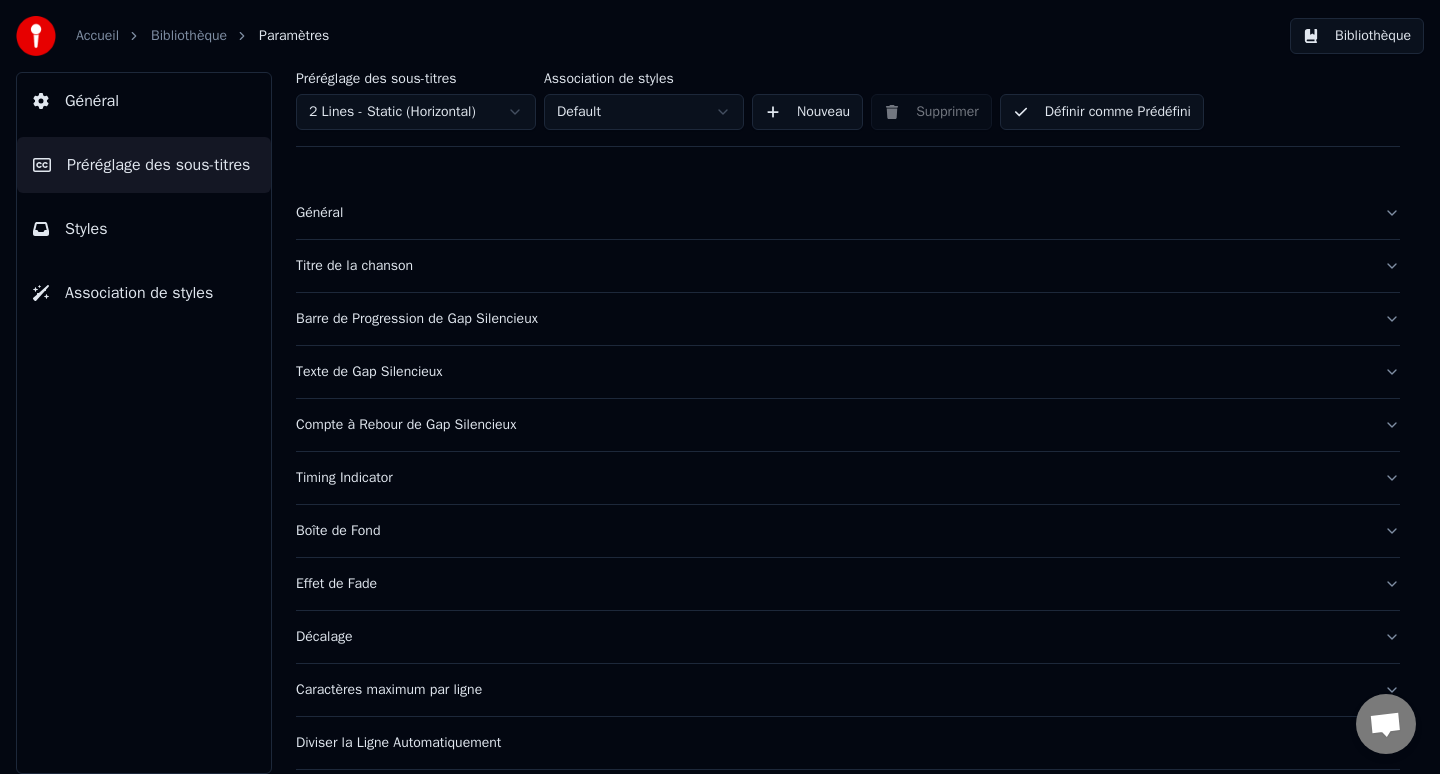 click on "Styles" at bounding box center (144, 229) 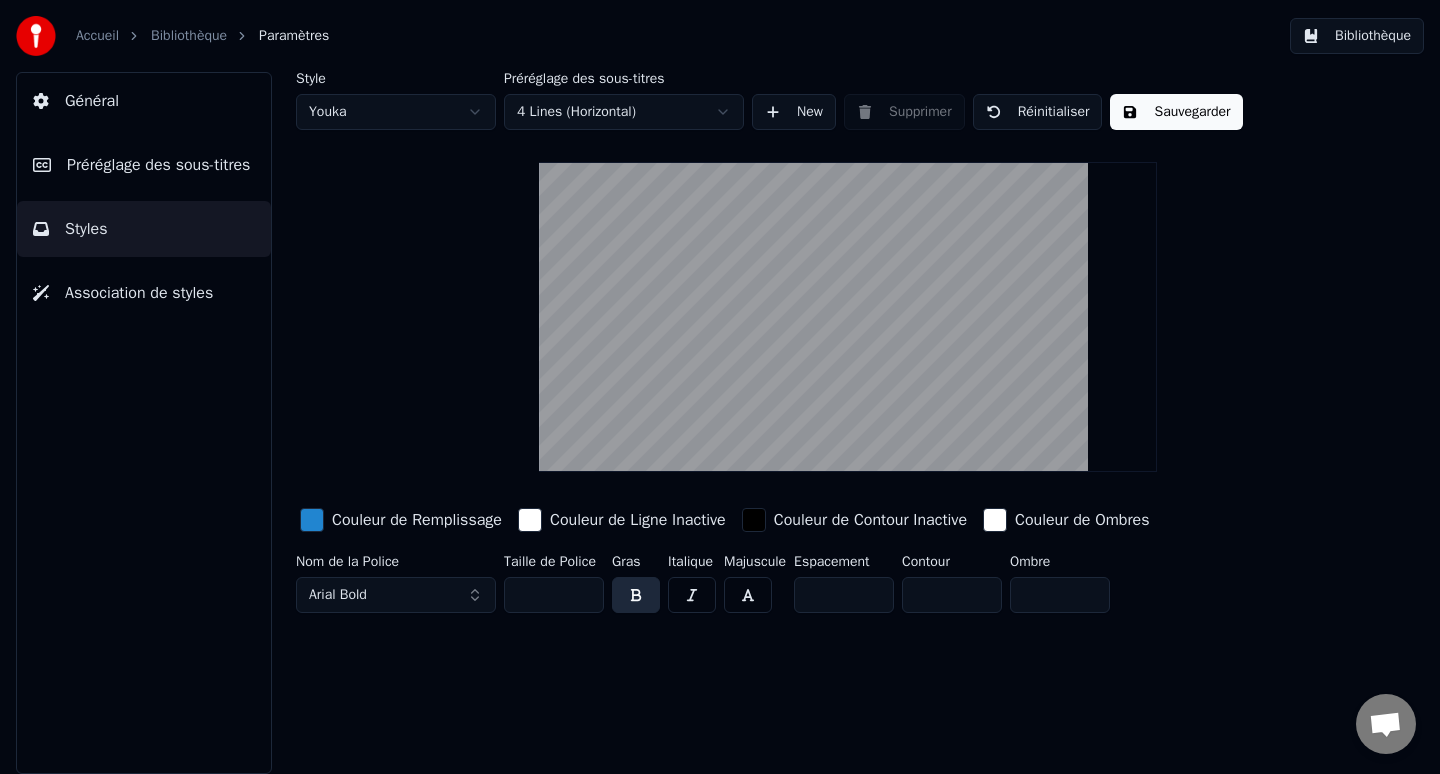 click on "Accueil Bibliothèque Paramètres Bibliothèque Général Préréglage des sous-titres Styles Association de styles Style Youka Préréglage des sous-titres 4 Lines (Horizontal) New Supprimer Réinitialiser Sauvegarder Couleur de Remplissage Couleur de Ligne Inactive Couleur de Contour Inactive Couleur de Ombres Nom de la Police Arial Bold Taille de Police ** Gras Italique Majuscule Espacement * Contour * Ombre *" at bounding box center [720, 387] 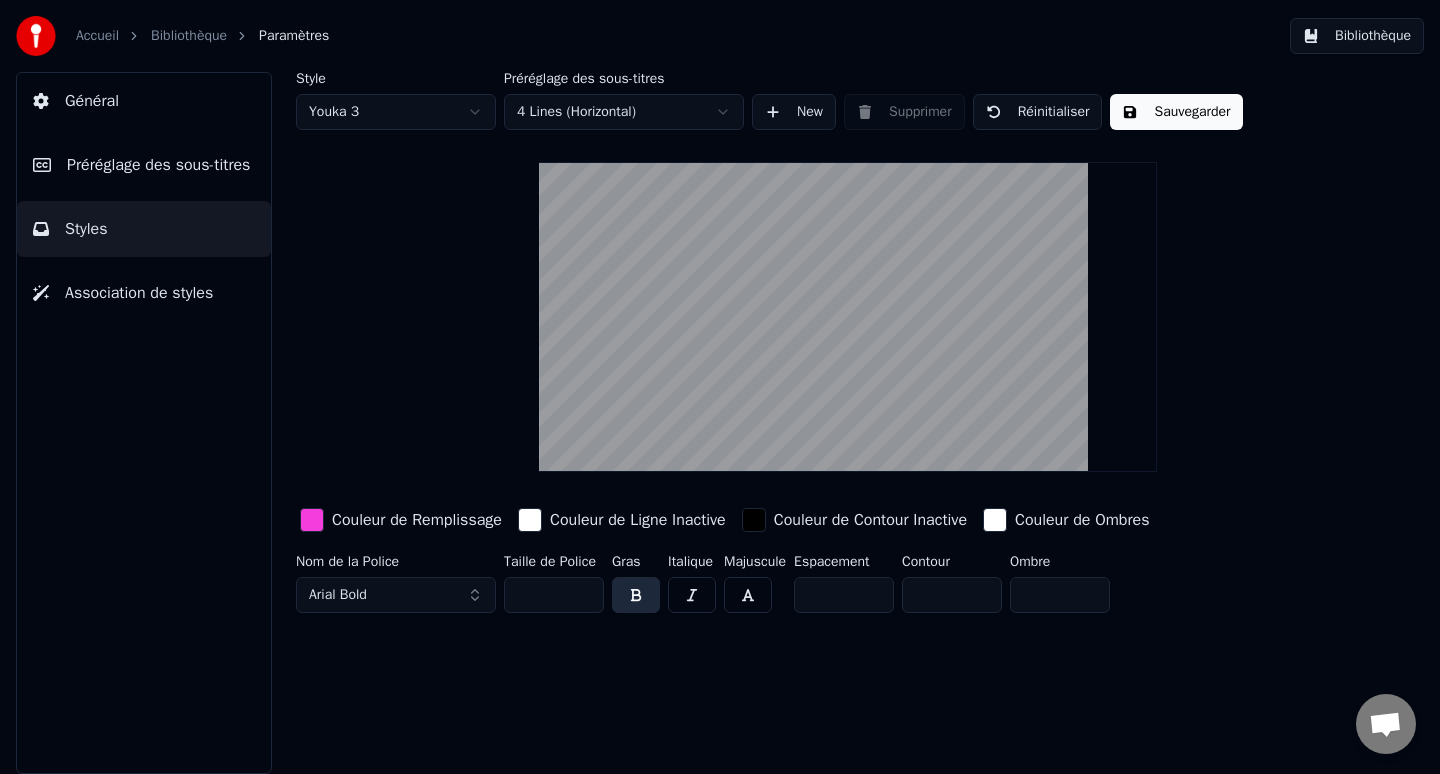 click on "Sauvegarder" at bounding box center [1176, 112] 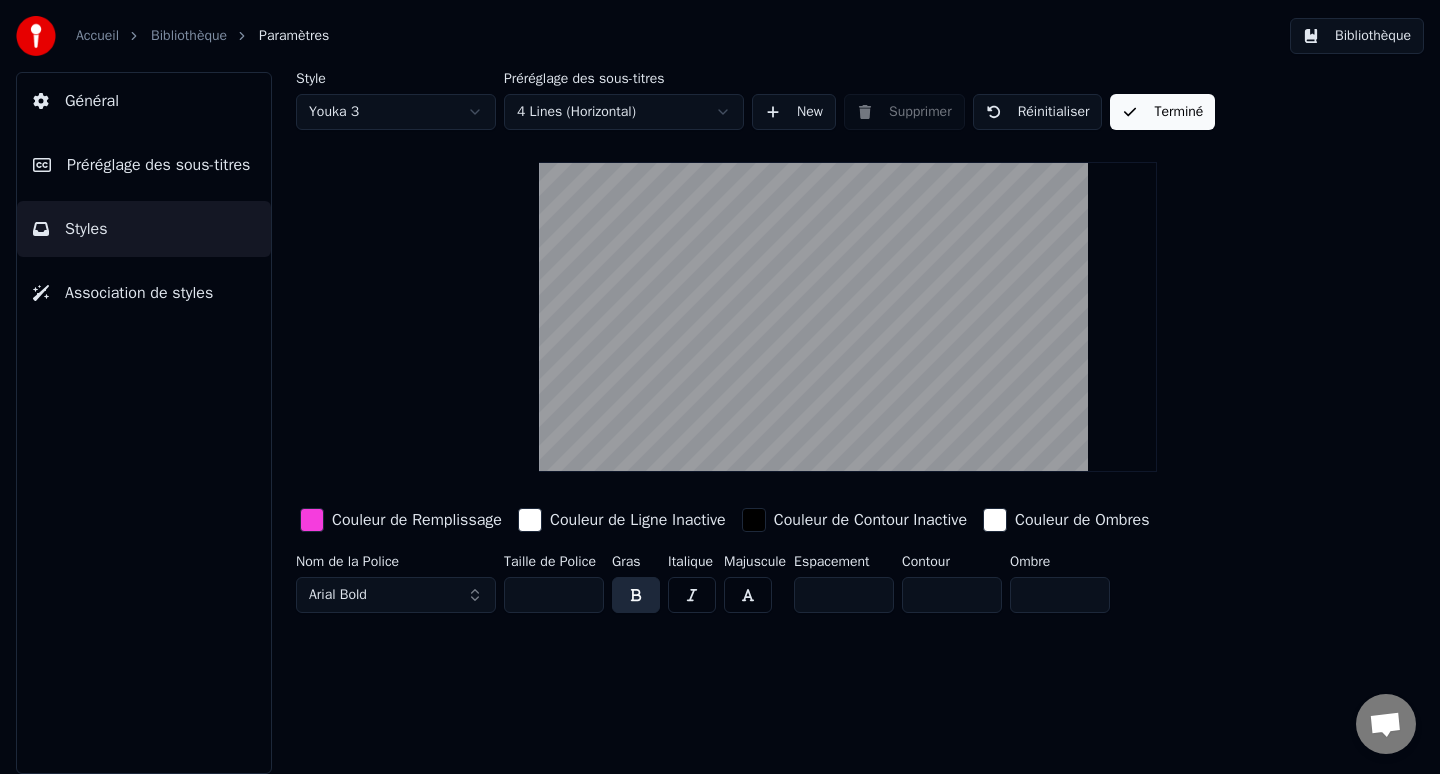 click on "Bibliothèque" at bounding box center [1357, 36] 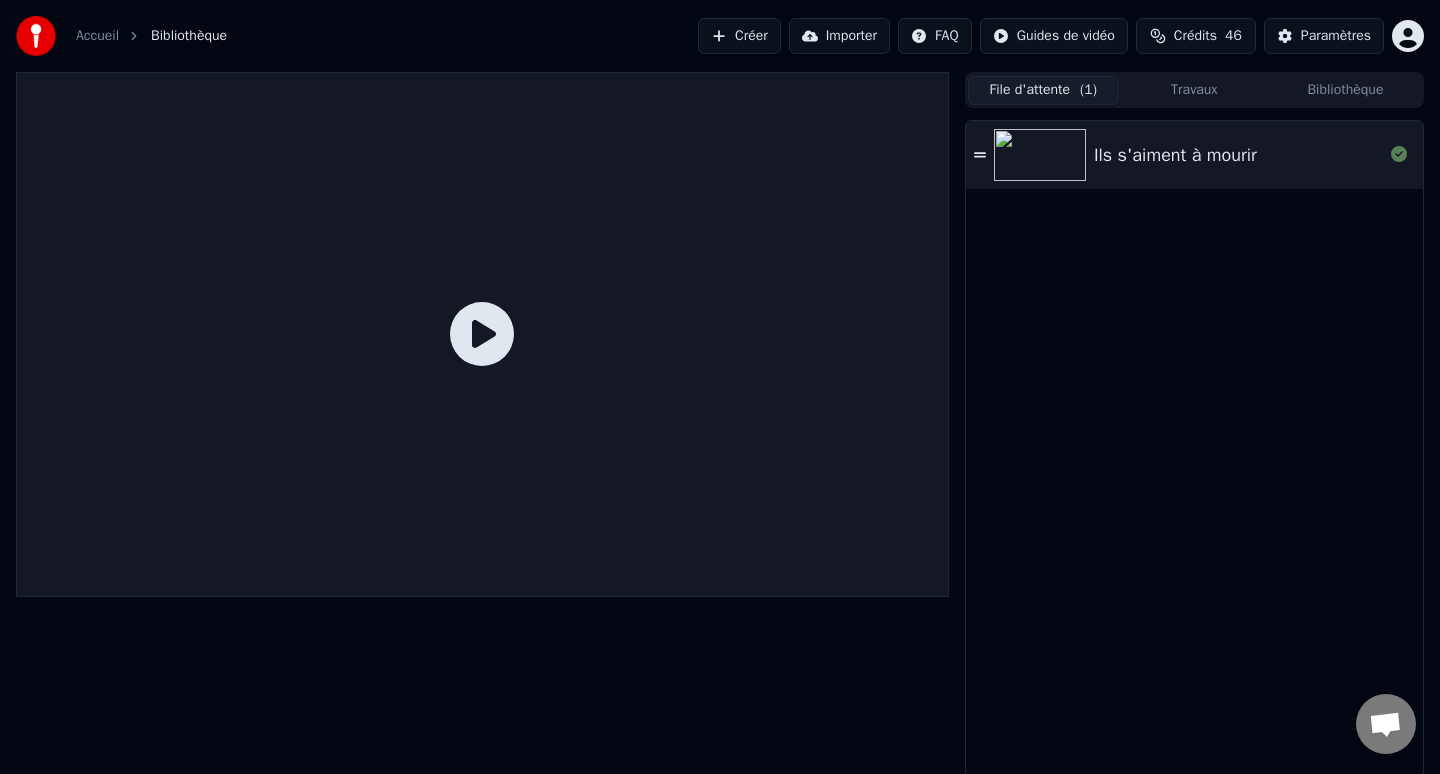 click on "File d'attente ( 1 )" at bounding box center (1043, 90) 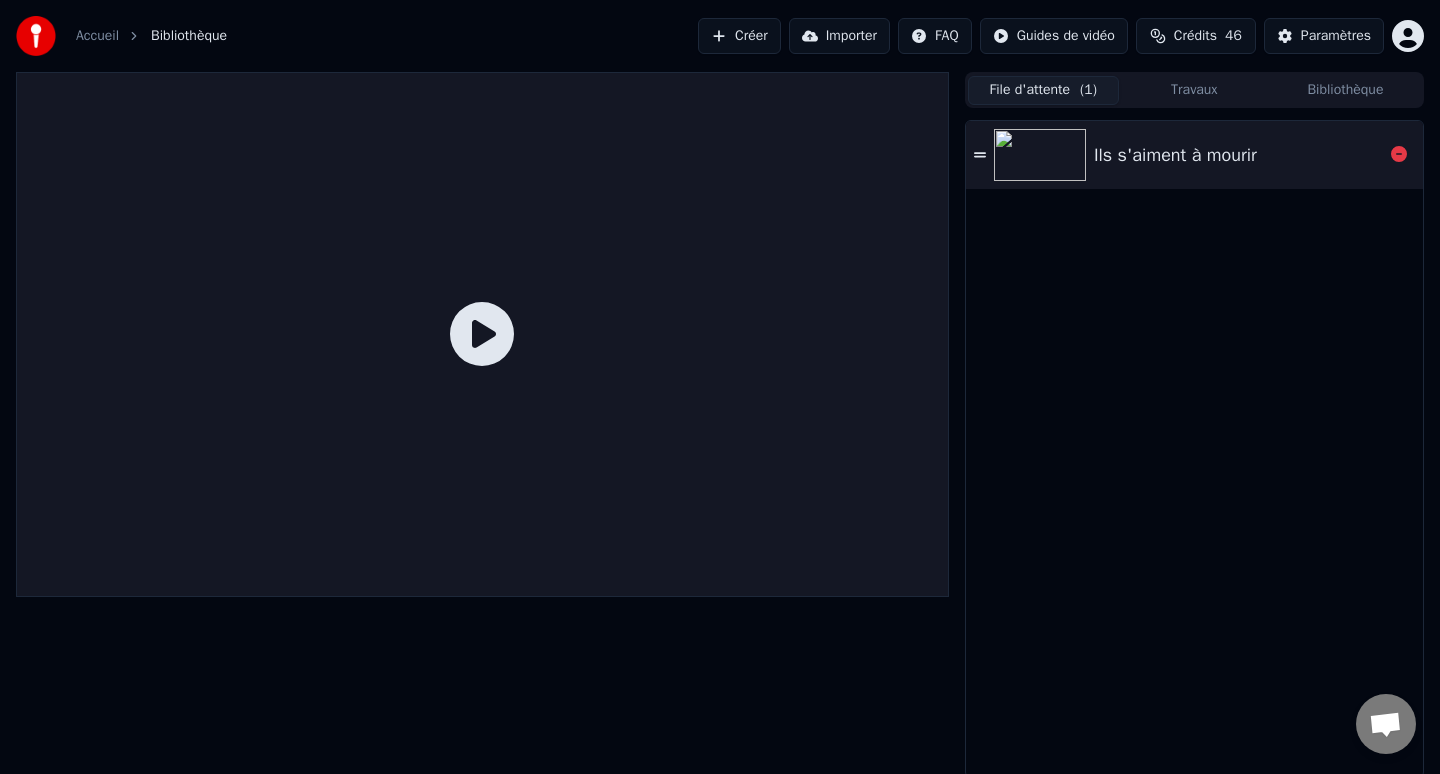 click on "Ils s'aiment à mourir" at bounding box center [1175, 155] 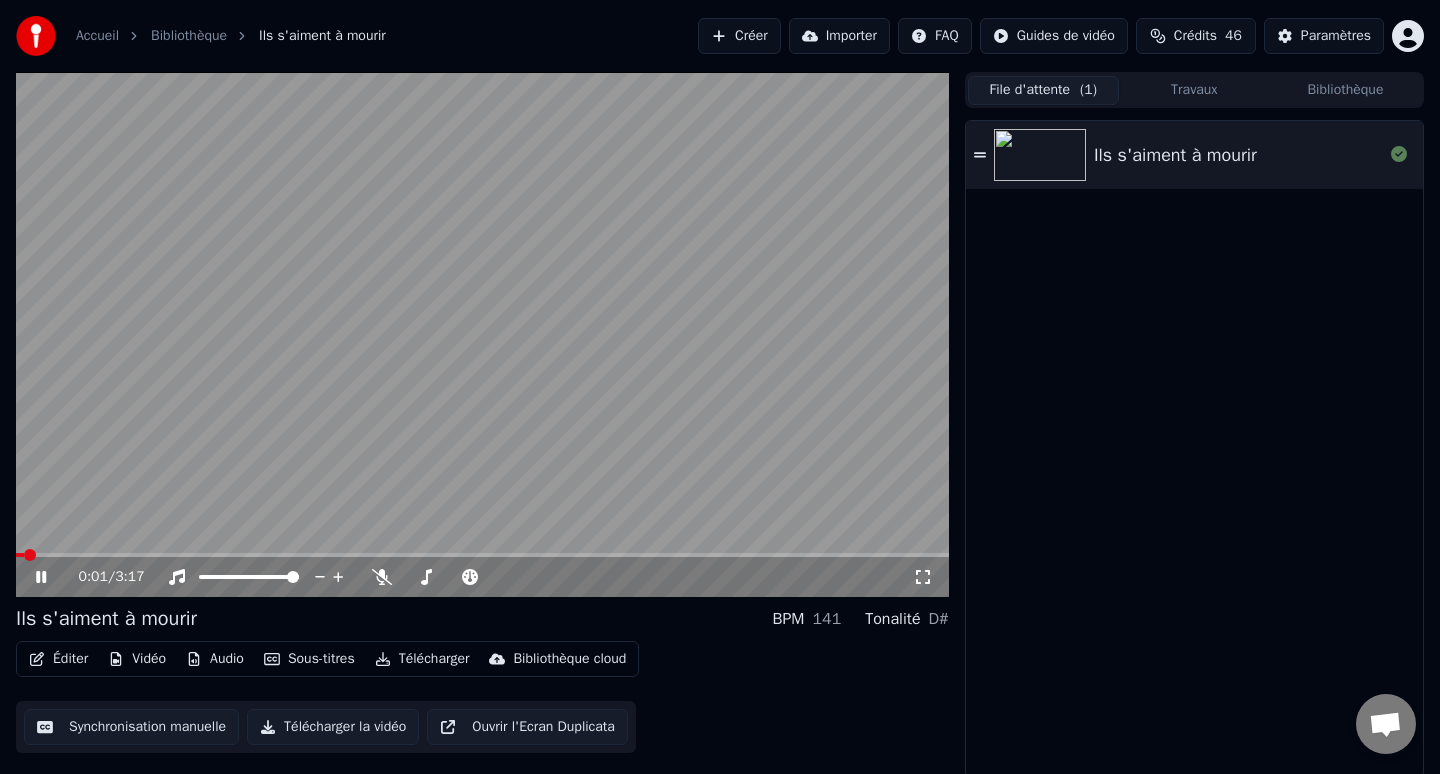 click at bounding box center (482, 334) 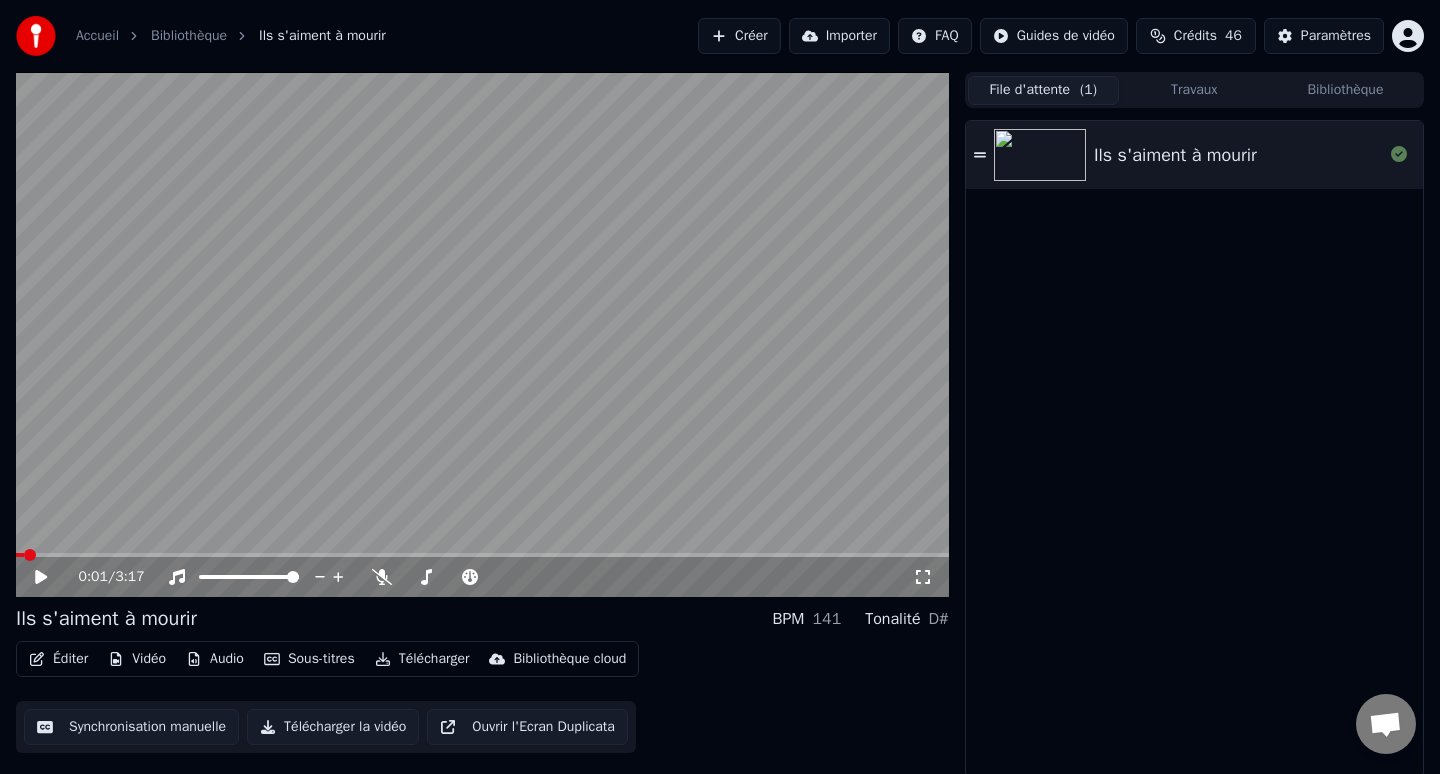 click on "Éditer" at bounding box center (58, 659) 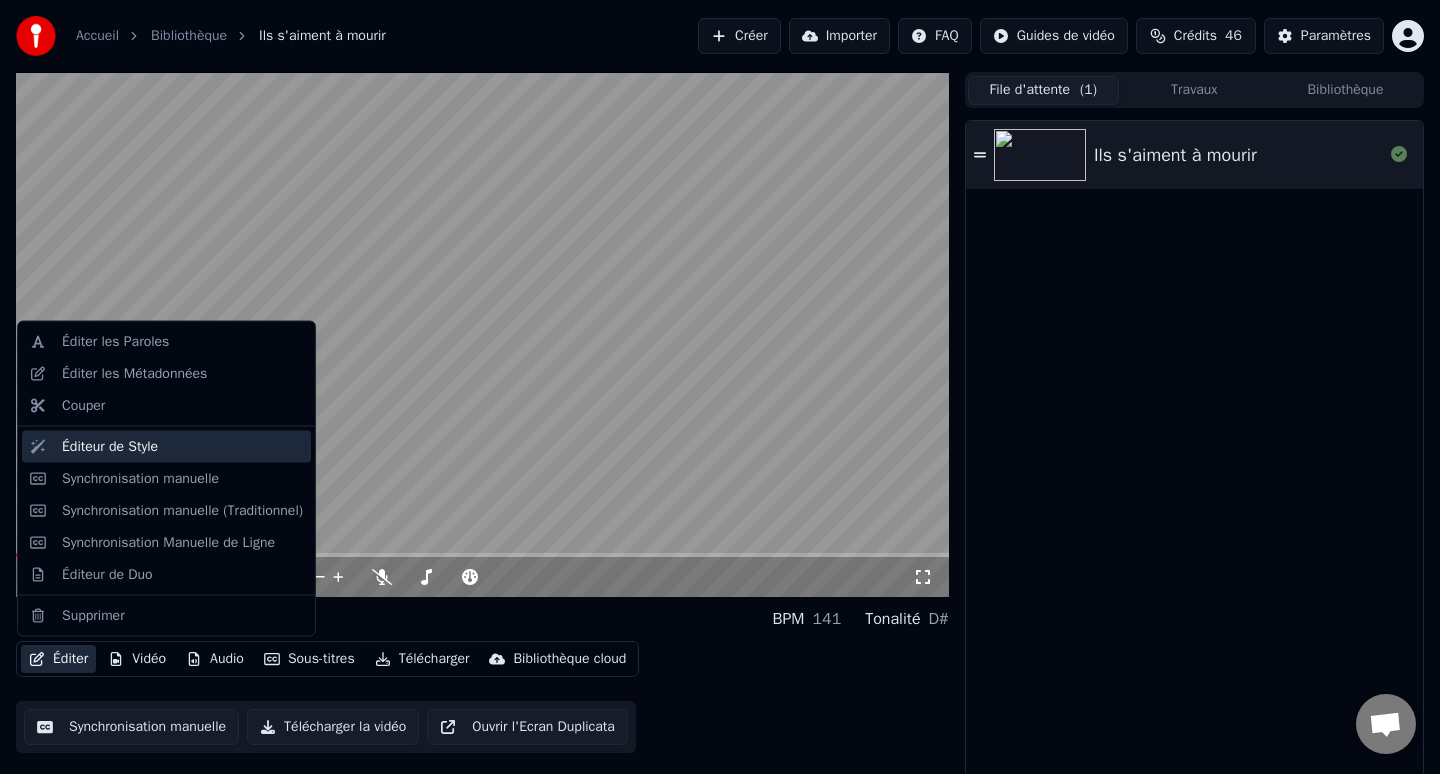 click on "Éditeur de Style" at bounding box center (110, 446) 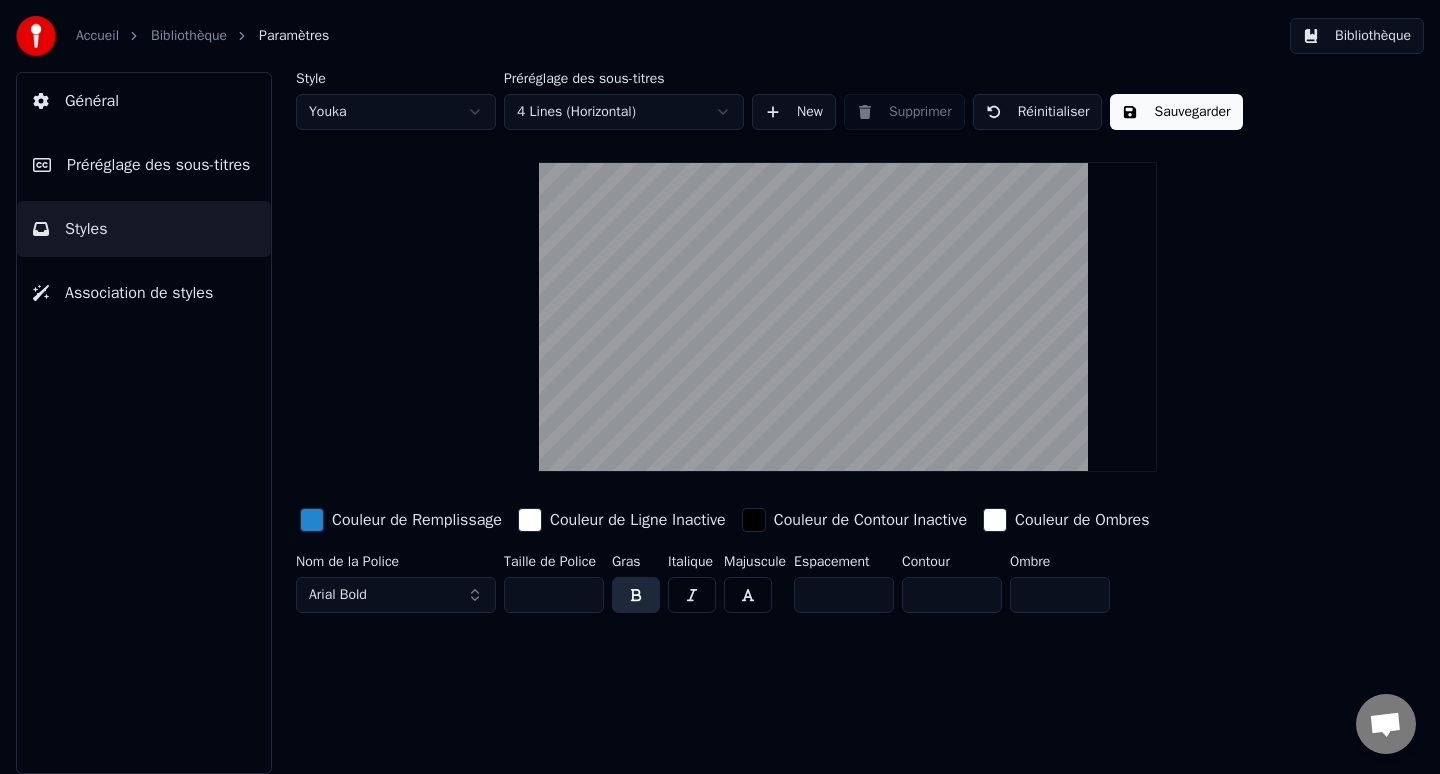 click on "Préréglage des sous-titres" at bounding box center (158, 165) 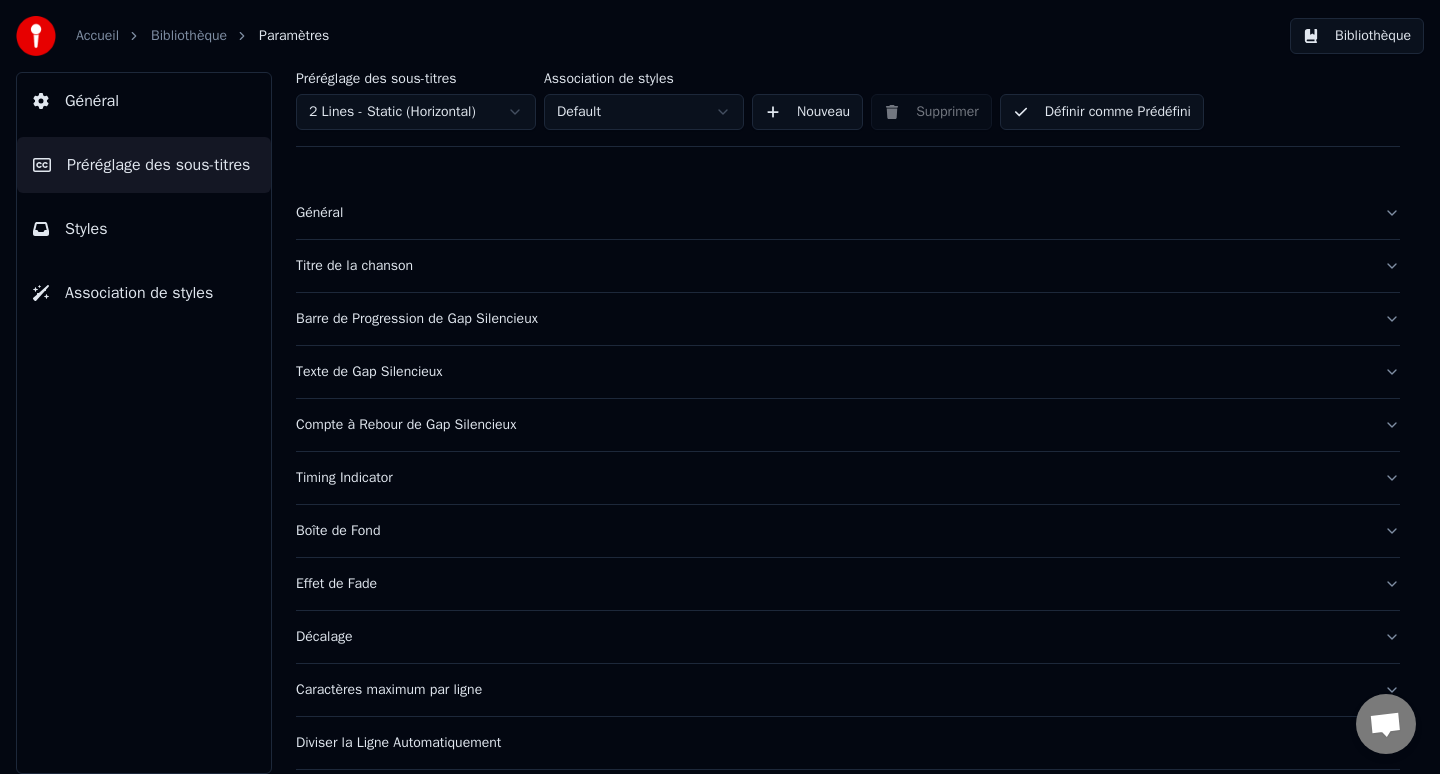 click on "Général" at bounding box center [832, 213] 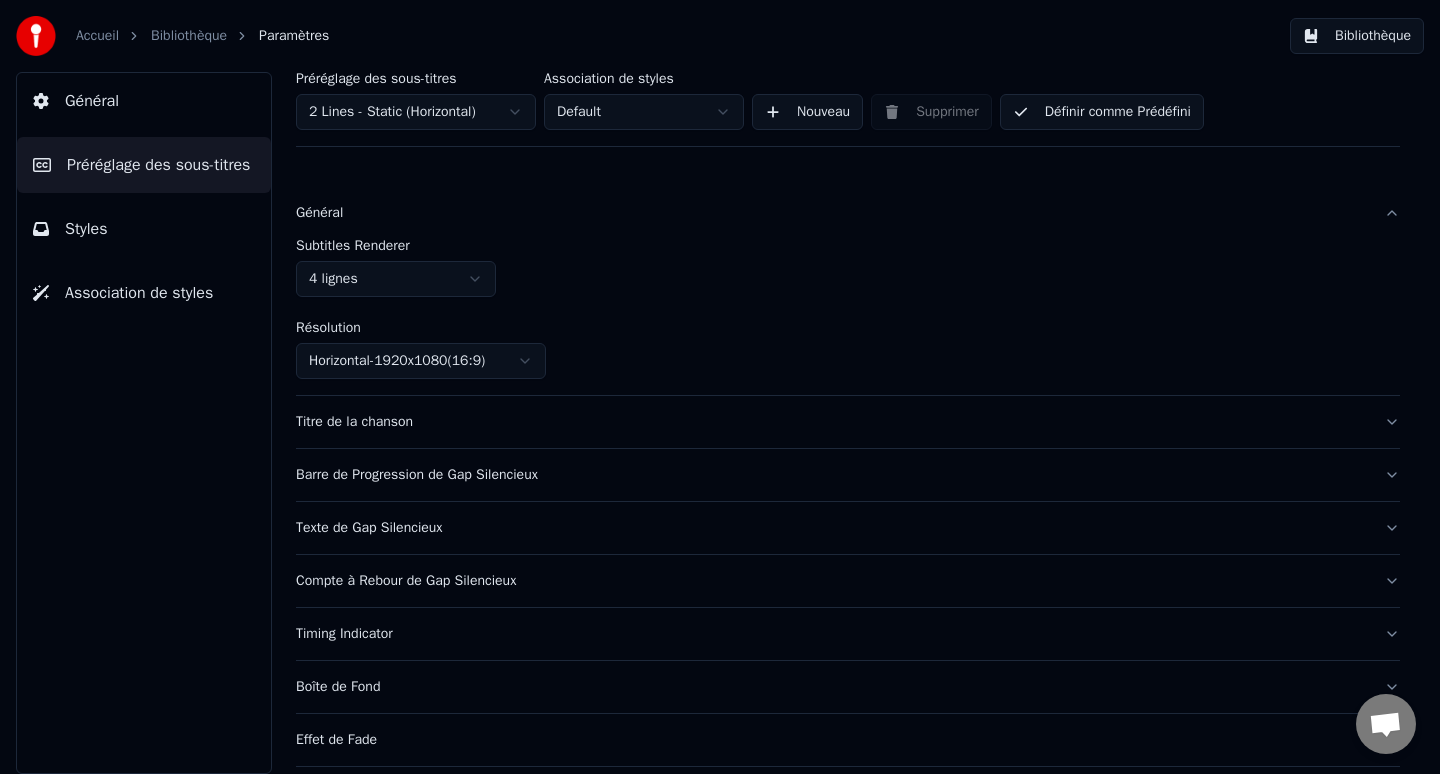 click on "Titre de la chanson" at bounding box center (848, 422) 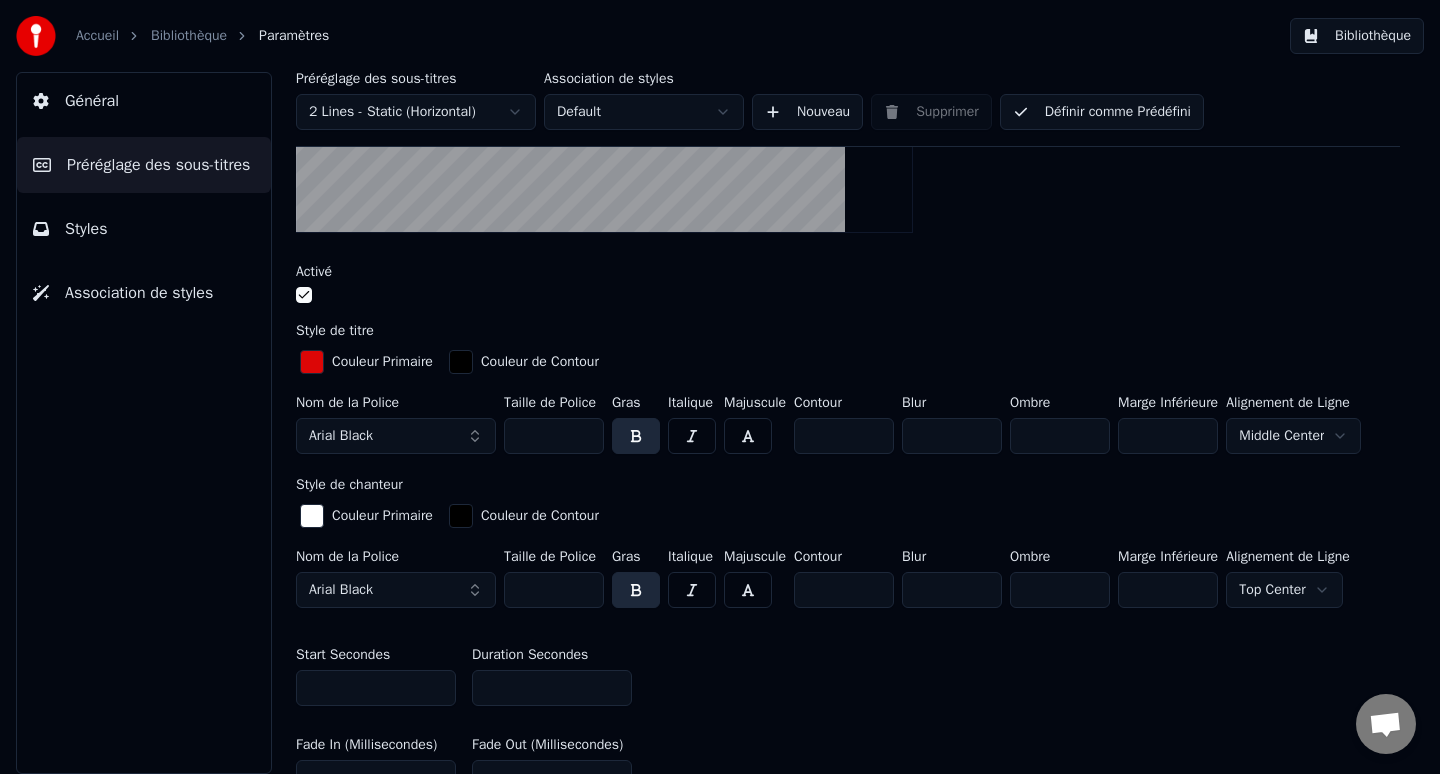scroll, scrollTop: 443, scrollLeft: 0, axis: vertical 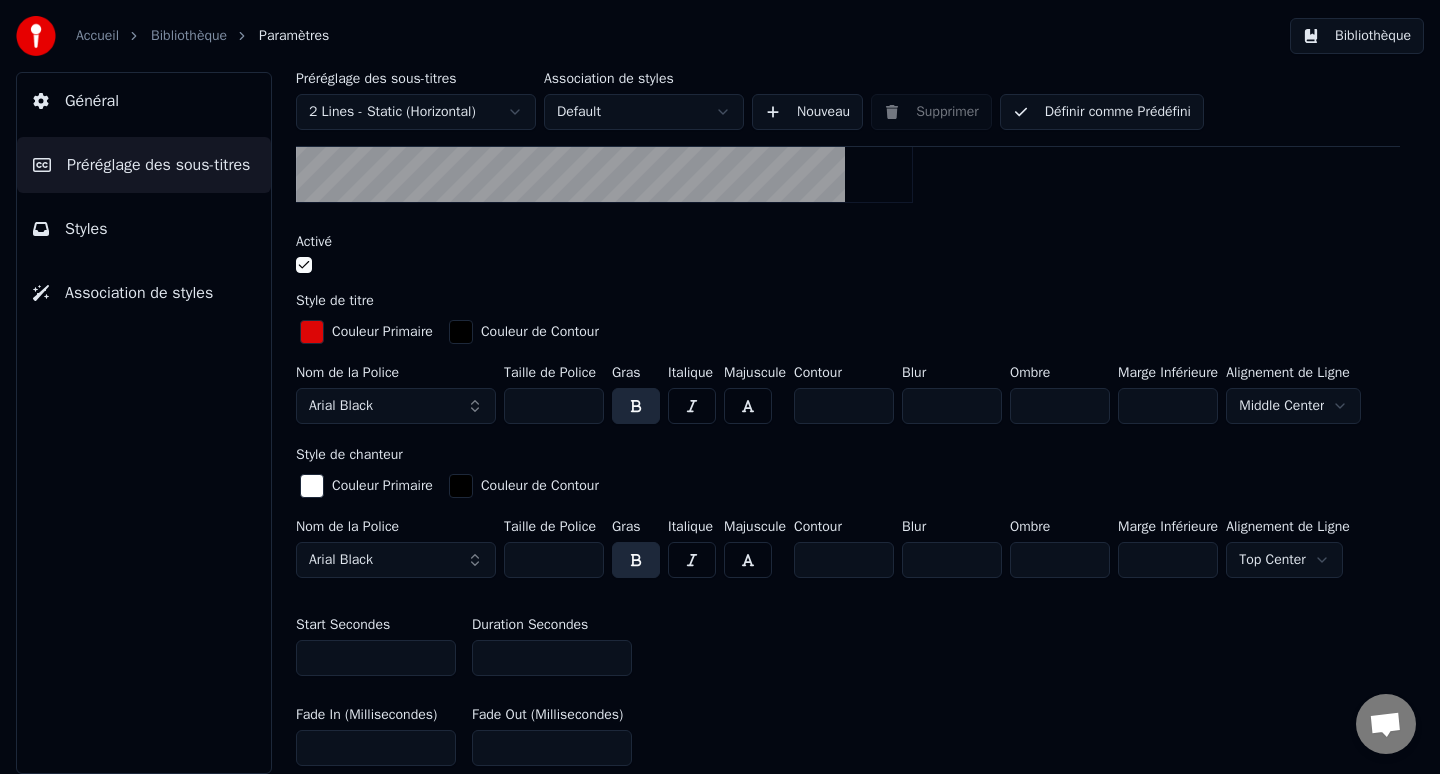 click at bounding box center (312, 332) 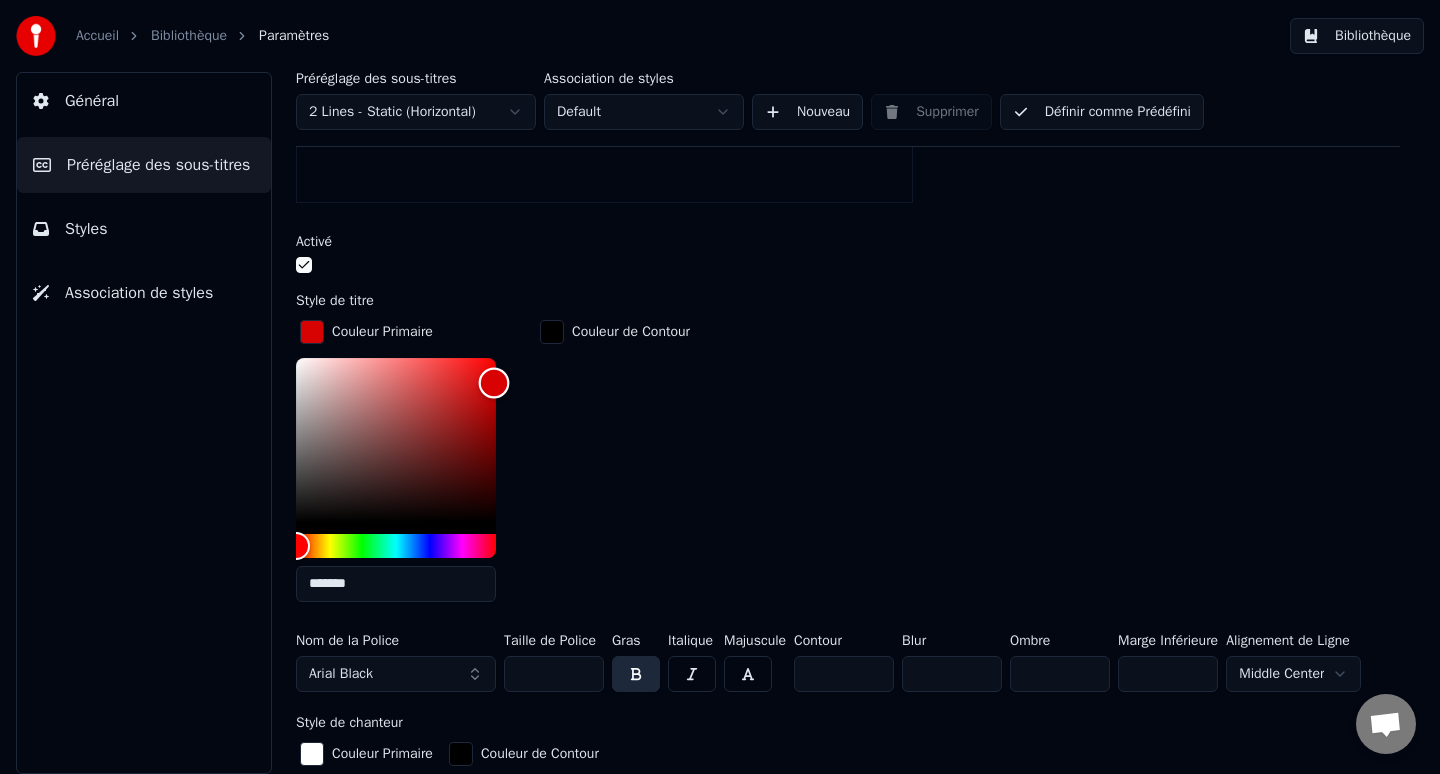 click at bounding box center [494, 383] 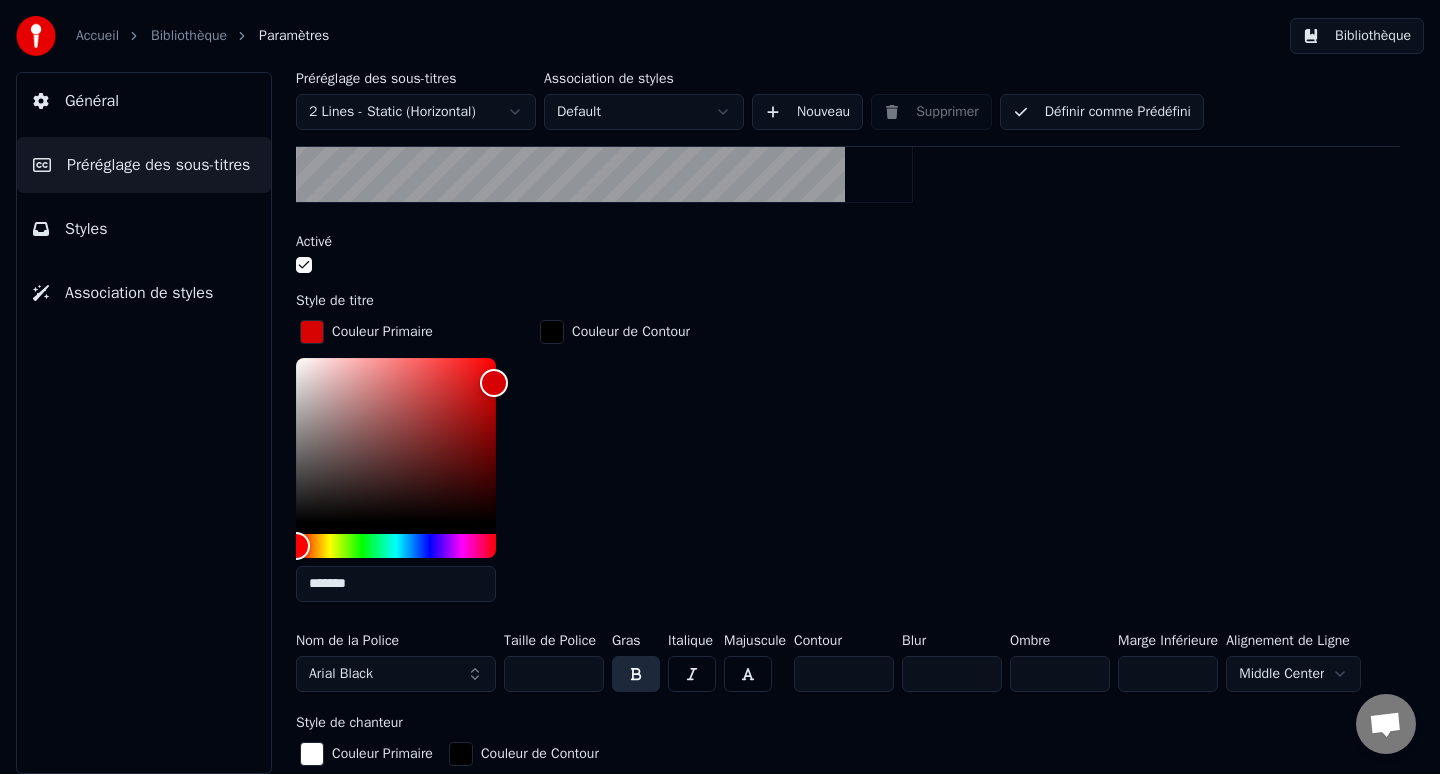 click on "Définir comme Prédéfini" at bounding box center [1102, 112] 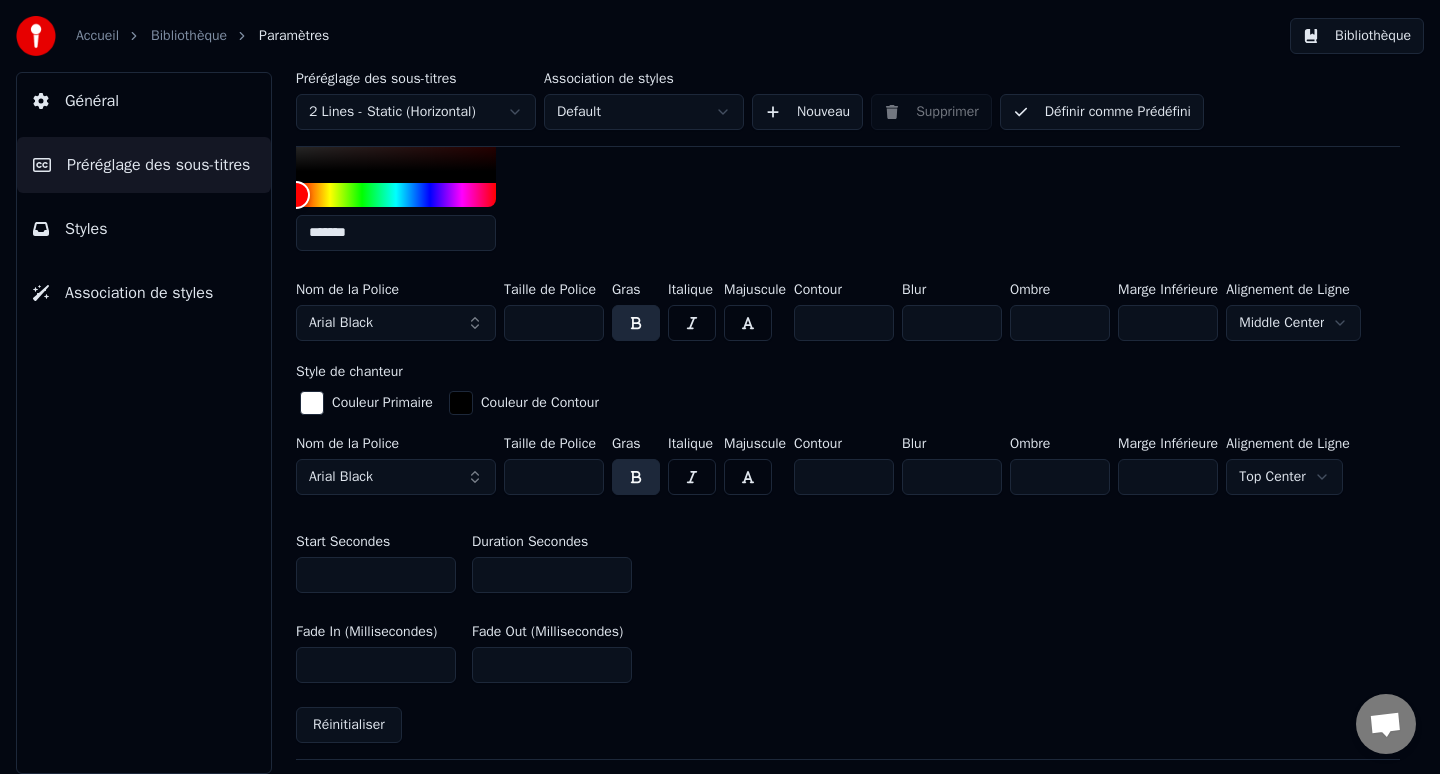 scroll, scrollTop: 798, scrollLeft: 0, axis: vertical 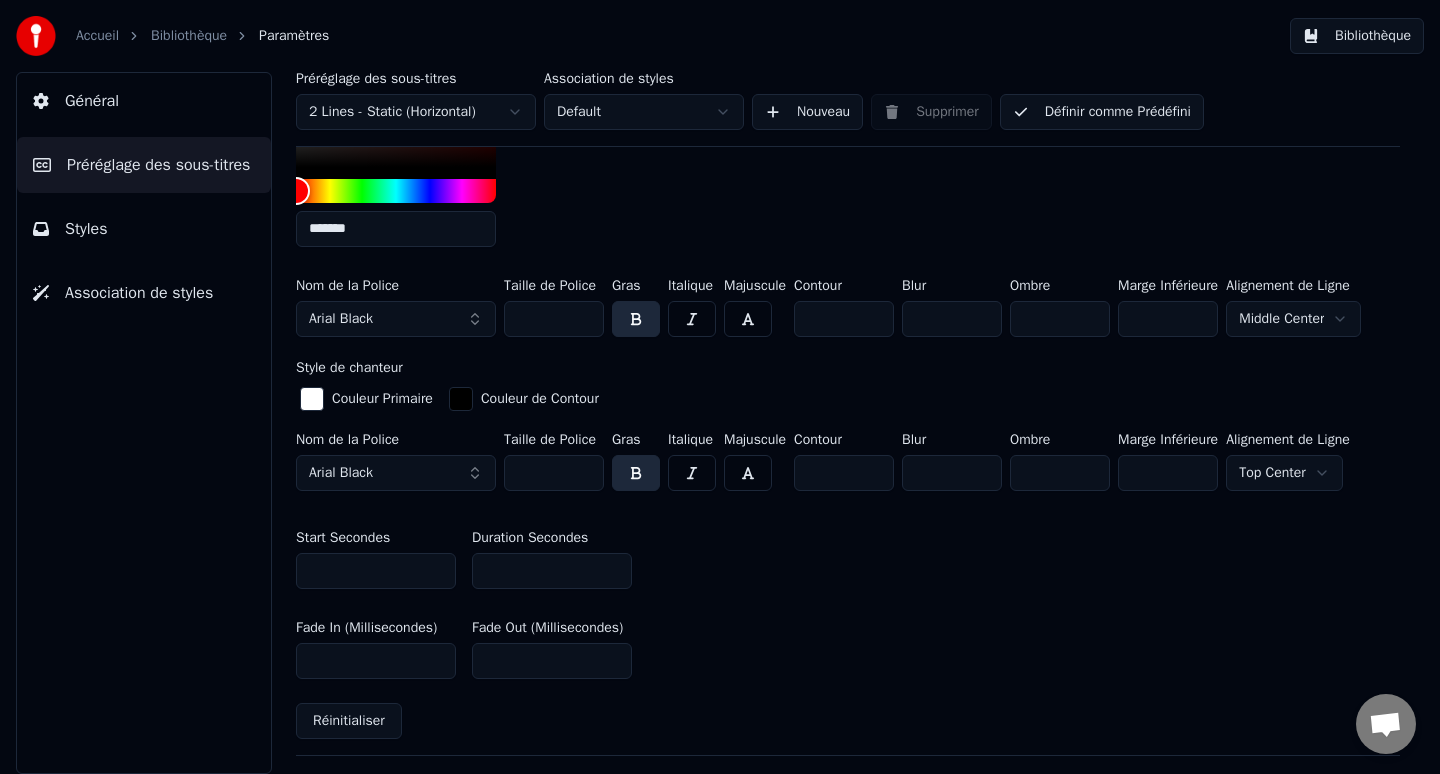 click on "Accueil Bibliothèque Paramètres Bibliothèque Général Préréglage des sous-titres Styles Association de styles Préréglage des sous-titres 2 Lines - Static (Horizontal) Association de styles Default Nouveau Supprimer Définir comme Prédéfini Général Titre de la chanson Insérez le titre de la chanson au début de la vidéo Activé Style de titre Couleur Primaire ******* Couleur de Contour Nom de la Police Arial Black Taille de Police *** Gras Italique Majuscule Contour * Blur * Ombre * Marge Inférieure *** Alignement de Ligne Middle Center Style de chanteur Couleur Primaire Couleur de Contour Nom de la Police Arial Black Taille de Police *** Gras Italique Majuscule Contour * Blur * Ombre * Marge Inférieure *** Alignement de Ligne Top Center Start Secondes * Duration Secondes * Fade In (Millisecondes) *** Fade Out (Millisecondes) *** Réinitialiser Barre de Progression de Gap Silencieux Texte de Gap Silencieux Compte à Rebour de Gap Silencieux Timing Indicator Boîte de Fond Effet de Fade" at bounding box center (720, 387) 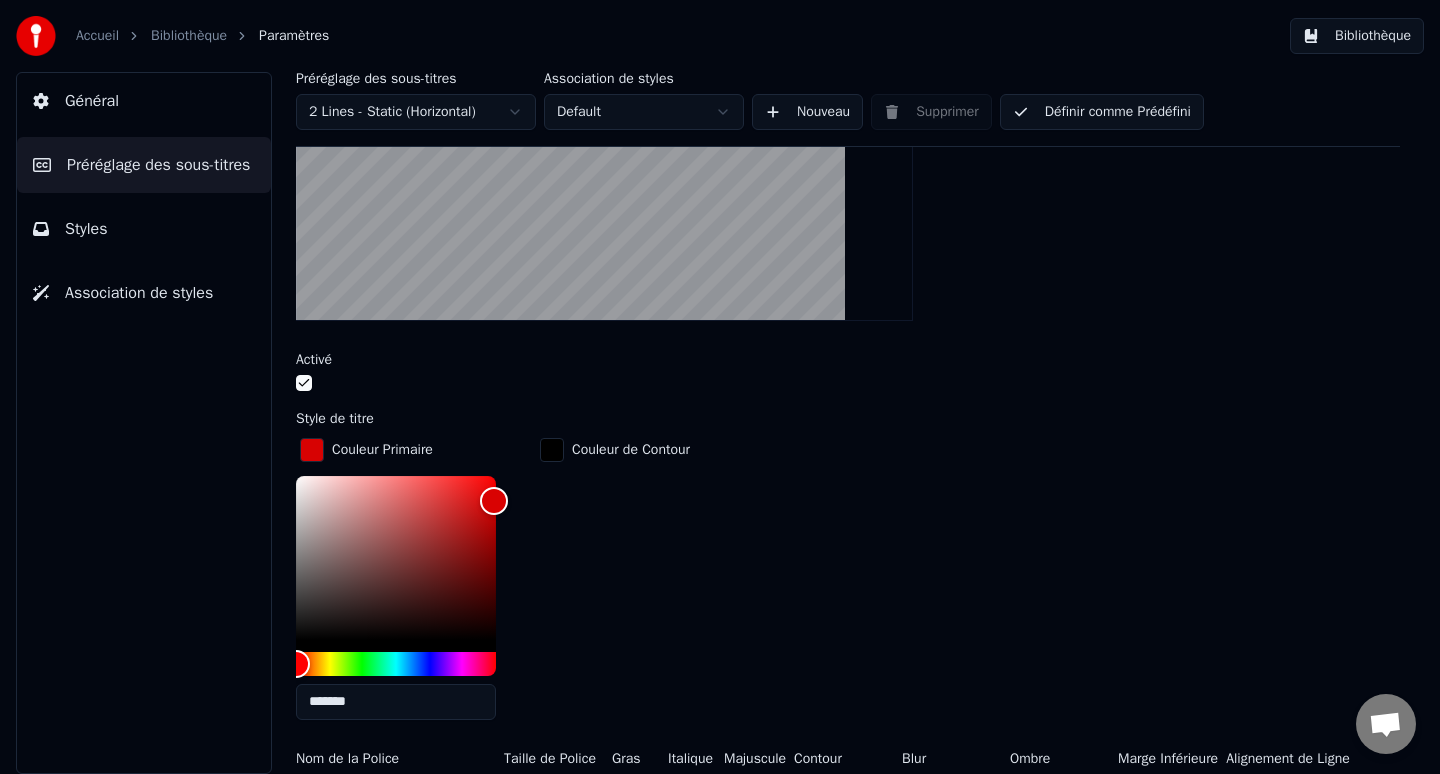 scroll, scrollTop: 123, scrollLeft: 0, axis: vertical 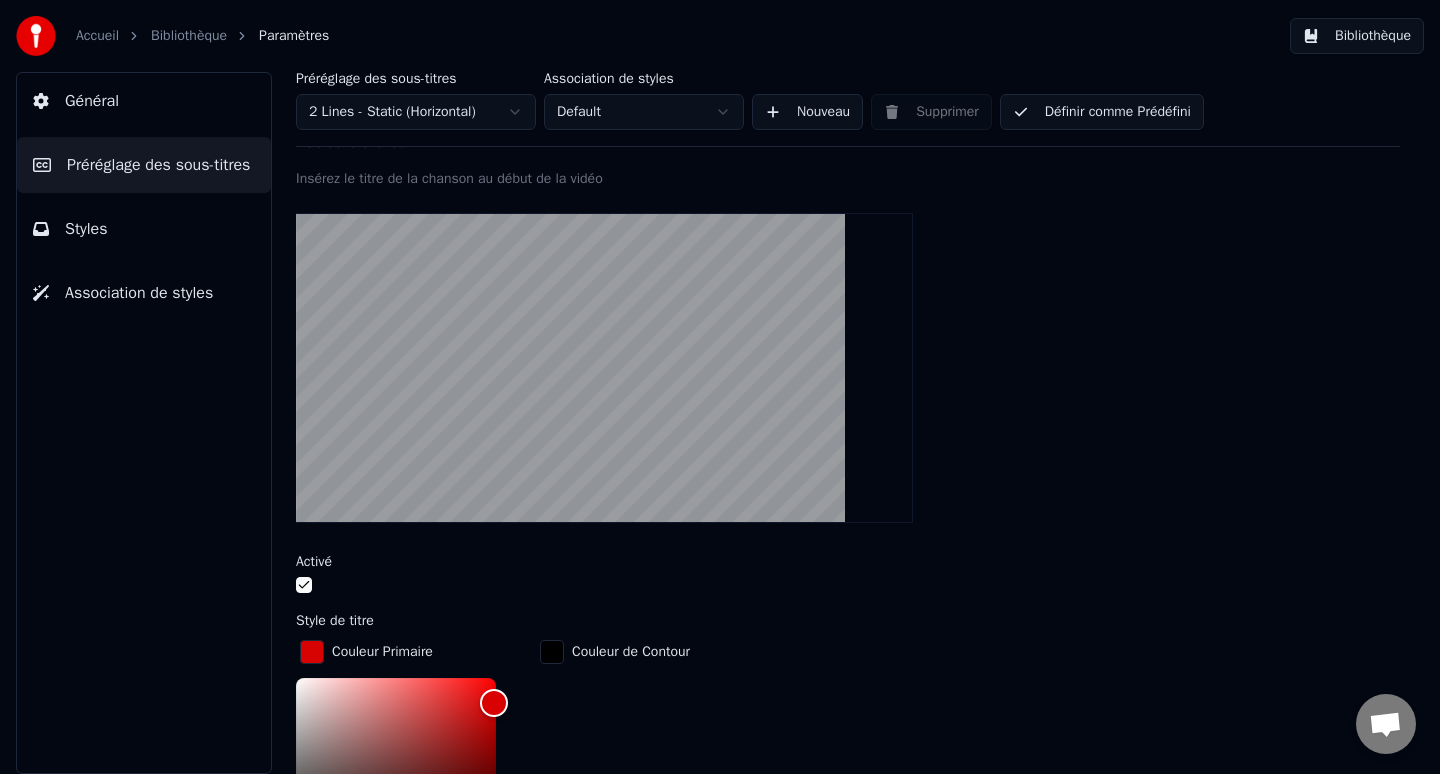 click on "Préréglage des sous-titres 2 Lines - Static (Horizontal) Association de styles Default Nouveau Supprimer Définir comme Prédéfini" at bounding box center [848, 109] 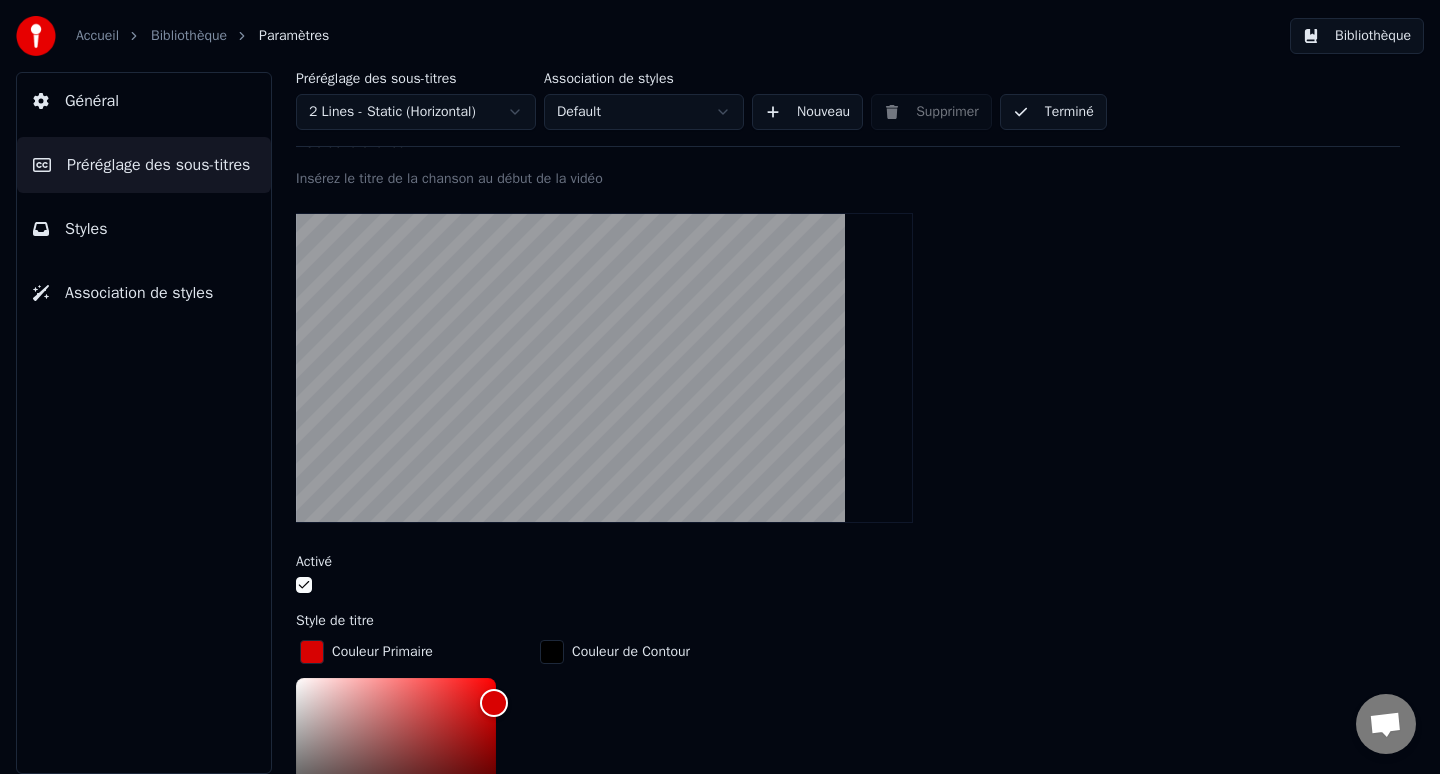 click on "Bibliothèque" at bounding box center (1357, 36) 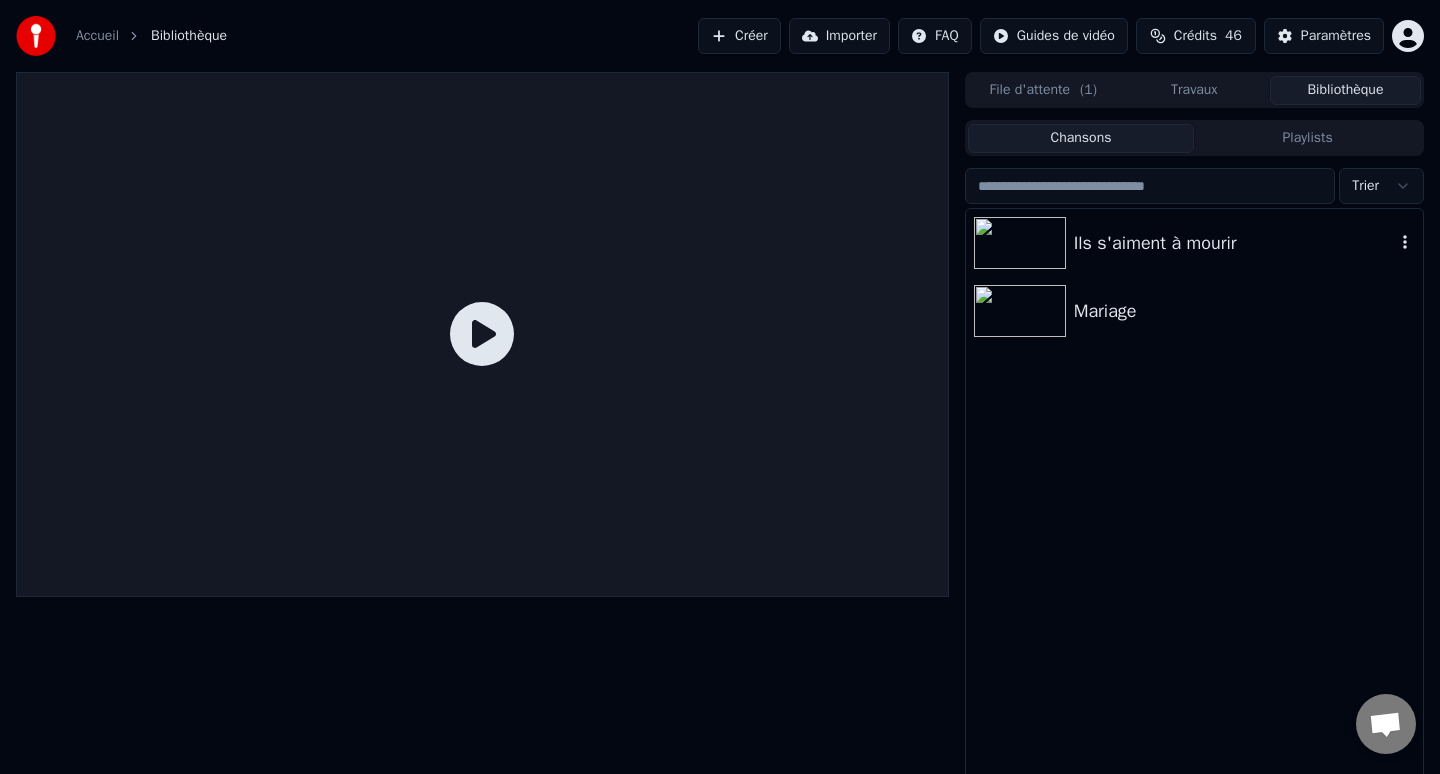 click on "Ils s'aiment à mourir" at bounding box center [1234, 243] 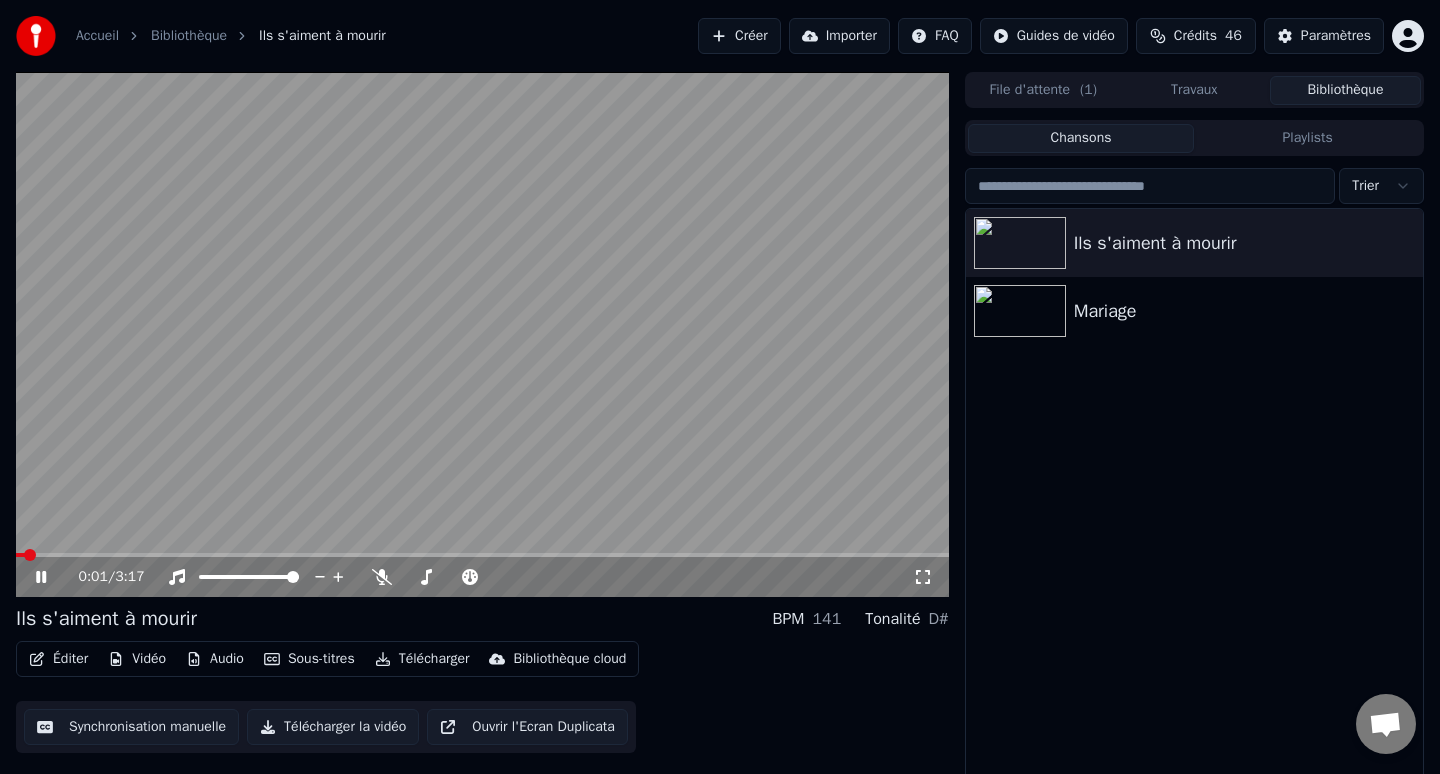 click at bounding box center (482, 334) 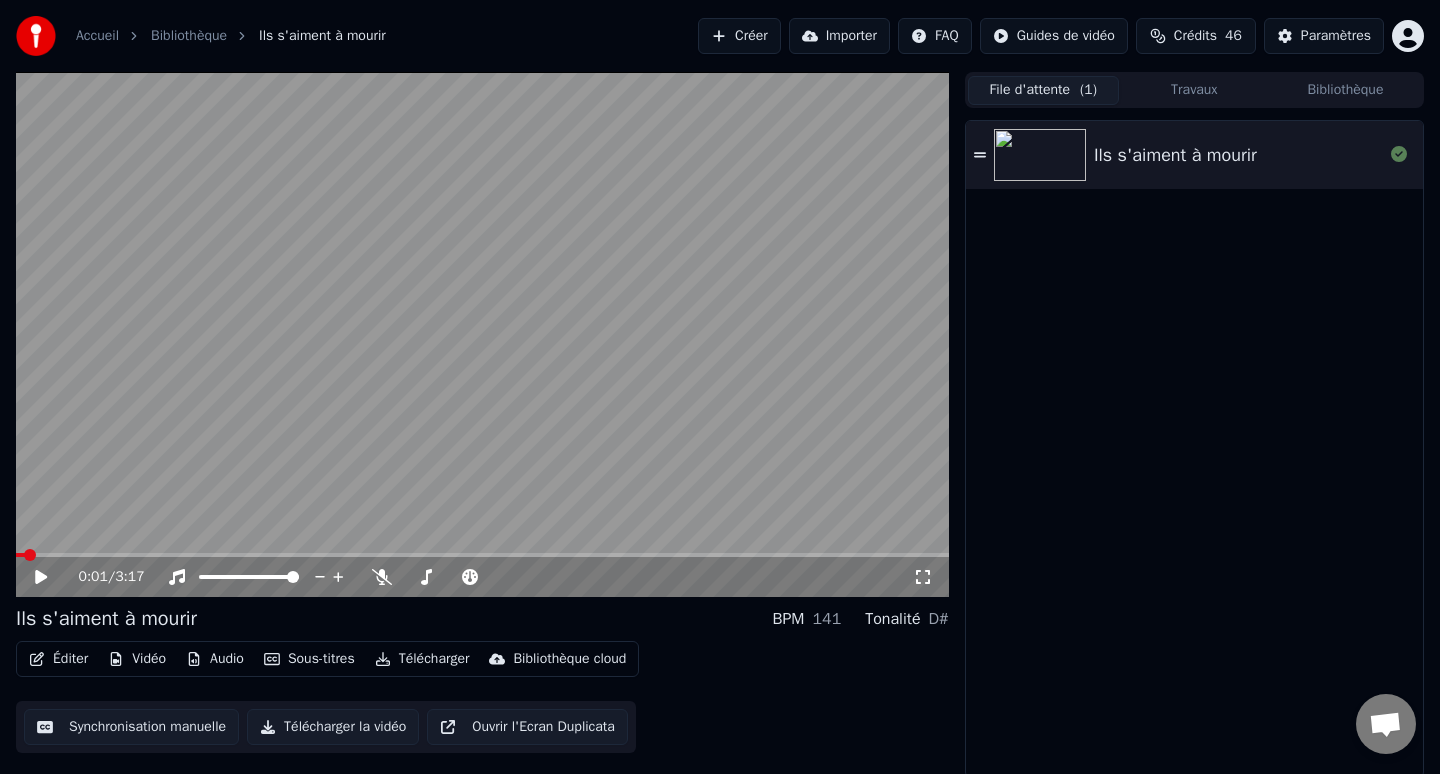 click on "File d'attente ( 1 )" at bounding box center (1043, 90) 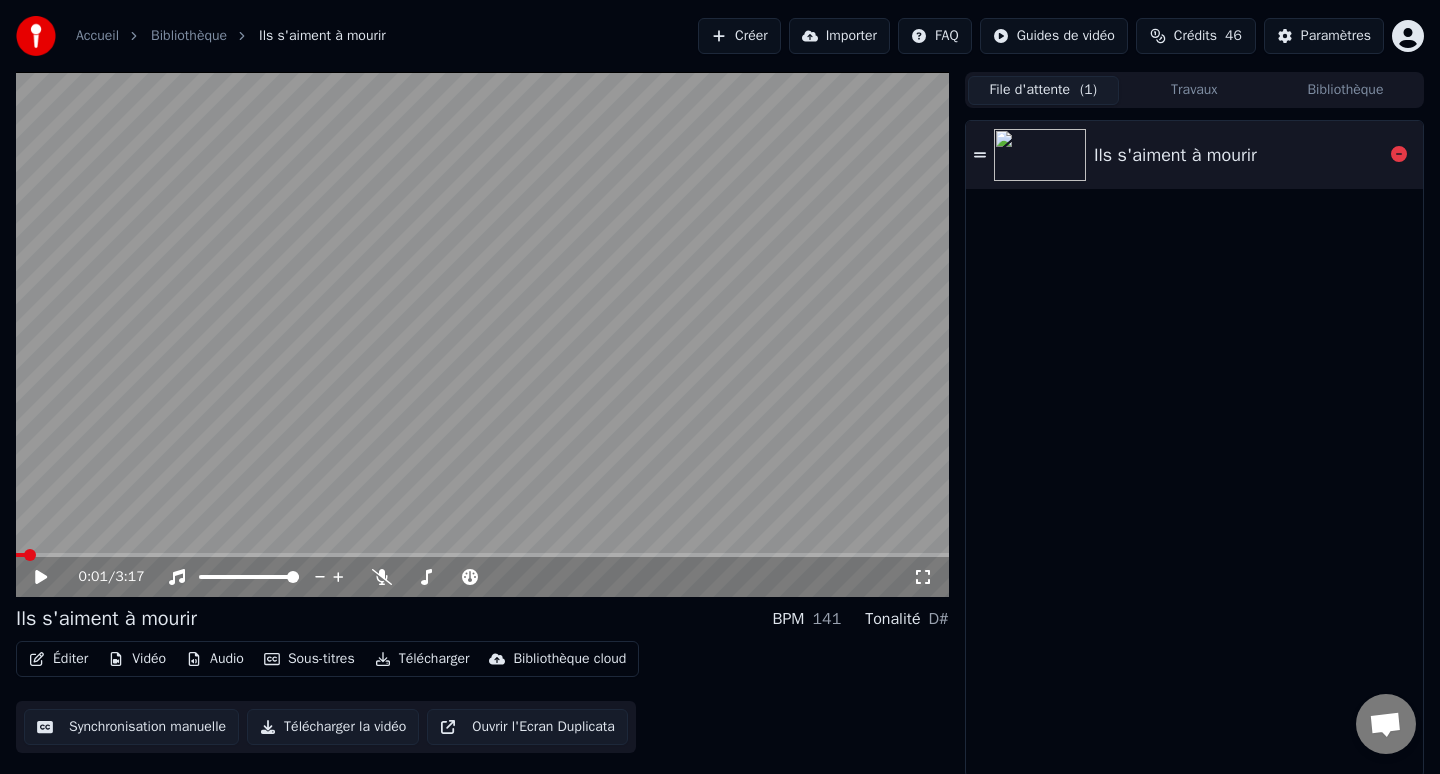 click on "Ils s'aiment à mourir" at bounding box center [1194, 155] 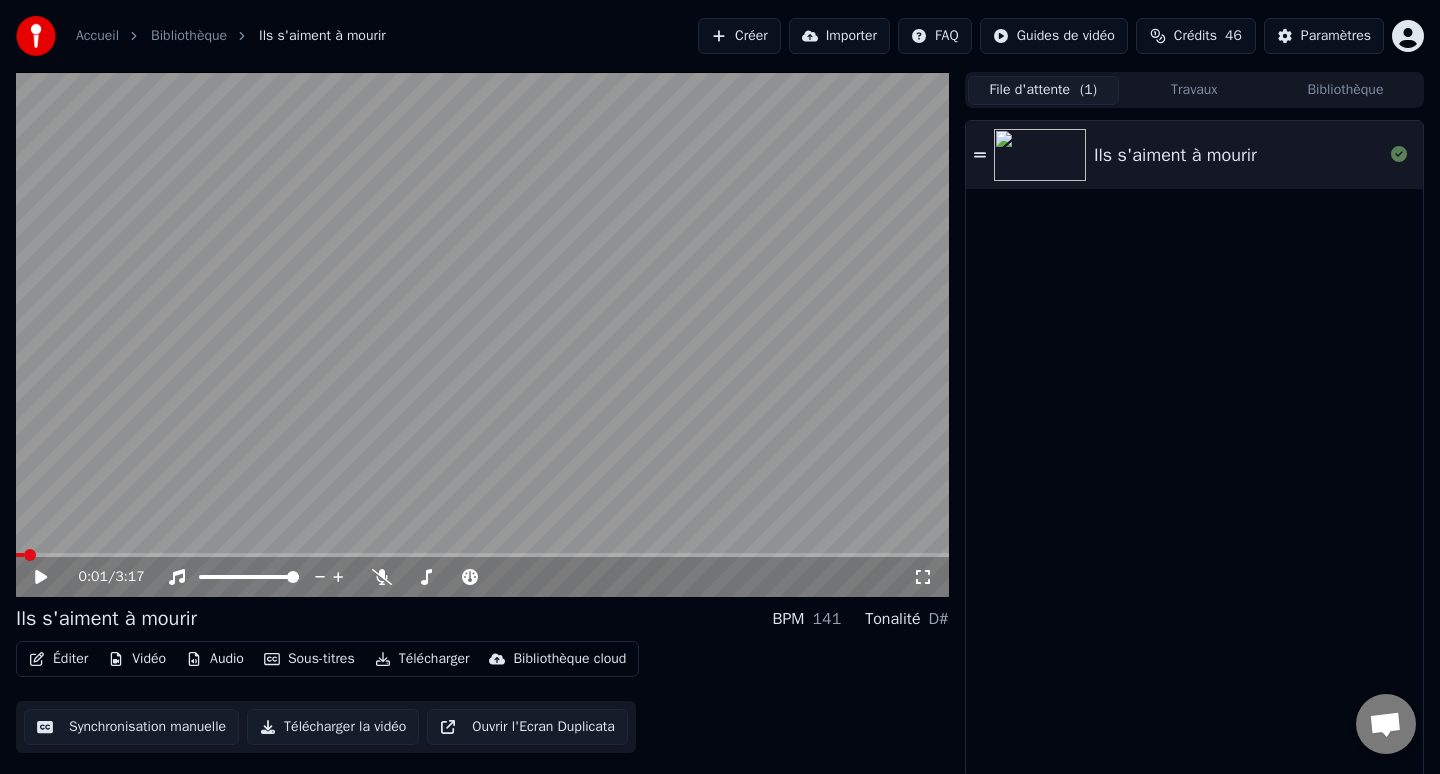 scroll, scrollTop: 4, scrollLeft: 0, axis: vertical 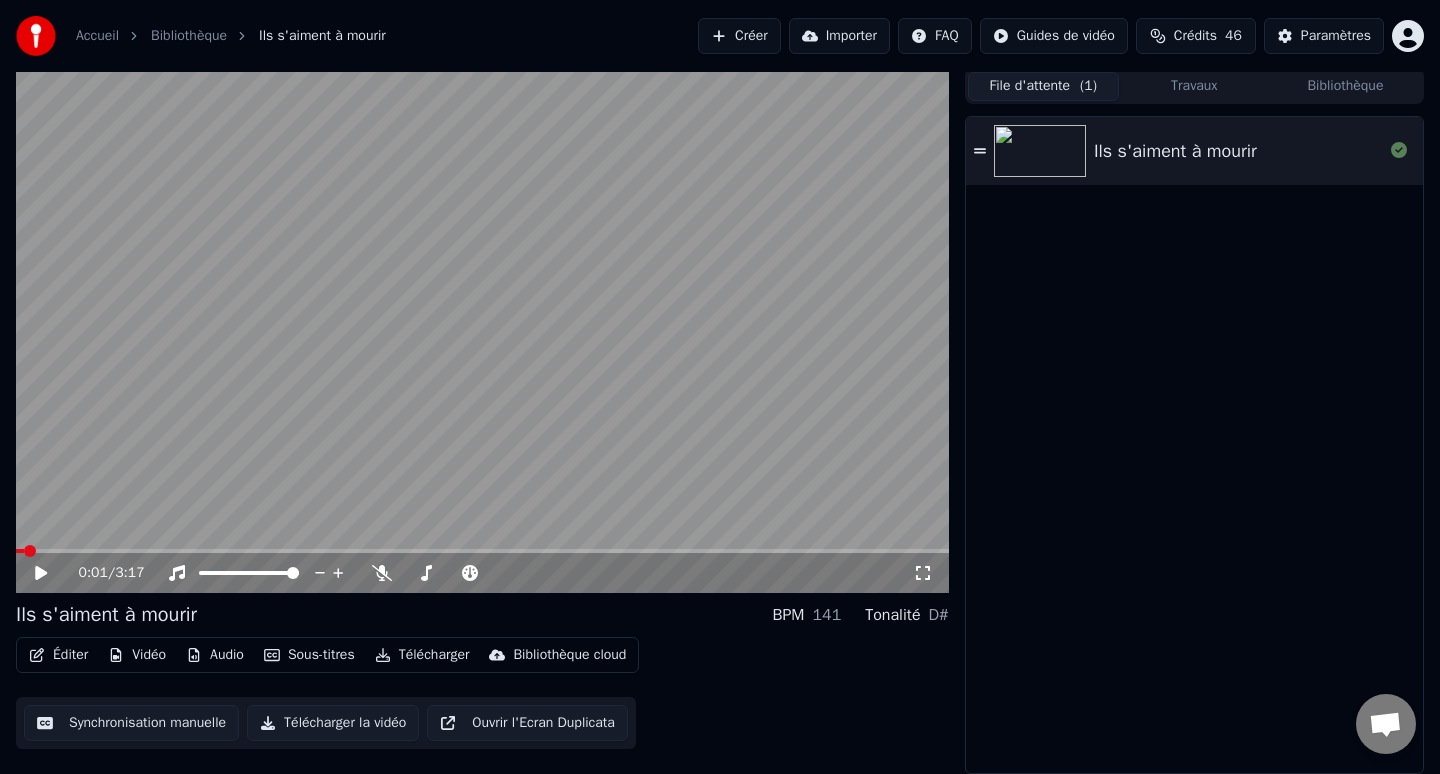 click on "Éditer" at bounding box center [58, 655] 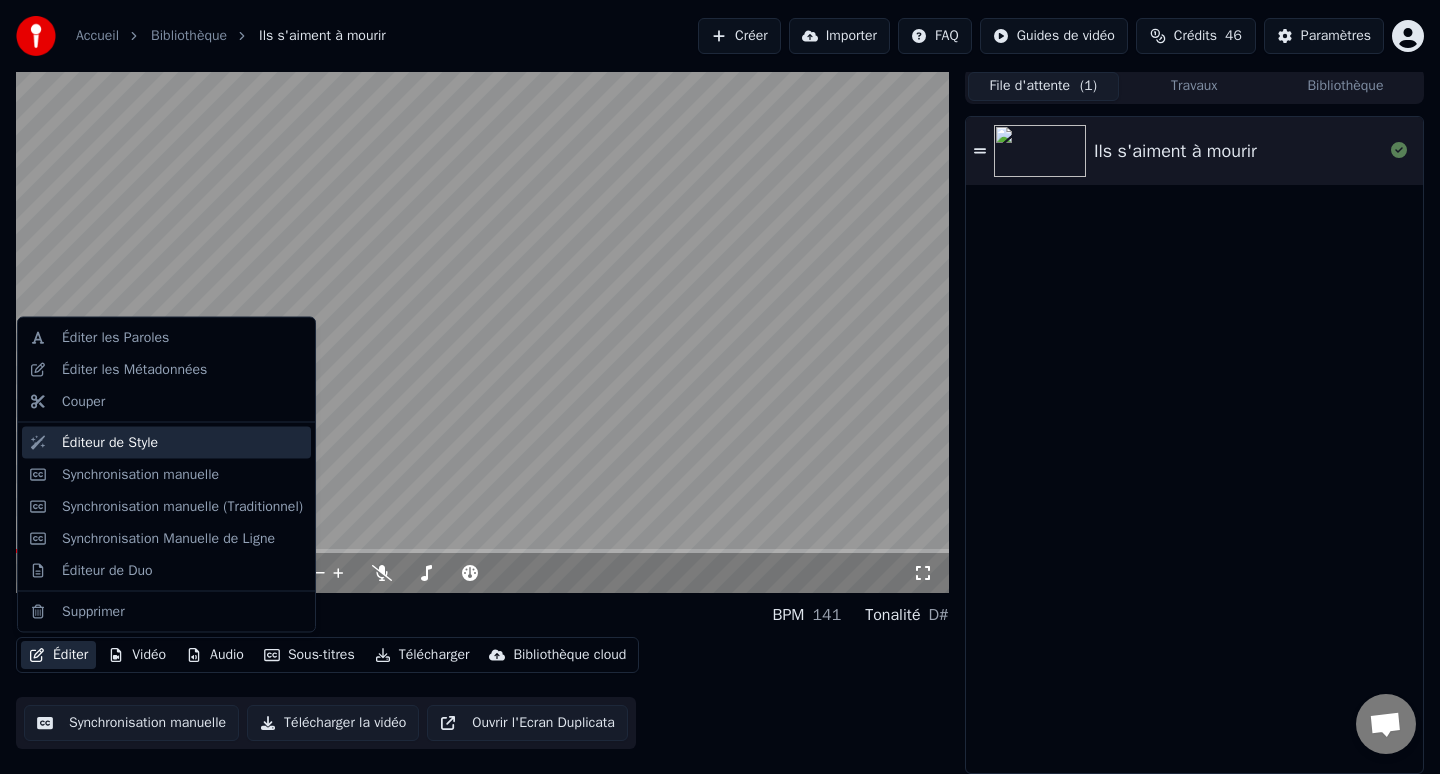 click on "Éditeur de Style" at bounding box center [110, 442] 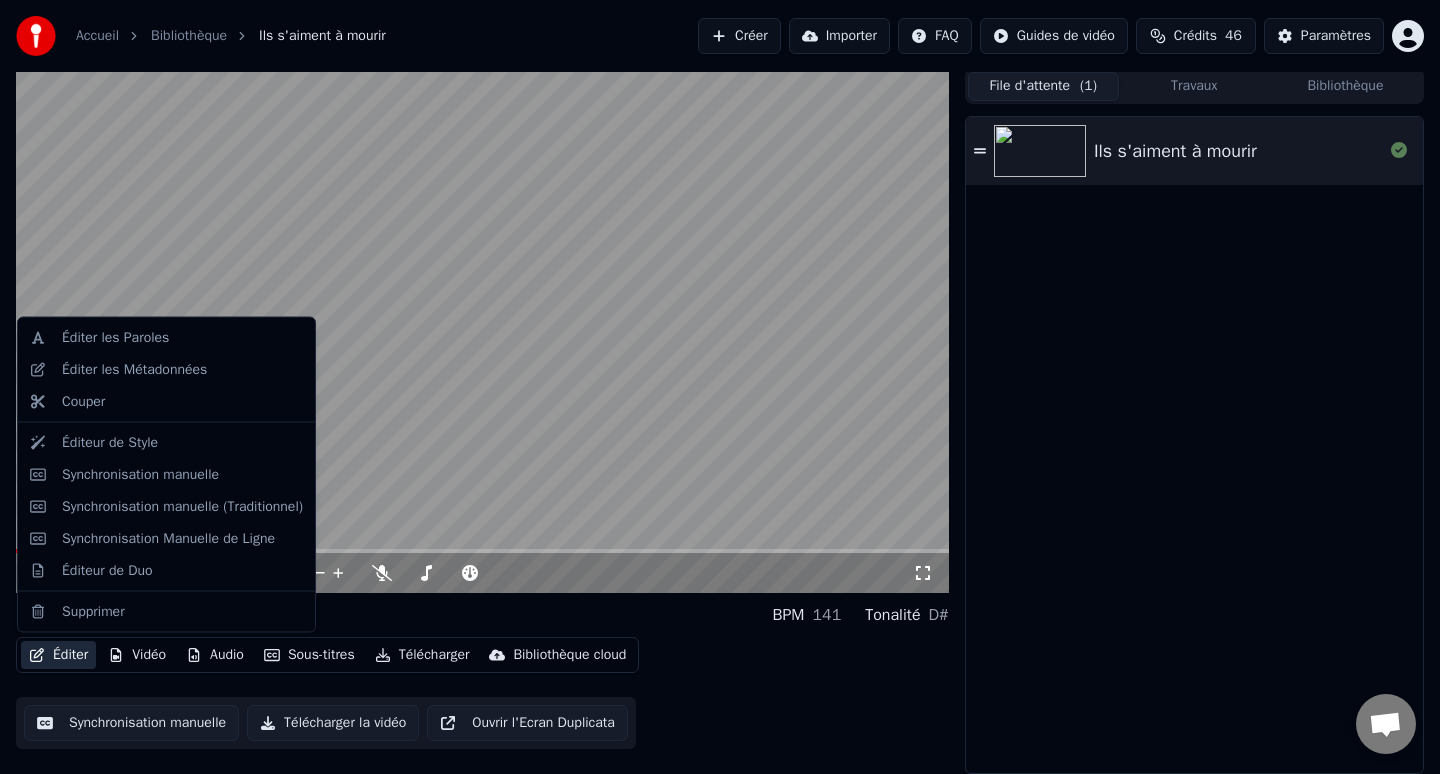scroll, scrollTop: 0, scrollLeft: 0, axis: both 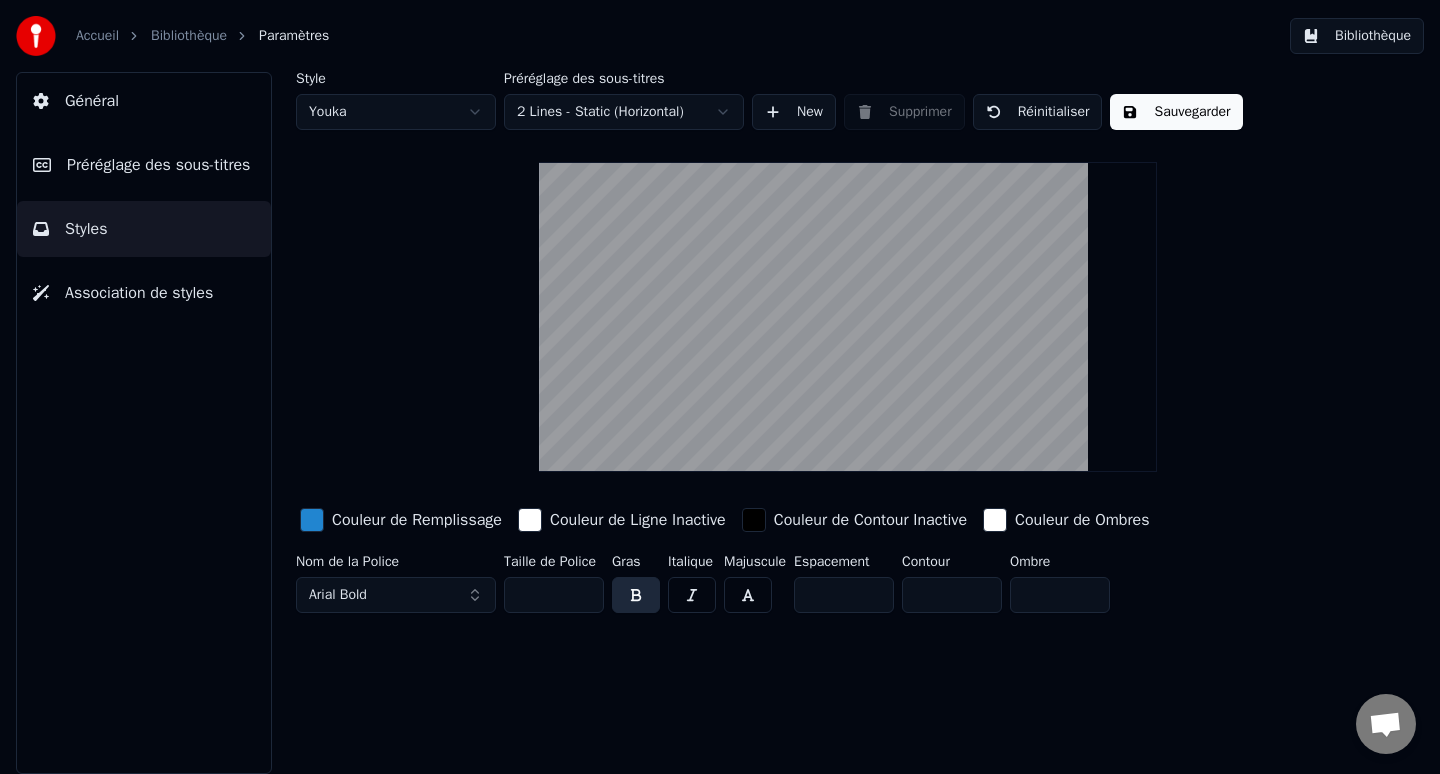 click on "Général" at bounding box center [144, 101] 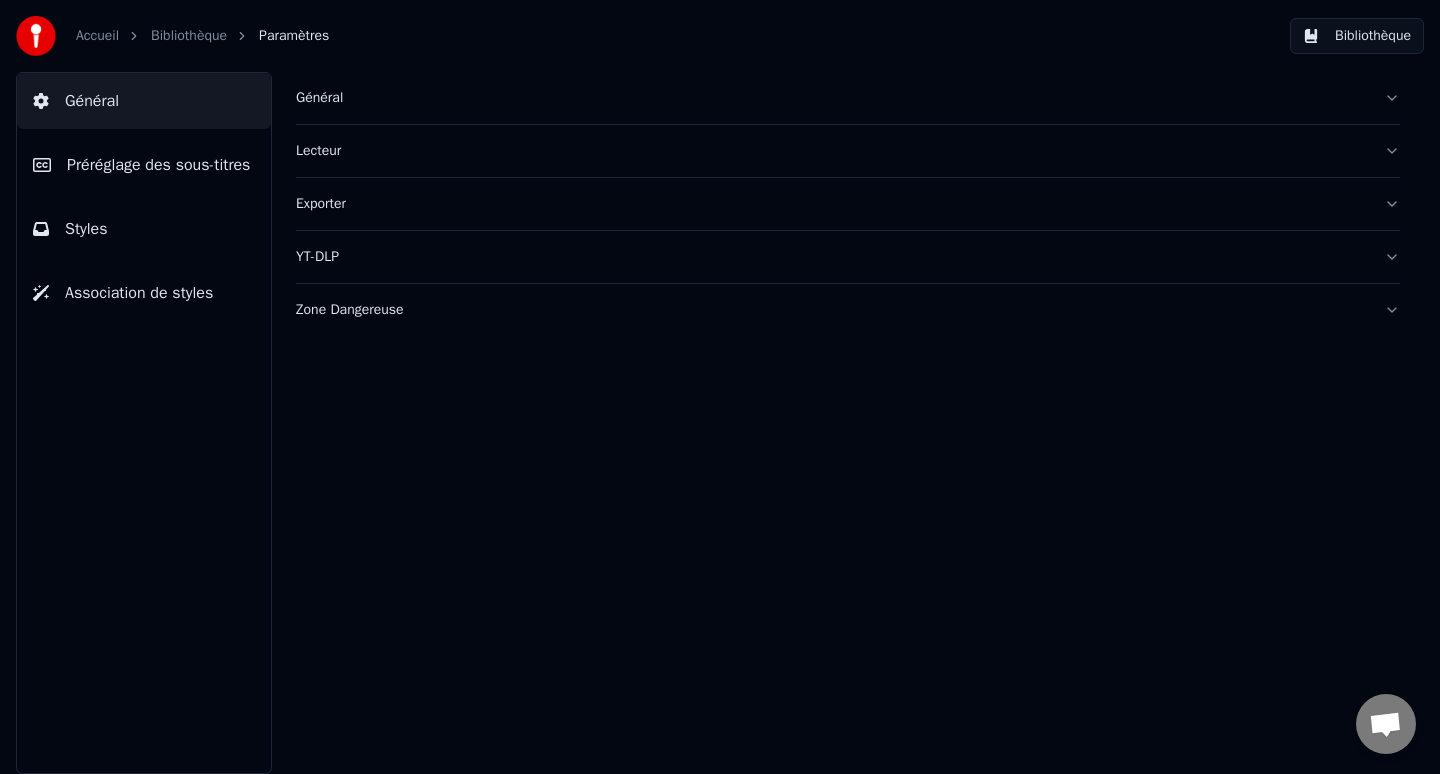 click on "Général" at bounding box center [832, 98] 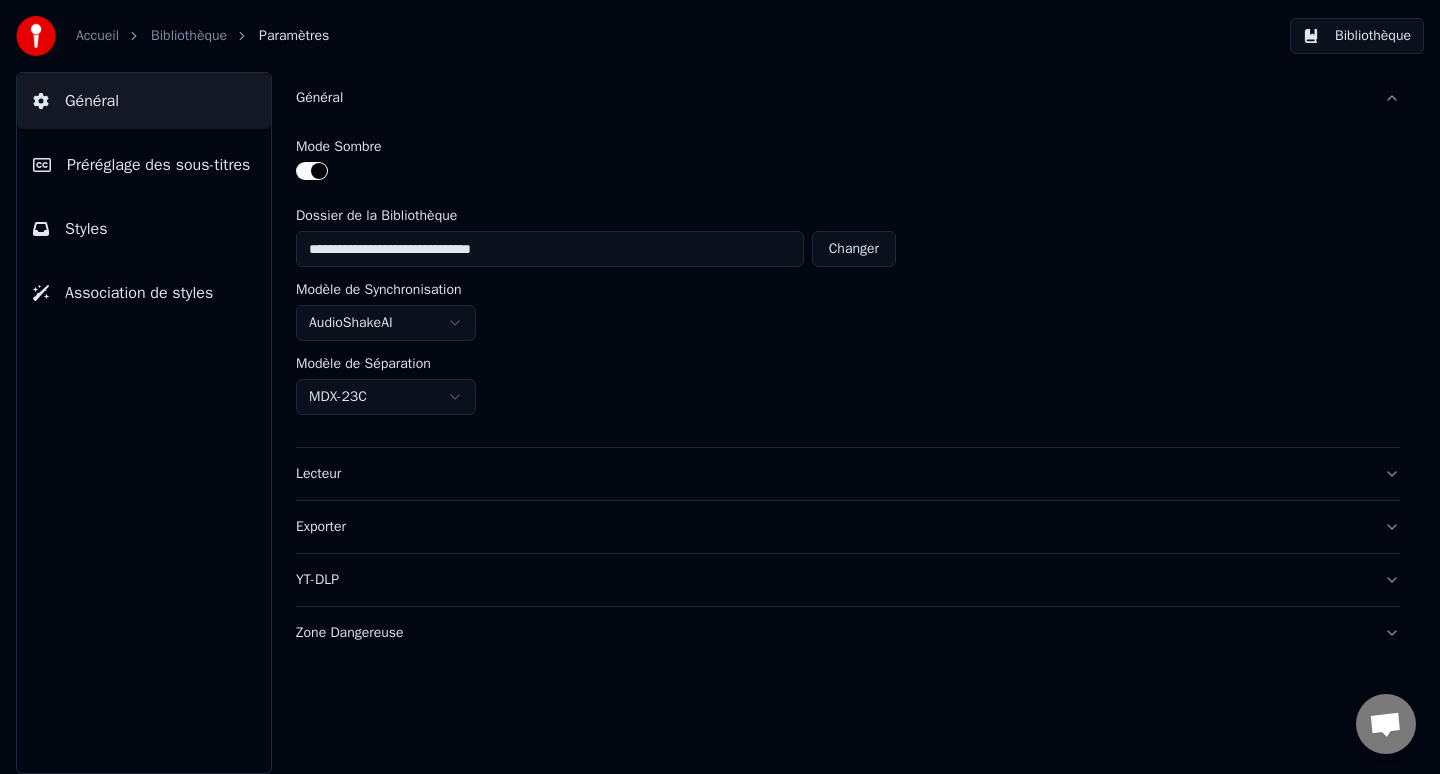 click on "Préréglage des sous-titres" at bounding box center [158, 165] 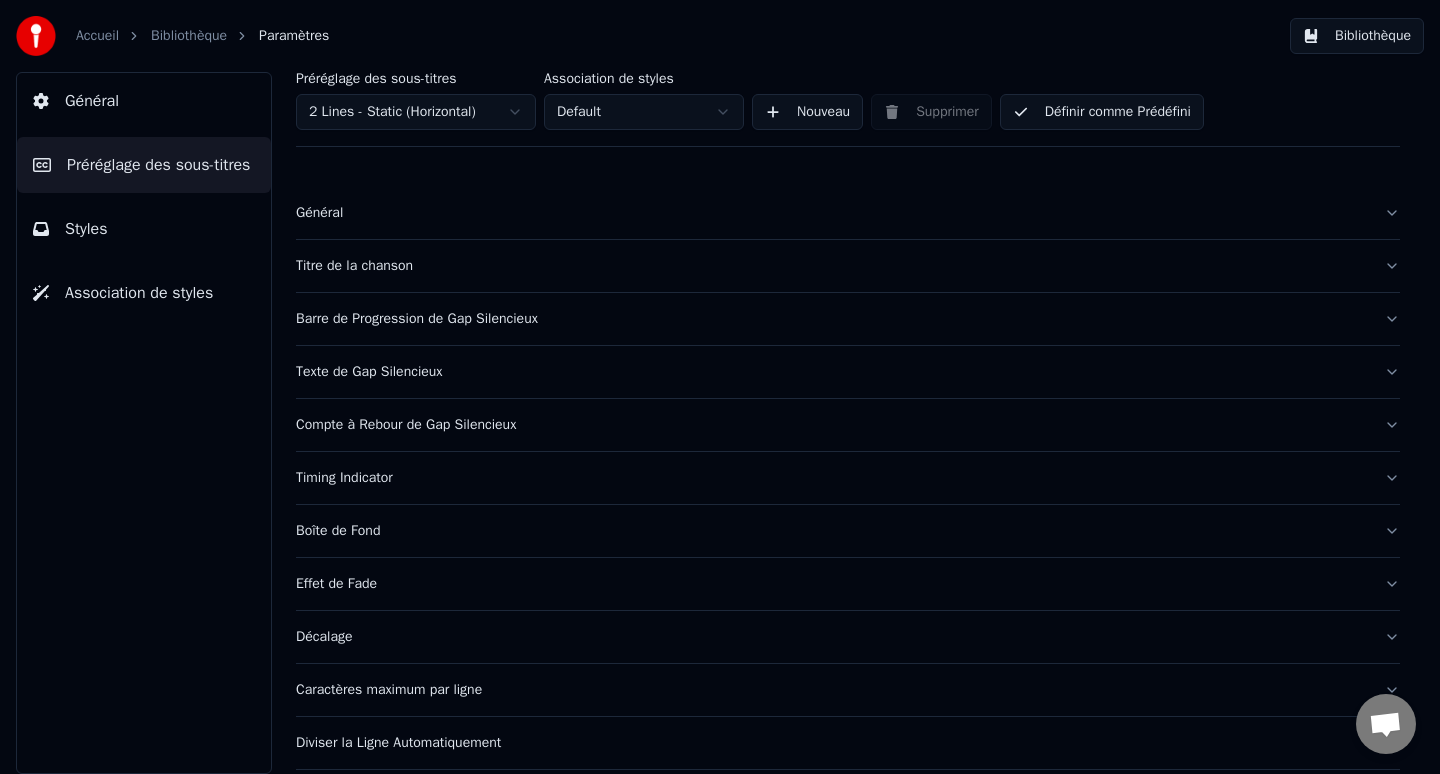 click on "Général" at bounding box center [832, 213] 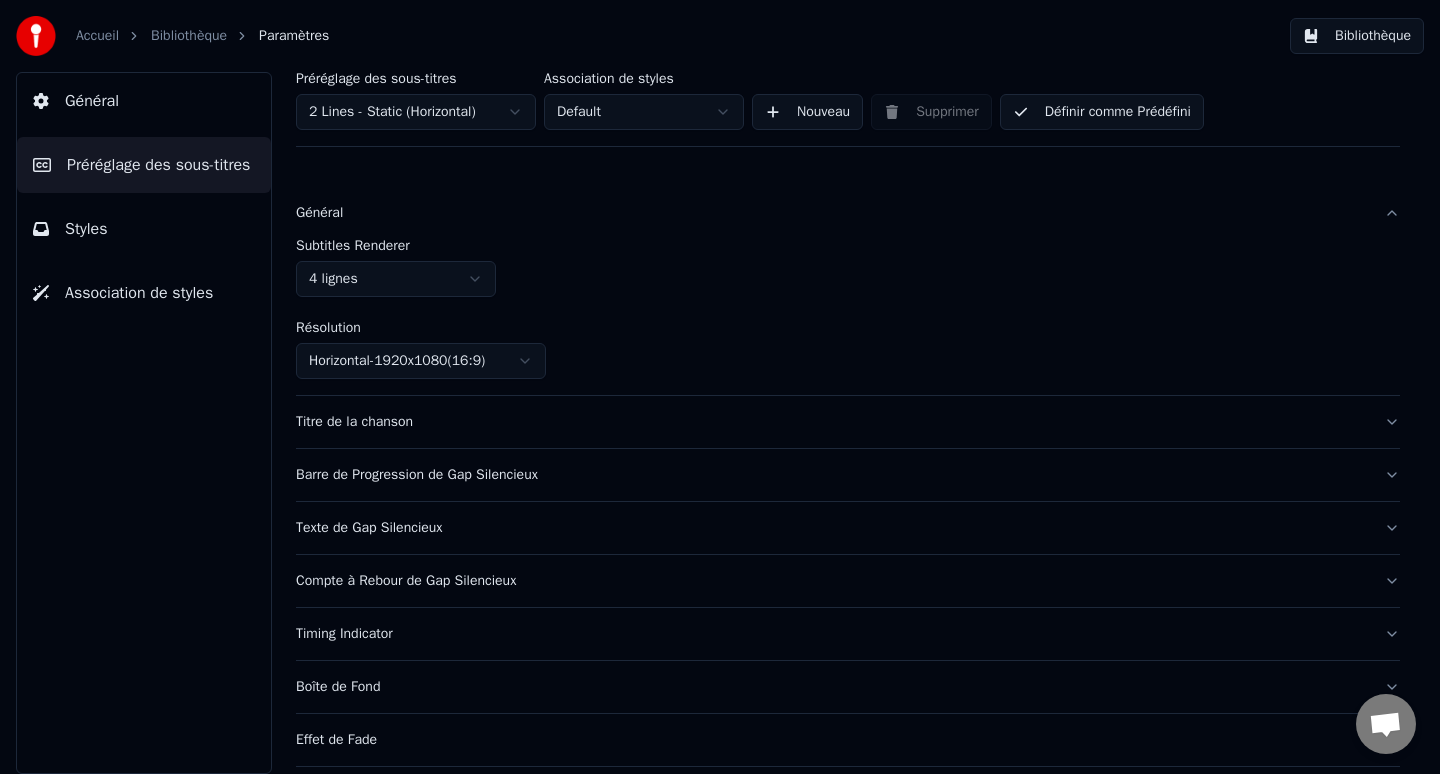 click on "Titre de la chanson" at bounding box center [848, 422] 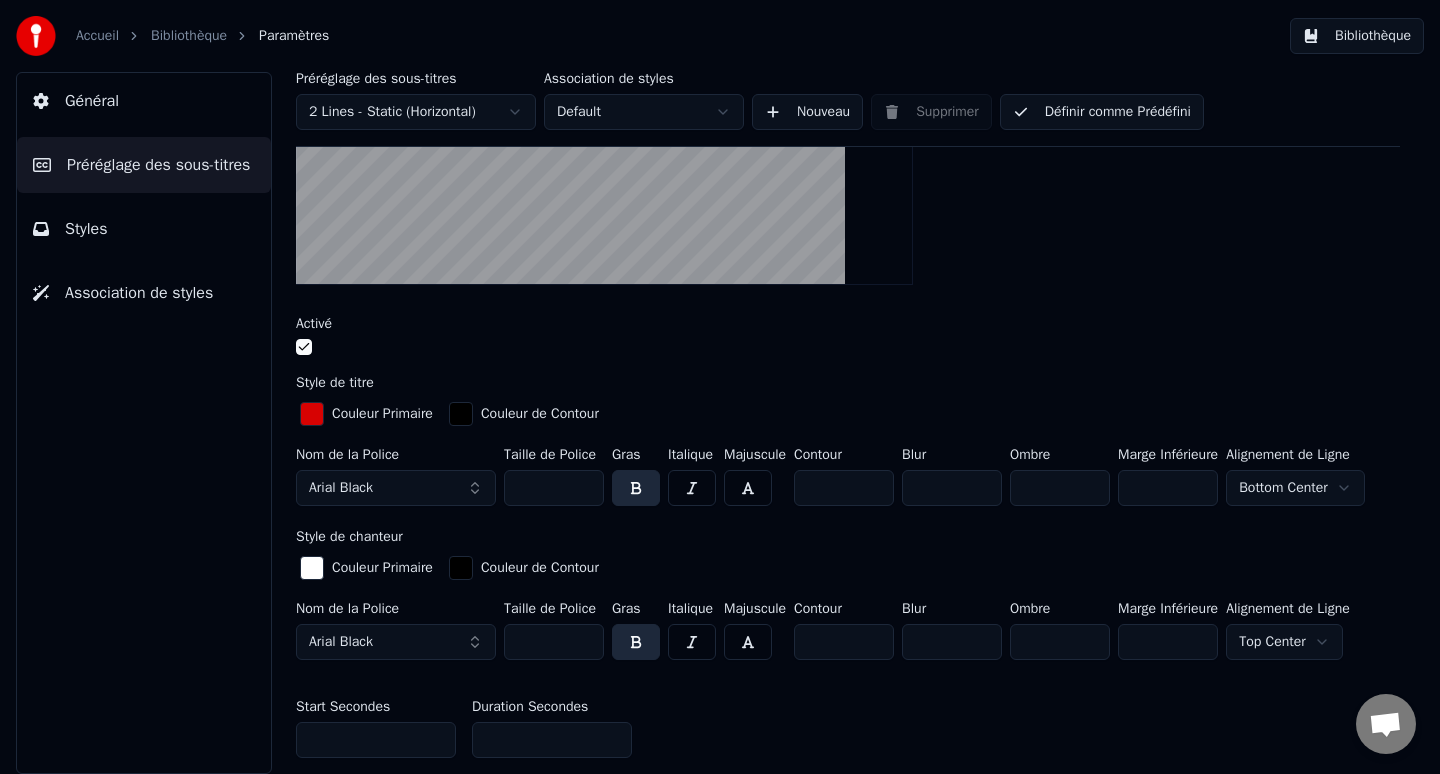 scroll, scrollTop: 398, scrollLeft: 0, axis: vertical 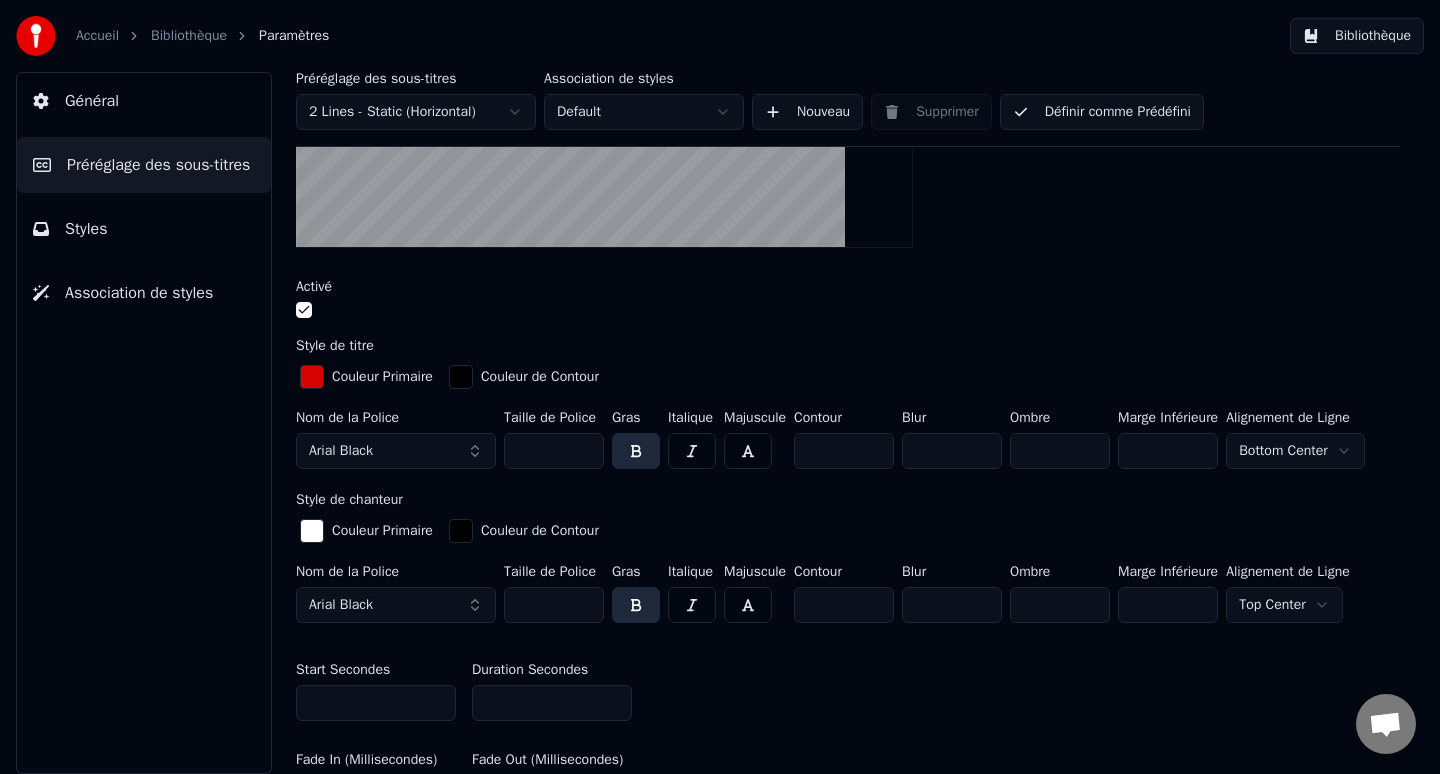 click on "Préréglage des sous-titres" at bounding box center (144, 165) 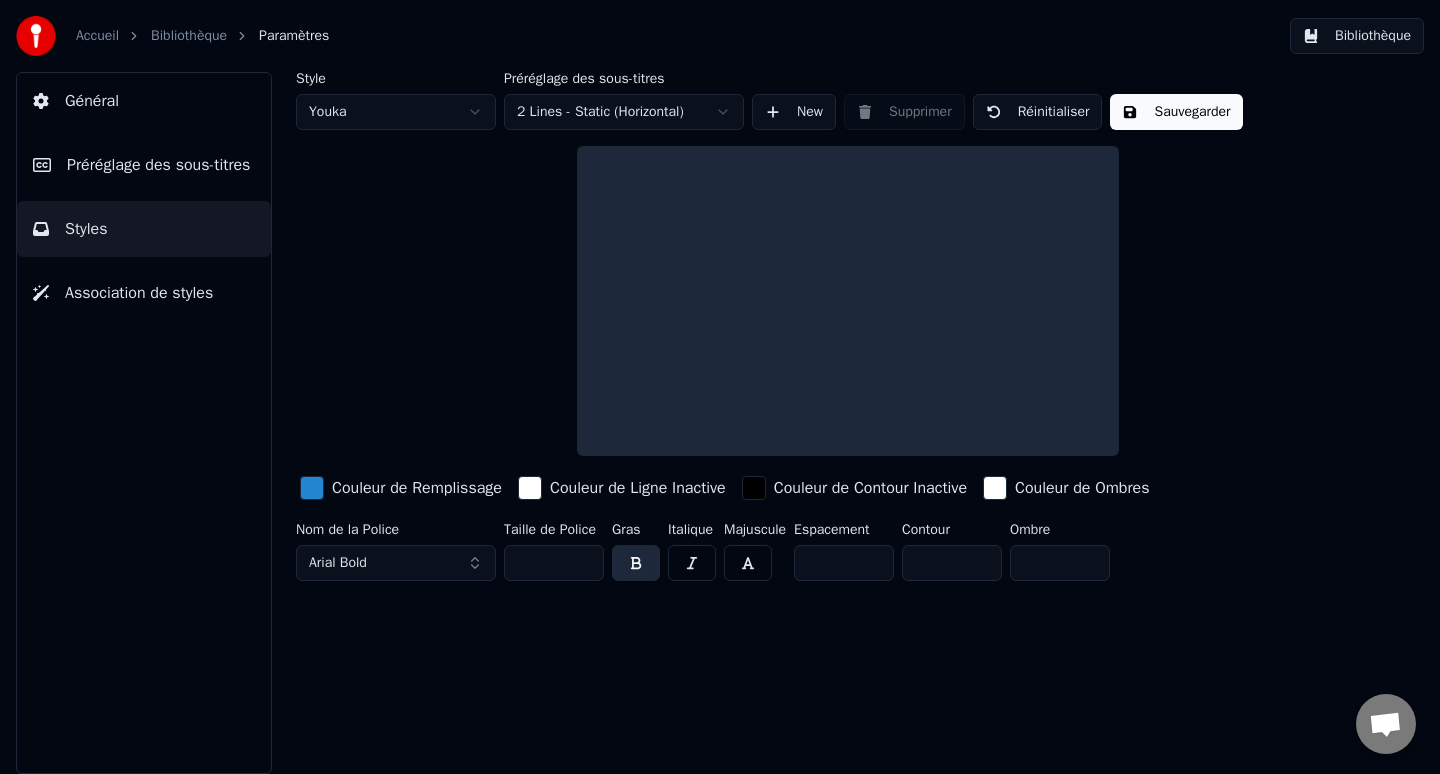 scroll, scrollTop: 0, scrollLeft: 0, axis: both 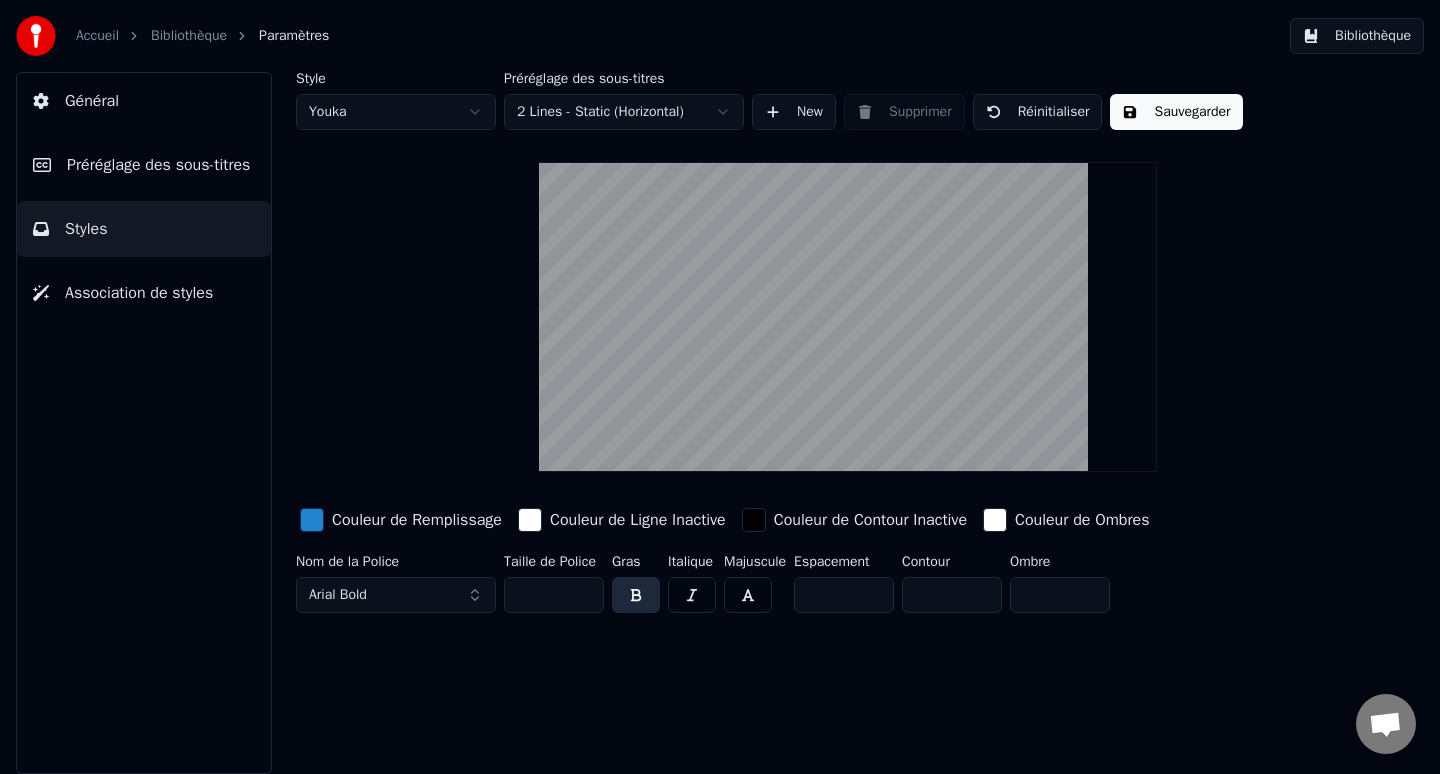 click on "Accueil Bibliothèque Paramètres Bibliothèque Général Préréglage des sous-titres Styles Association de styles Style Youka Préréglage des sous-titres 2 Lines - Static (Horizontal) New Supprimer Réinitialiser Sauvegarder Couleur de Remplissage Couleur de Ligne Inactive Couleur de Contour Inactive Couleur de Ombres Nom de la Police Arial Bold Taille de Police ** Gras Italique Majuscule Espacement * Contour * Ombre *" at bounding box center (720, 387) 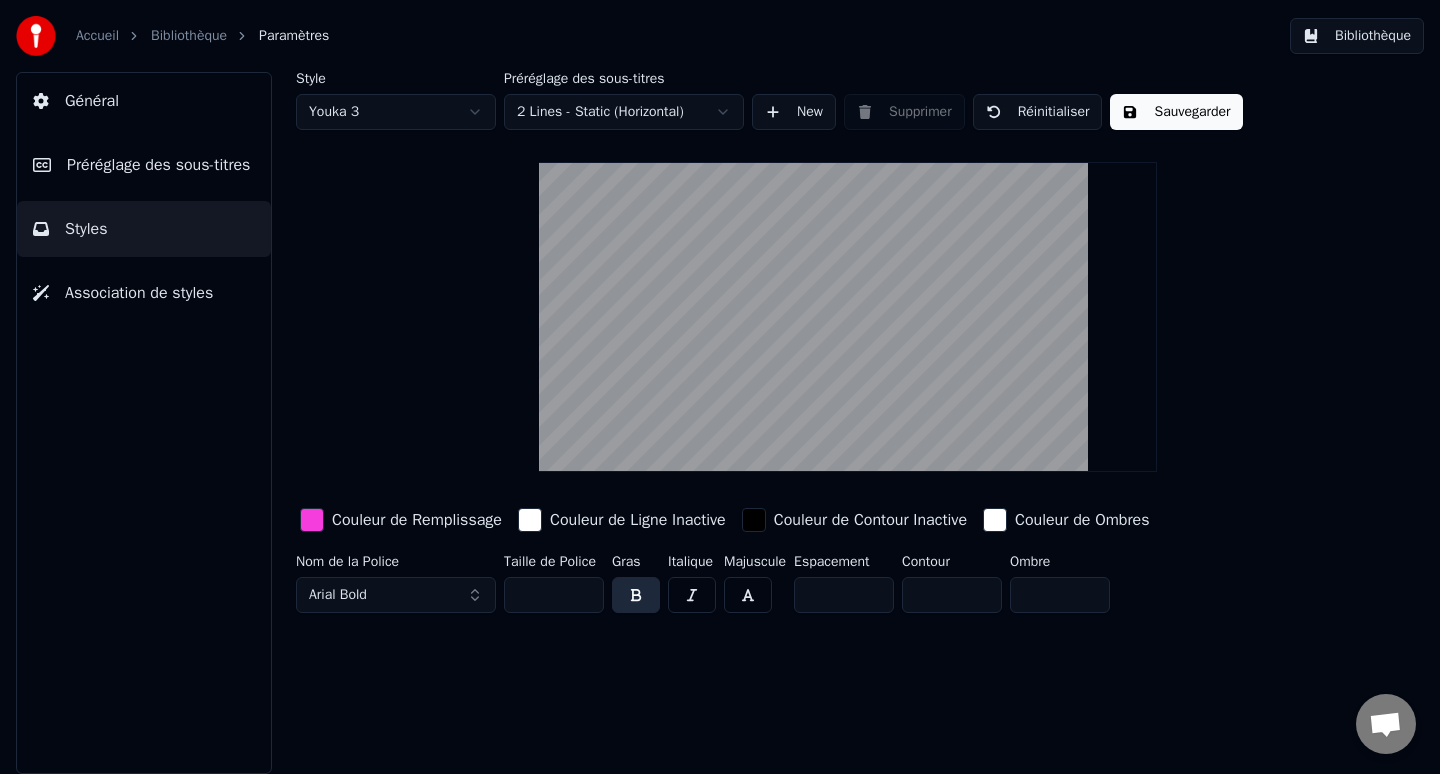 click on "Accueil Bibliothèque Paramètres Bibliothèque Général Préréglage des sous-titres Styles Association de styles Style Youka 3 Préréglage des sous-titres 2 Lines - Static (Horizontal) New Supprimer Réinitialiser Sauvegarder Couleur de Remplissage Couleur de Ligne Inactive Couleur de Contour Inactive Couleur de Ombres Nom de la Police Arial Bold Taille de Police ** Gras Italique Majuscule Espacement * Contour * Ombre *" at bounding box center (720, 387) 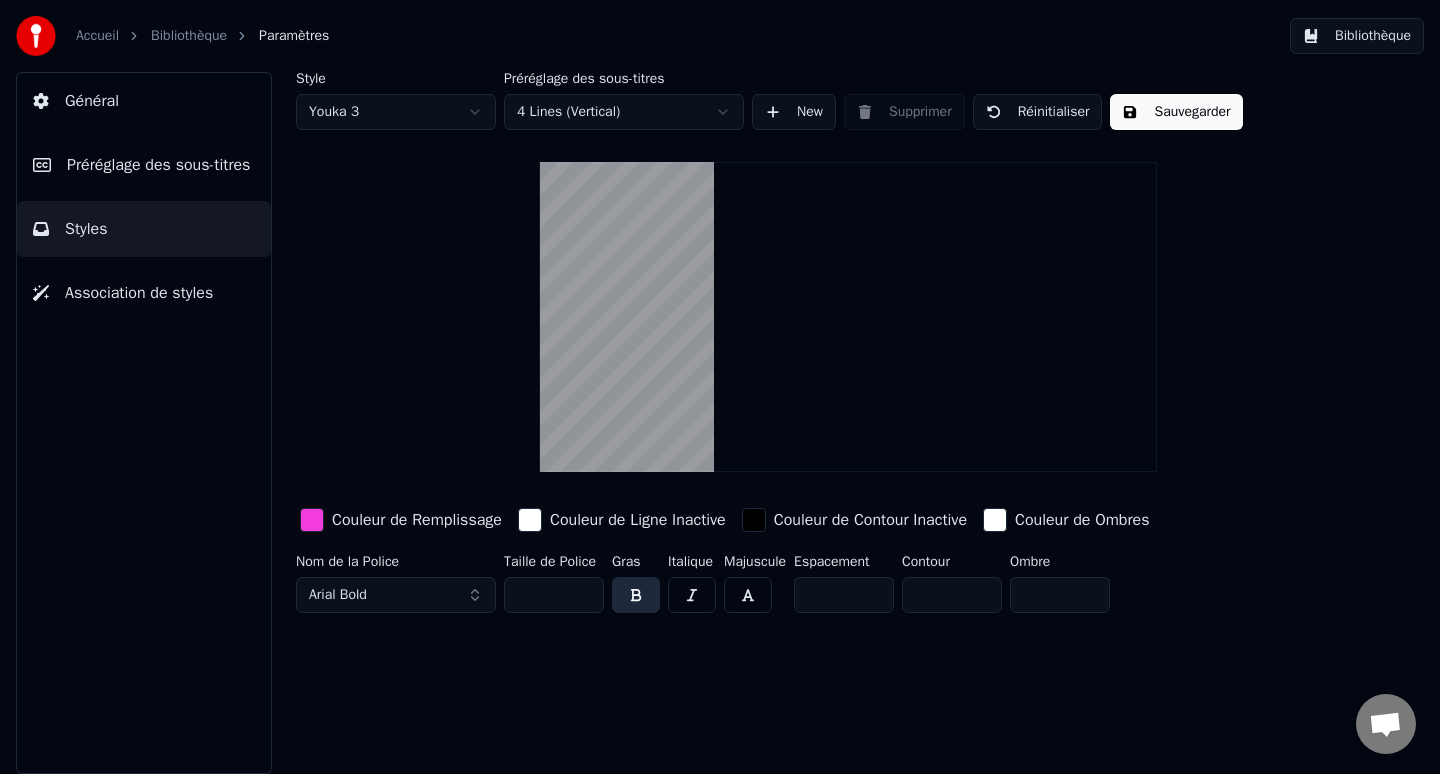 click on "Sauvegarder" at bounding box center [1176, 112] 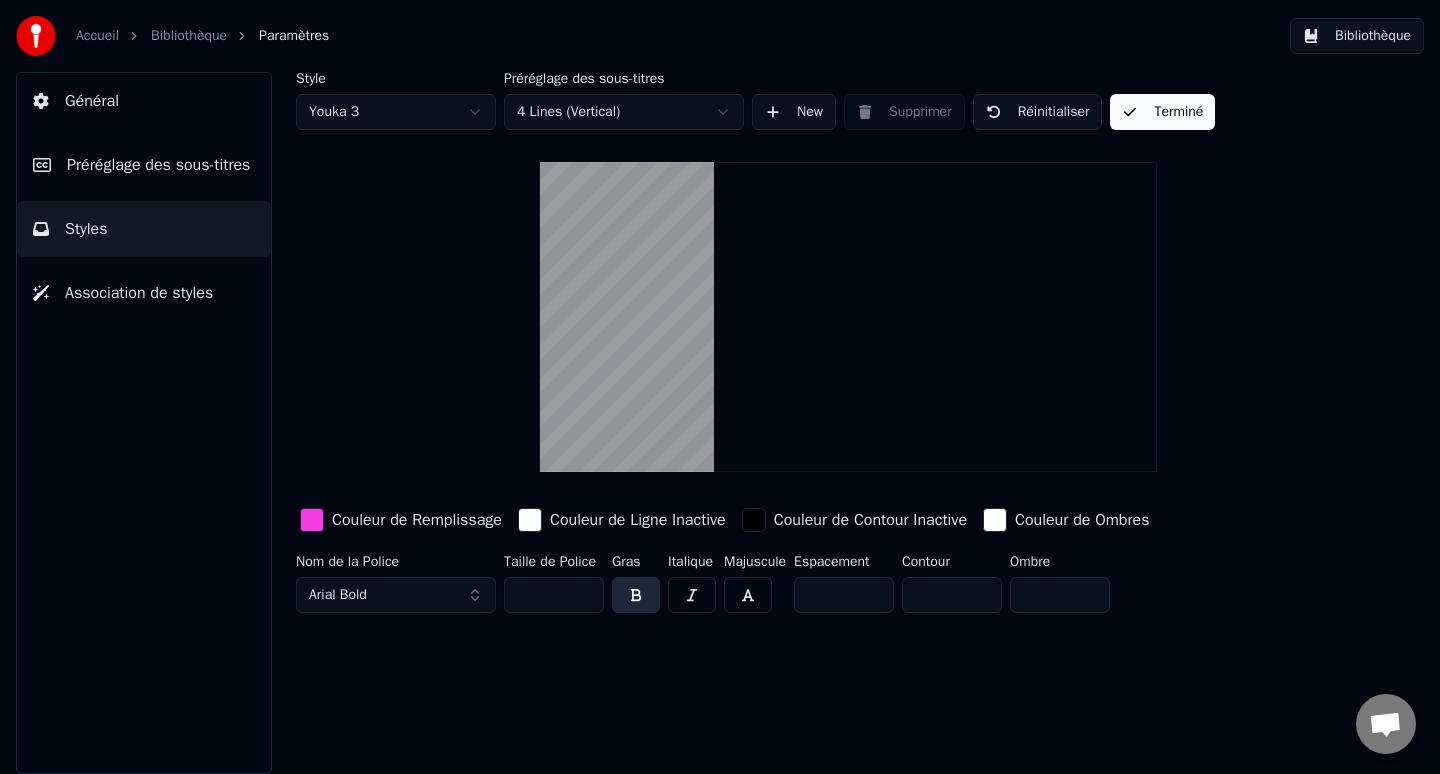 click on "Association de styles" at bounding box center (139, 293) 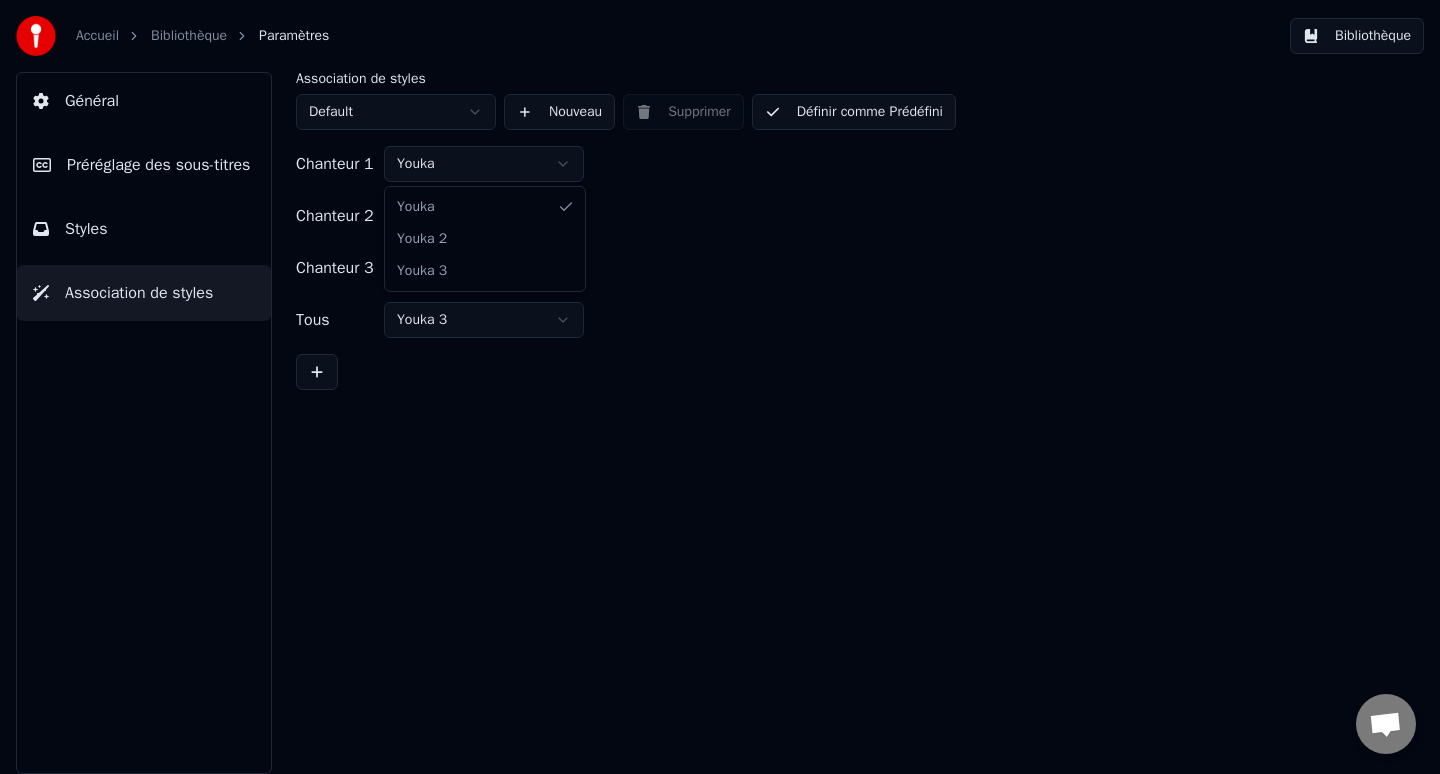 click on "Accueil Bibliothèque Paramètres Bibliothèque Général Préréglage des sous-titres Styles Association de styles Association de styles Default Nouveau Supprimer Définir comme Prédéfini Chanteur   1 Youka Chanteur   2 Youka 2 Chanteur   3 Youka 3 Tous Youka 3 Youka Youka 2 Youka 3" at bounding box center [720, 387] 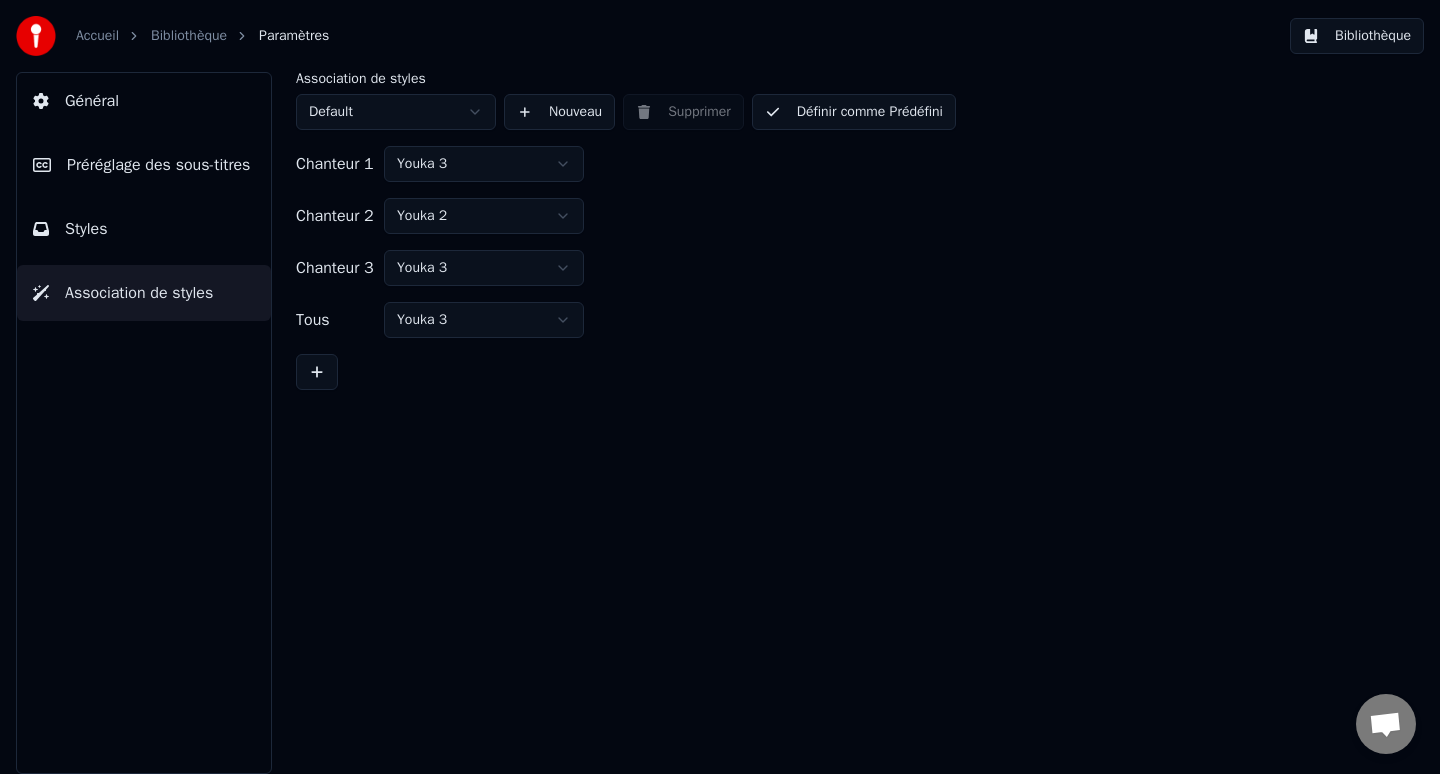 click on "Définir comme Prédéfini" at bounding box center [854, 112] 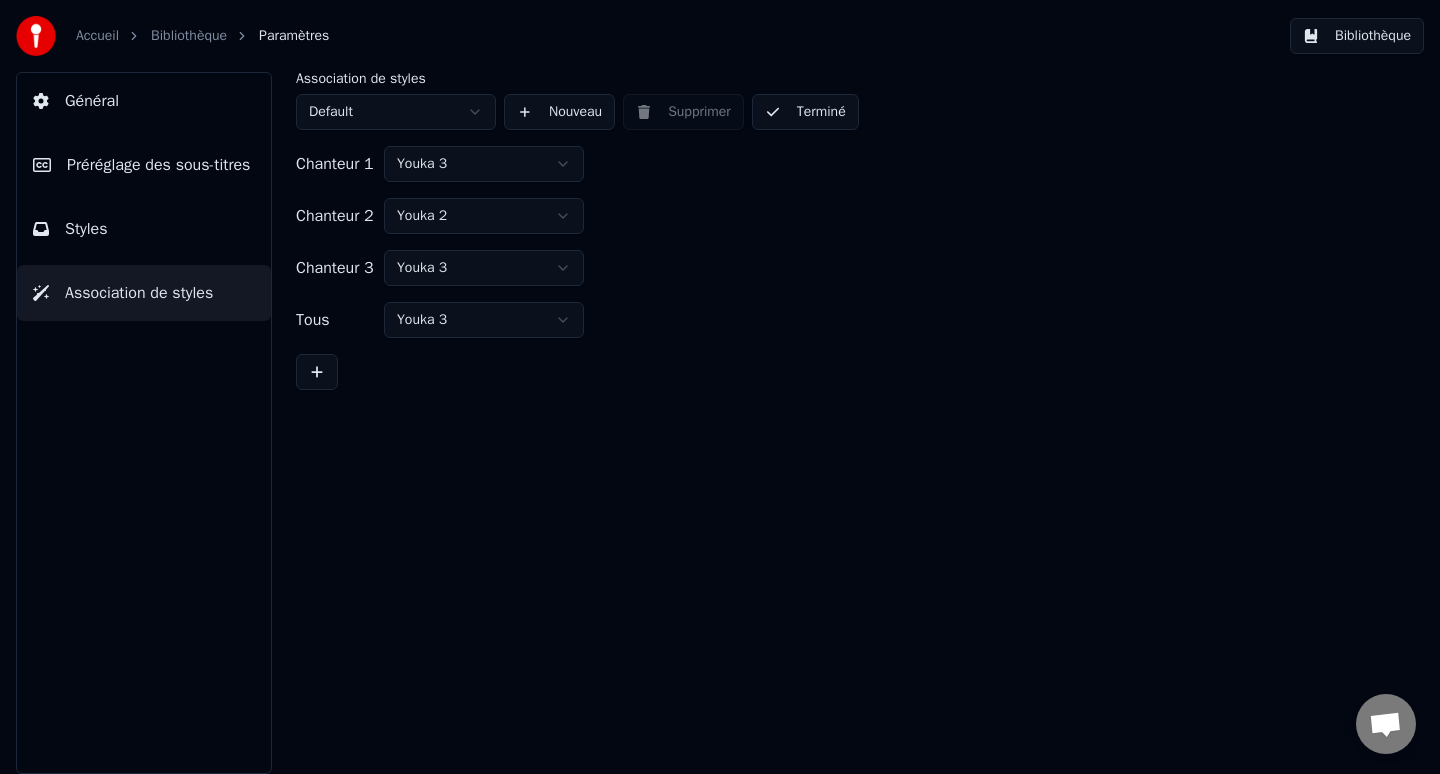 click on "Préréglage des sous-titres" at bounding box center [158, 165] 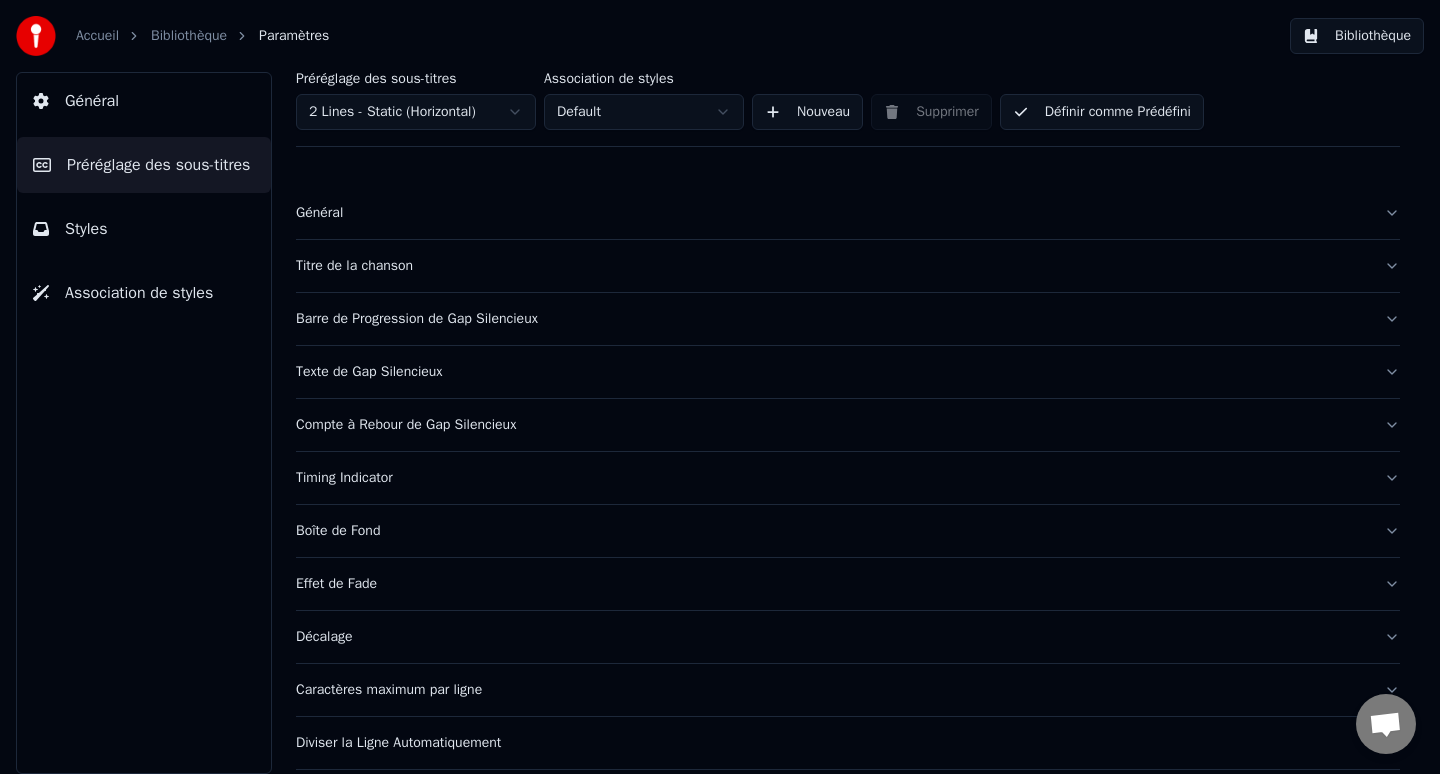 click on "Général" at bounding box center (848, 213) 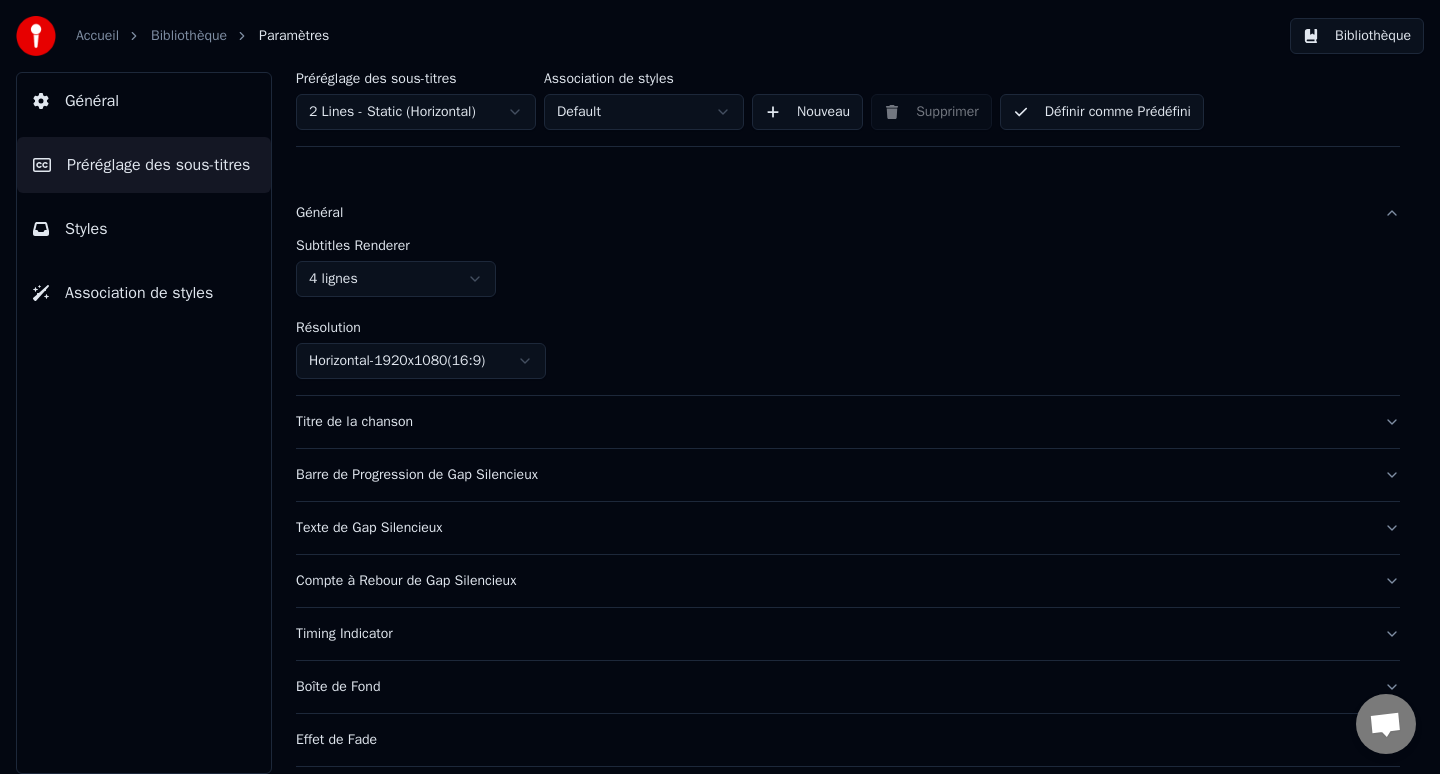 click on "Titre de la chanson" at bounding box center [832, 422] 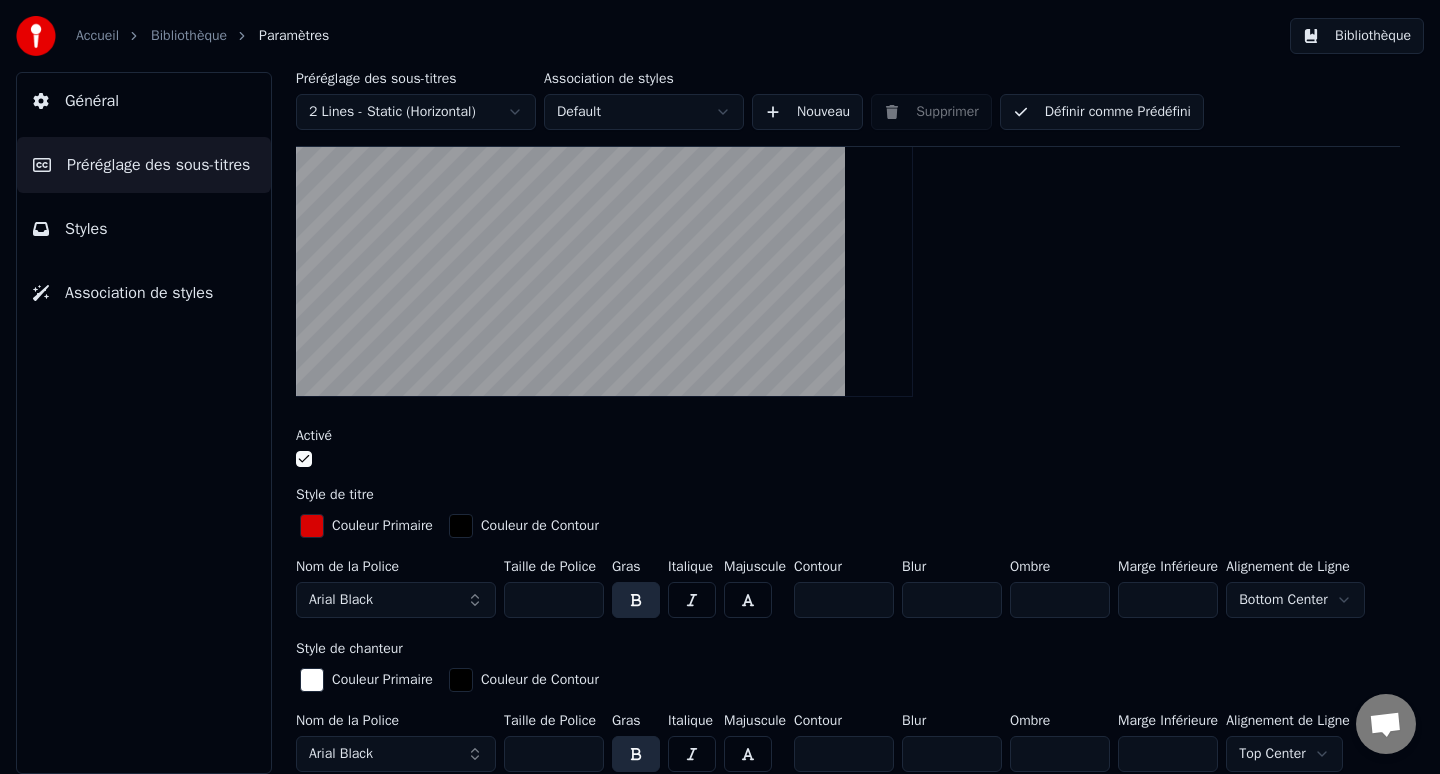 scroll, scrollTop: 255, scrollLeft: 0, axis: vertical 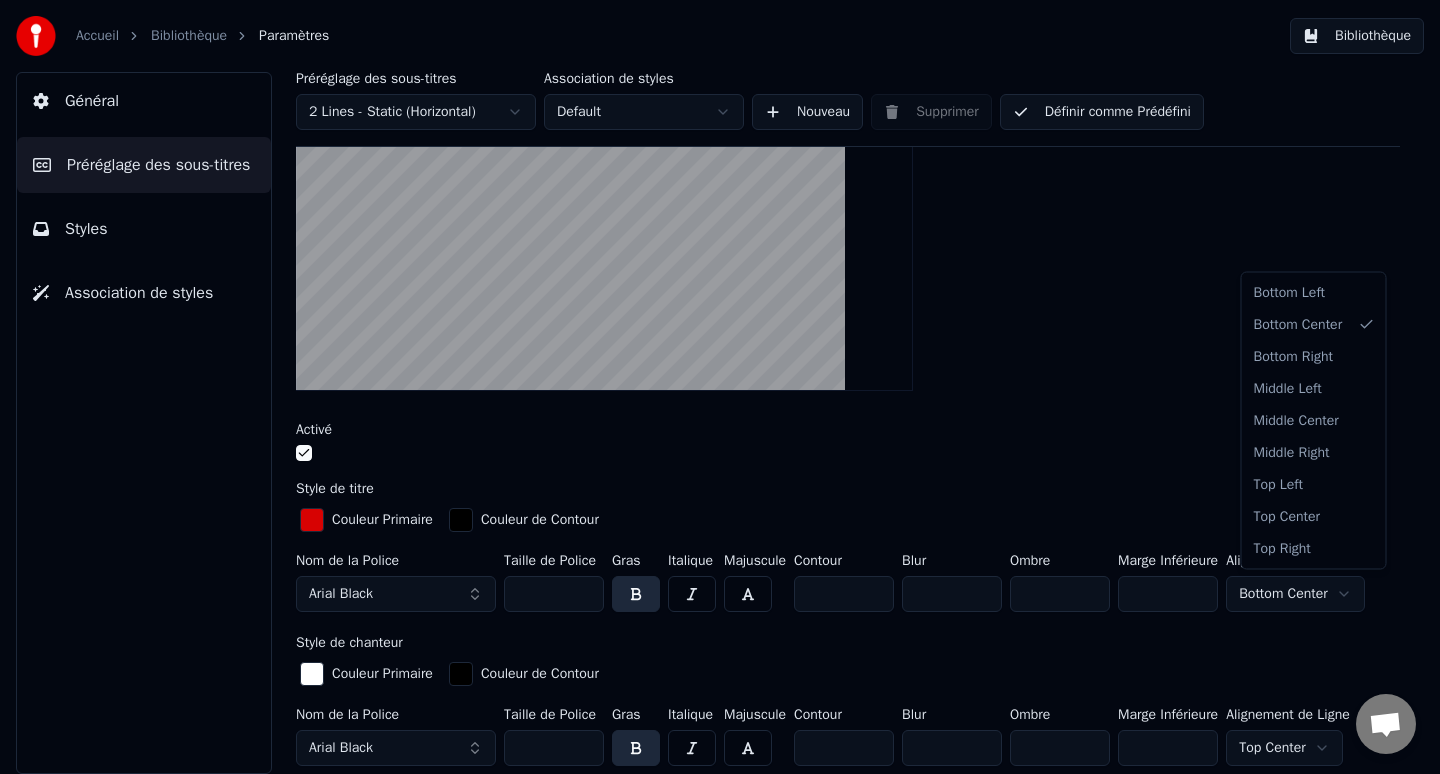 click on "Accueil Bibliothèque Paramètres Bibliothèque Général Préréglage des sous-titres Styles Association de styles Préréglage des sous-titres 2 Lines - Static (Horizontal) Association de styles Default Nouveau Supprimer Définir comme Prédéfini Général Titre de la chanson Insérez le titre de la chanson au début de la vidéo Activé Style de titre Couleur Primaire Couleur de Contour Nom de la Police Arial Black Taille de Police *** Gras Italique Majuscule Contour * Blur * Ombre * Marge Inférieure *** Alignement de Ligne Bottom Center Style de chanteur Couleur Primaire Couleur de Contour Nom de la Police Arial Black Taille de Police *** Gras Italique Majuscule Contour * Blur * Ombre * Marge Inférieure *** Alignement de Ligne Top Center Start Secondes * Duration Secondes * Fade In (Millisecondes) *** Fade Out (Millisecondes) *** Réinitialiser Barre de Progression de Gap Silencieux Texte de Gap Silencieux Compte à Rebour de Gap Silencieux Timing Indicator Boîte de Fond Effet de Fade Décalage" at bounding box center [720, 387] 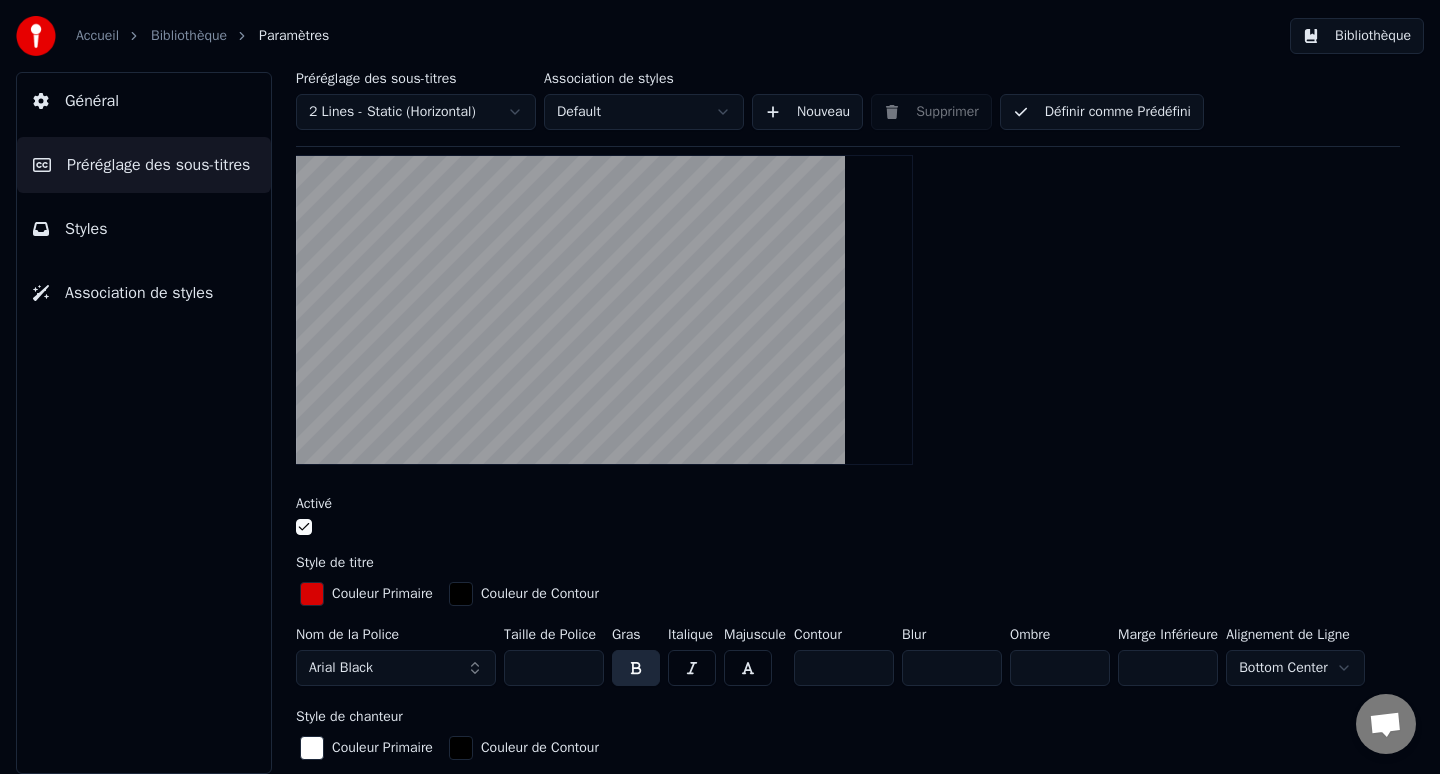 scroll, scrollTop: 0, scrollLeft: 0, axis: both 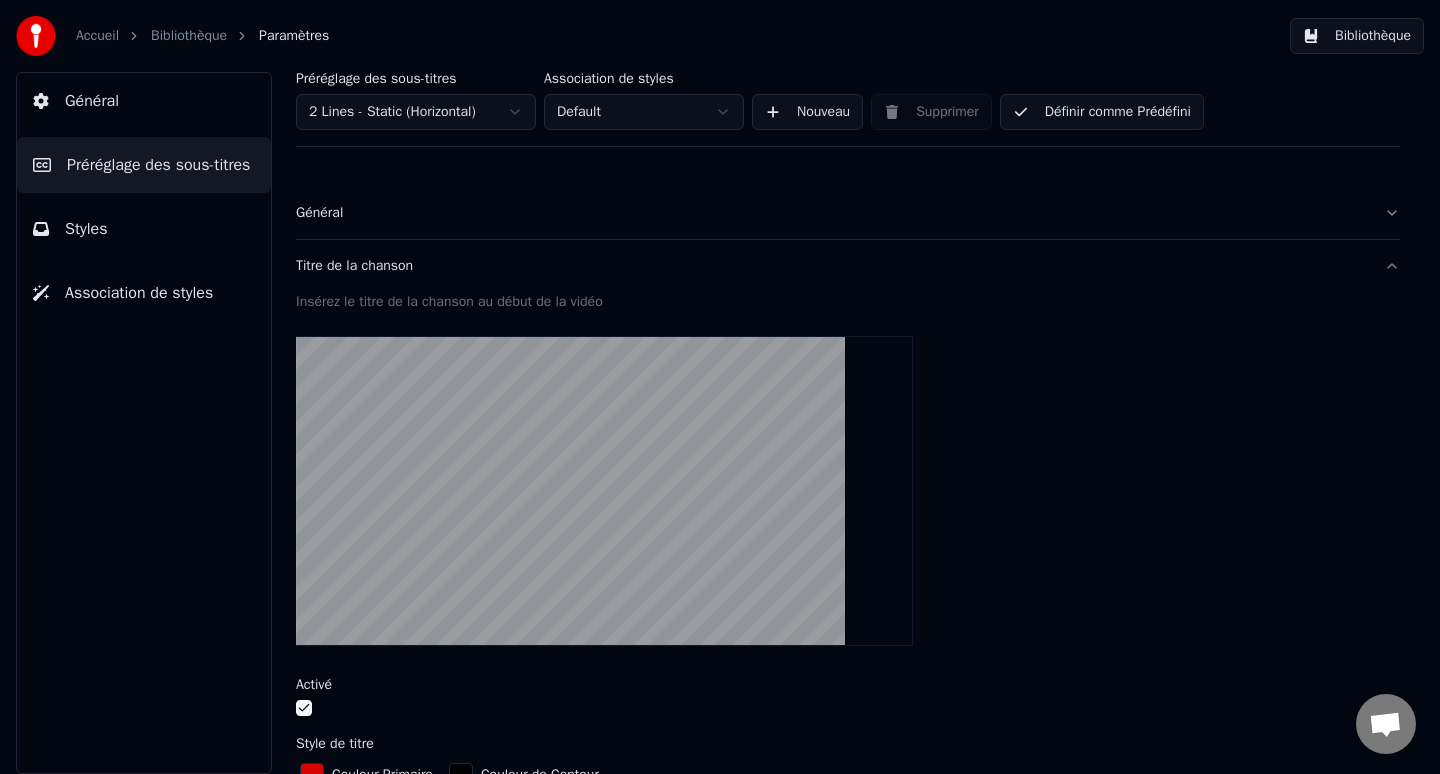 click on "Préréglage des sous-titres 2 Lines - Static (Horizontal) Association de styles Default Nouveau Supprimer Définir comme Prédéfini" at bounding box center (848, 109) 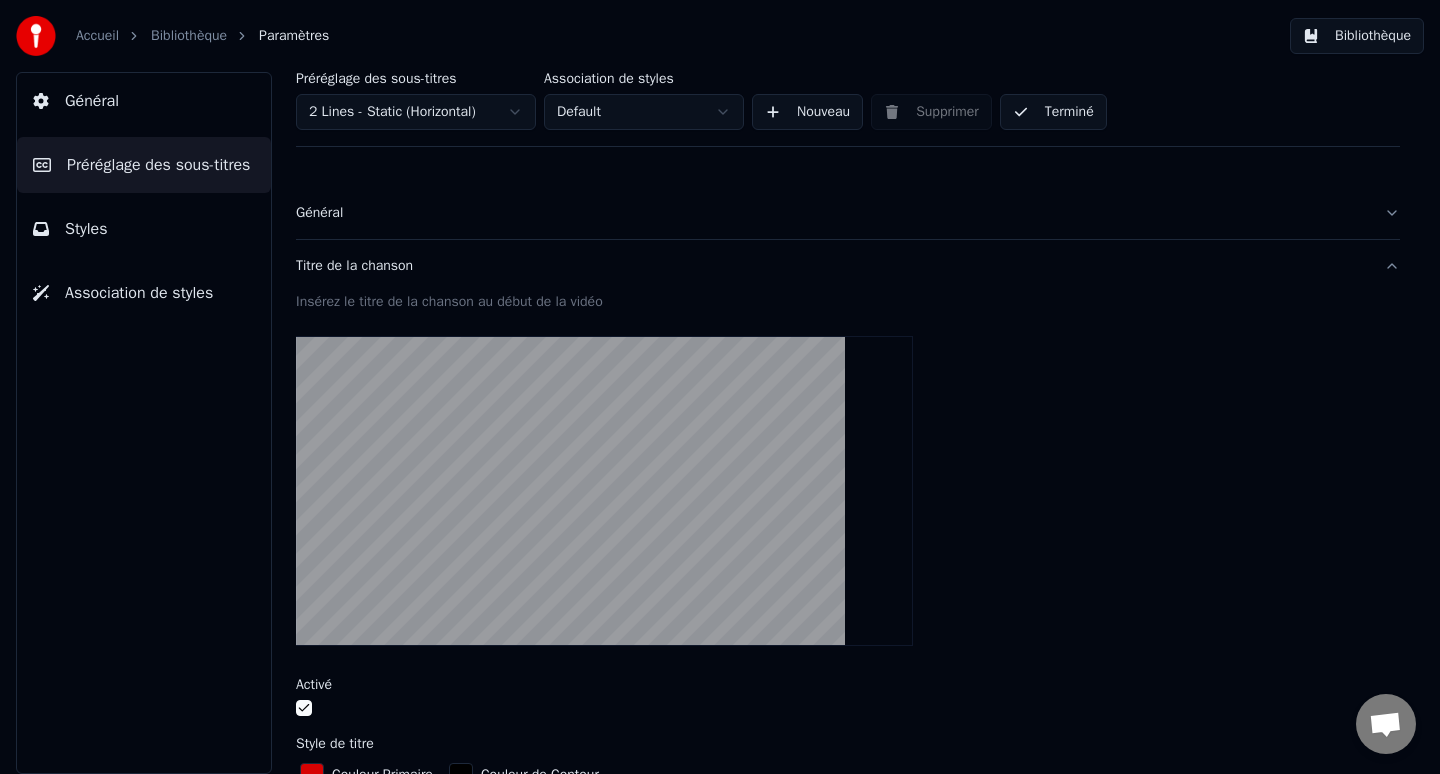 click on "Bibliothèque" at bounding box center [1357, 36] 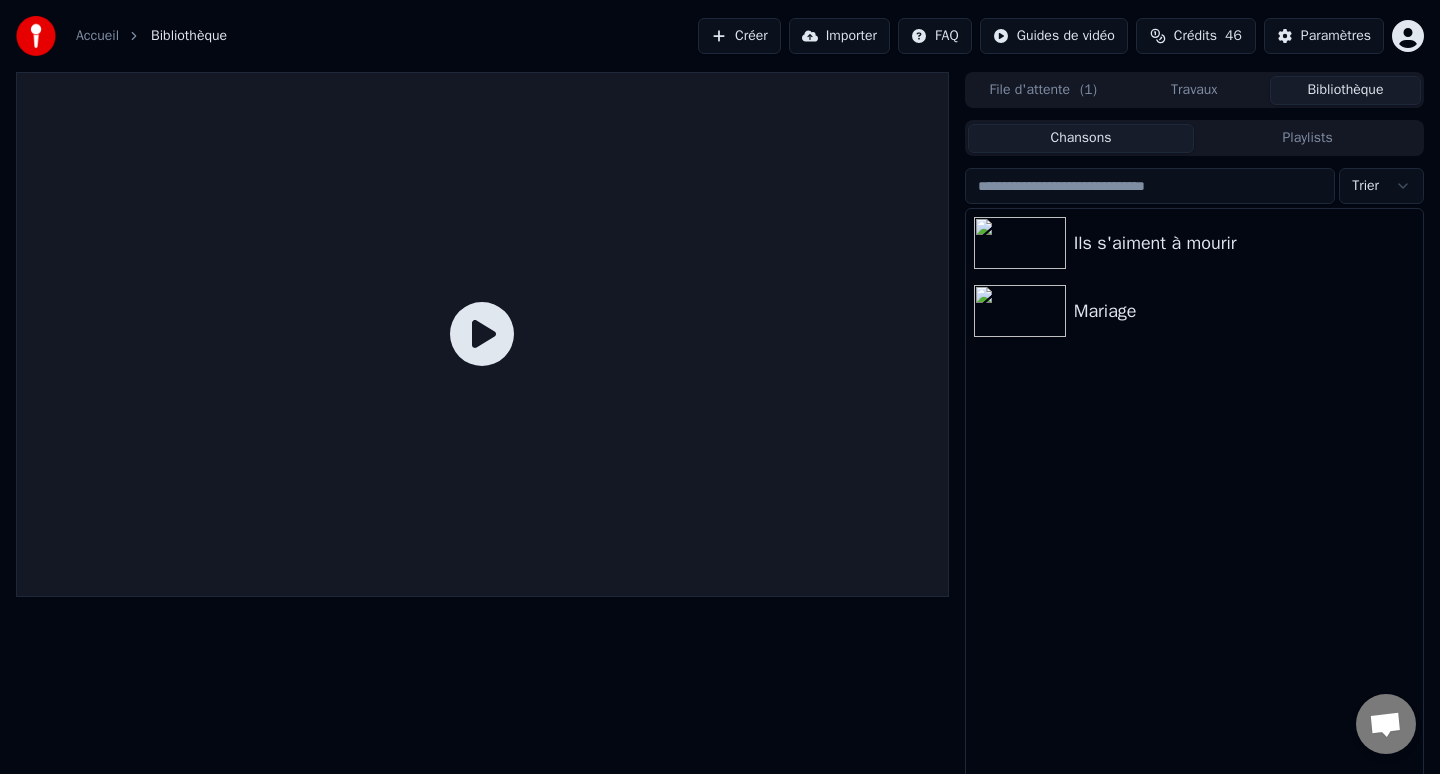 click 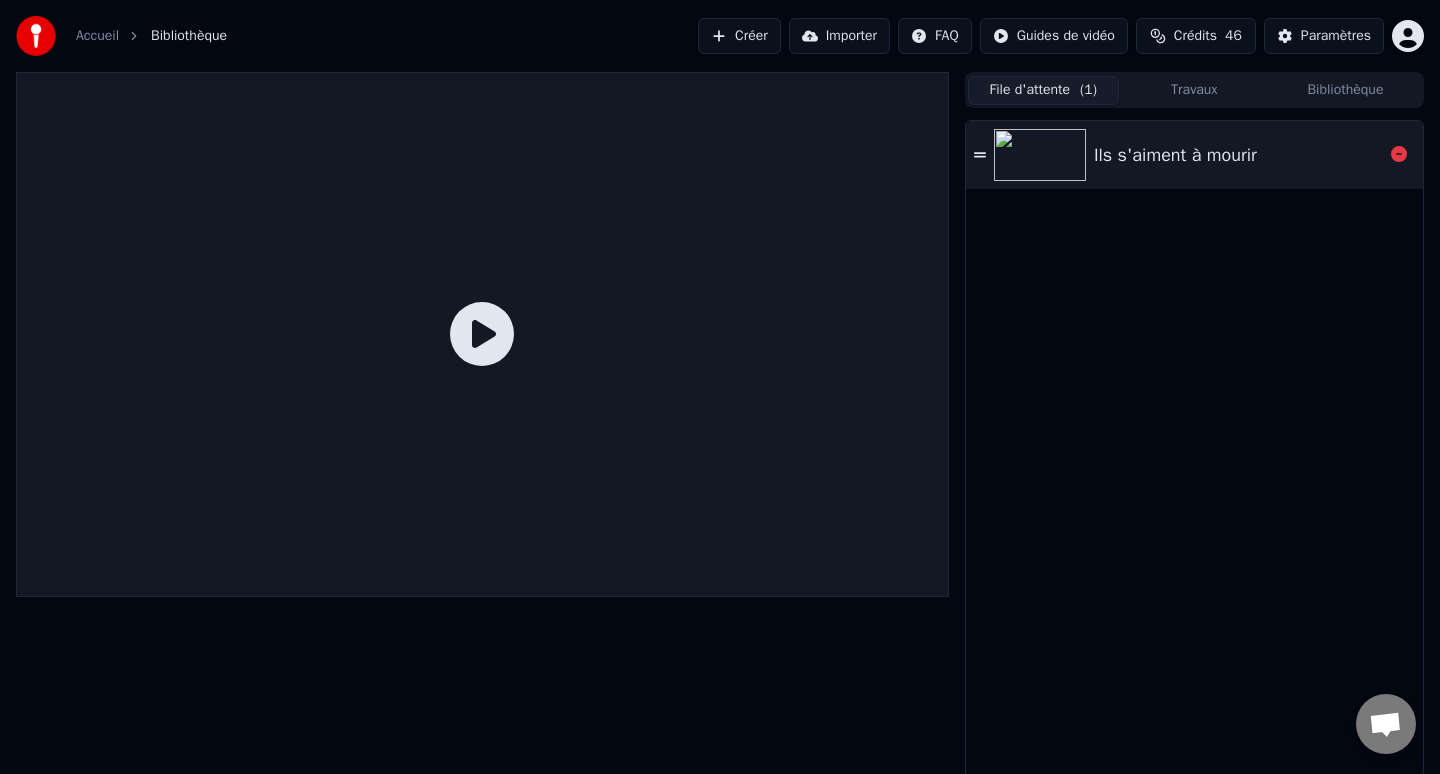 click on "Ils s'aiment à mourir" at bounding box center (1175, 155) 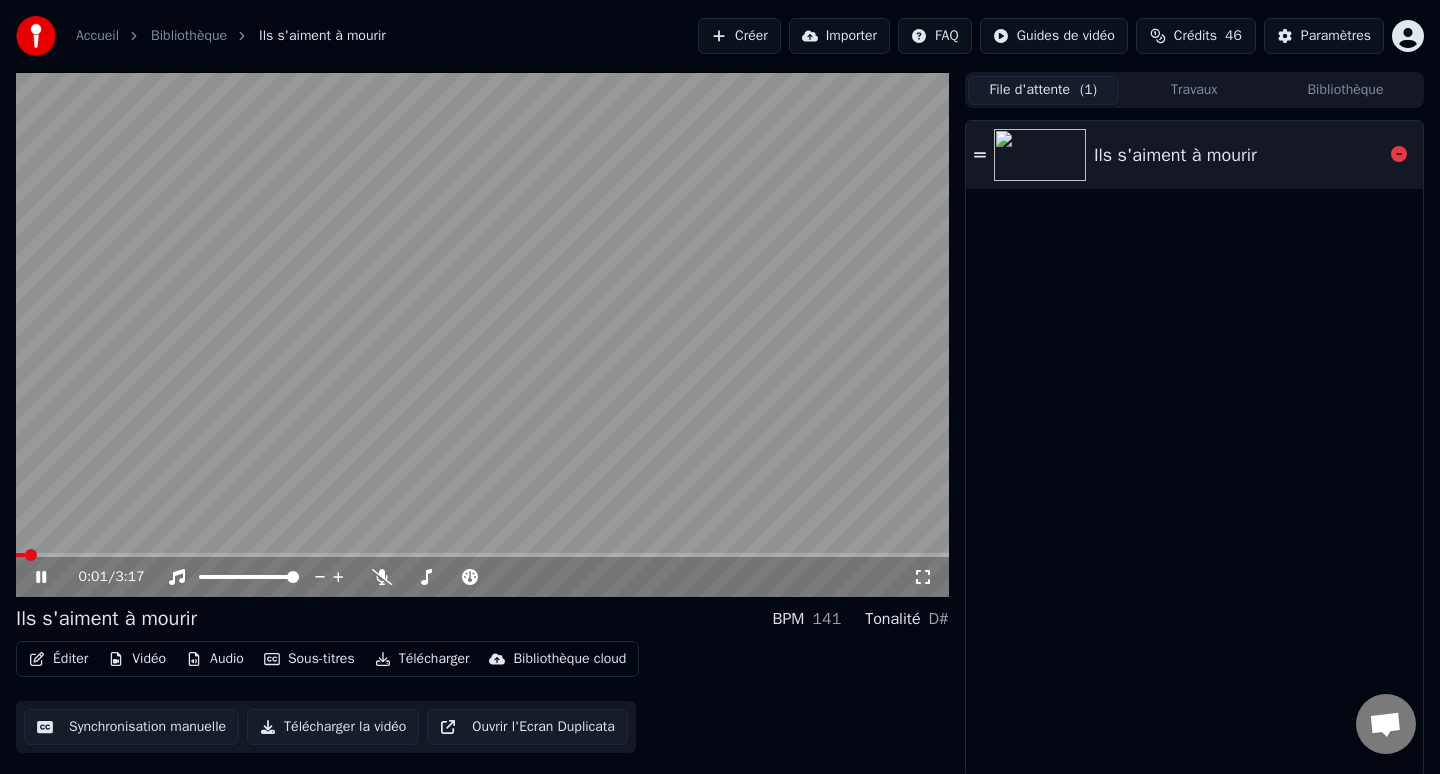 click on "Bibliothèque" at bounding box center [1345, 90] 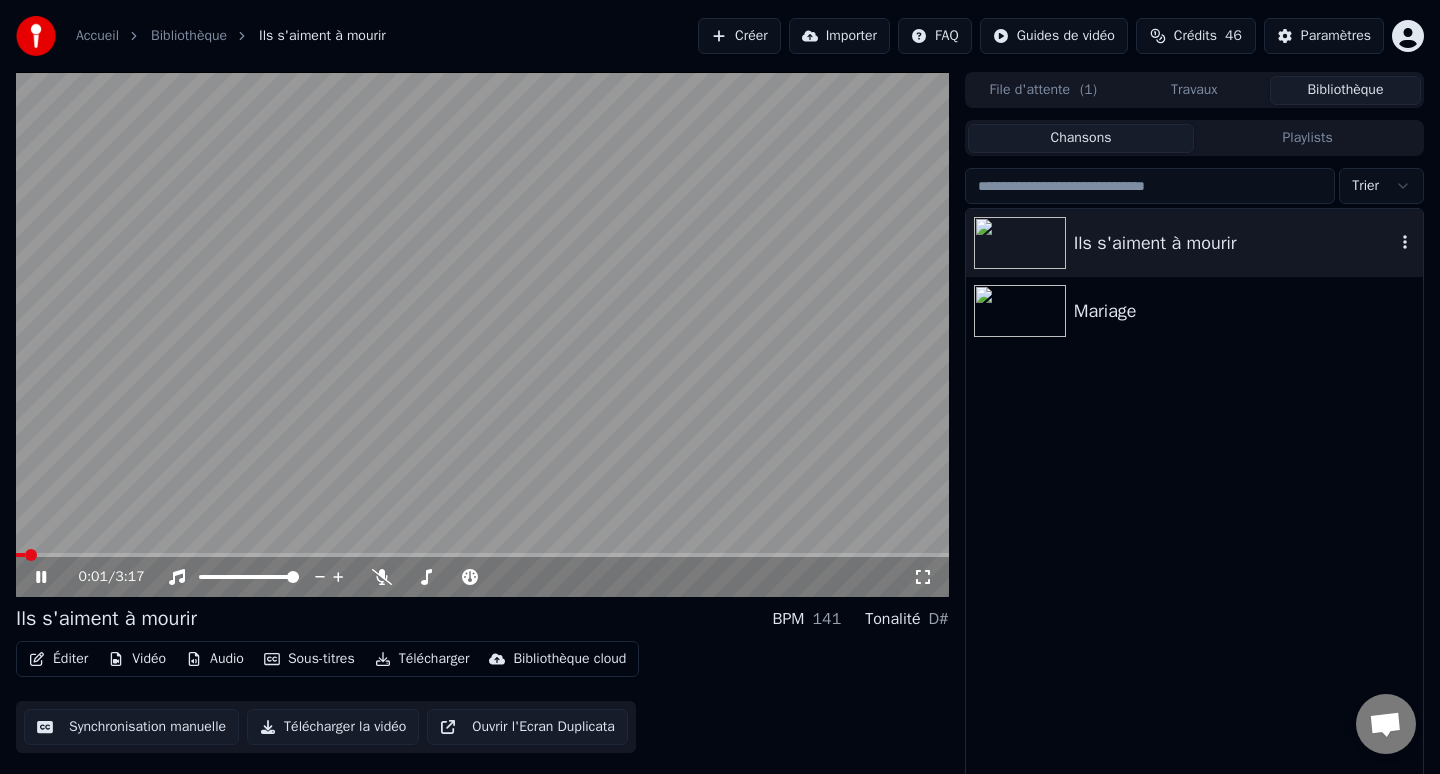 click on "Ils s'aiment à mourir" at bounding box center (1234, 243) 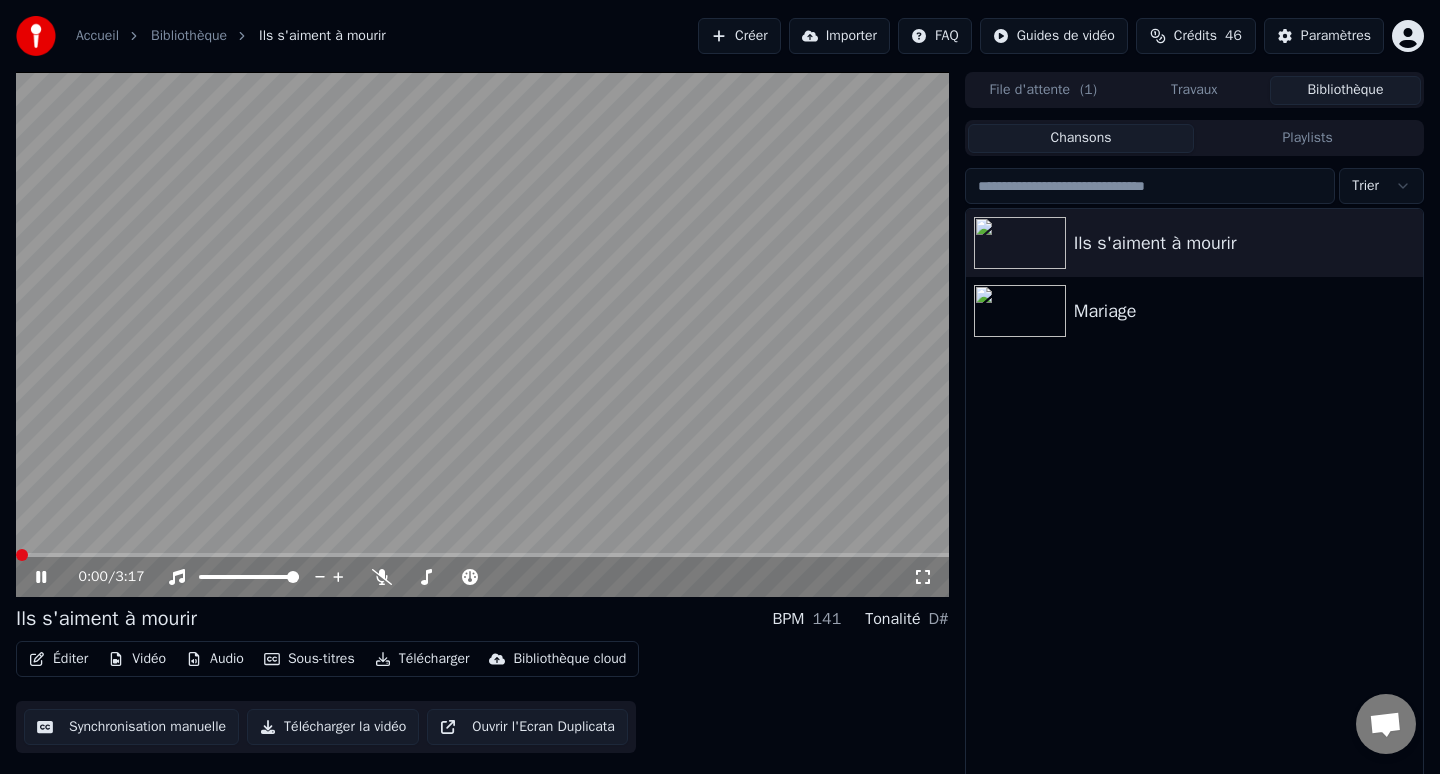 click on "Éditer" at bounding box center (58, 659) 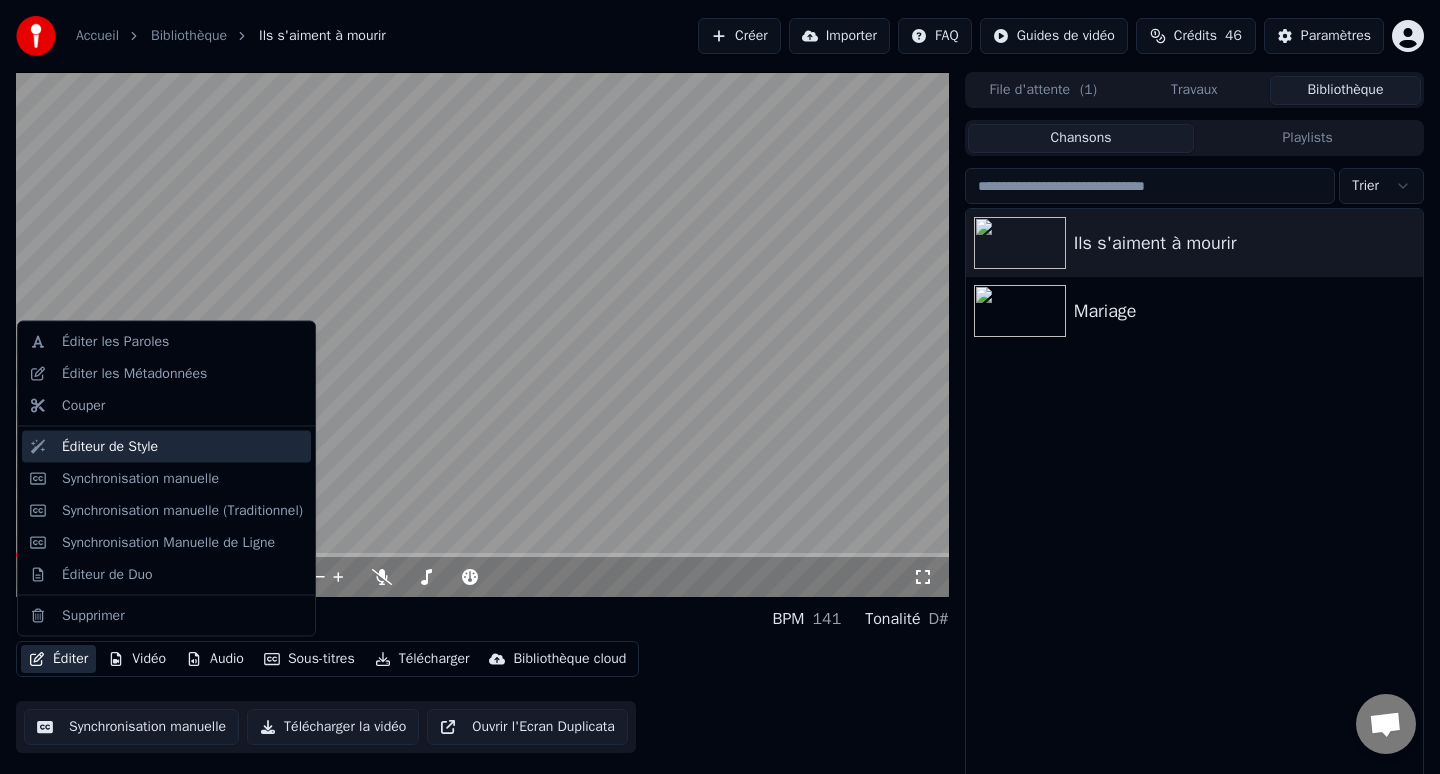 click on "Éditeur de Style" at bounding box center [110, 446] 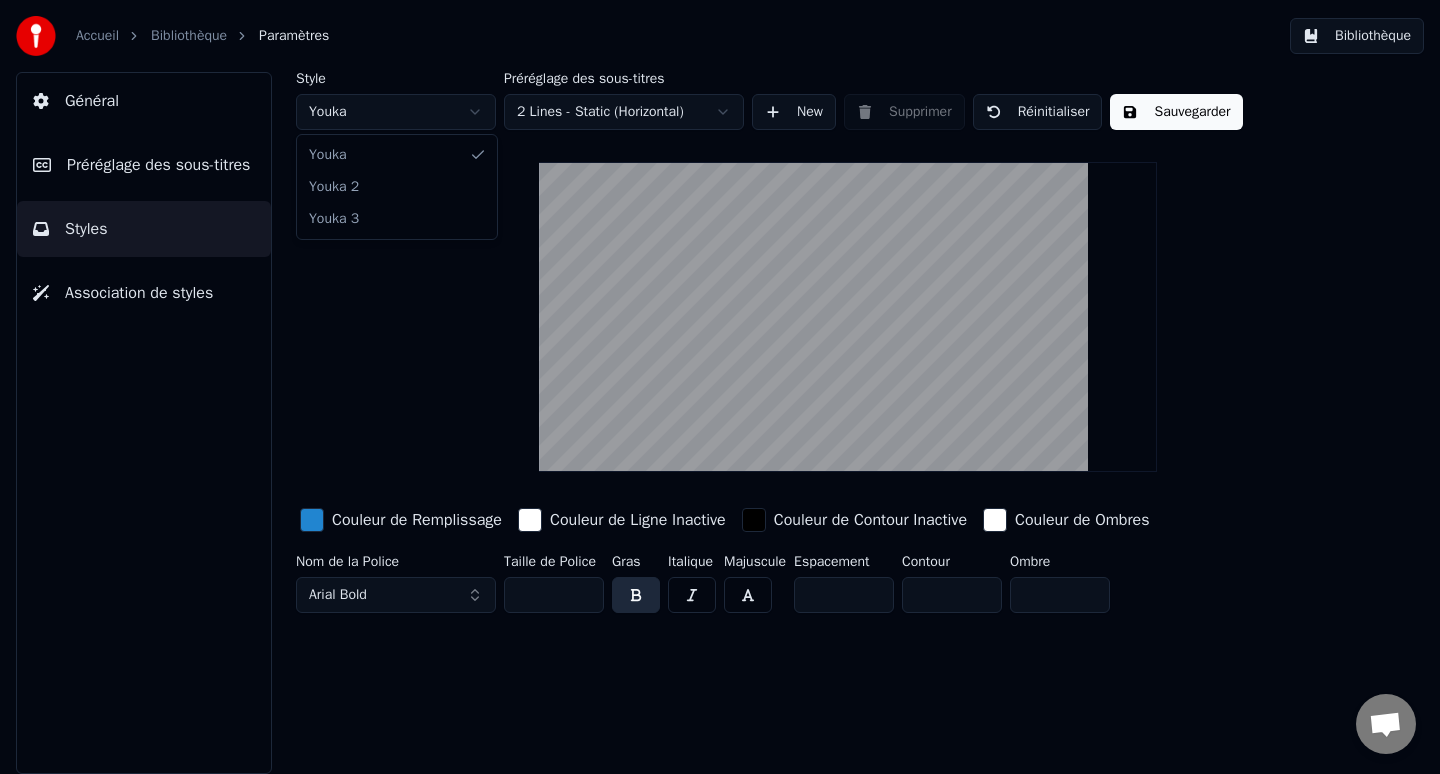 click on "Accueil Bibliothèque Paramètres Bibliothèque Général Préréglage des sous-titres Styles Association de styles Style Youka Préréglage des sous-titres 2 Lines - Static (Horizontal) New Supprimer Réinitialiser Sauvegarder Couleur de Remplissage Couleur de Ligne Inactive Couleur de Contour Inactive Couleur de Ombres Nom de la Police Arial Bold Taille de Police ** Gras Italique Majuscule Espacement * Contour * Ombre * Youka Youka 2 Youka 3" at bounding box center [720, 387] 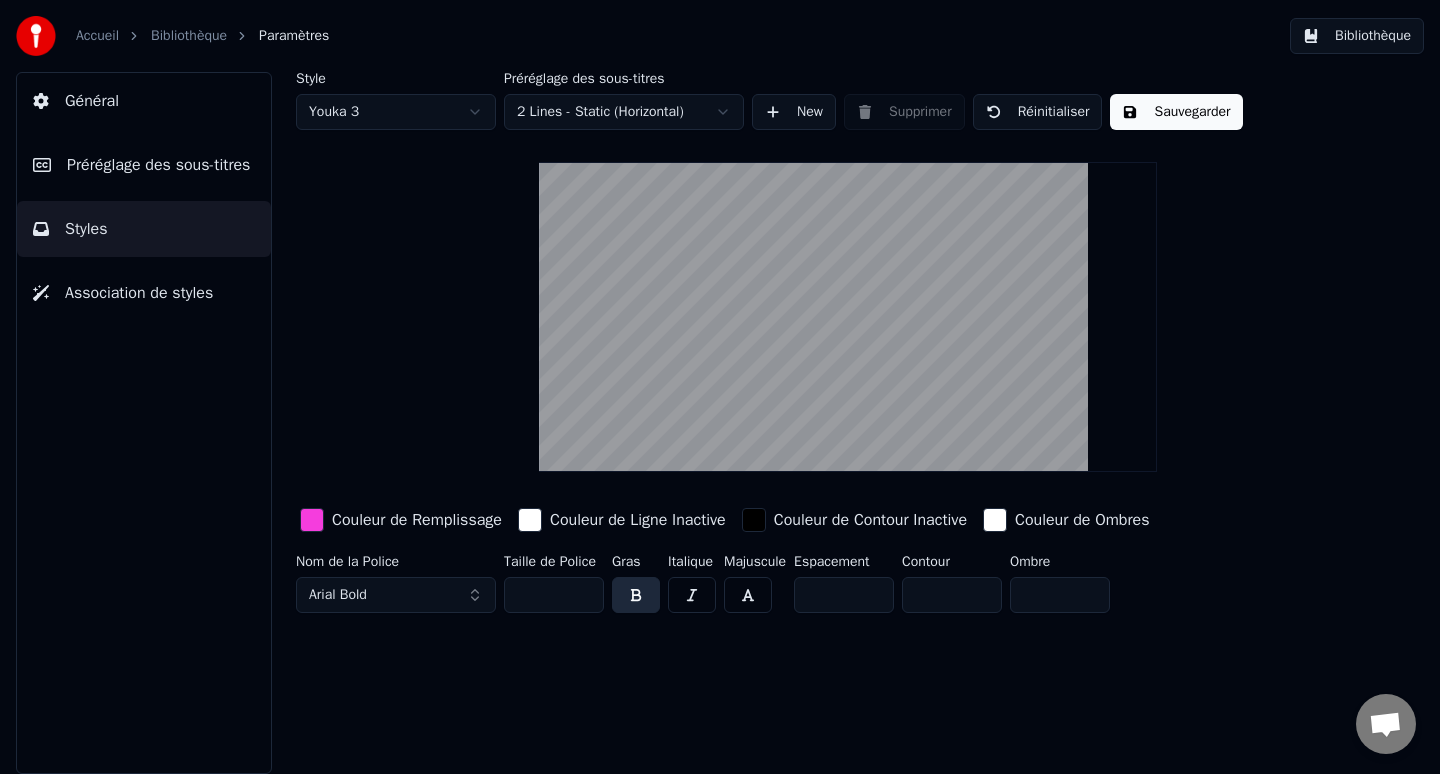 click on "Accueil Bibliothèque Paramètres Bibliothèque Général Préréglage des sous-titres Styles Association de styles Style Youka 3 Préréglage des sous-titres 2 Lines - Static (Horizontal) New Supprimer Réinitialiser Sauvegarder Couleur de Remplissage Couleur de Ligne Inactive Couleur de Contour Inactive Couleur de Ombres Nom de la Police Arial Bold Taille de Police ** Gras Italique Majuscule Espacement * Contour * Ombre *" at bounding box center (720, 387) 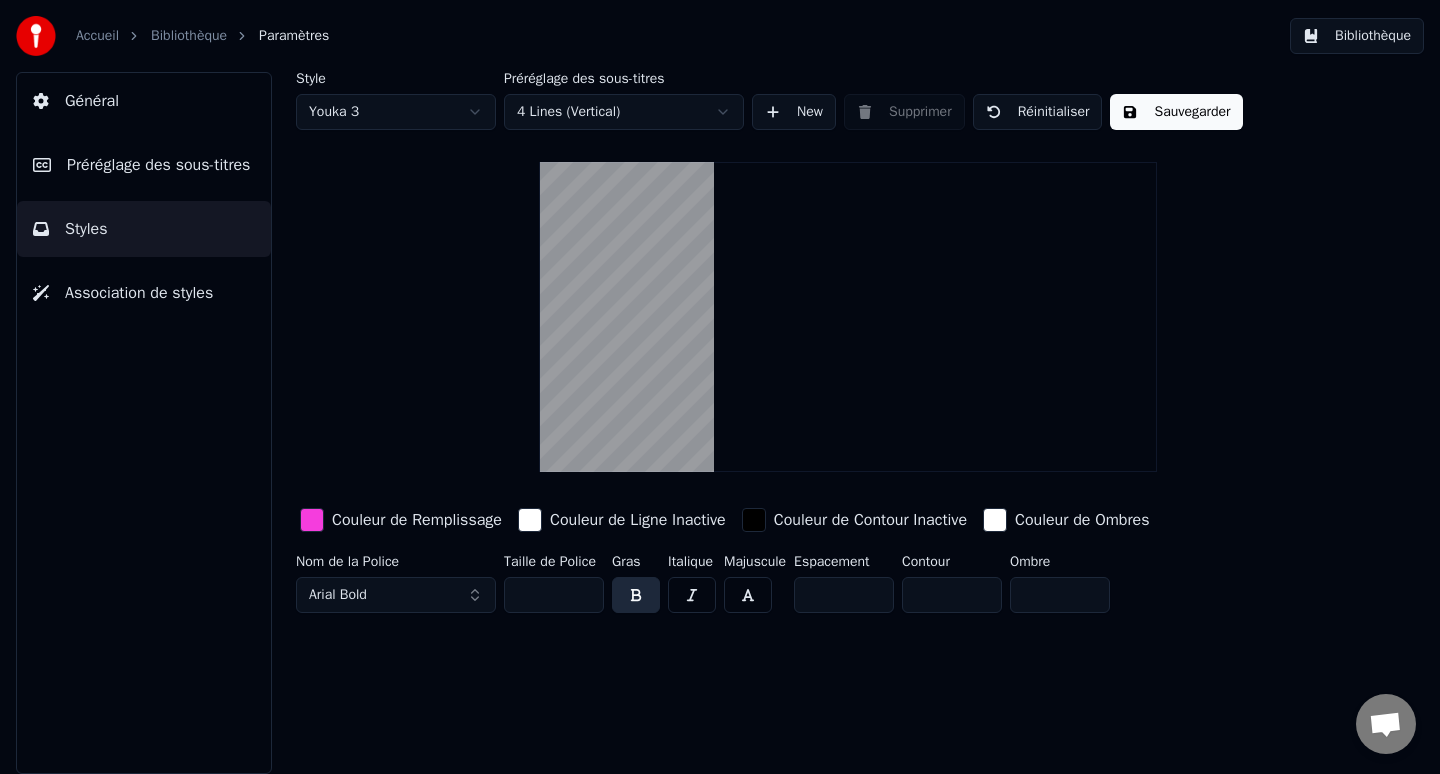 click on "Préréglage des sous-titres" at bounding box center (158, 165) 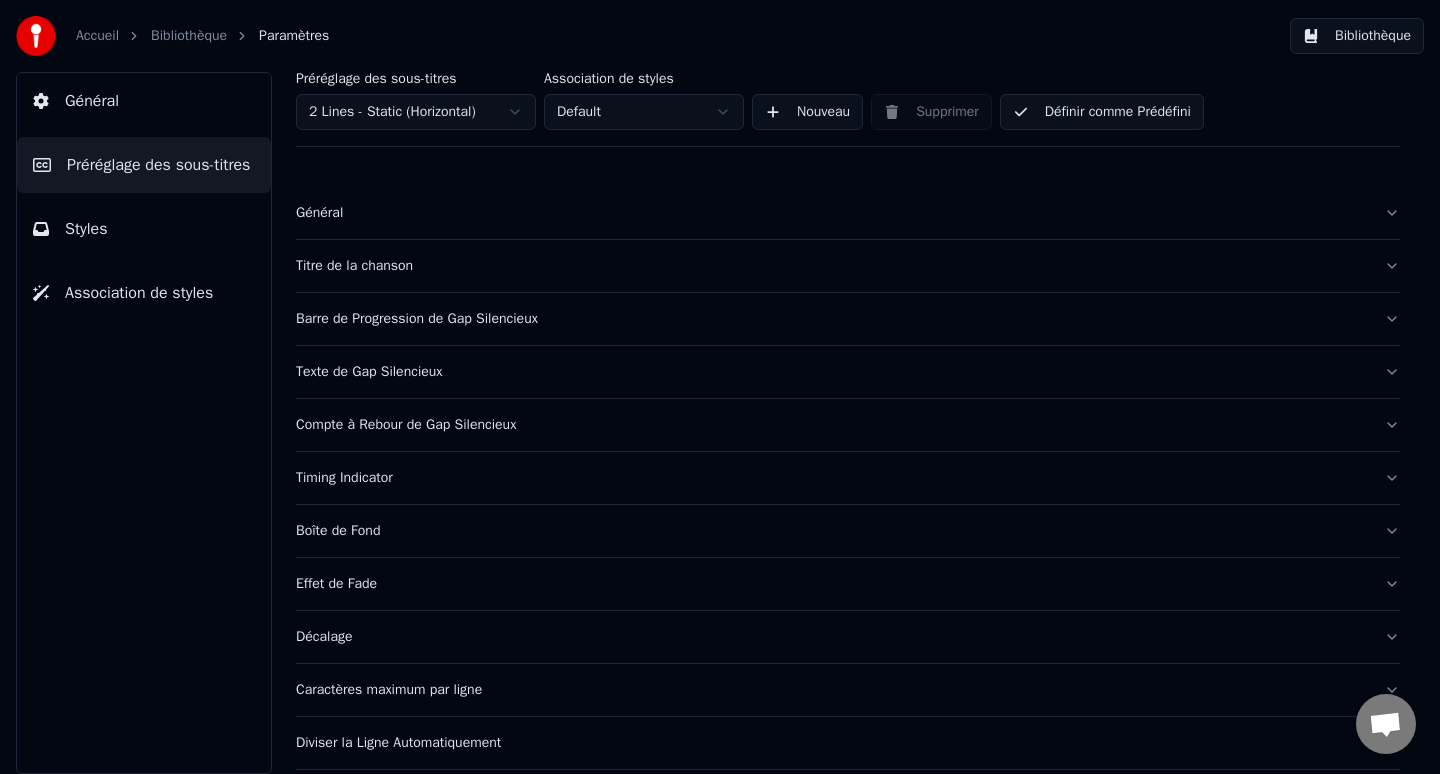click on "Titre de la chanson" at bounding box center (832, 266) 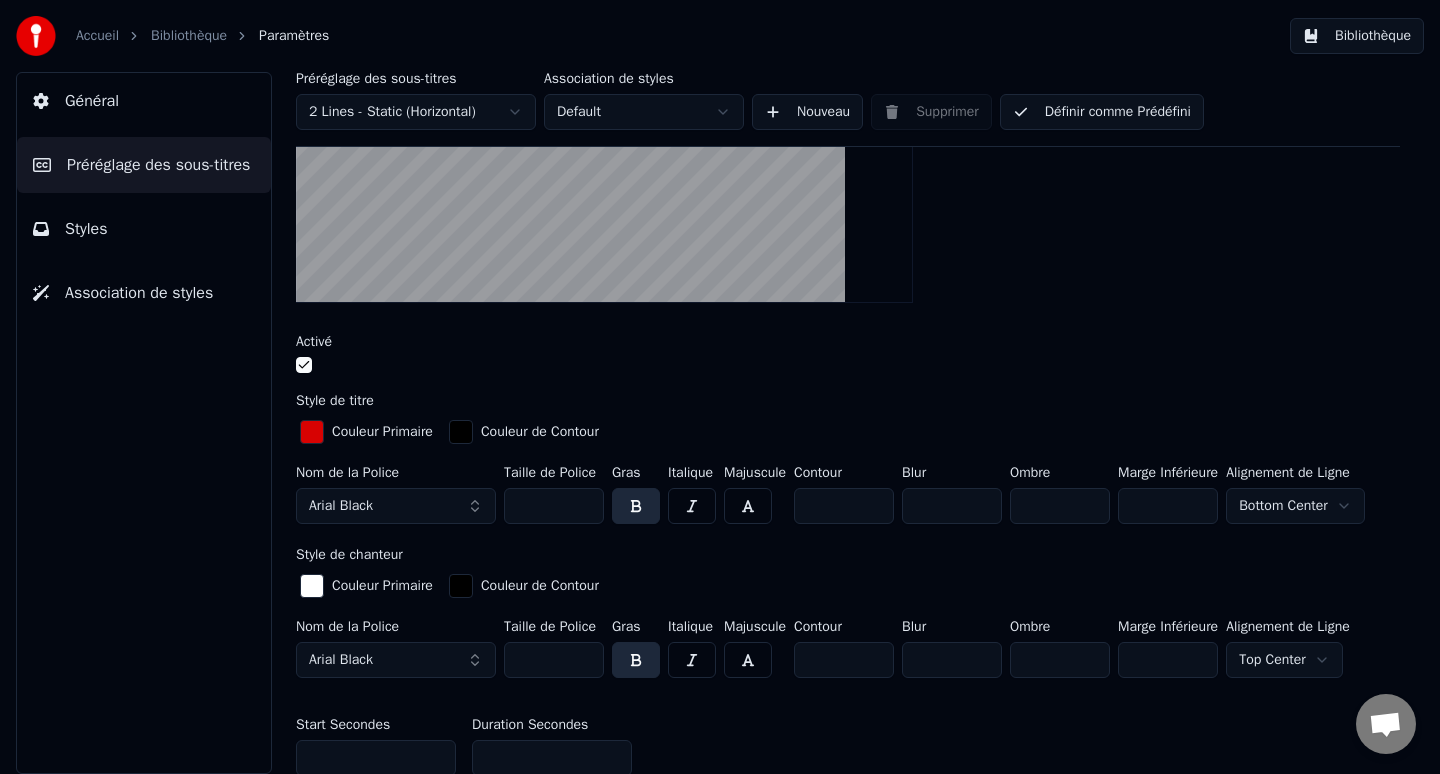 scroll, scrollTop: 365, scrollLeft: 0, axis: vertical 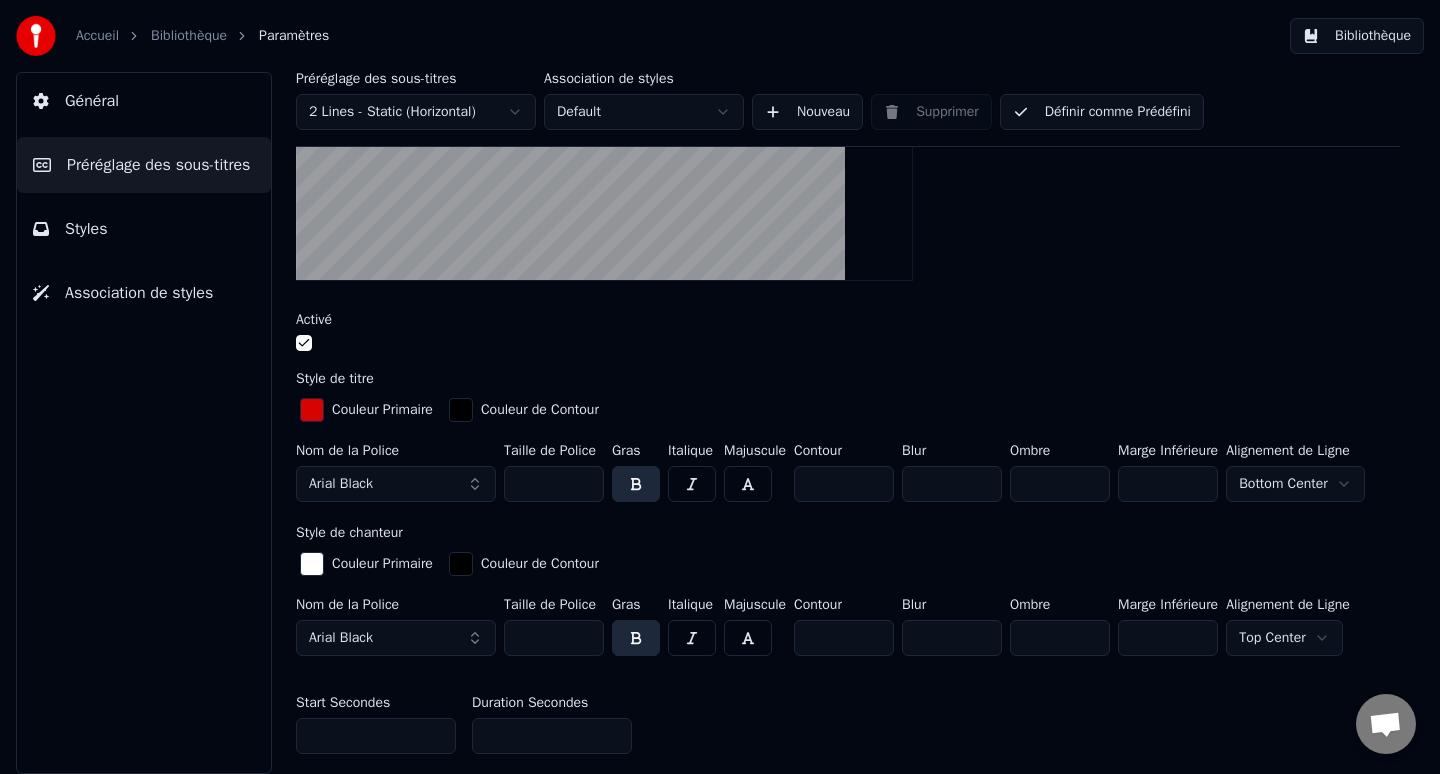 click at bounding box center [304, 343] 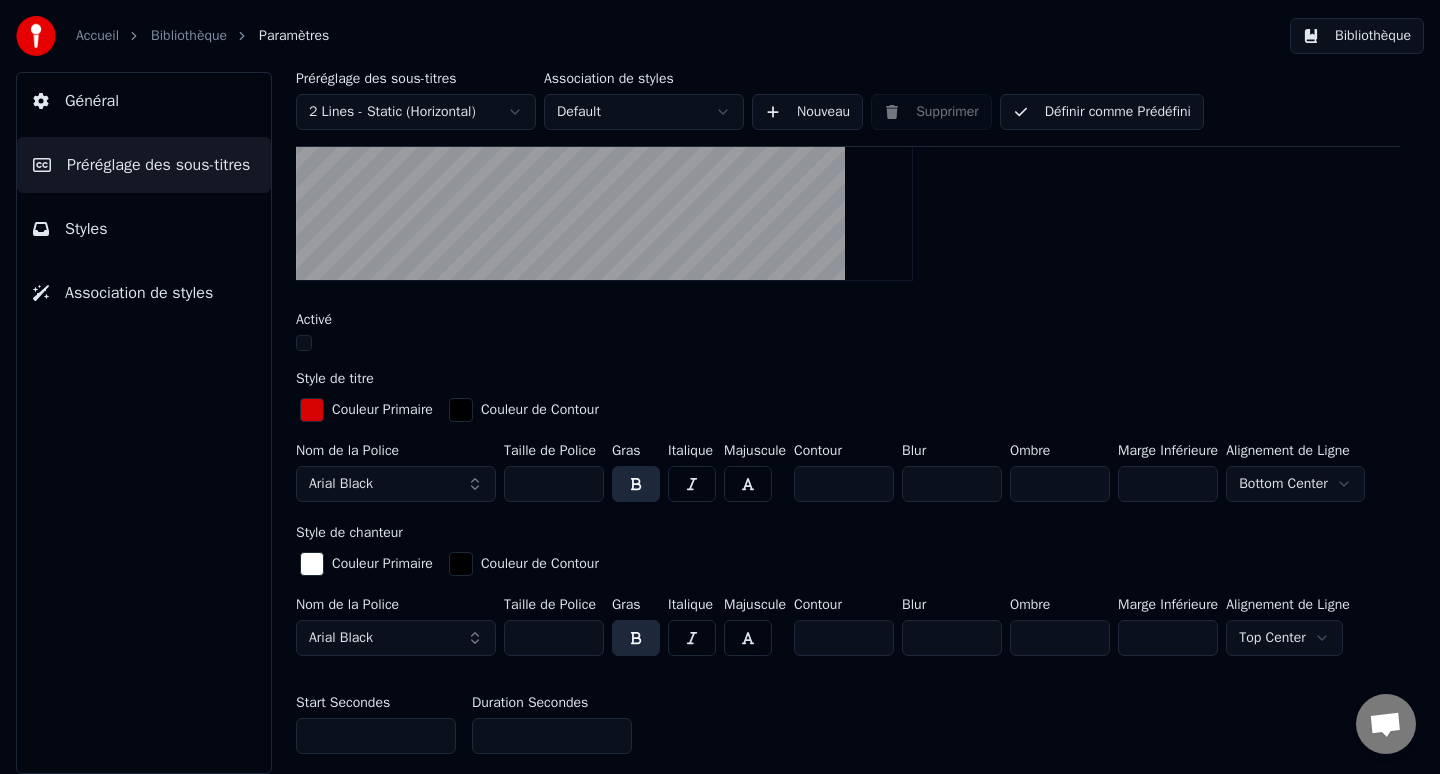click at bounding box center [304, 343] 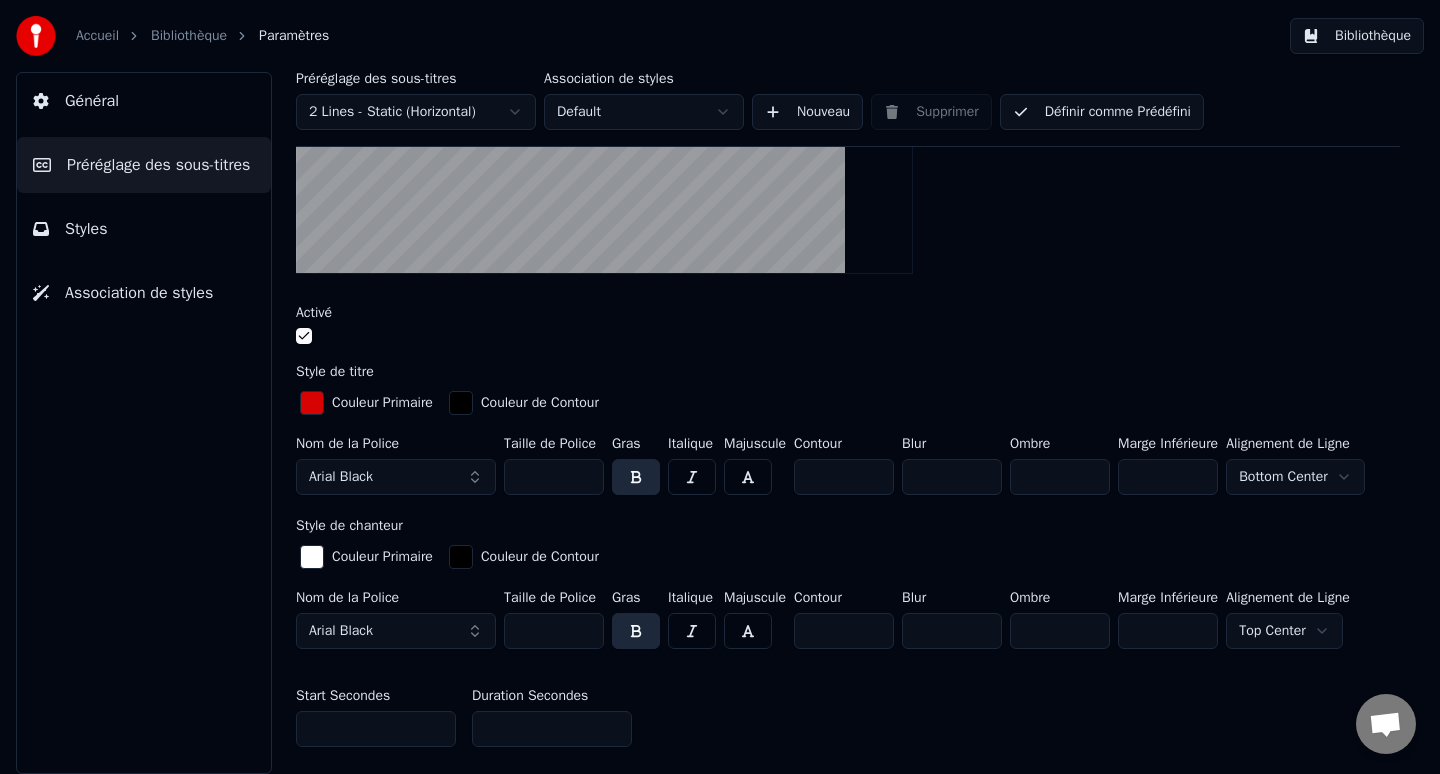 scroll, scrollTop: 335, scrollLeft: 0, axis: vertical 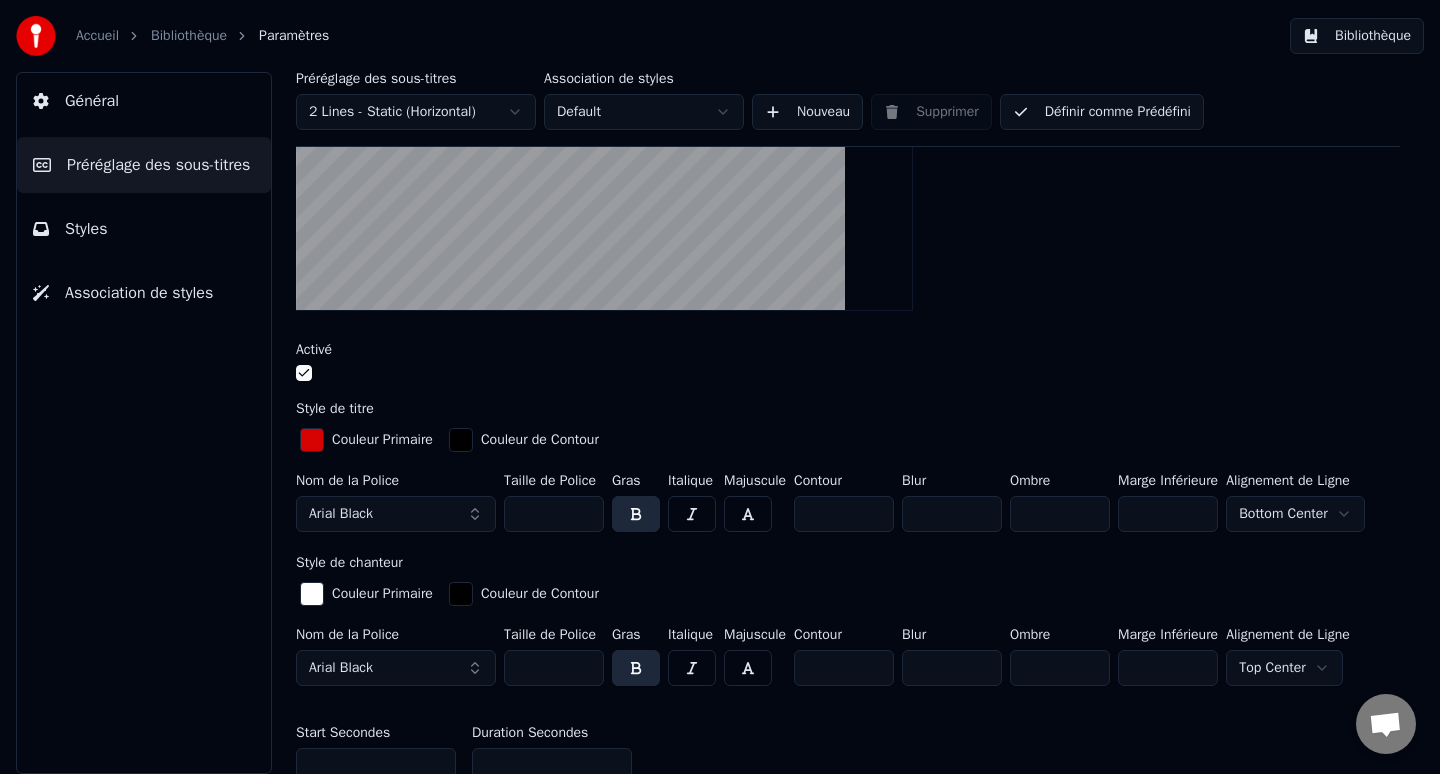 click on "Accueil Bibliothèque Paramètres Bibliothèque Général Préréglage des sous-titres Styles Association de styles Préréglage des sous-titres 2 Lines - Static (Horizontal) Association de styles Default Nouveau Supprimer Définir comme Prédéfini Général Titre de la chanson Insérez le titre de la chanson au début de la vidéo Activé Style de titre Couleur Primaire Couleur de Contour Nom de la Police Arial Black Taille de Police *** Gras Italique Majuscule Contour * Blur * Ombre * Marge Inférieure *** Alignement de Ligne Bottom Center Style de chanteur Couleur Primaire Couleur de Contour Nom de la Police Arial Black Taille de Police *** Gras Italique Majuscule Contour * Blur * Ombre * Marge Inférieure *** Alignement de Ligne Top Center Start Secondes * Duration Secondes * Fade In (Millisecondes) *** Fade Out (Millisecondes) *** Réinitialiser Barre de Progression de Gap Silencieux Texte de Gap Silencieux Compte à Rebour de Gap Silencieux Timing Indicator Boîte de Fond Effet de Fade Décalage" at bounding box center (720, 387) 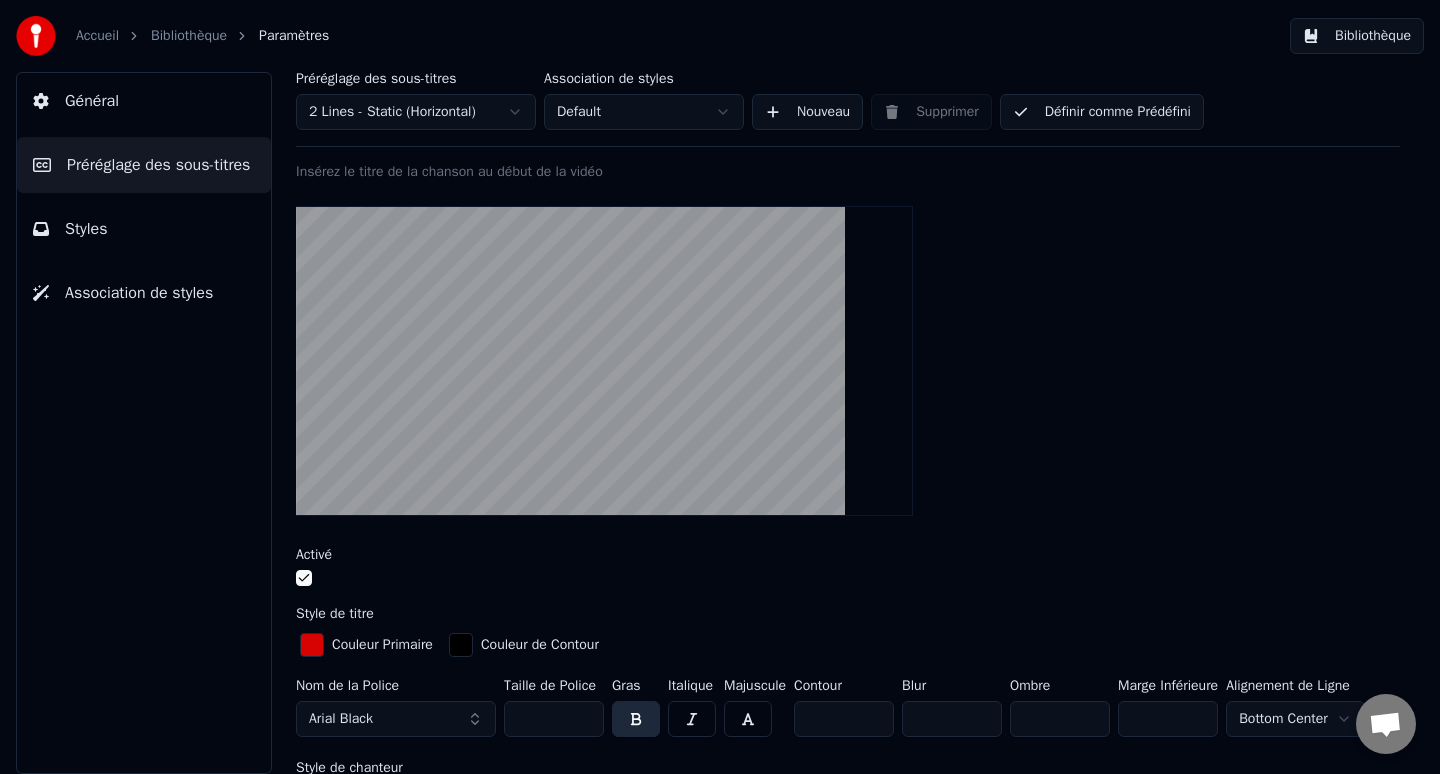 scroll, scrollTop: 0, scrollLeft: 0, axis: both 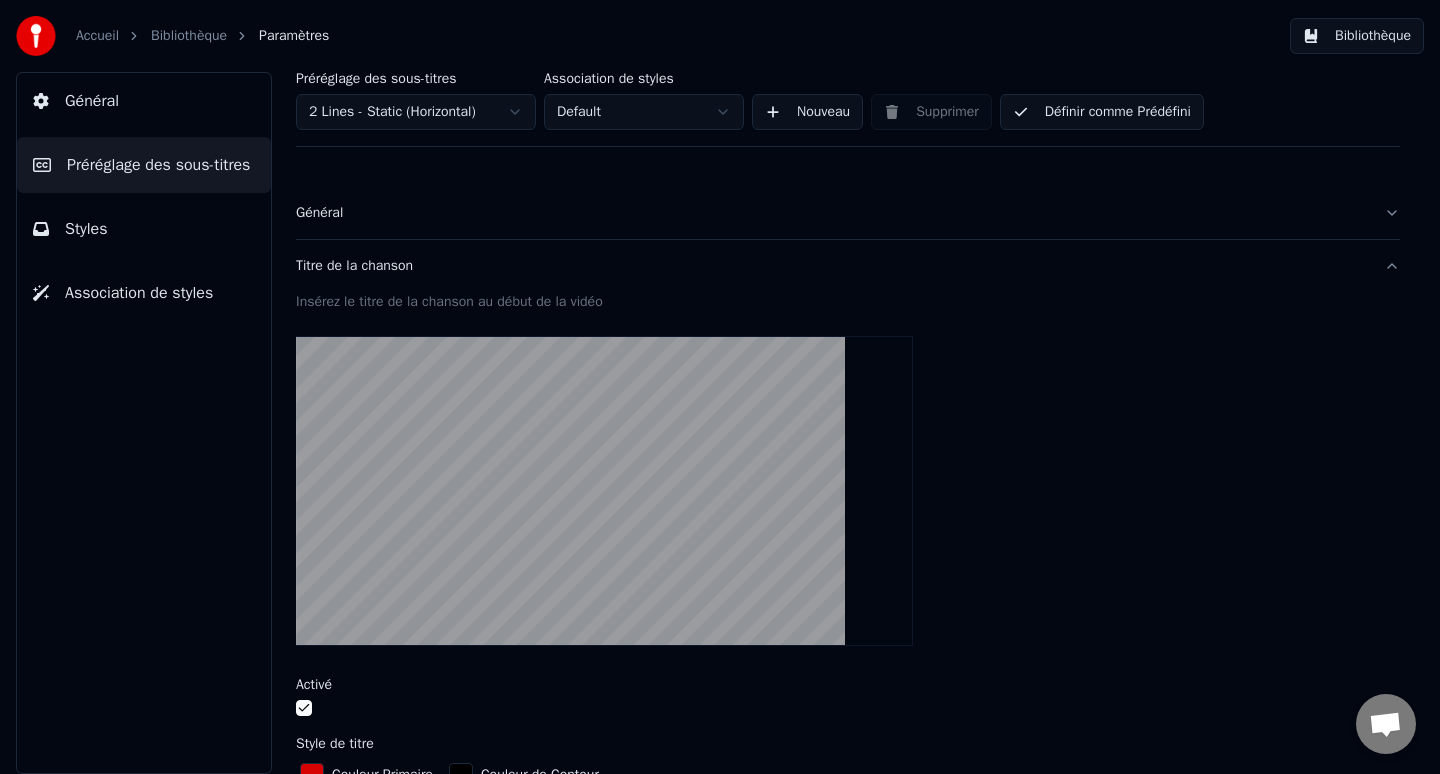 click on "Accueil Bibliothèque Paramètres Bibliothèque Général Préréglage des sous-titres Styles Association de styles Préréglage des sous-titres 2 Lines - Static (Horizontal) Association de styles Default Nouveau Supprimer Définir comme Prédéfini Général Titre de la chanson Insérez le titre de la chanson au début de la vidéo Activé Style de titre Couleur Primaire Couleur de Contour Nom de la Police Arial Black Taille de Police *** Gras Italique Majuscule Contour * Blur * Ombre * Marge Inférieure *** Alignement de Ligne Bottom Center Style de chanteur Couleur Primaire Couleur de Contour Nom de la Police Arial Black Taille de Police *** Gras Italique Majuscule Contour * Blur * Ombre * Marge Inférieure *** Alignement de Ligne Top Center Start Secondes * Duration Secondes * Fade In (Millisecondes) *** Fade Out (Millisecondes) *** Réinitialiser Barre de Progression de Gap Silencieux Texte de Gap Silencieux Compte à Rebour de Gap Silencieux Timing Indicator Boîte de Fond Effet de Fade Décalage" at bounding box center [720, 387] 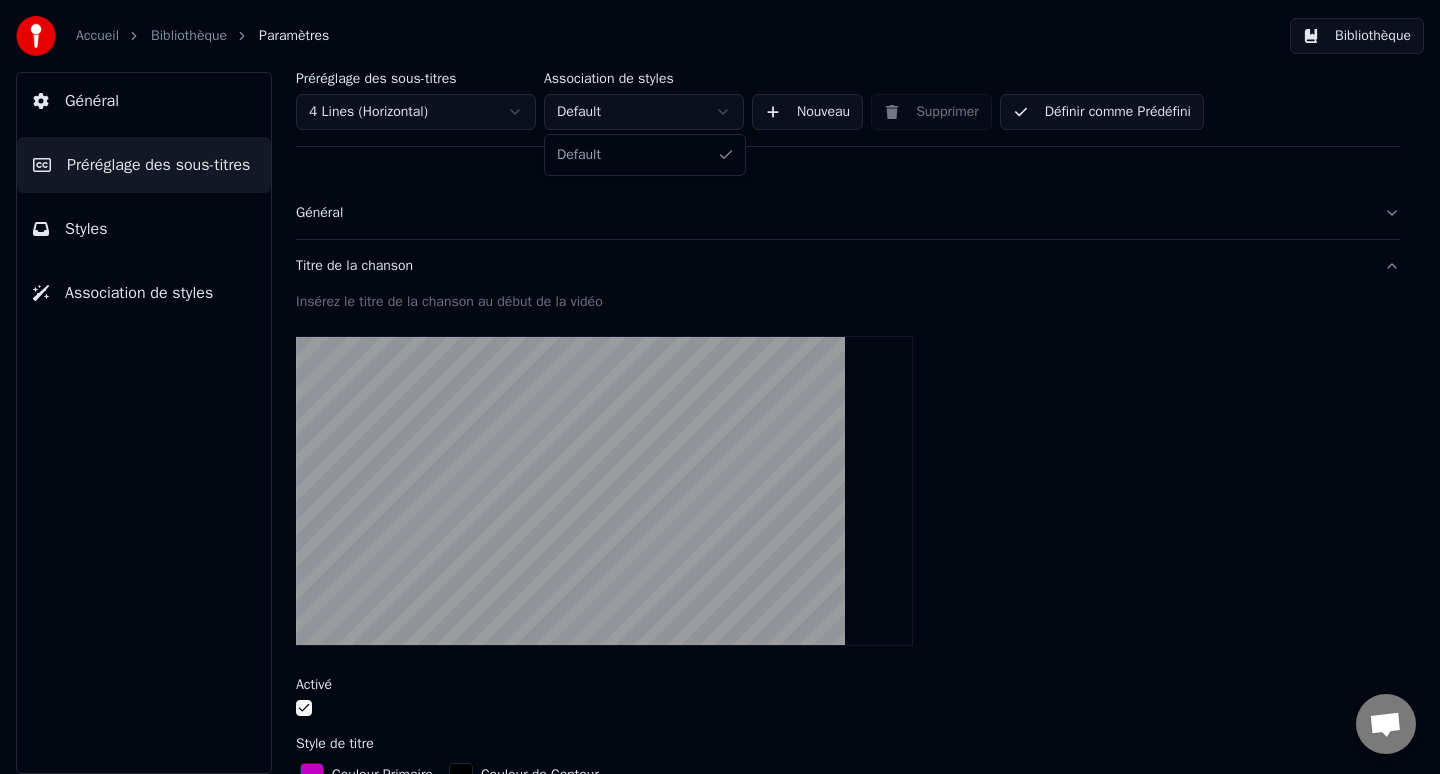 click on "Accueil Bibliothèque Paramètres Bibliothèque Général Préréglage des sous-titres Styles Association de styles Préréglage des sous-titres 4 Lines (Horizontal) Association de styles Default Nouveau Supprimer Définir comme Prédéfini Général Titre de la chanson Insérez le titre de la chanson au début de la vidéo Activé Style de titre Couleur Primaire Couleur de Contour Nom de la Police Arial Black Taille de Police *** Gras Italique Majuscule Contour * Blur * Ombre * Marge Inférieure *** Alignement de Ligne Top Center Style de chanteur Couleur Primaire Couleur de Contour Nom de la Police Arial Black Taille de Police *** Gras Italique Majuscule Contour * Blur * Ombre * Marge Inférieure *** Alignement de Ligne Top Center Start Secondes * Duration Secondes * Fade In (Millisecondes) *** Fade Out (Millisecondes) *** Réinitialiser Barre de Progression de Gap Silencieux Texte de Gap Silencieux Compte à Rebour de Gap Silencieux Timing Indicator Boîte de Fond Effet de Fade Décalage Advanced Settings" at bounding box center [720, 387] 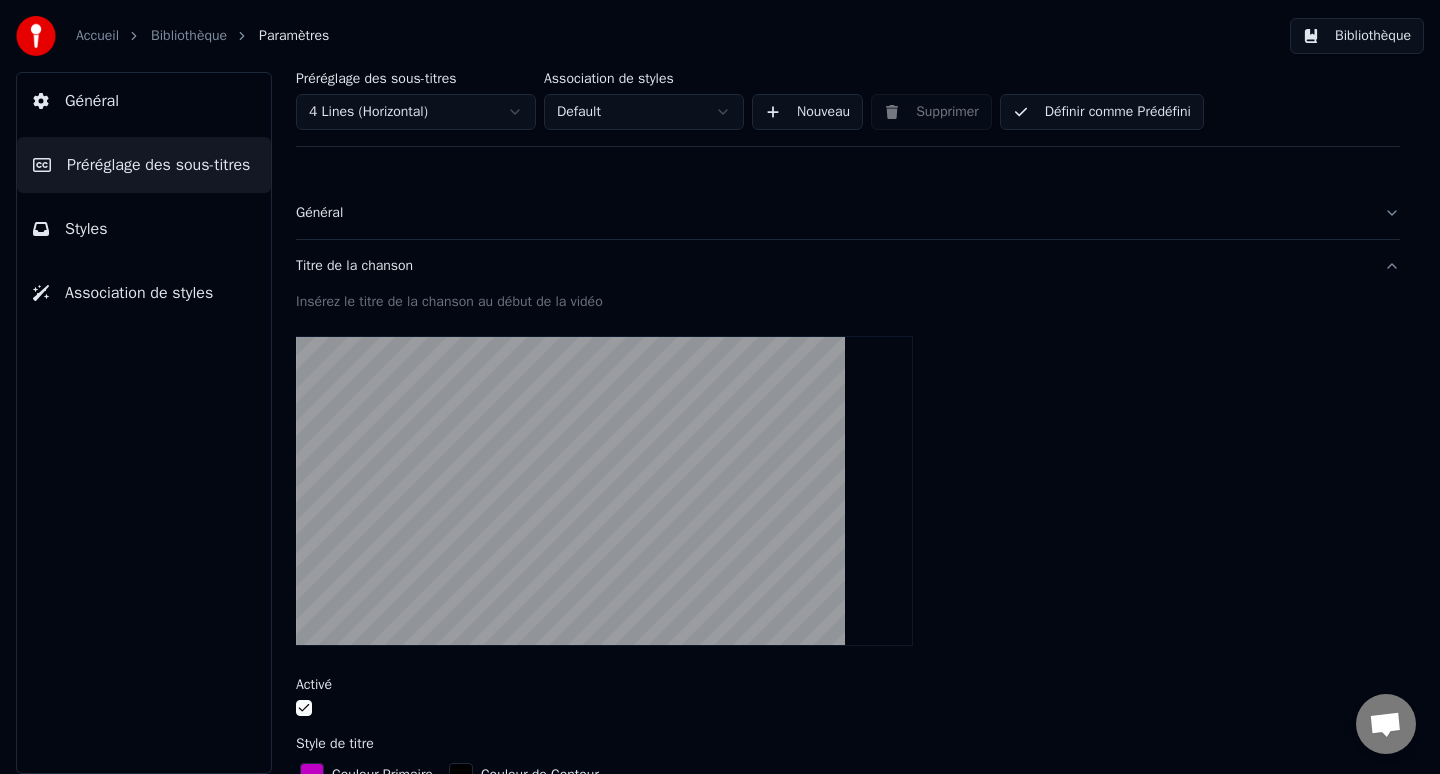 click on "Accueil Bibliothèque Paramètres Bibliothèque Général Préréglage des sous-titres Styles Association de styles Préréglage des sous-titres 4 Lines (Horizontal) Association de styles Default Nouveau Supprimer Définir comme Prédéfini Général Titre de la chanson Insérez le titre de la chanson au début de la vidéo Activé Style de titre Couleur Primaire Couleur de Contour Nom de la Police Arial Black Taille de Police *** Gras Italique Majuscule Contour * Blur * Ombre * Marge Inférieure *** Alignement de Ligne Top Center Style de chanteur Couleur Primaire Couleur de Contour Nom de la Police Arial Black Taille de Police *** Gras Italique Majuscule Contour * Blur * Ombre * Marge Inférieure *** Alignement de Ligne Top Center Start Secondes * Duration Secondes * Fade In (Millisecondes) *** Fade Out (Millisecondes) *** Réinitialiser Barre de Progression de Gap Silencieux Texte de Gap Silencieux Compte à Rebour de Gap Silencieux Timing Indicator Boîte de Fond Effet de Fade Décalage Advanced Settings" at bounding box center [720, 387] 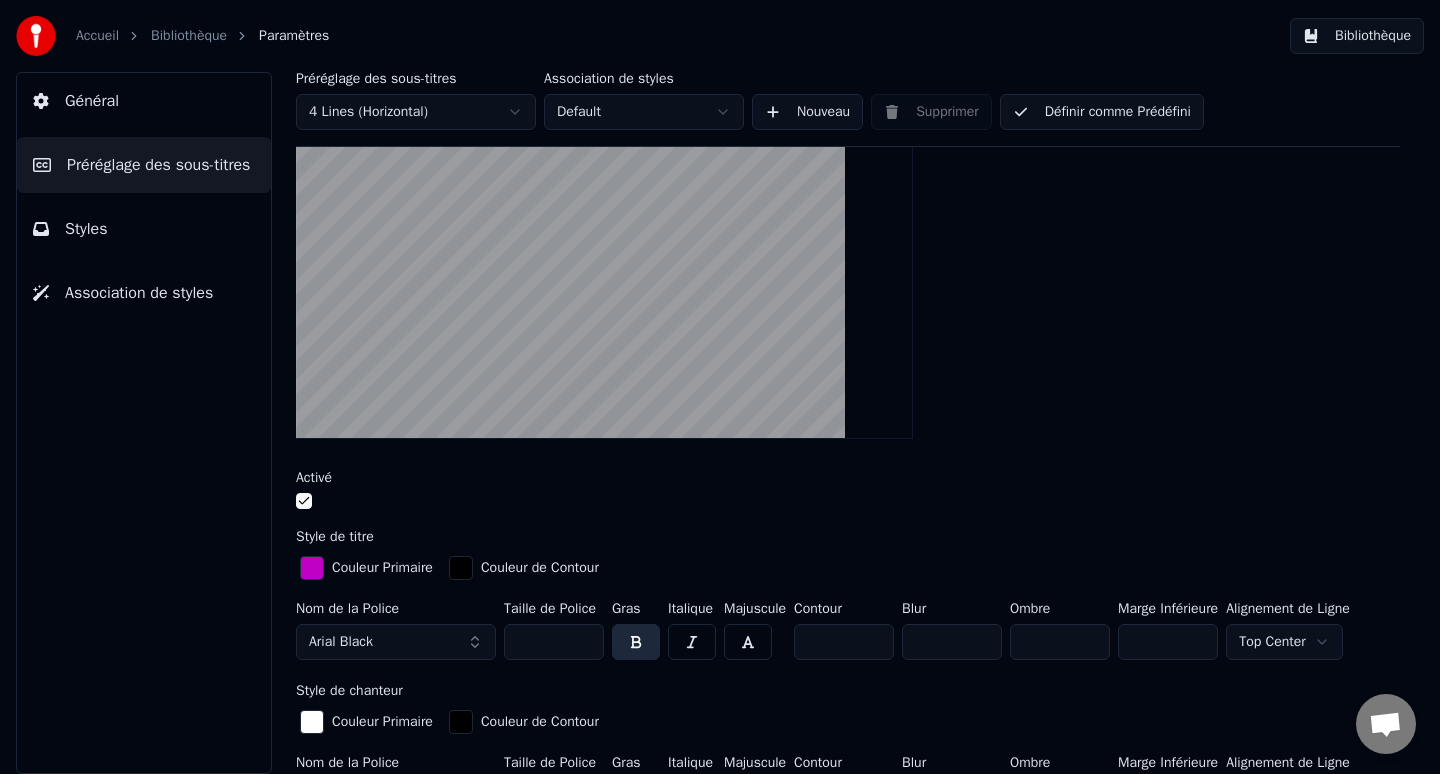 scroll, scrollTop: 227, scrollLeft: 0, axis: vertical 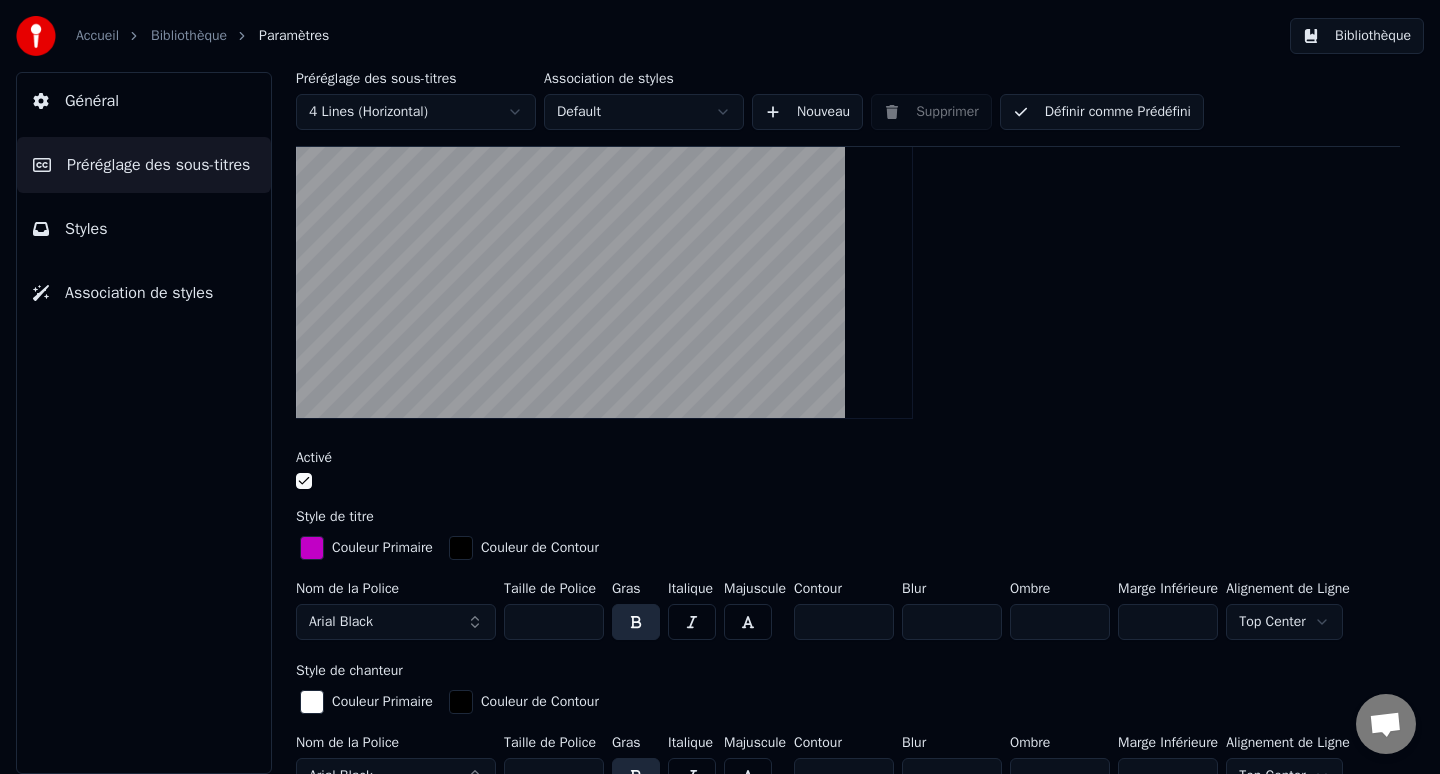 click at bounding box center [312, 548] 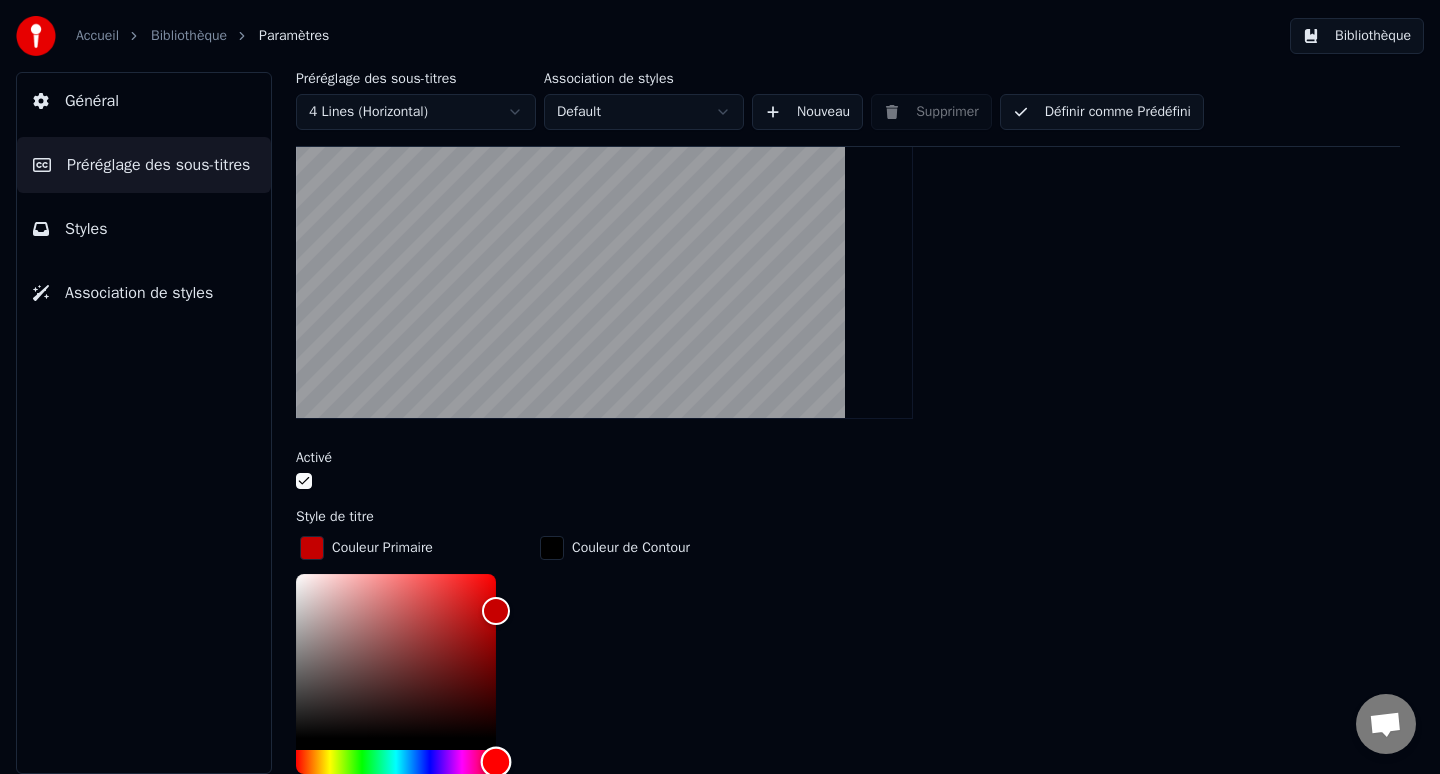 drag, startPoint x: 477, startPoint y: 759, endPoint x: 530, endPoint y: 753, distance: 53.338543 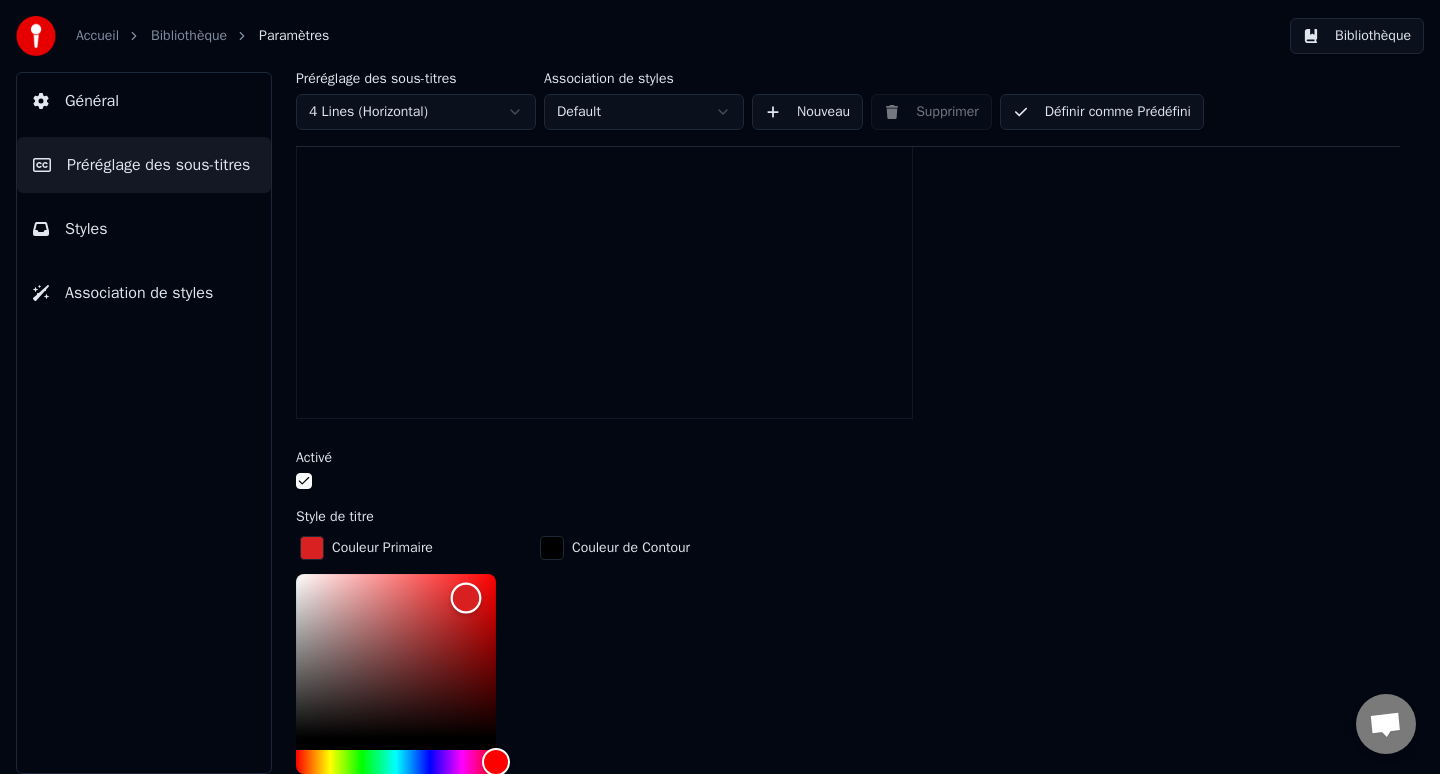 type on "*******" 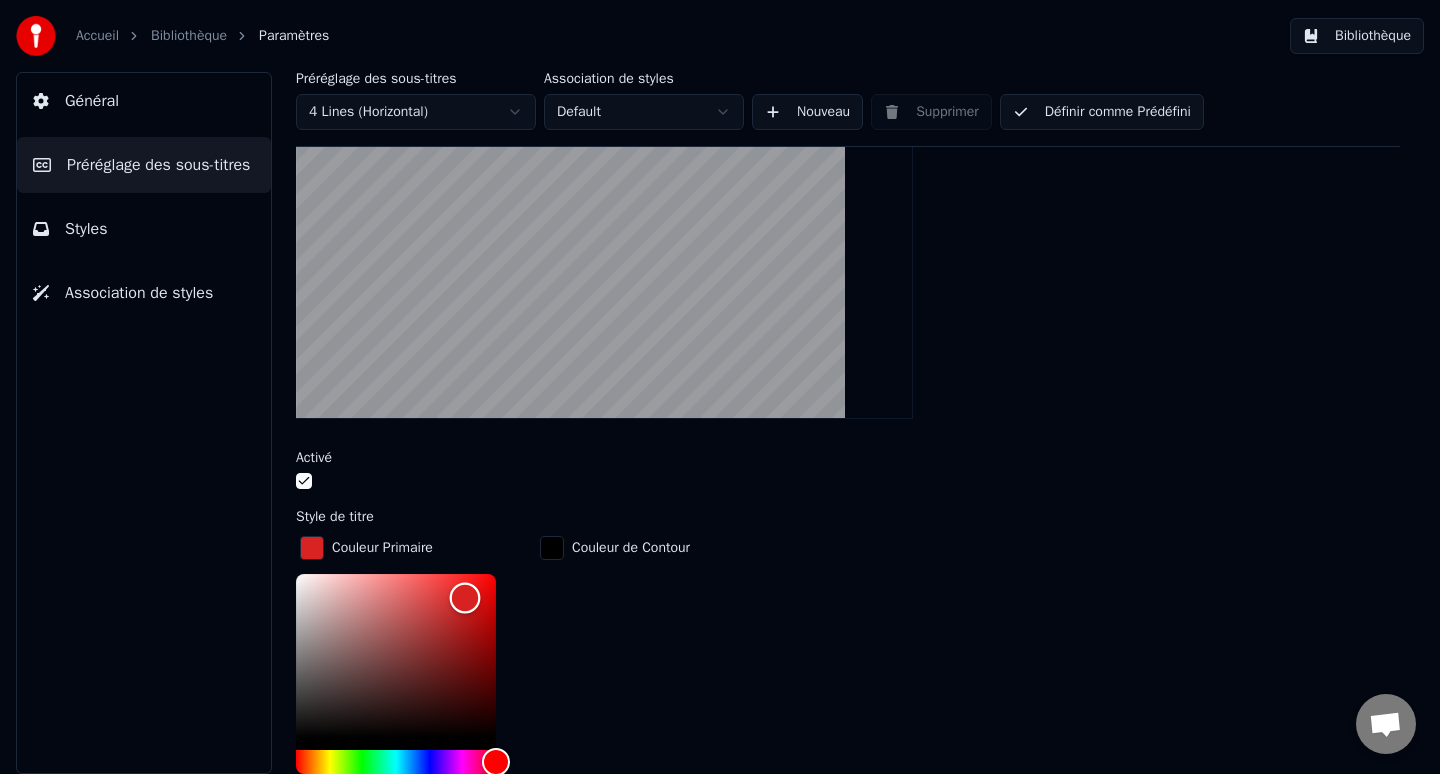 drag, startPoint x: 484, startPoint y: 608, endPoint x: 465, endPoint y: 596, distance: 22.472204 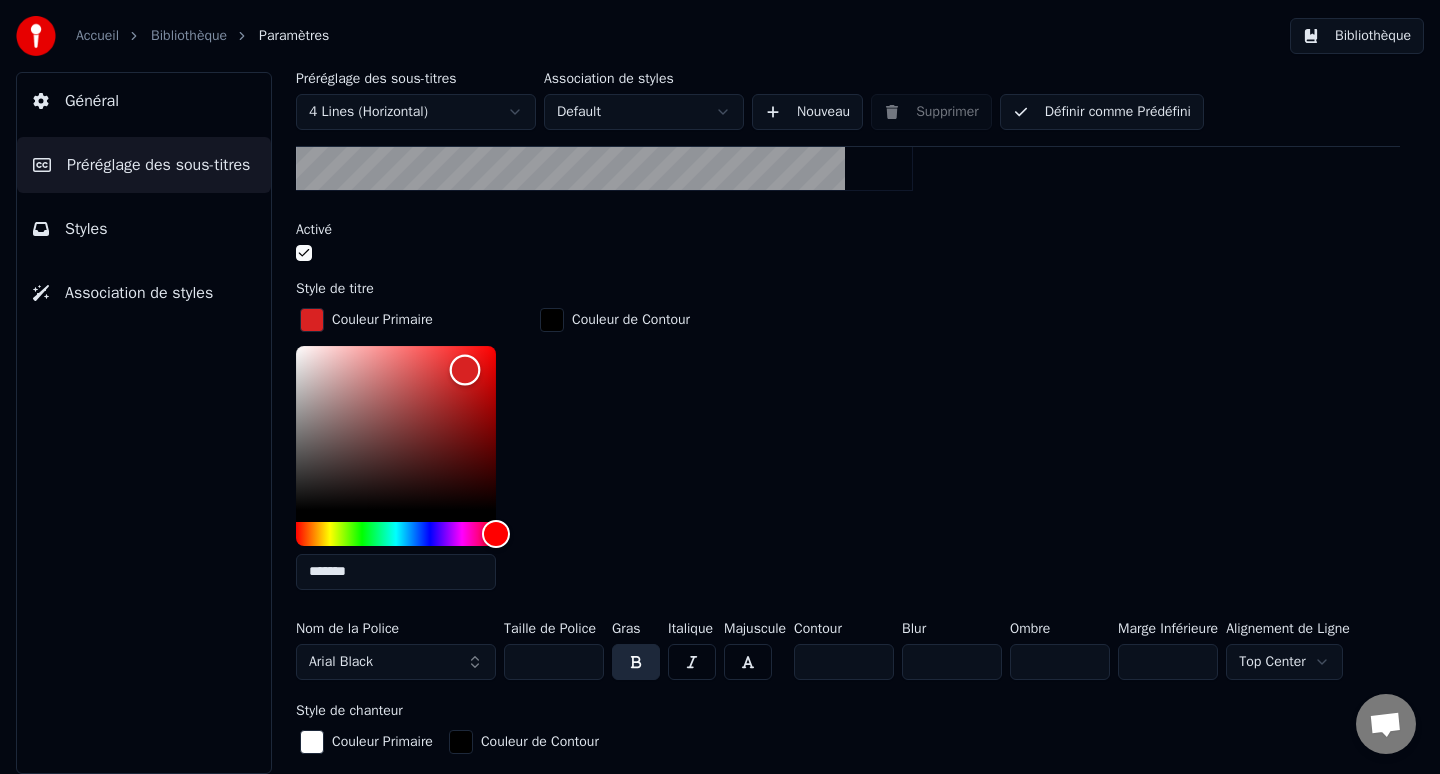 scroll, scrollTop: 461, scrollLeft: 0, axis: vertical 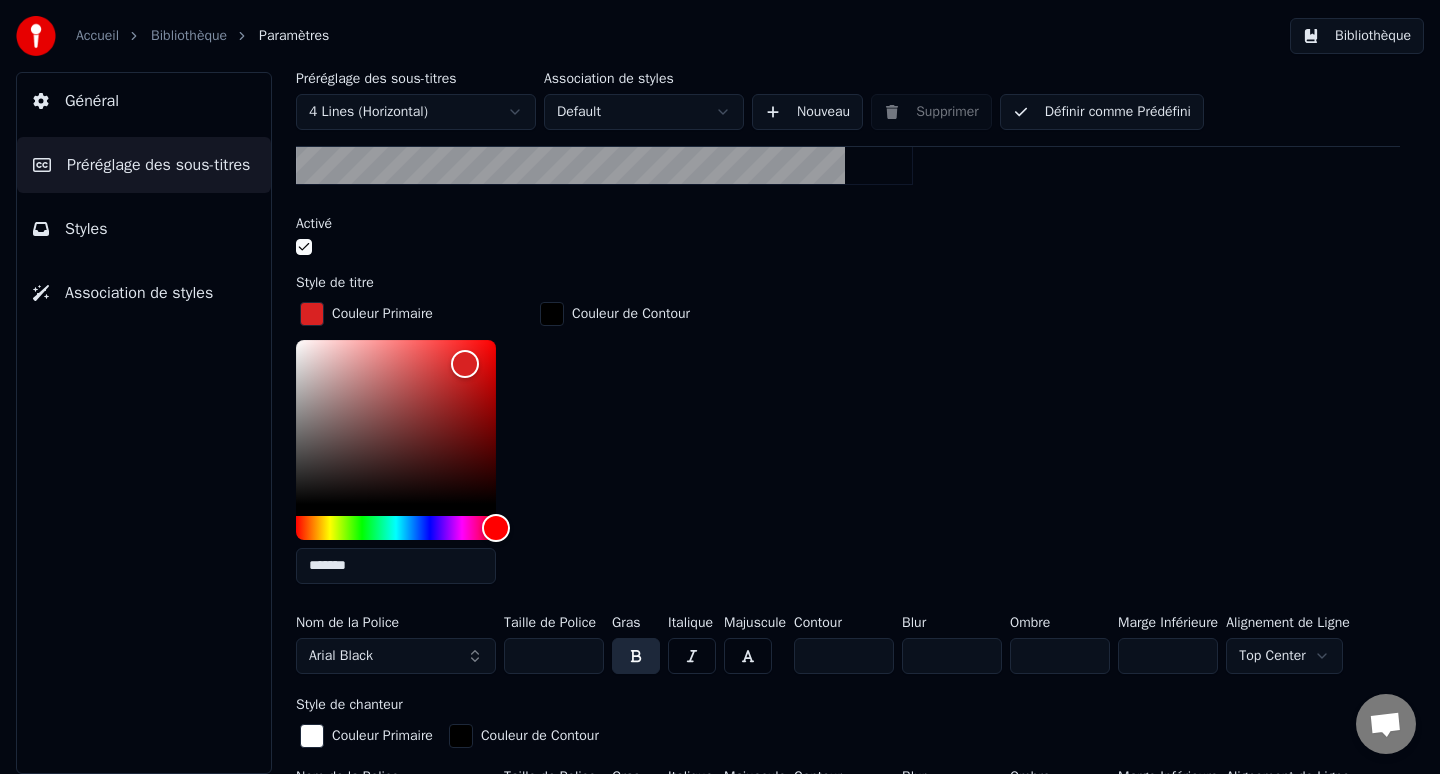 click on "Accueil Bibliothèque Paramètres Bibliothèque Général Préréglage des sous-titres Styles Association de styles Préréglage des sous-titres 4 Lines (Horizontal) Association de styles Default Nouveau Supprimer Définir comme Prédéfini Général Titre de la chanson Insérez le titre de la chanson au début de la vidéo Activé Style de titre Couleur Primaire ******* Couleur de Contour Nom de la Police Arial Black Taille de Police *** Gras Italique Majuscule Contour * Blur * Ombre * Marge Inférieure *** Alignement de Ligne Top Center Style de chanteur Couleur Primaire Couleur de Contour Nom de la Police Arial Black Taille de Police *** Gras Italique Majuscule Contour * Blur * Ombre * Marge Inférieure *** Alignement de Ligne Top Center Start Secondes * Duration Secondes * Fade In (Millisecondes) *** Fade Out (Millisecondes) *** Réinitialiser Barre de Progression de Gap Silencieux Texte de Gap Silencieux Compte à Rebour de Gap Silencieux Timing Indicator Boîte de Fond Effet de Fade Décalage" at bounding box center (720, 387) 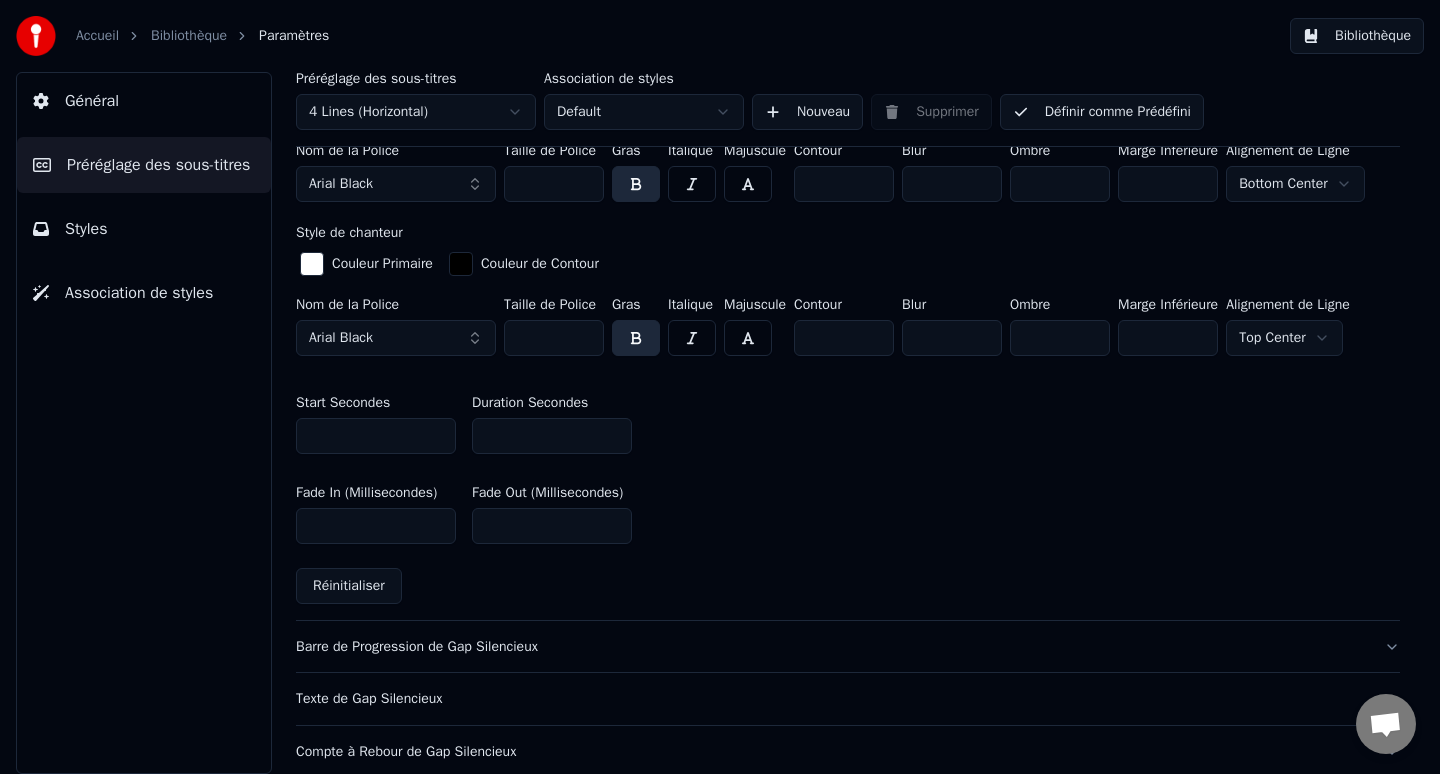 scroll, scrollTop: 431, scrollLeft: 0, axis: vertical 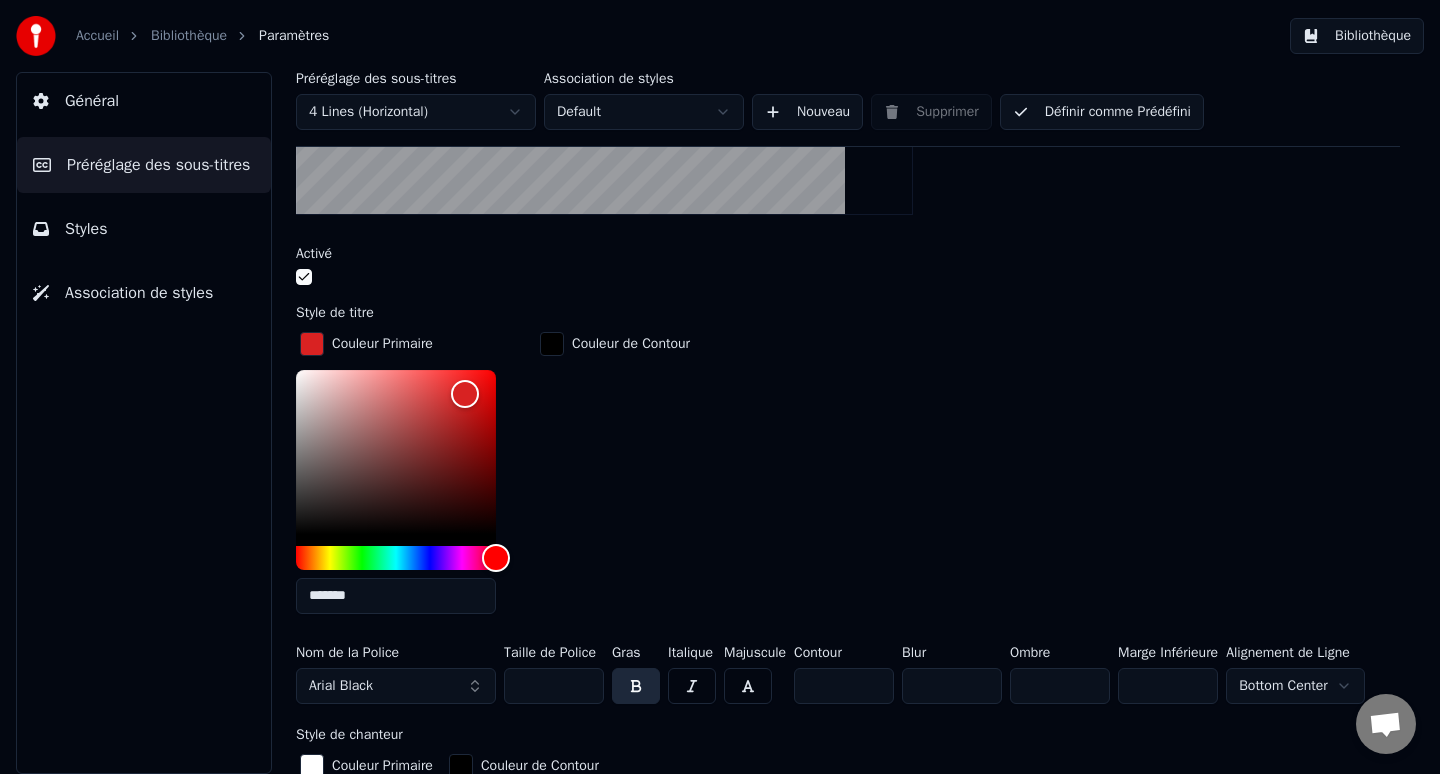 click on "Définir comme Prédéfini" at bounding box center (1102, 112) 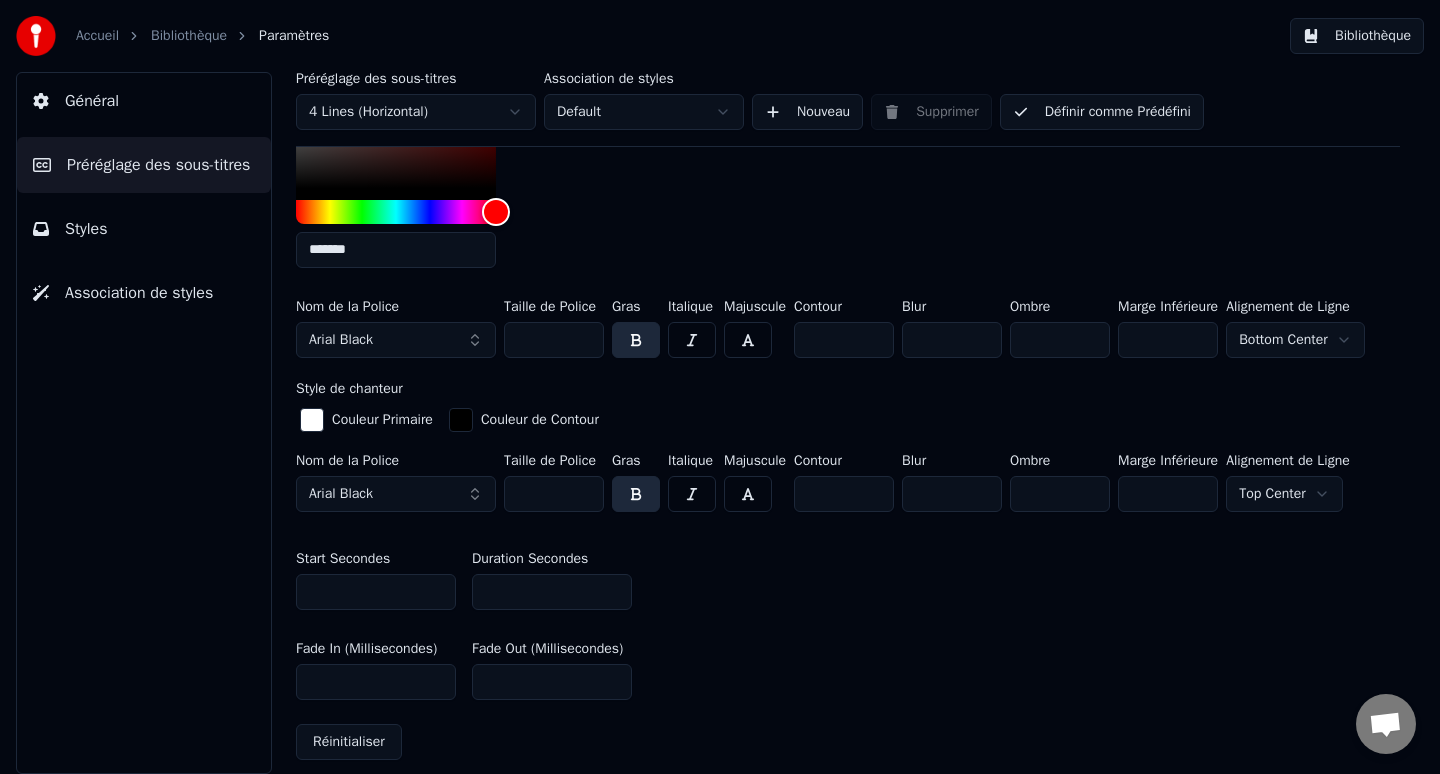 scroll, scrollTop: 784, scrollLeft: 0, axis: vertical 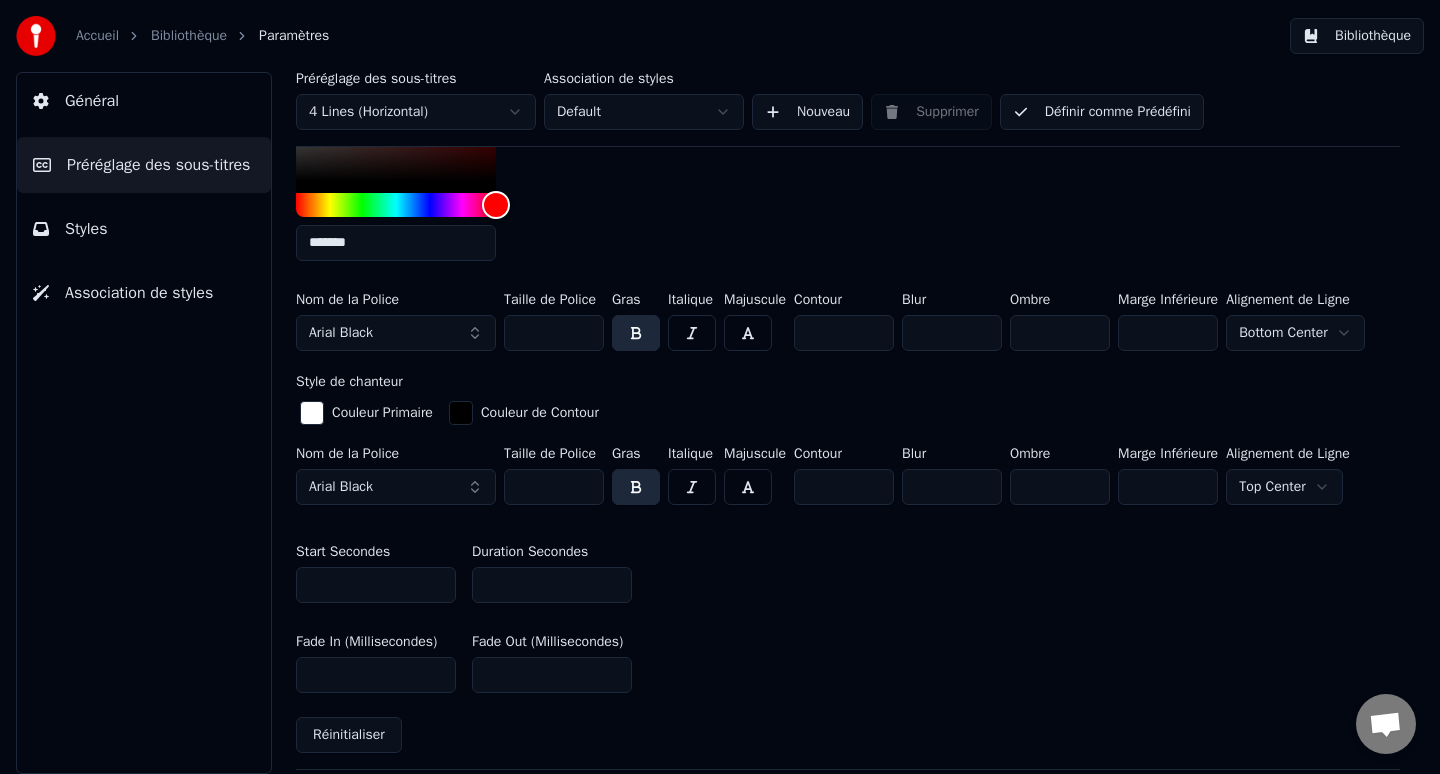 click on "Définir comme Prédéfini" at bounding box center (1102, 112) 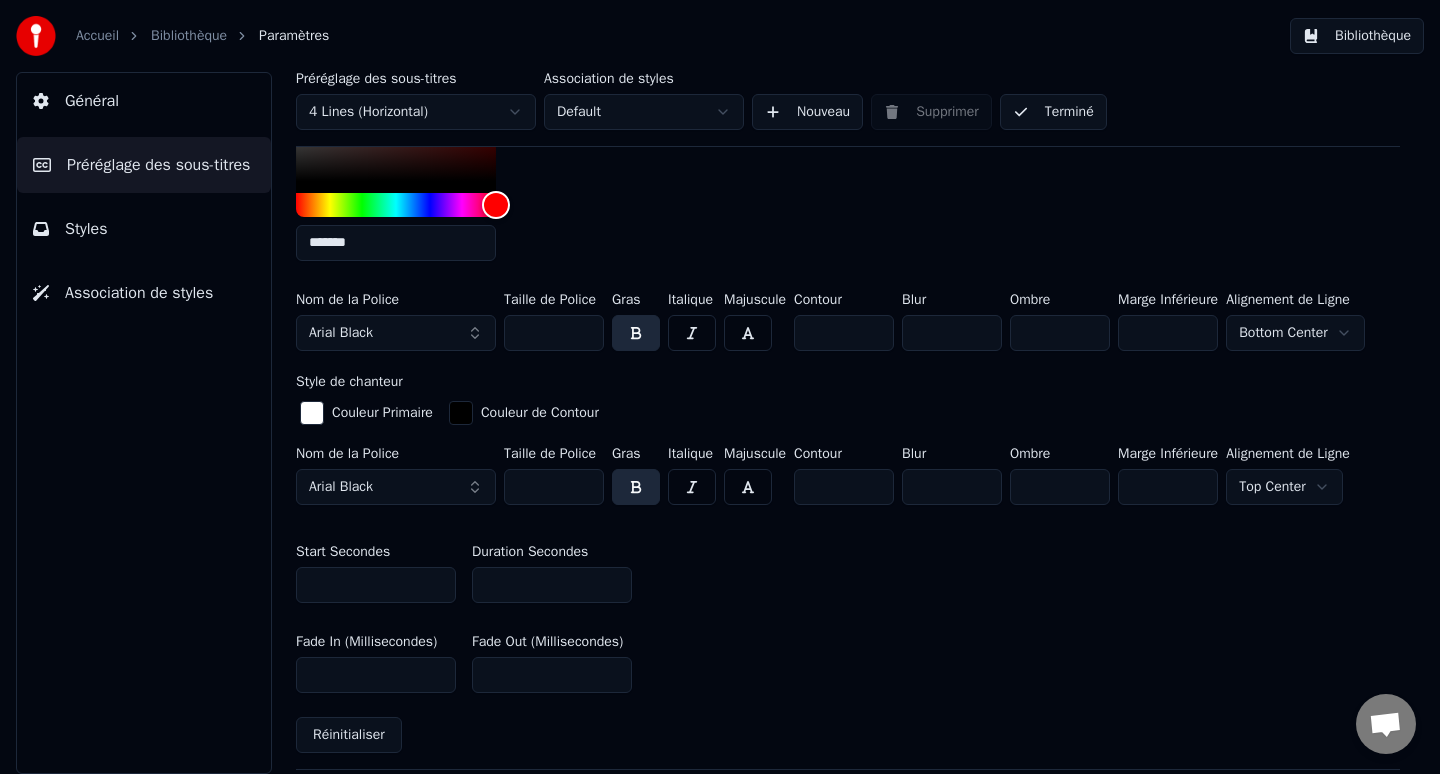 click on "Bibliothèque" at bounding box center (1357, 36) 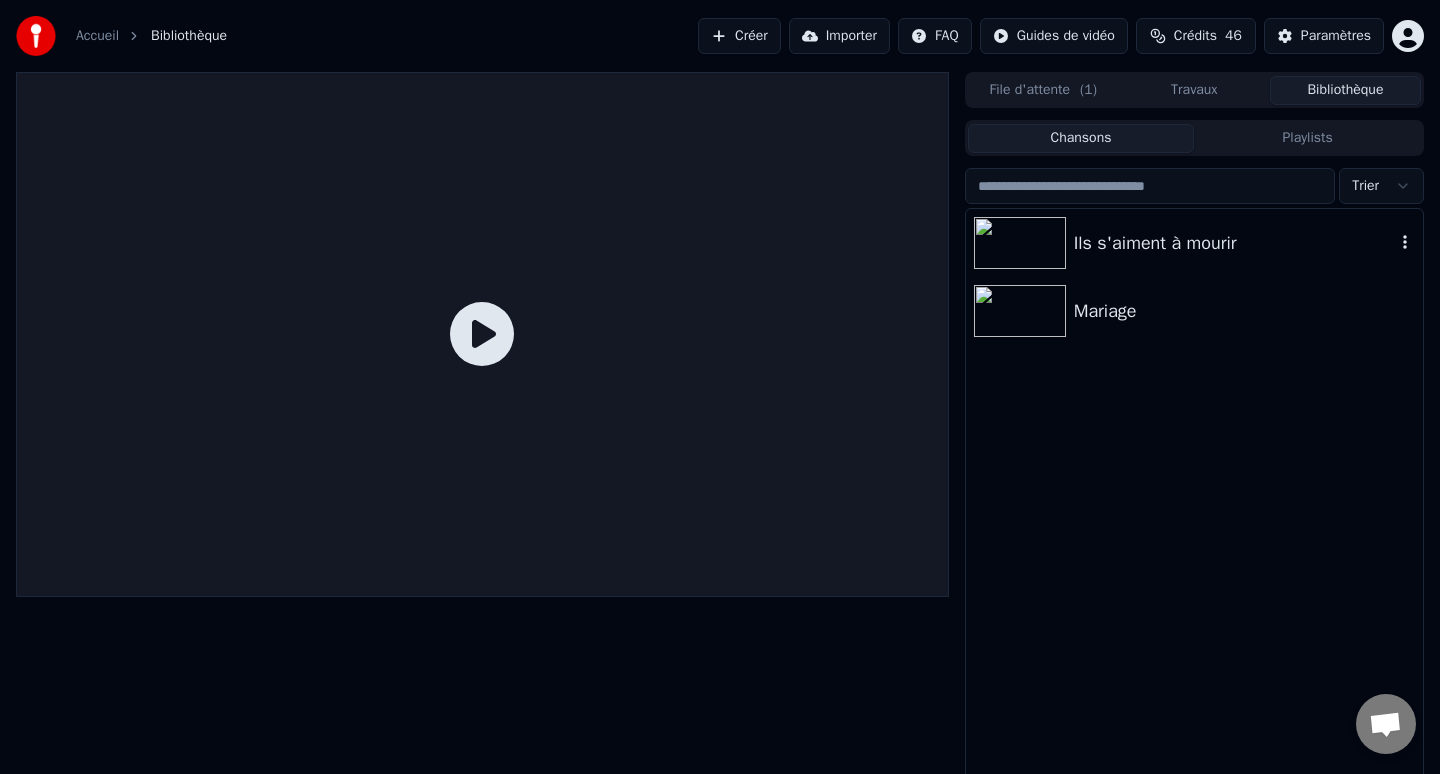 click on "Ils s'aiment à mourir" at bounding box center [1234, 243] 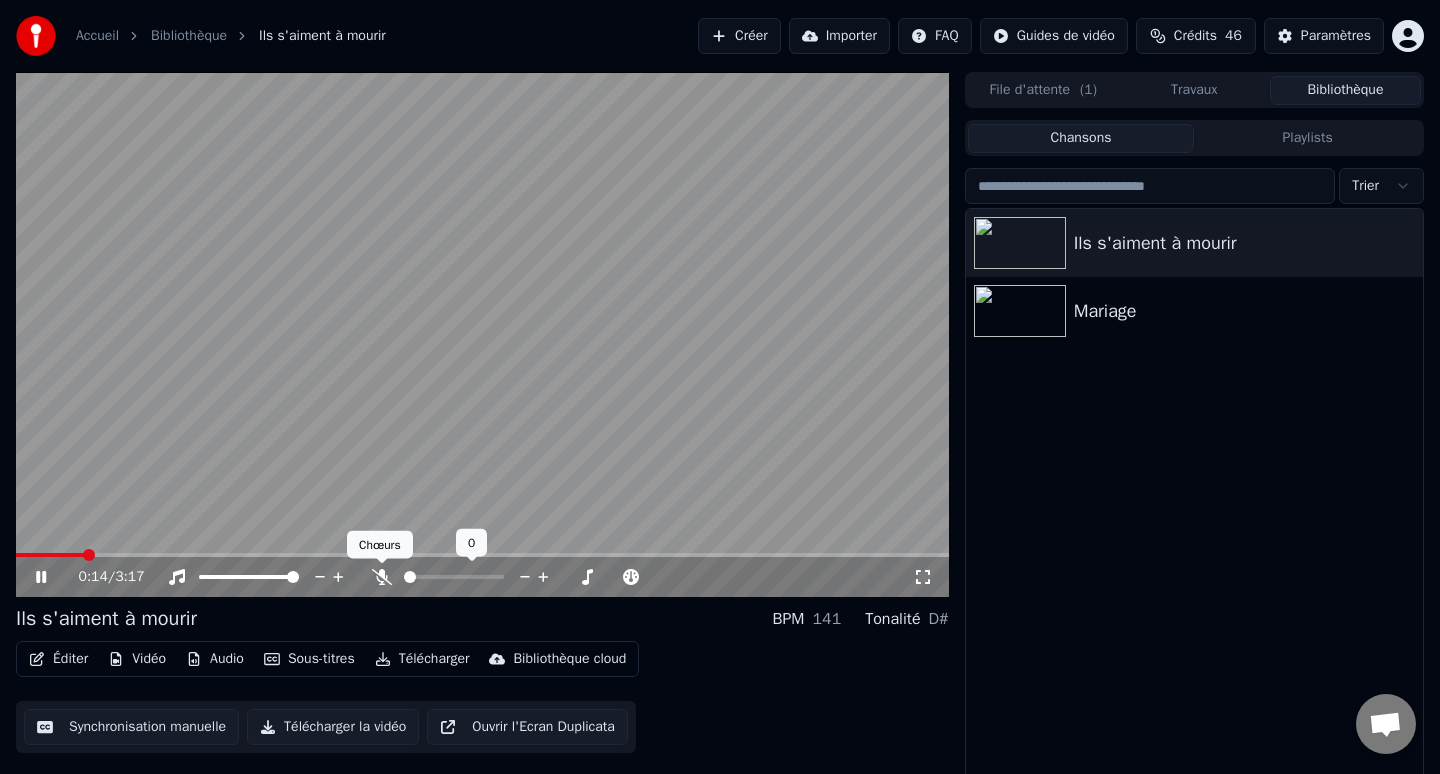 click 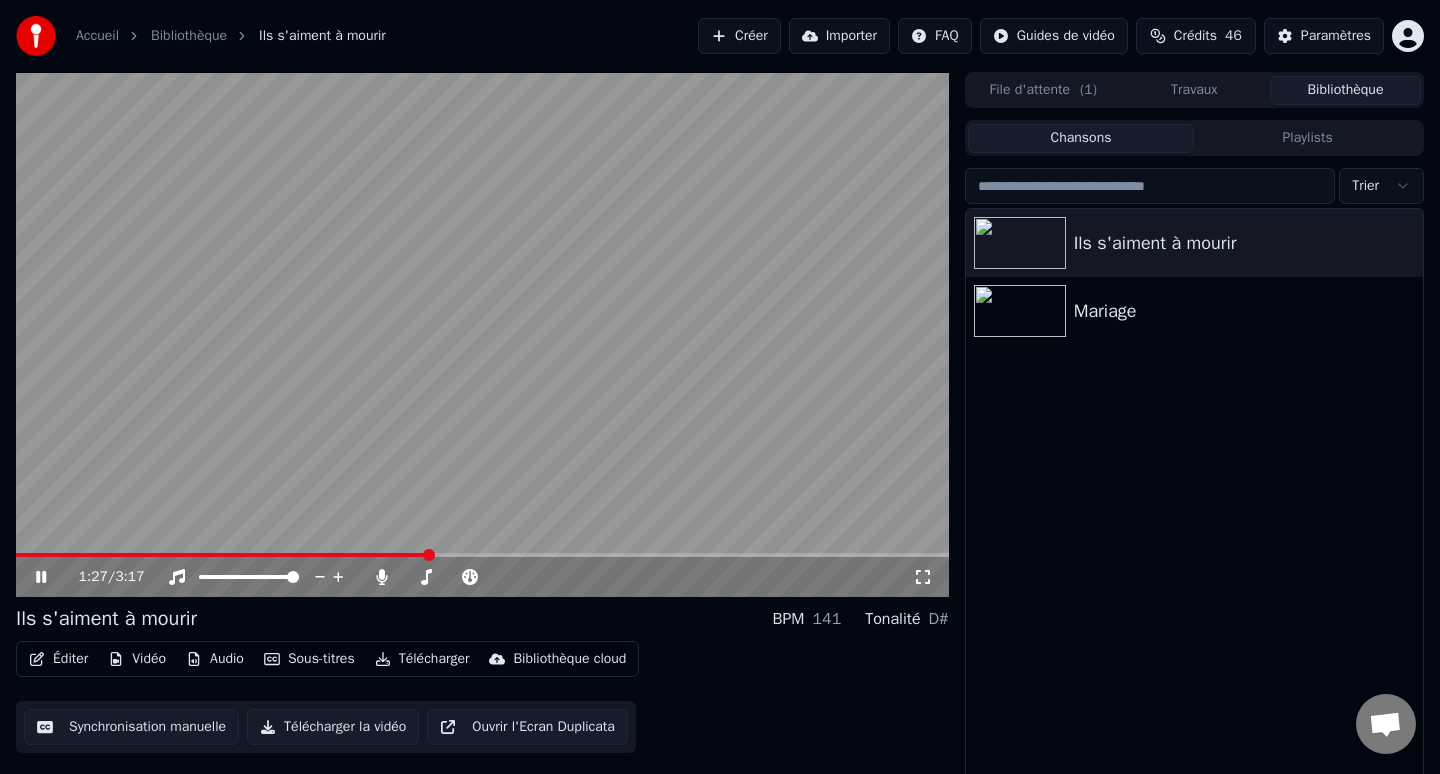 click at bounding box center (482, 334) 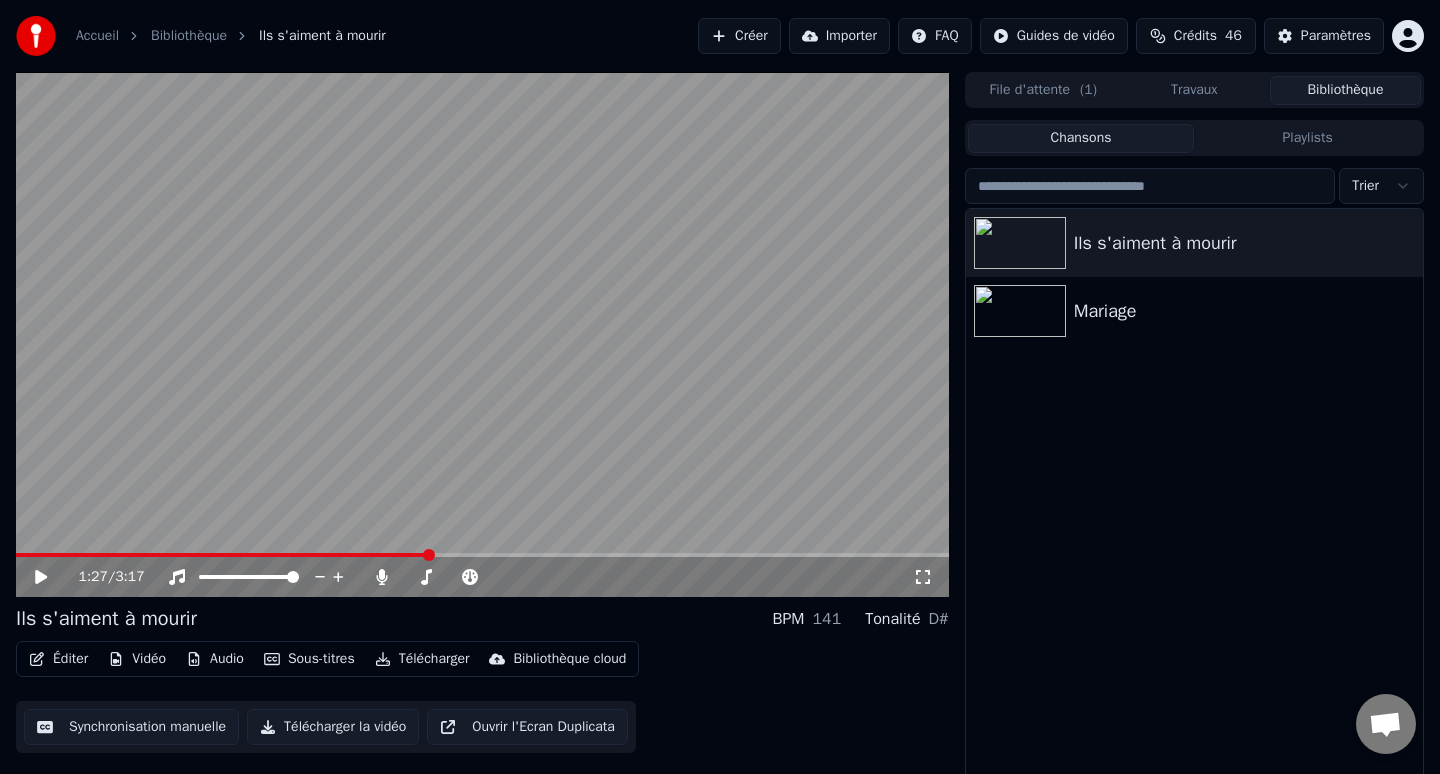 click on "Éditer" at bounding box center (58, 659) 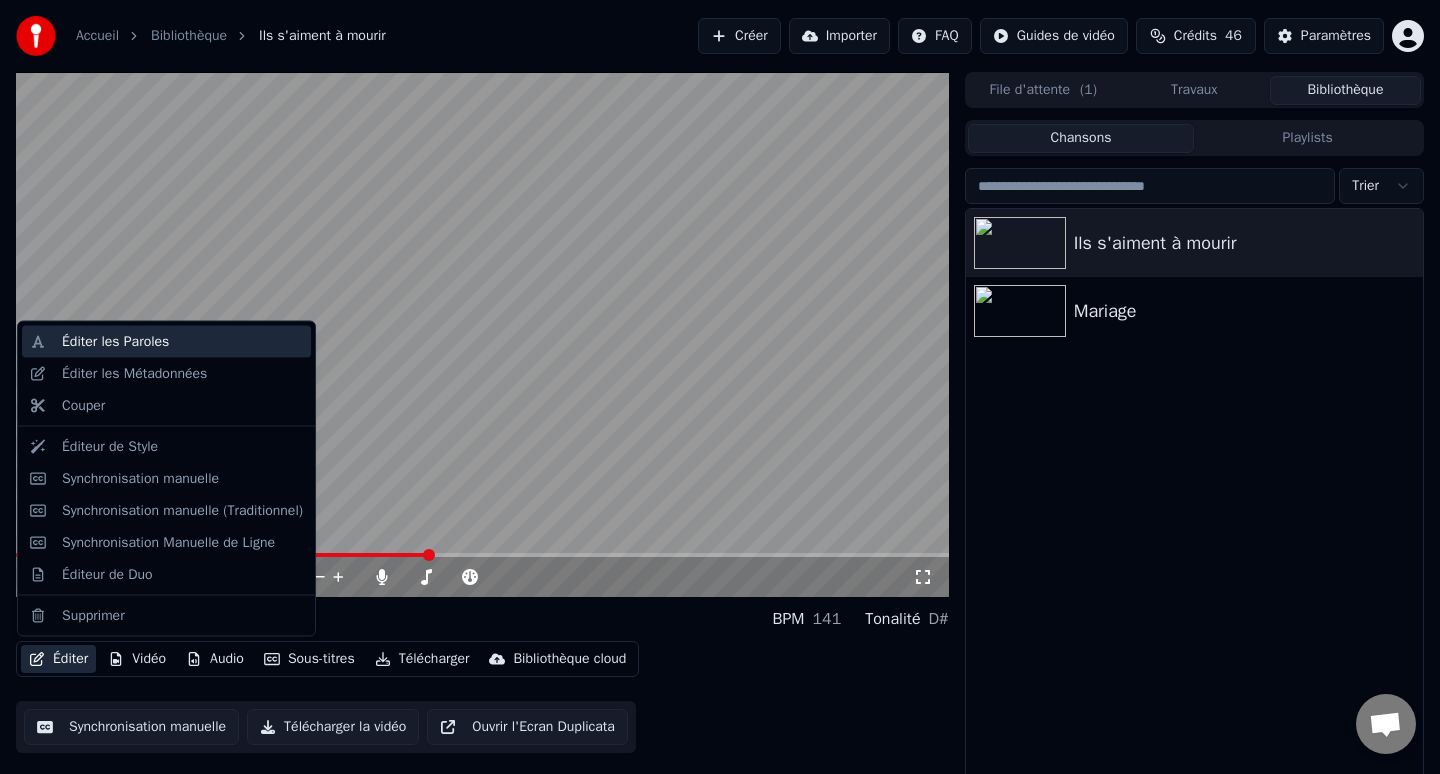 click on "Éditer les Paroles" at bounding box center (115, 342) 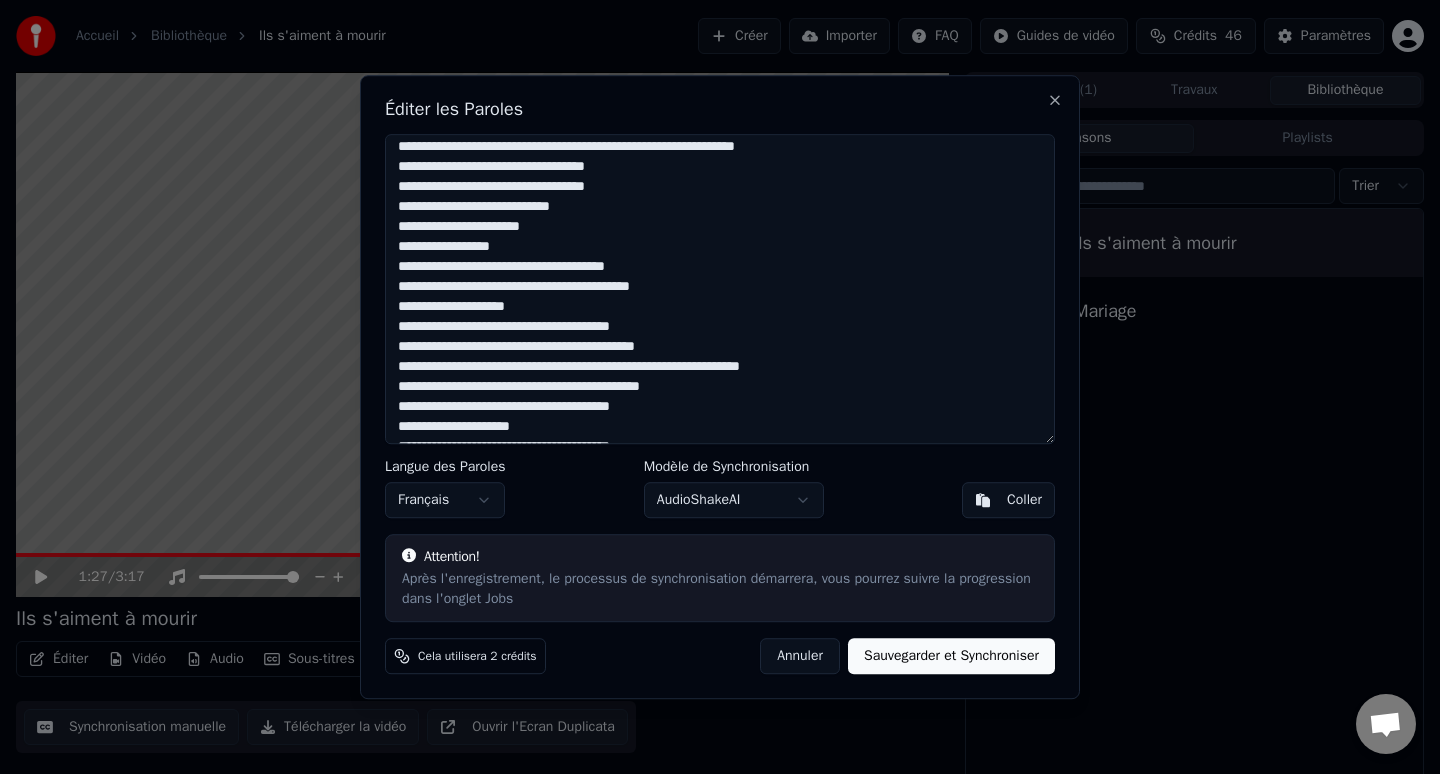 scroll, scrollTop: 245, scrollLeft: 0, axis: vertical 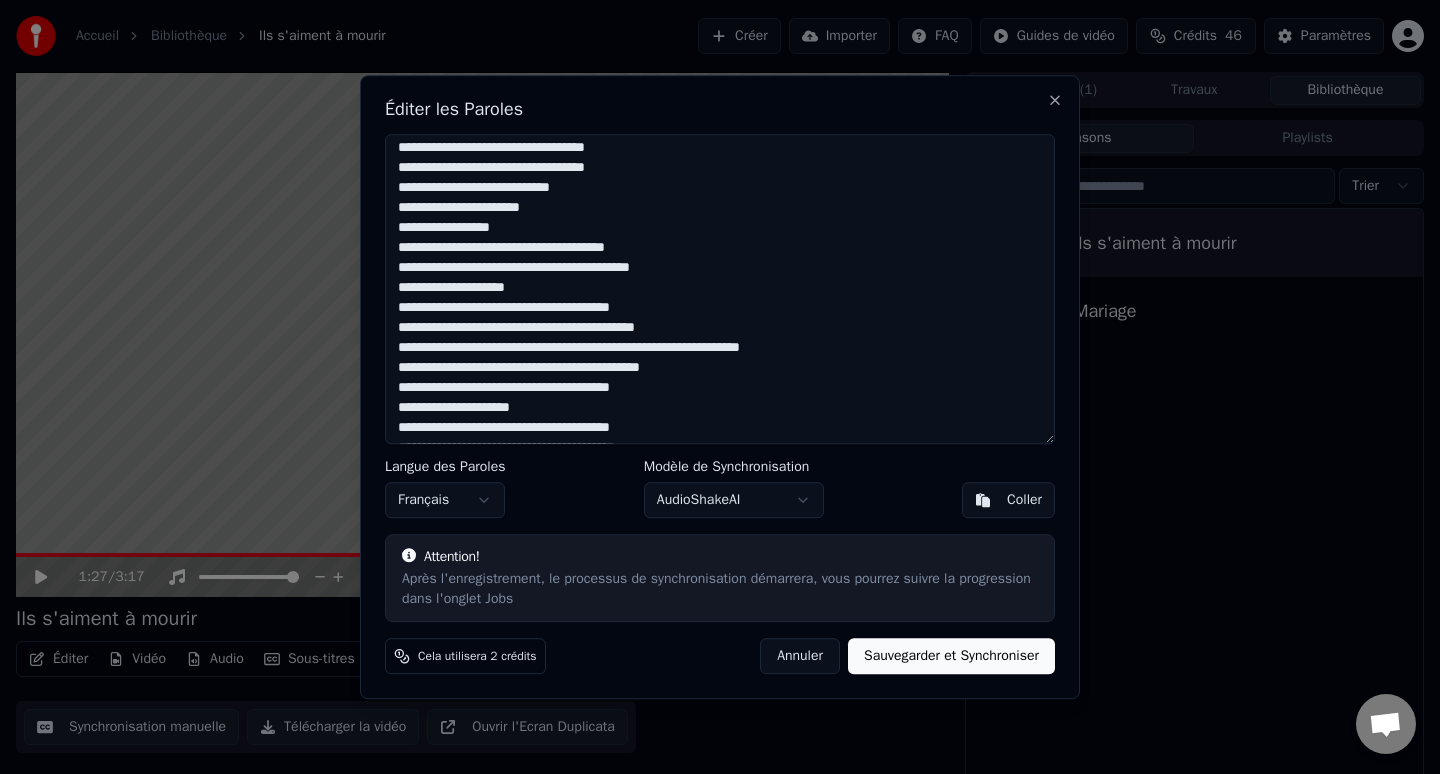 click at bounding box center (720, 289) 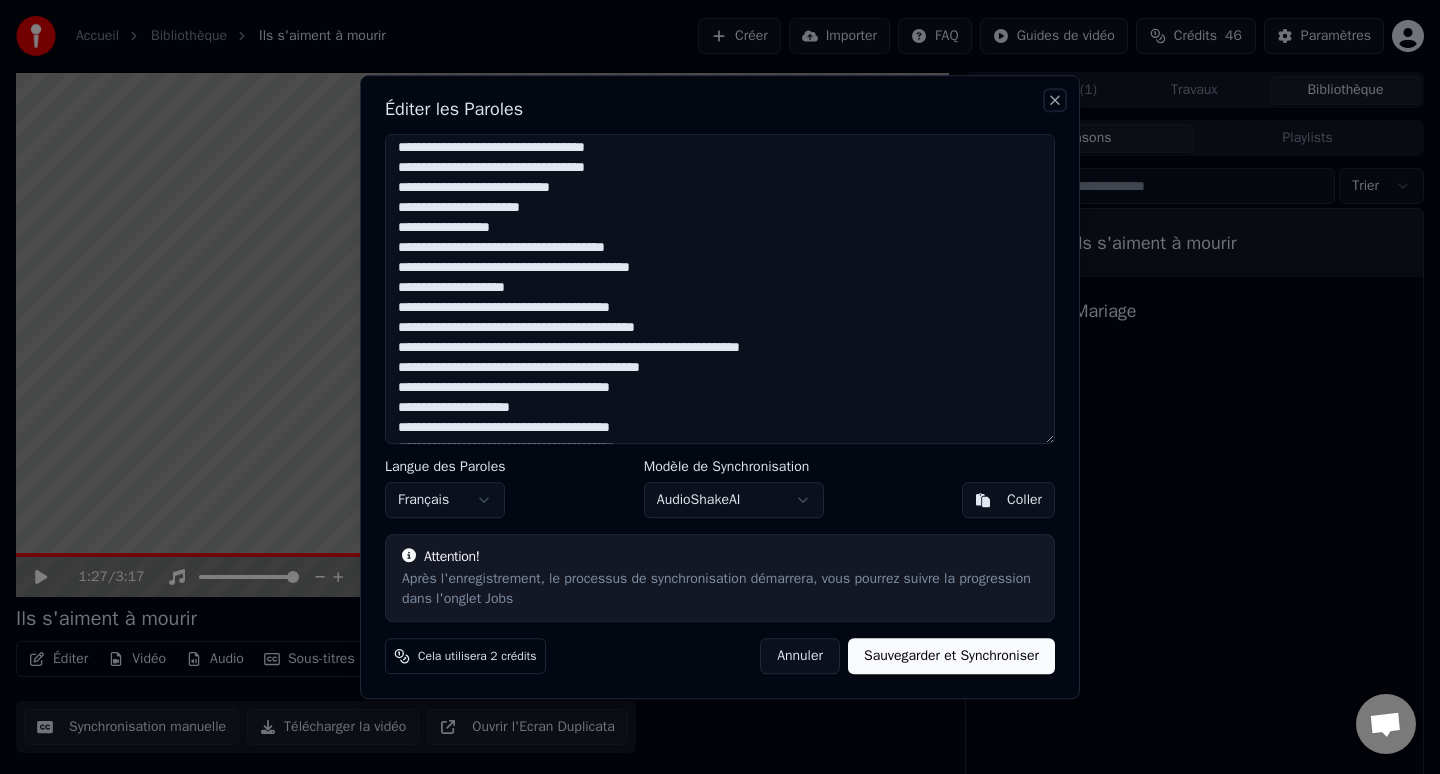 click on "Close" at bounding box center [1055, 100] 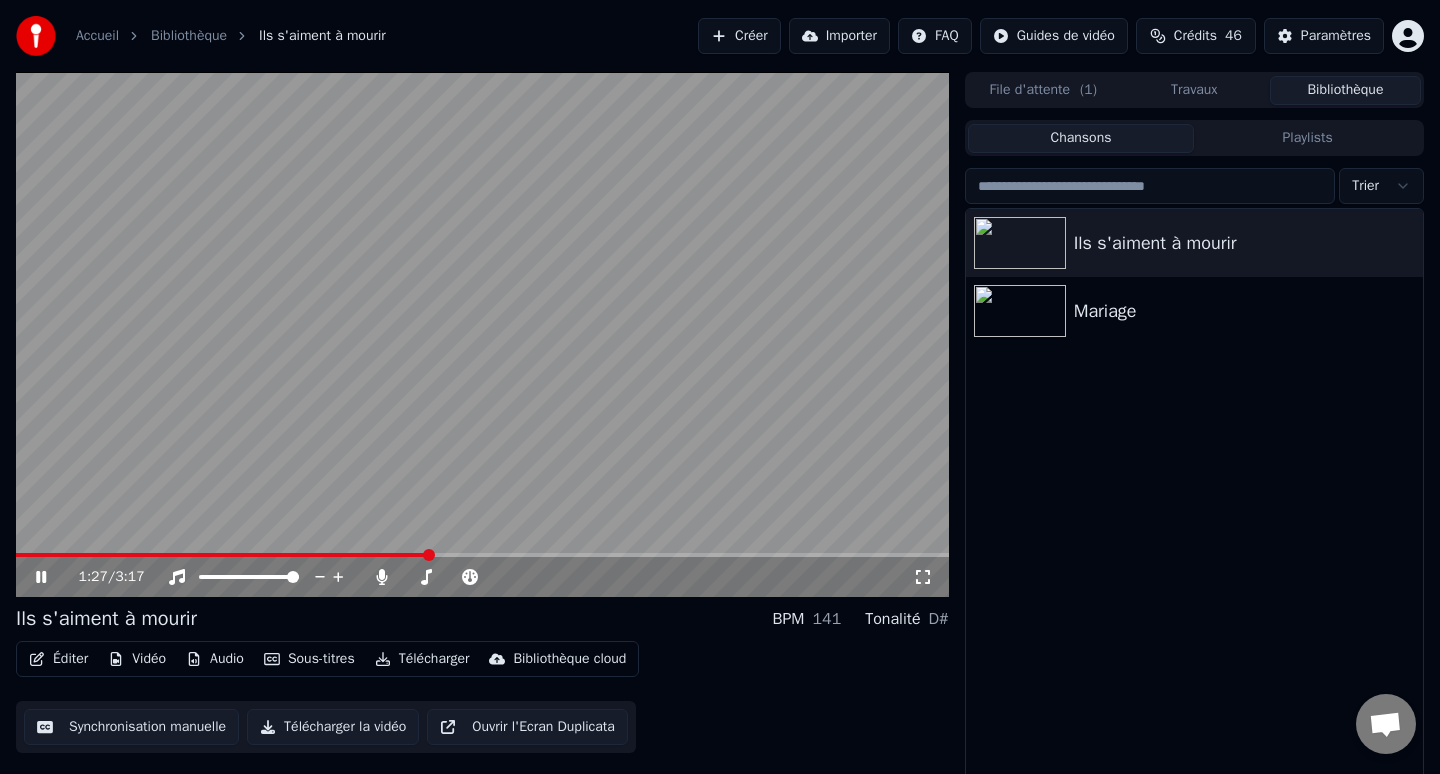 scroll, scrollTop: 14, scrollLeft: 0, axis: vertical 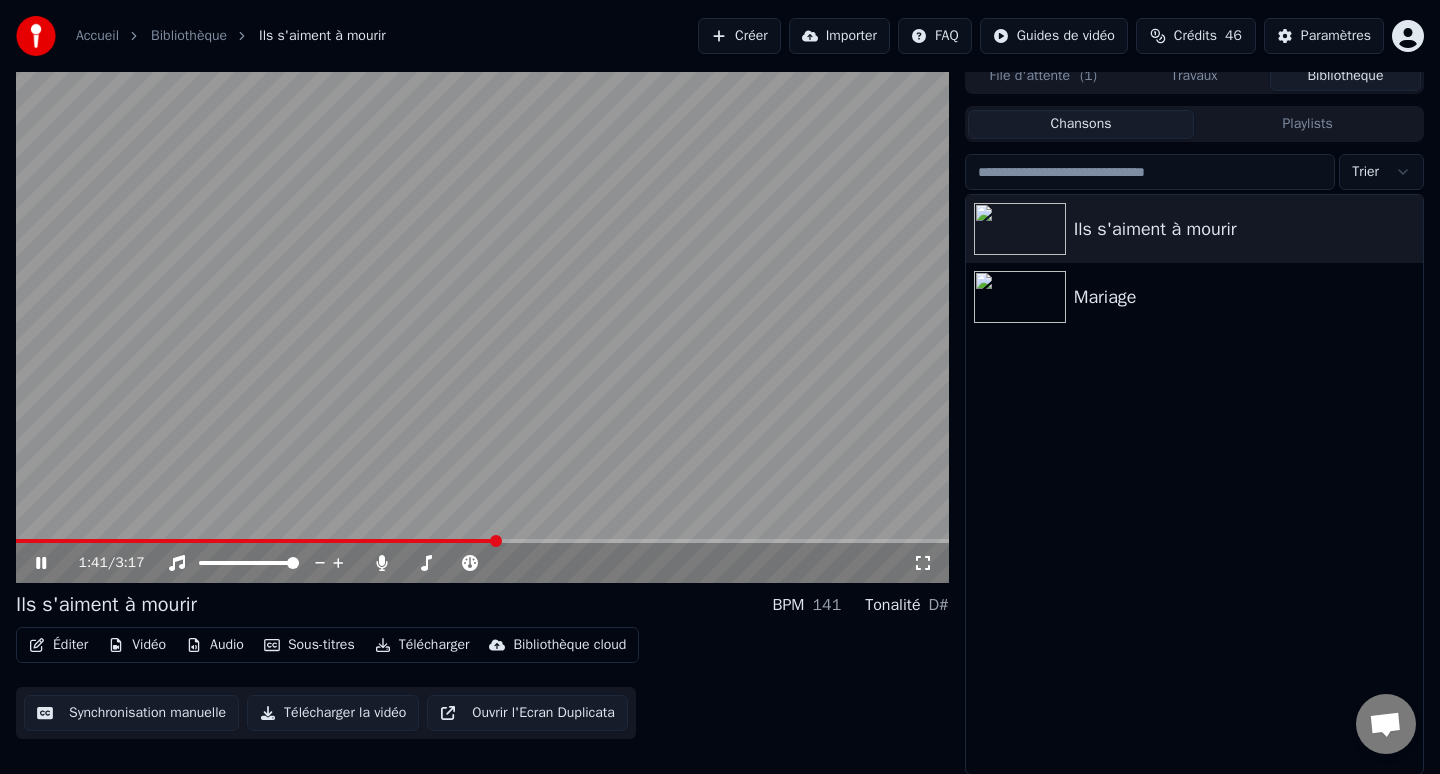 click on "Éditer" at bounding box center [58, 645] 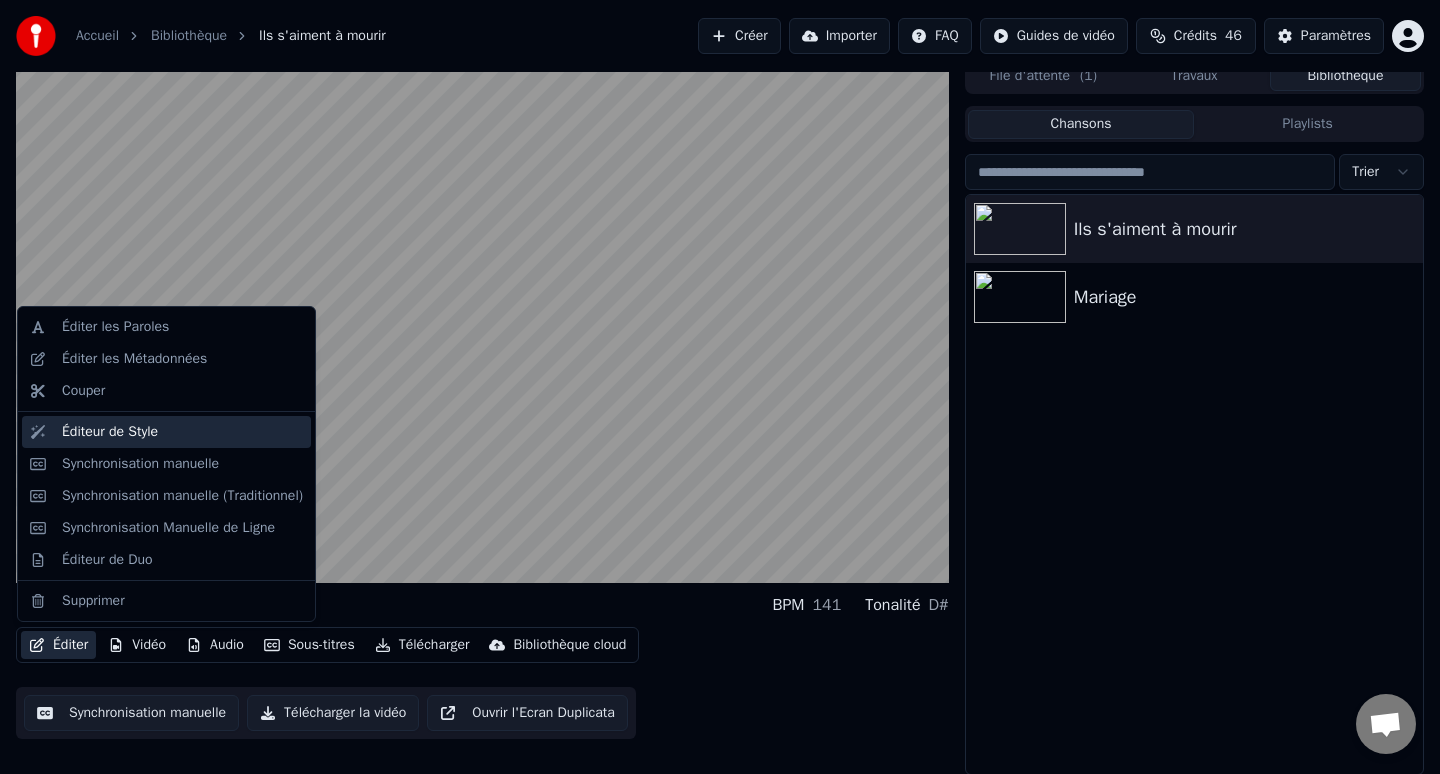 click on "Éditeur de Style" at bounding box center [110, 432] 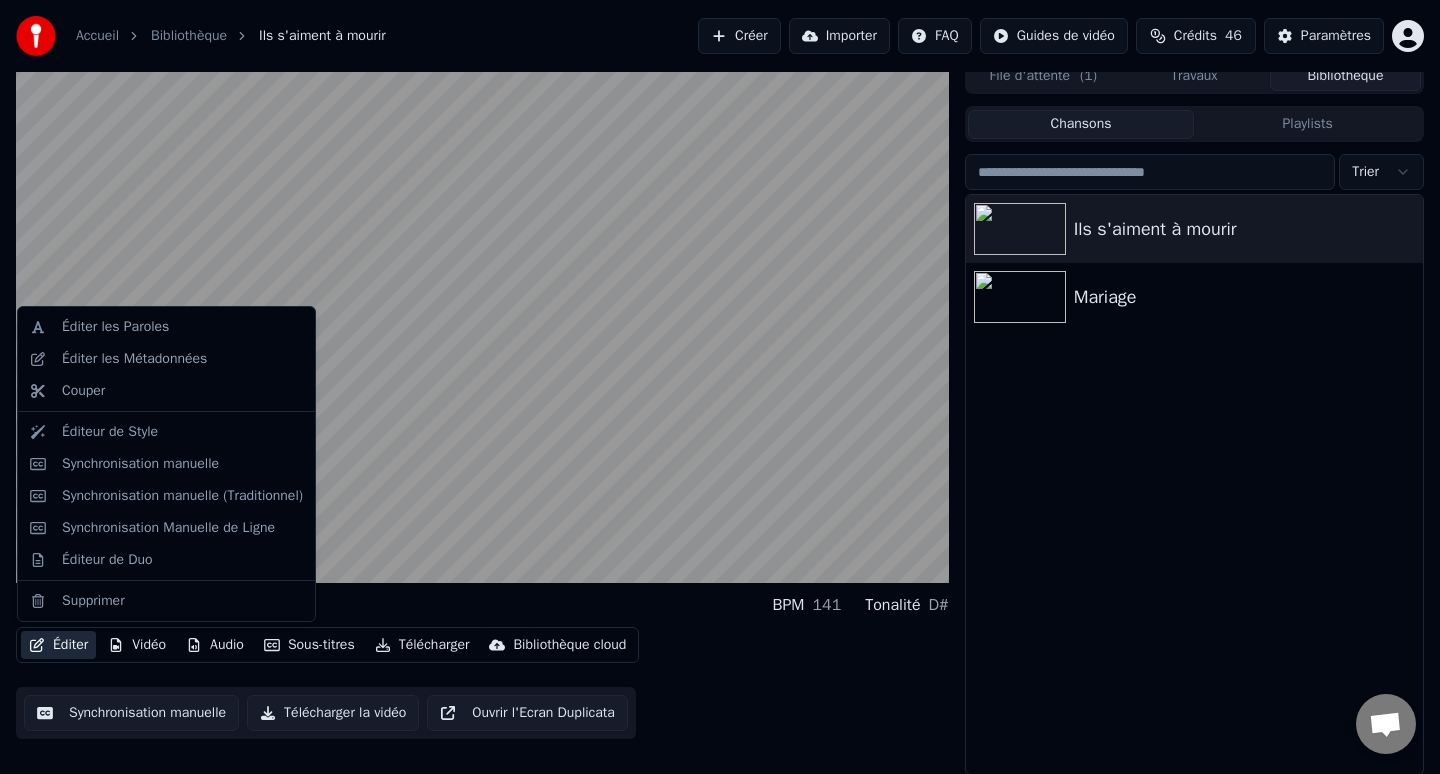 scroll, scrollTop: 0, scrollLeft: 0, axis: both 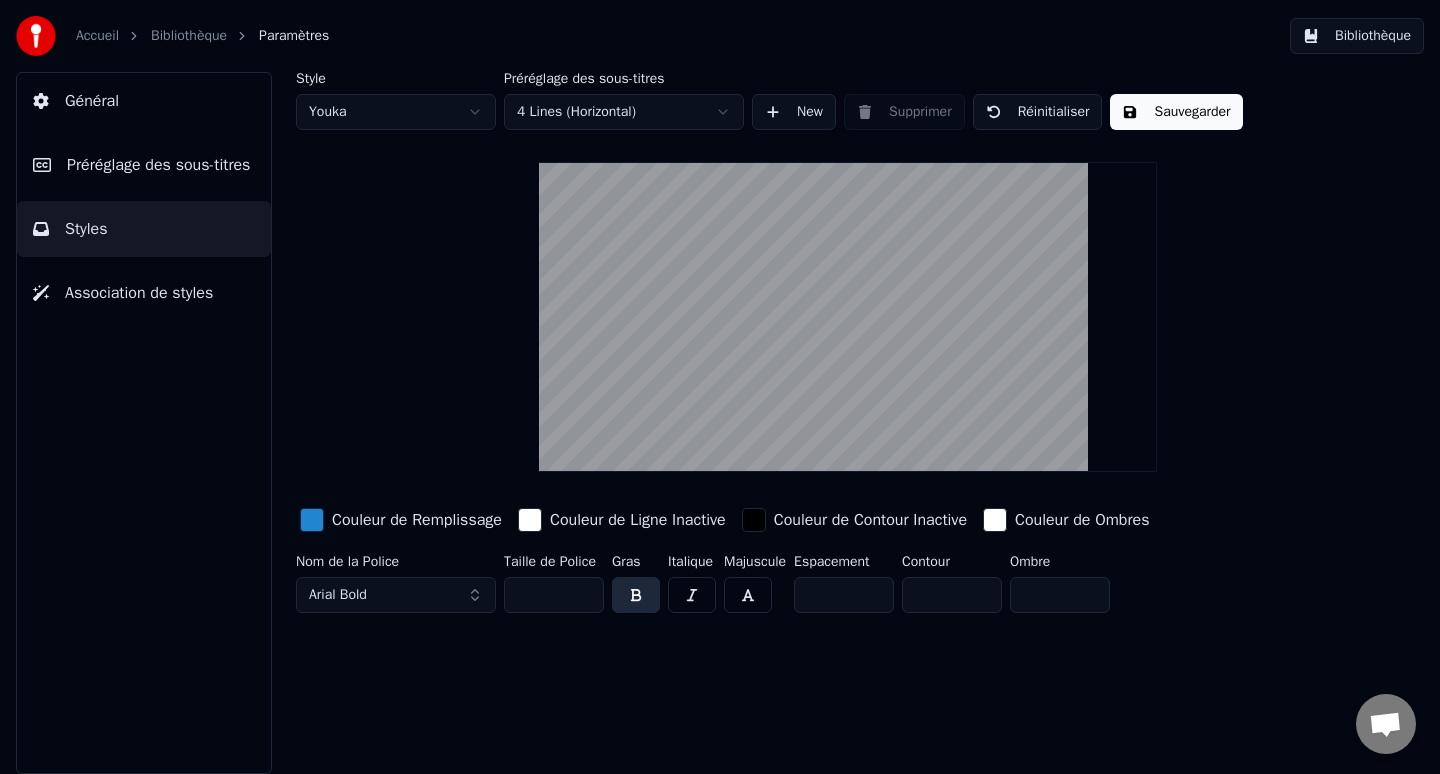 click on "Préréglage des sous-titres" at bounding box center [158, 165] 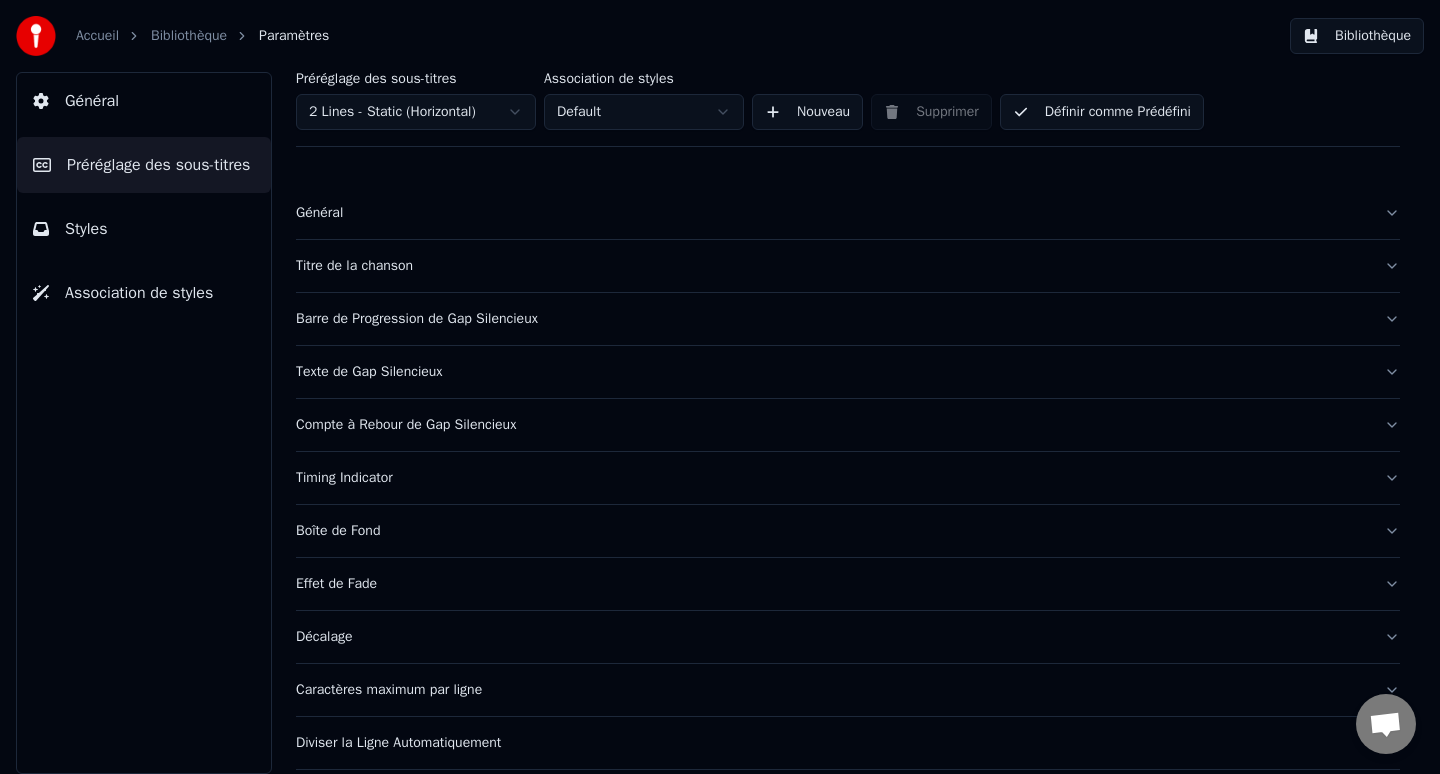 click on "Titre de la chanson" at bounding box center (832, 266) 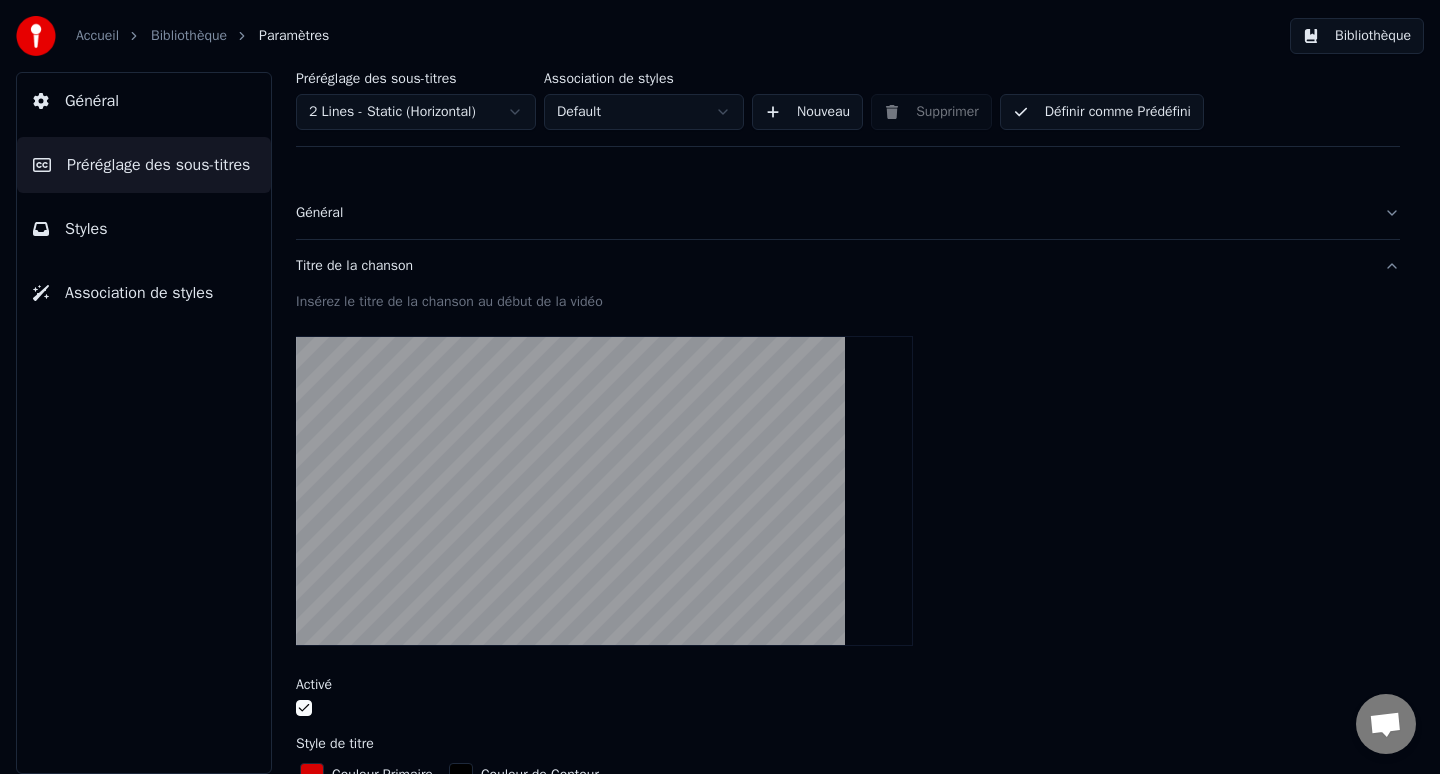 click on "Titre de la chanson" at bounding box center [832, 266] 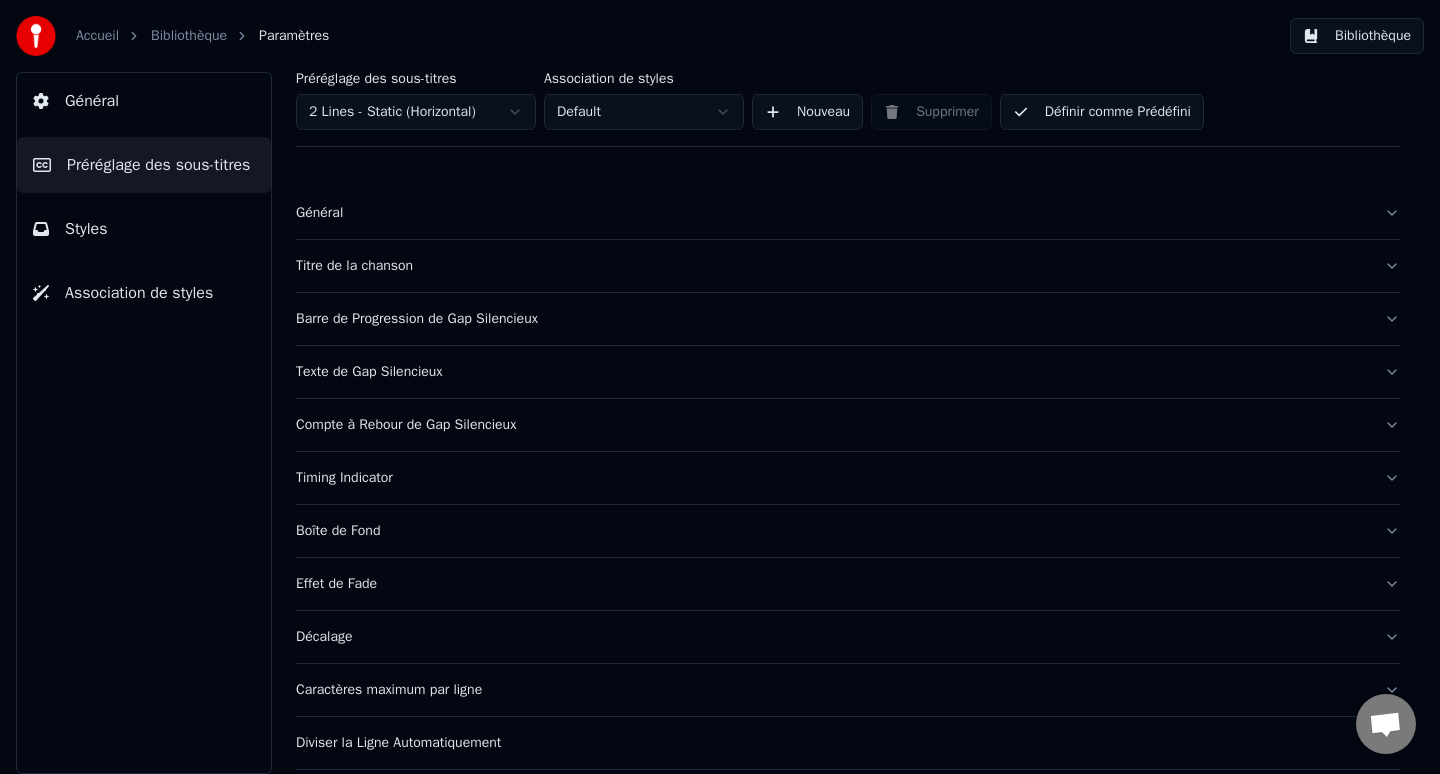 click on "Styles" at bounding box center [144, 229] 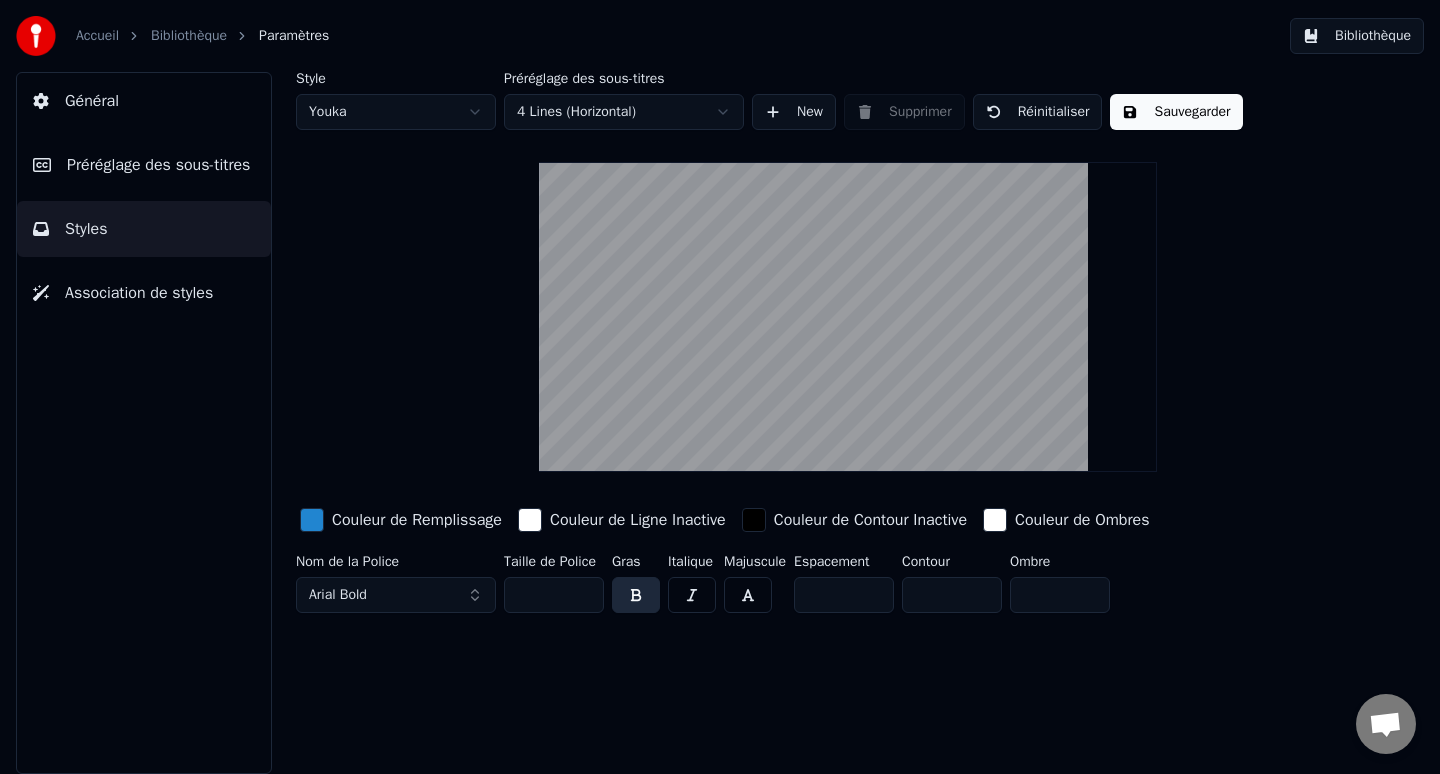 click on "Accueil Bibliothèque Paramètres Bibliothèque Général Préréglage des sous-titres Styles Association de styles Style Youka Préréglage des sous-titres 4 Lines (Horizontal) New Supprimer Réinitialiser Sauvegarder Couleur de Remplissage Couleur de Ligne Inactive Couleur de Contour Inactive Couleur de Ombres Nom de la Police Arial Bold Taille de Police ** Gras Italique Majuscule Espacement * Contour * Ombre *" at bounding box center (720, 387) 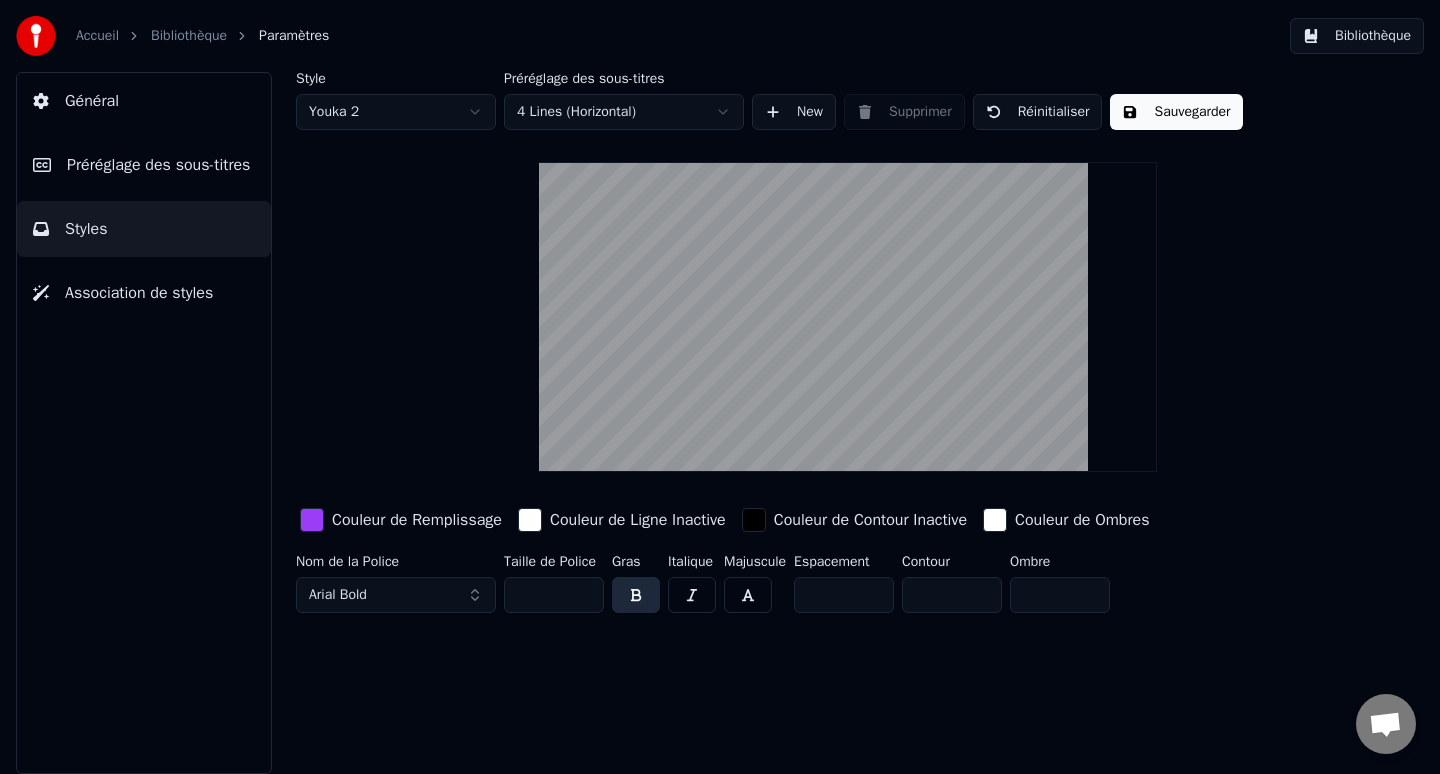click on "Accueil Bibliothèque Paramètres Bibliothèque Général Préréglage des sous-titres Styles Association de styles Style Youka 2 Préréglage des sous-titres 4 Lines (Horizontal) New Supprimer Réinitialiser Sauvegarder Couleur de Remplissage Couleur de Ligne Inactive Couleur de Contour Inactive Couleur de Ombres Nom de la Police Arial Bold Taille de Police ** Gras Italique Majuscule Espacement * Contour * Ombre *" at bounding box center (720, 387) 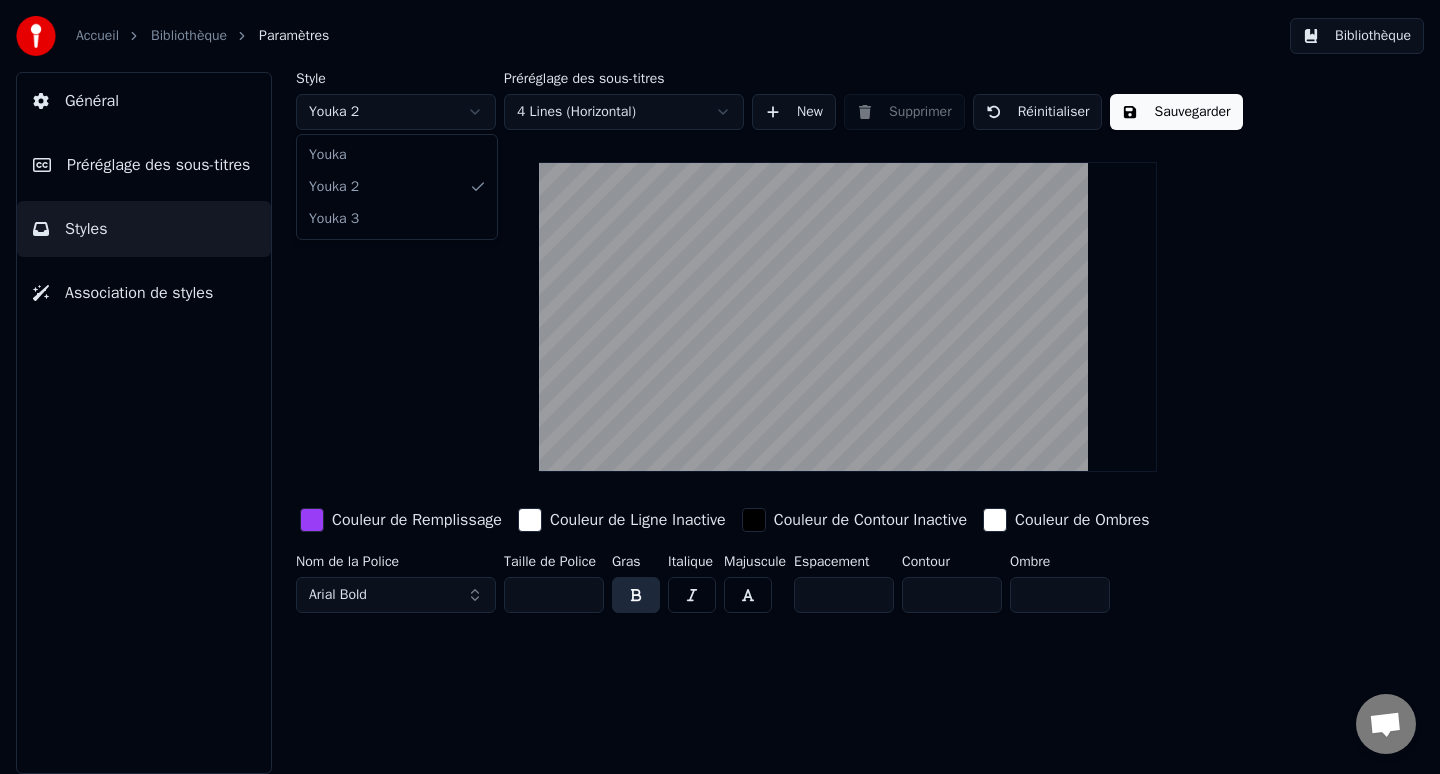 drag, startPoint x: 483, startPoint y: 59, endPoint x: 547, endPoint y: 59, distance: 64 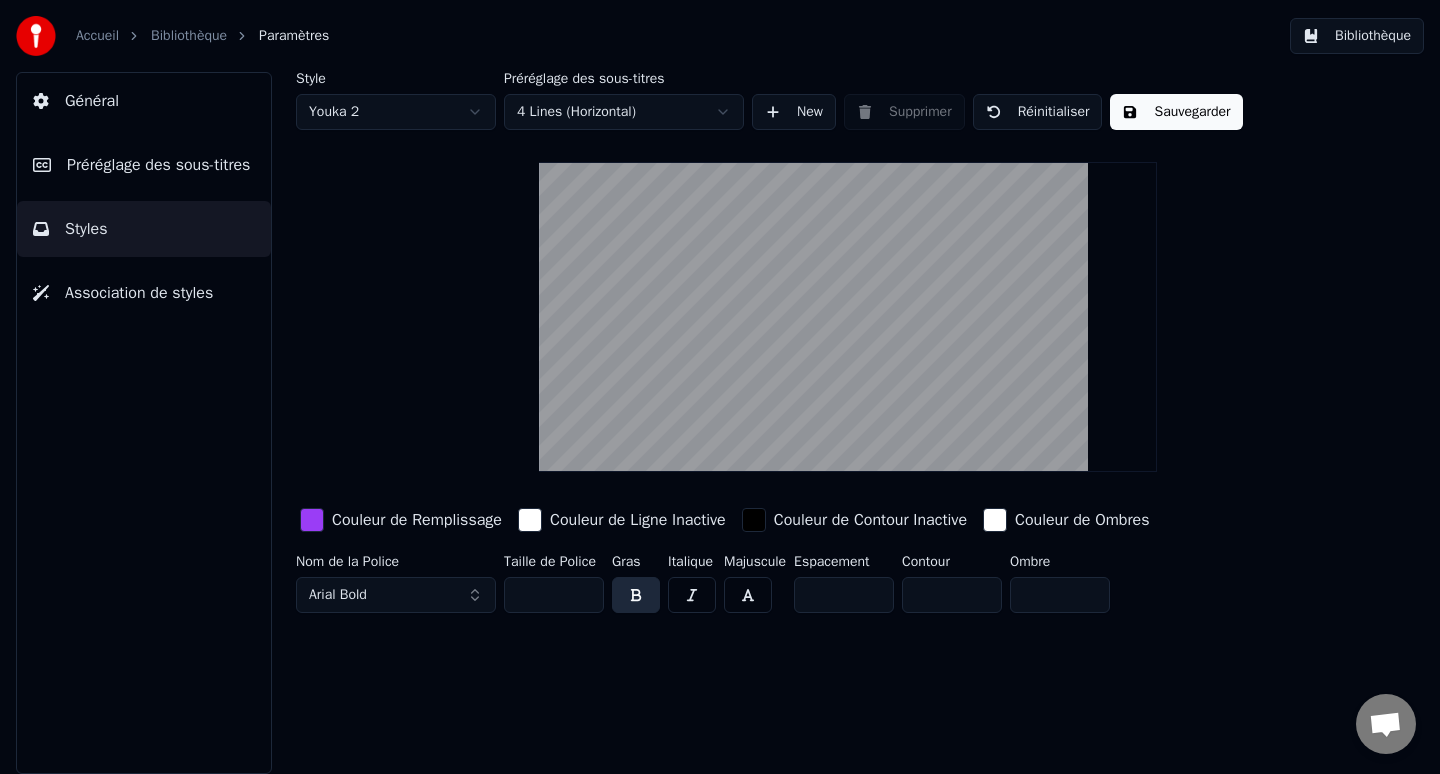 click on "Bibliothèque" at bounding box center (1357, 36) 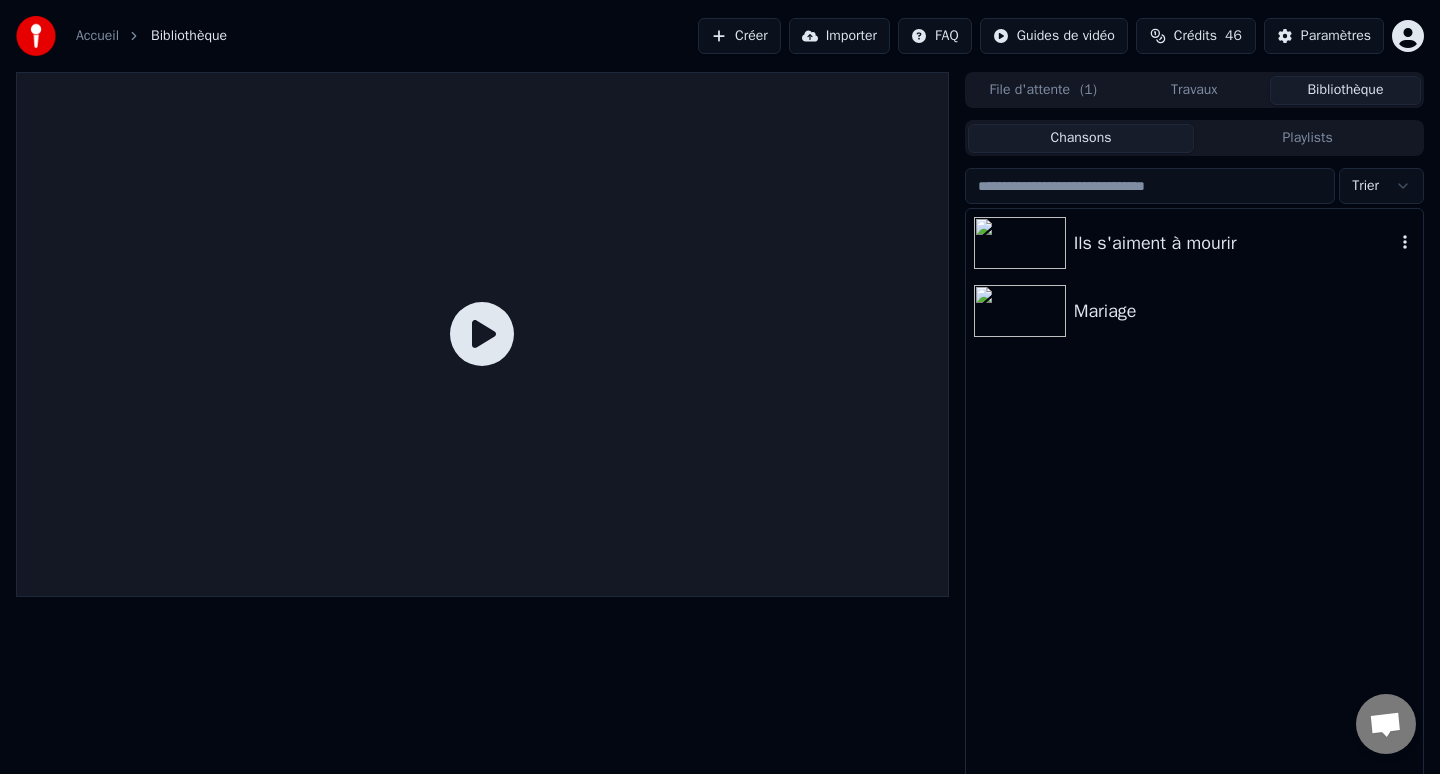 click on "Ils s'aiment à mourir" at bounding box center (1234, 243) 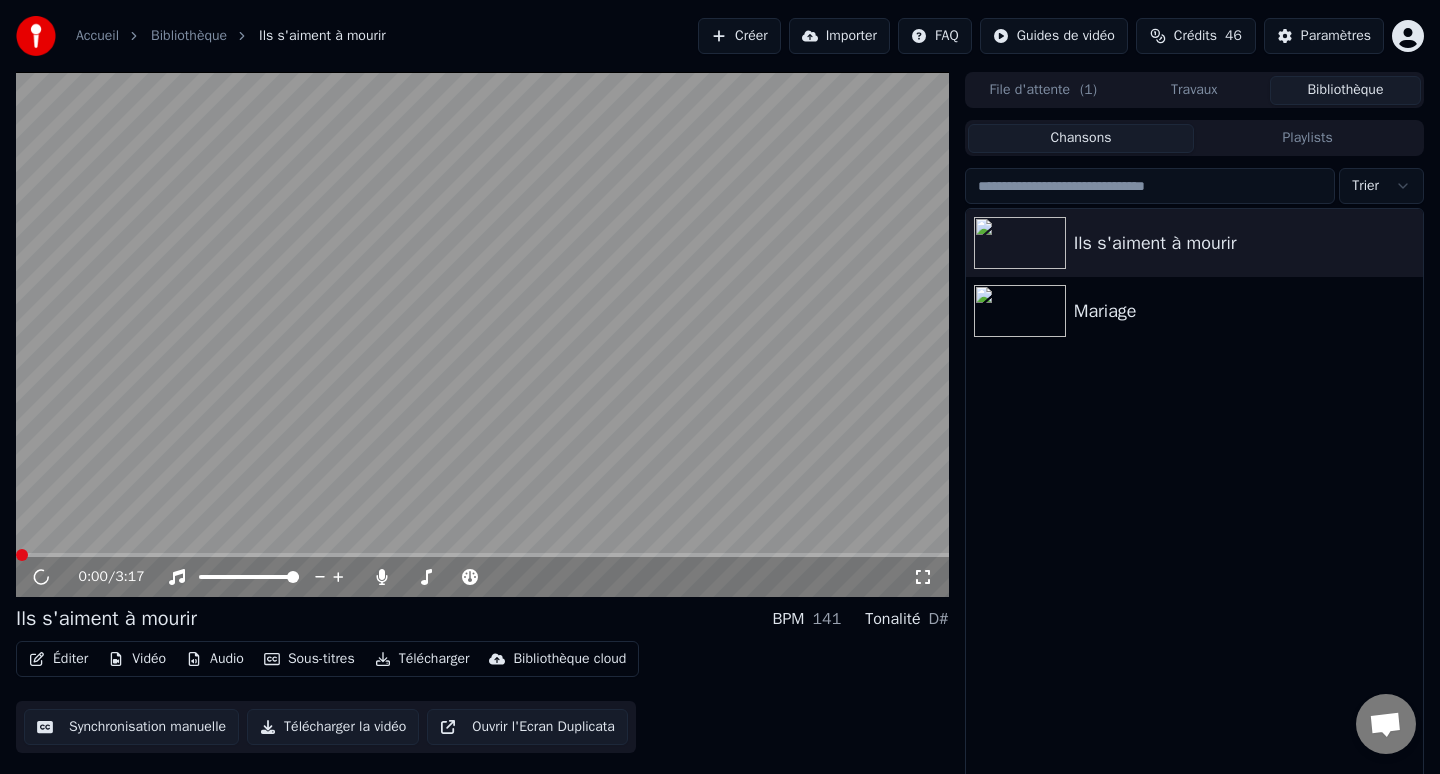 click at bounding box center (482, 334) 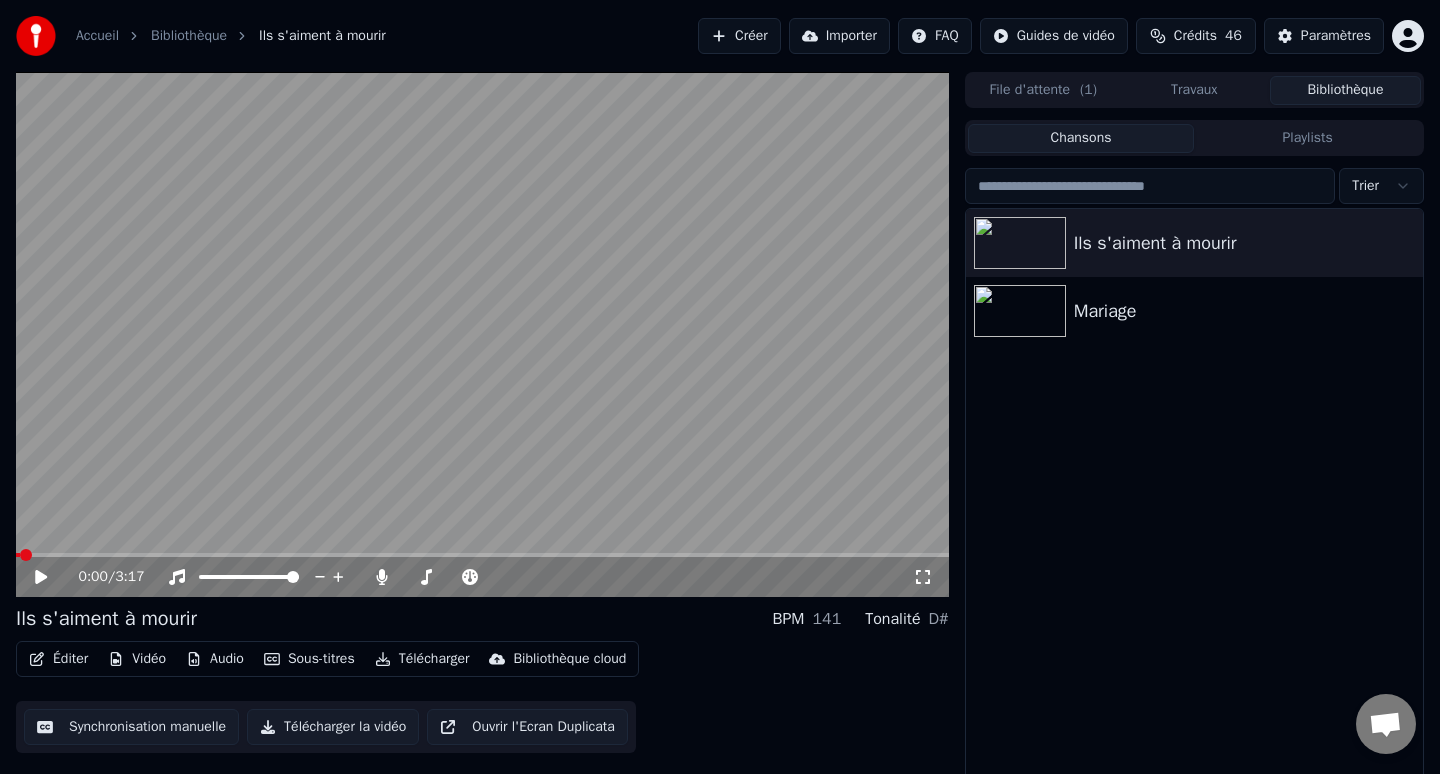 scroll, scrollTop: 14, scrollLeft: 0, axis: vertical 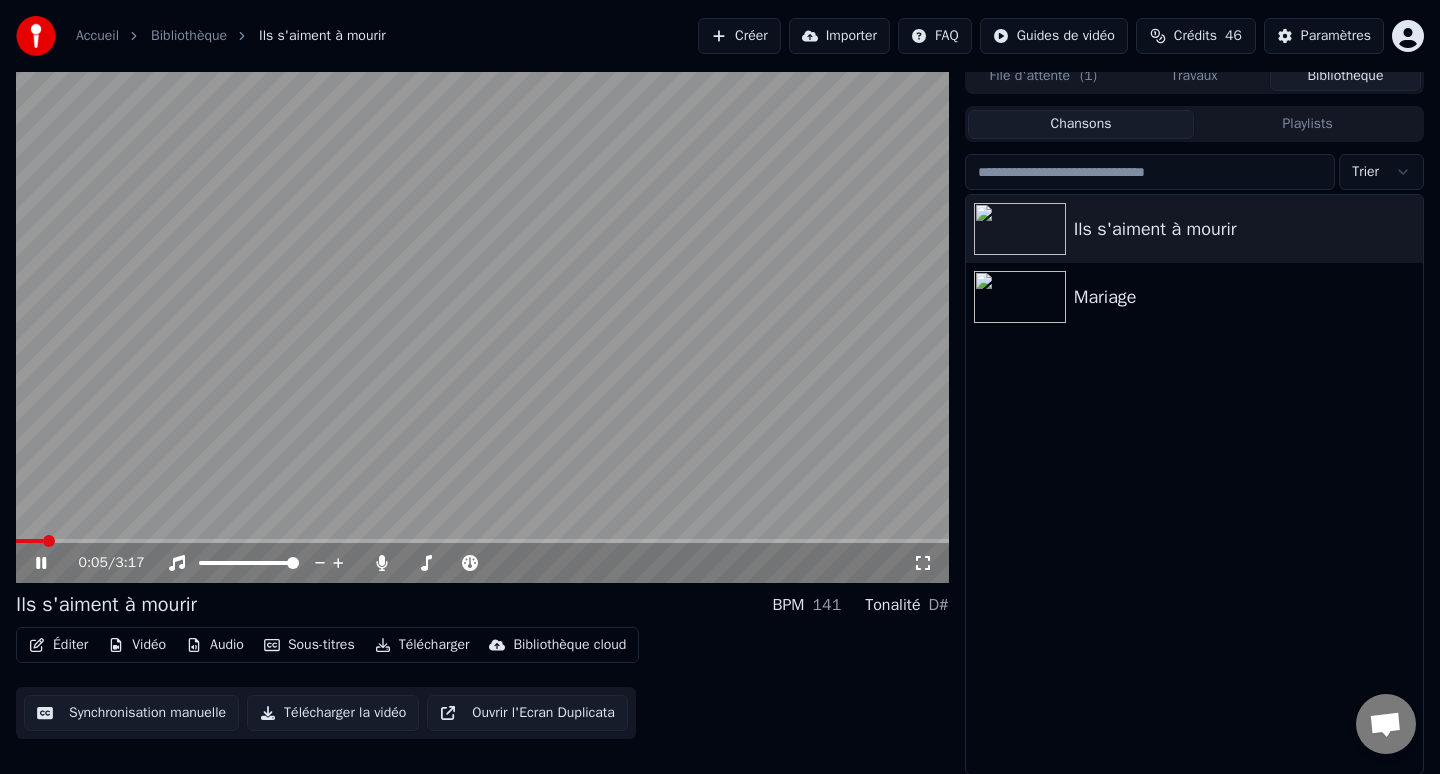 click on "Télécharger" at bounding box center [422, 645] 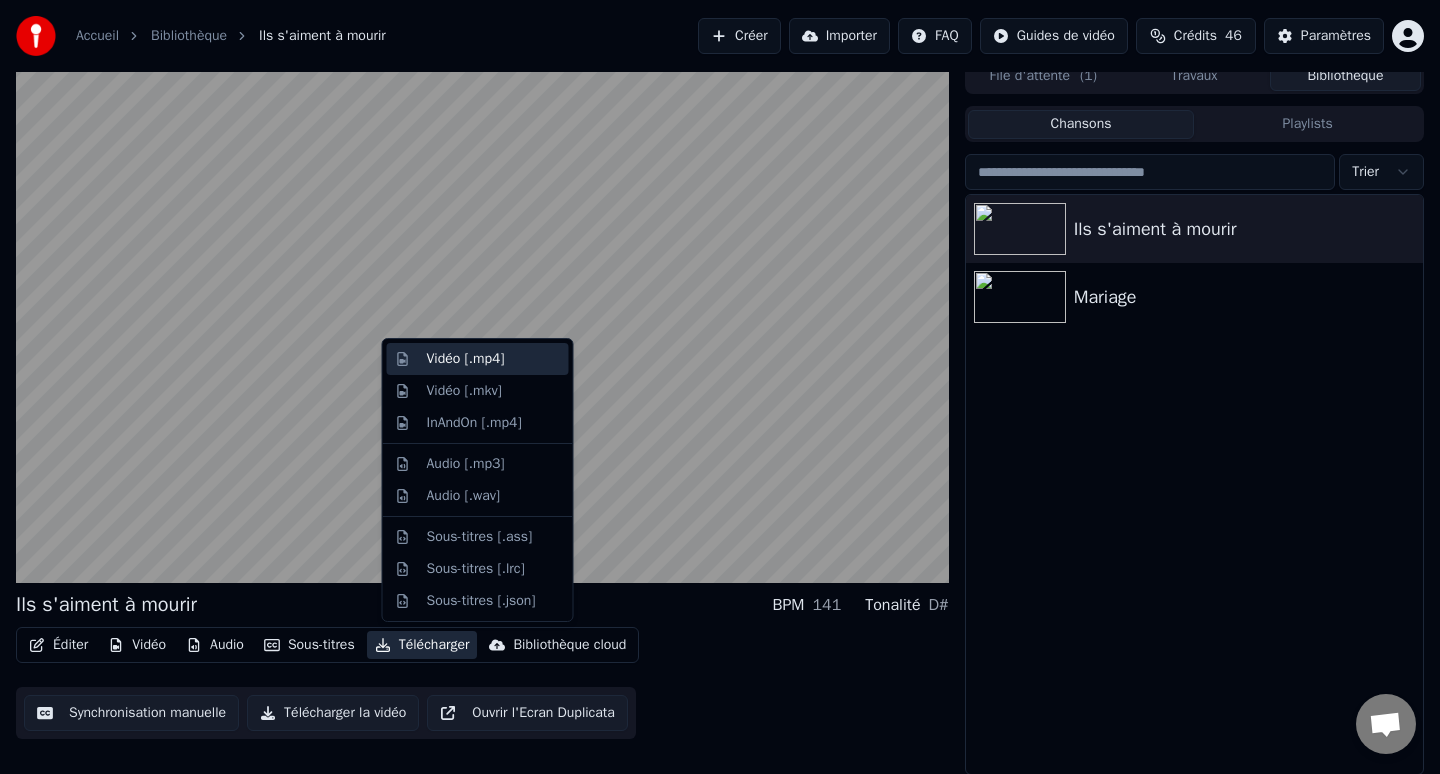 click on "Vidéo [.mp4]" at bounding box center (466, 359) 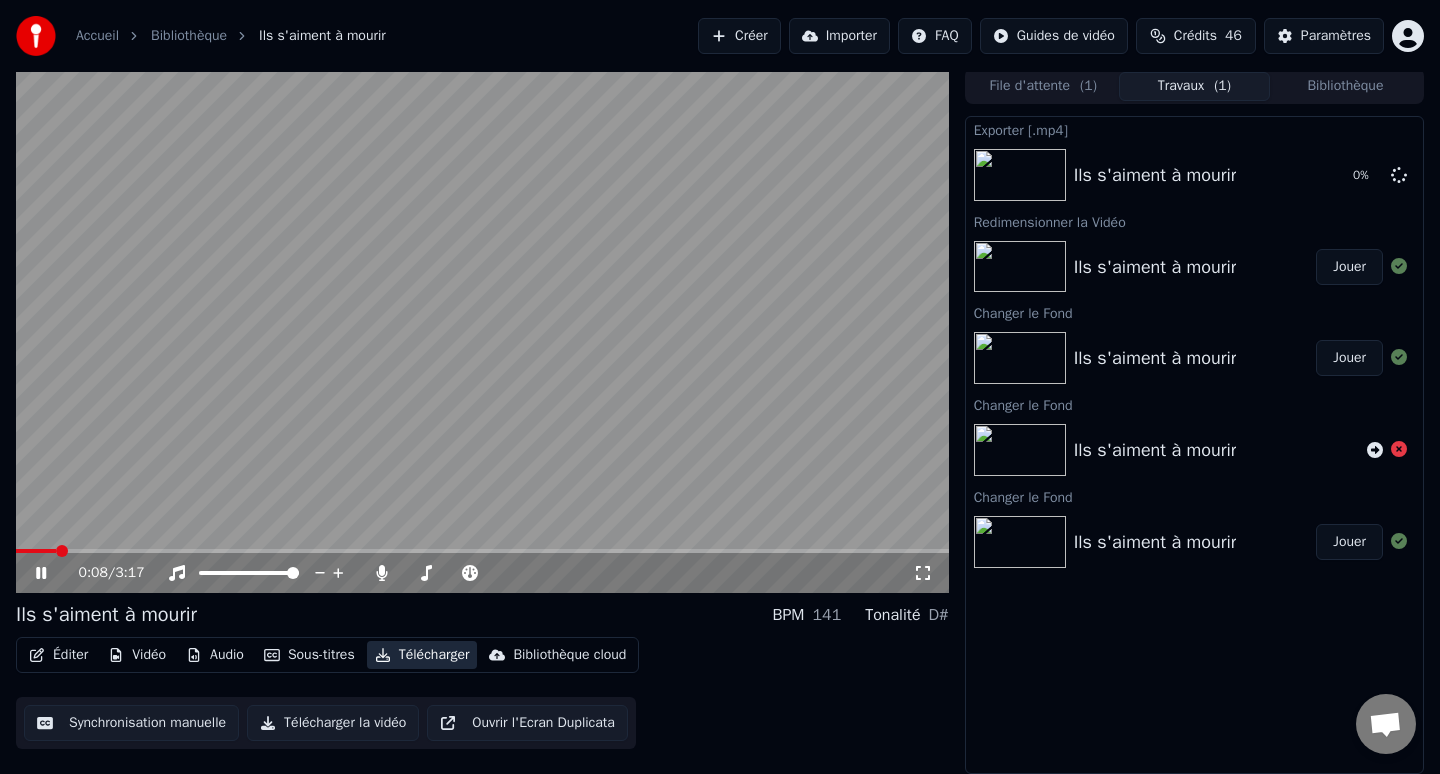 scroll, scrollTop: 4, scrollLeft: 0, axis: vertical 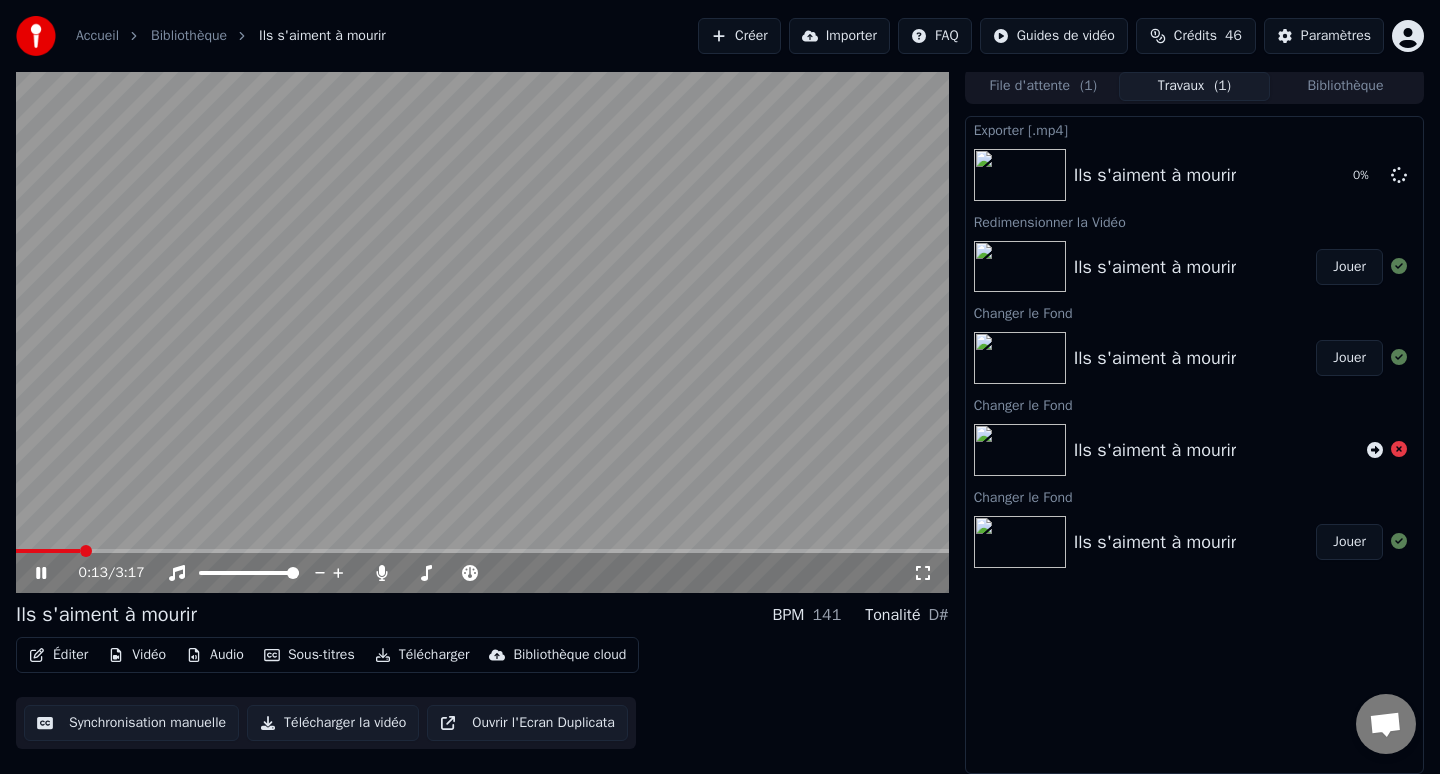 click at bounding box center (482, 330) 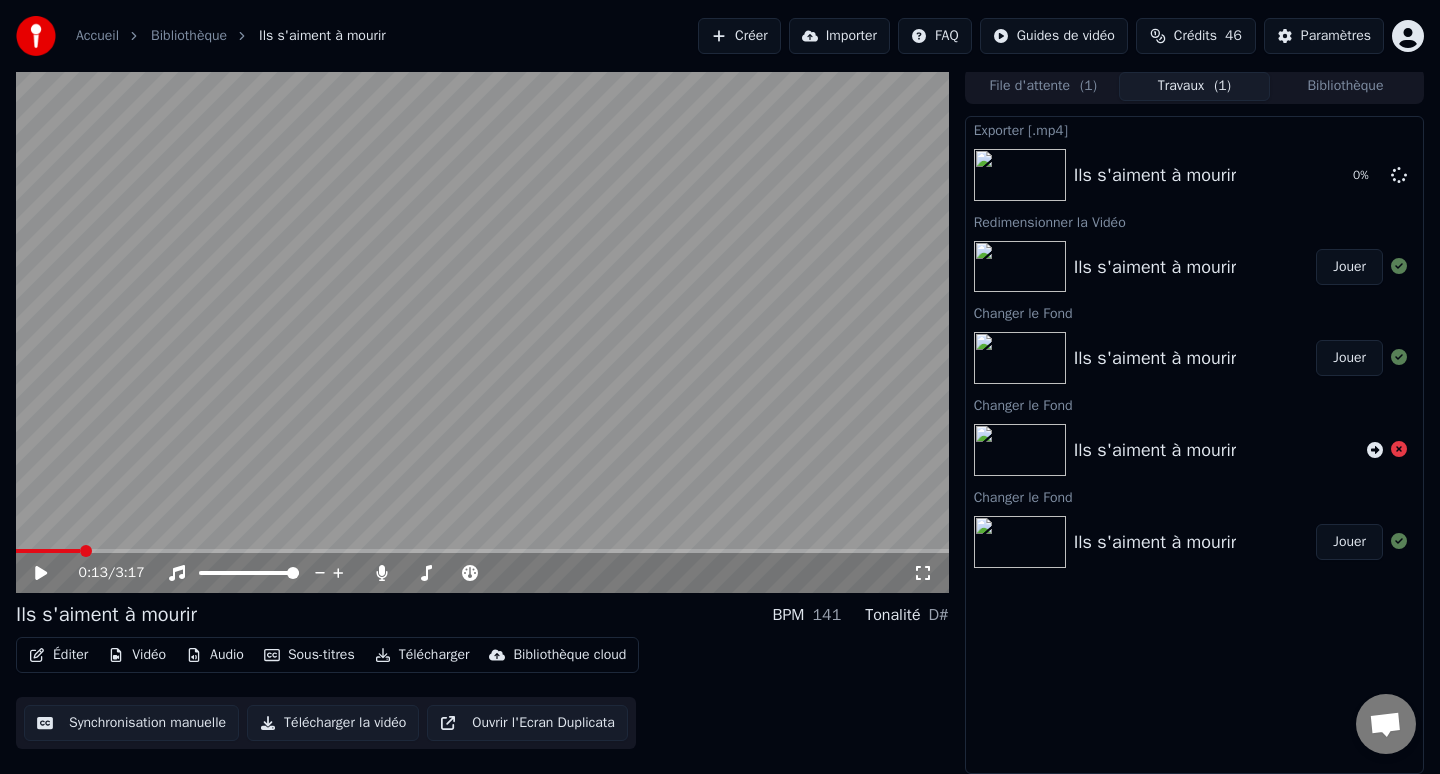 click at bounding box center (482, 330) 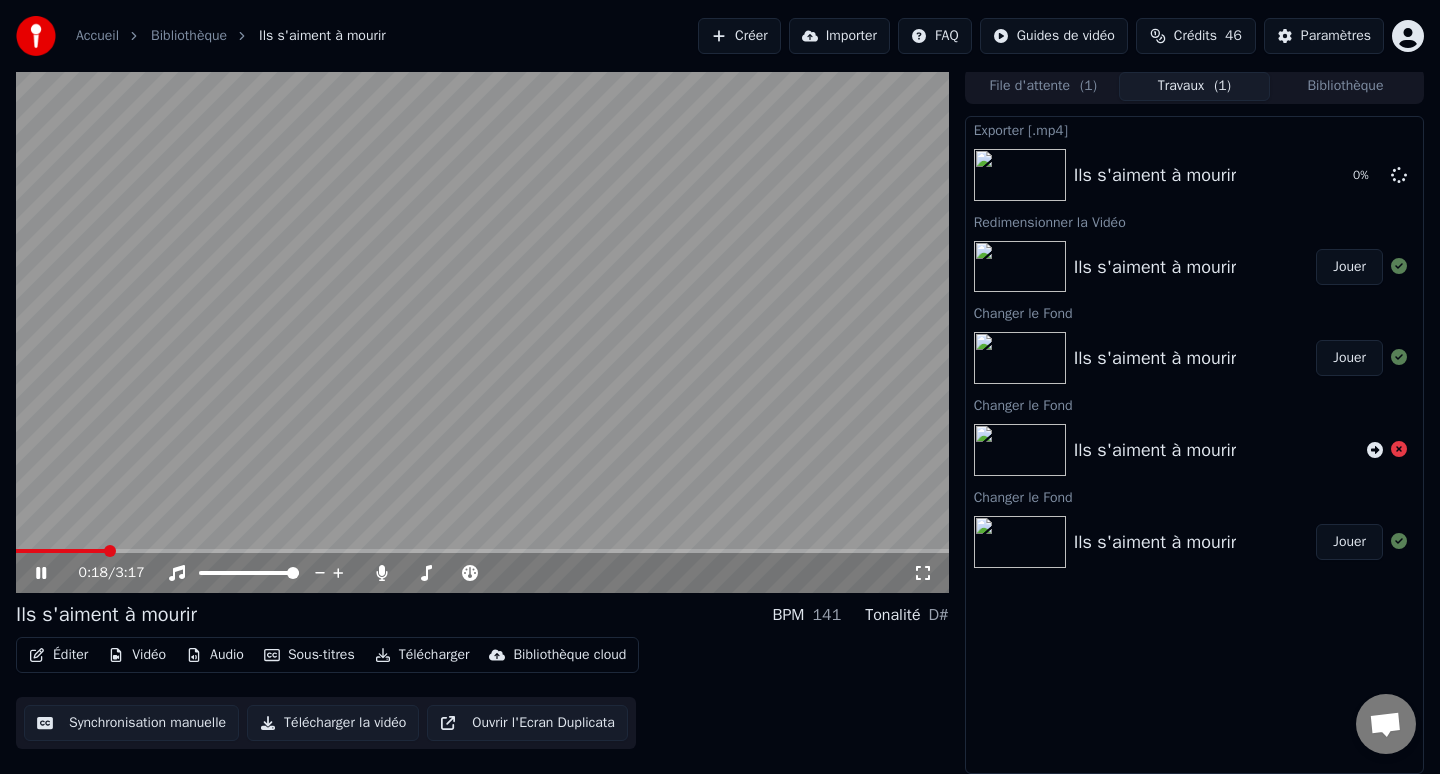 click at bounding box center (482, 330) 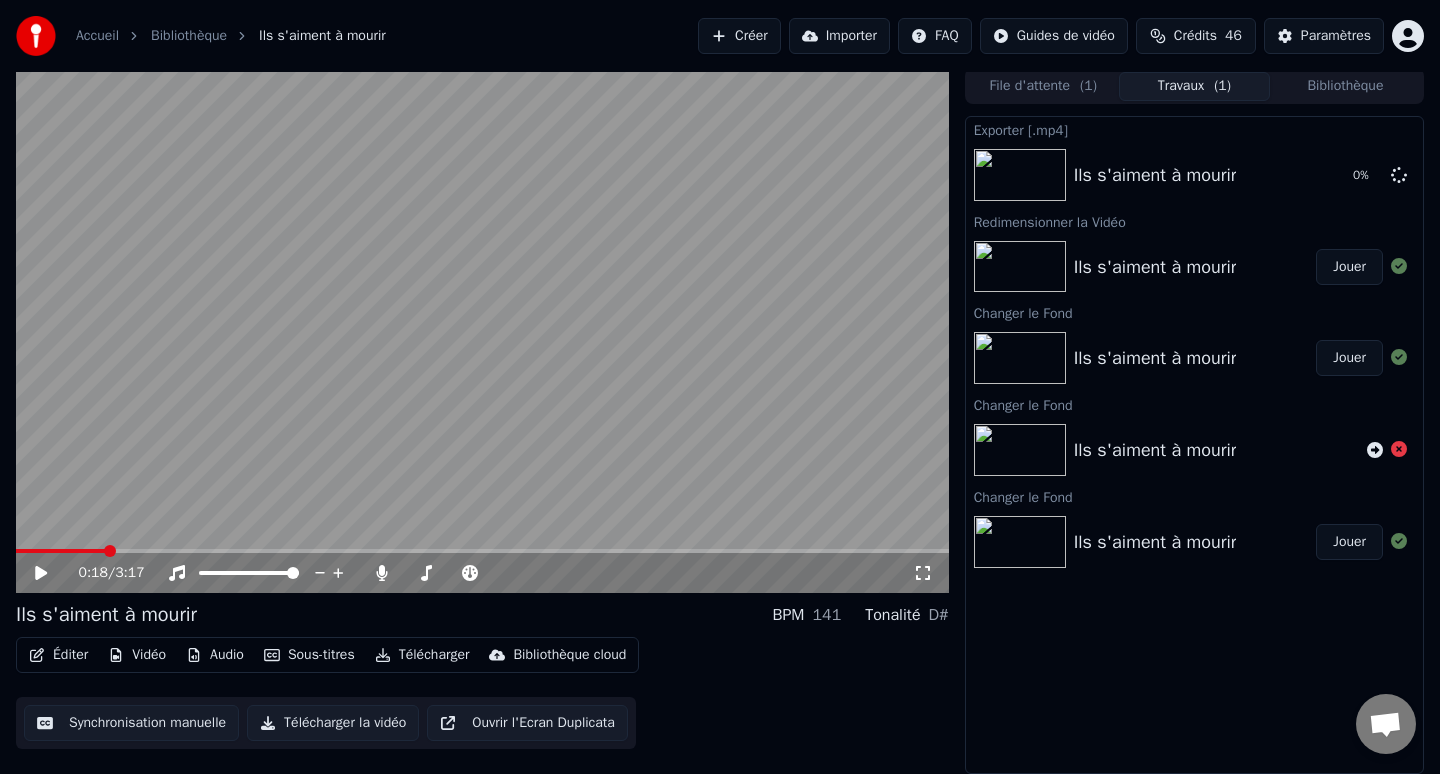 click at bounding box center [60, 551] 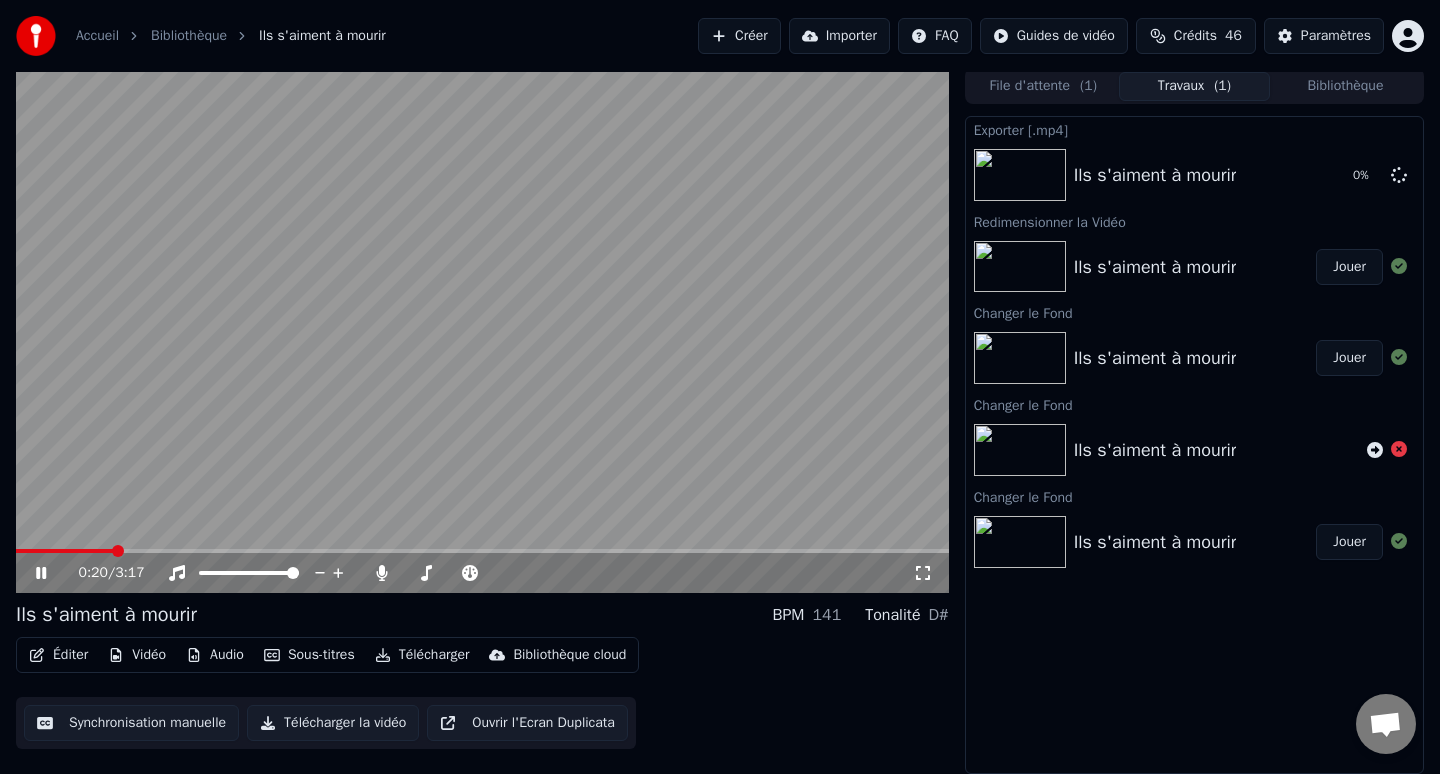 click at bounding box center [482, 330] 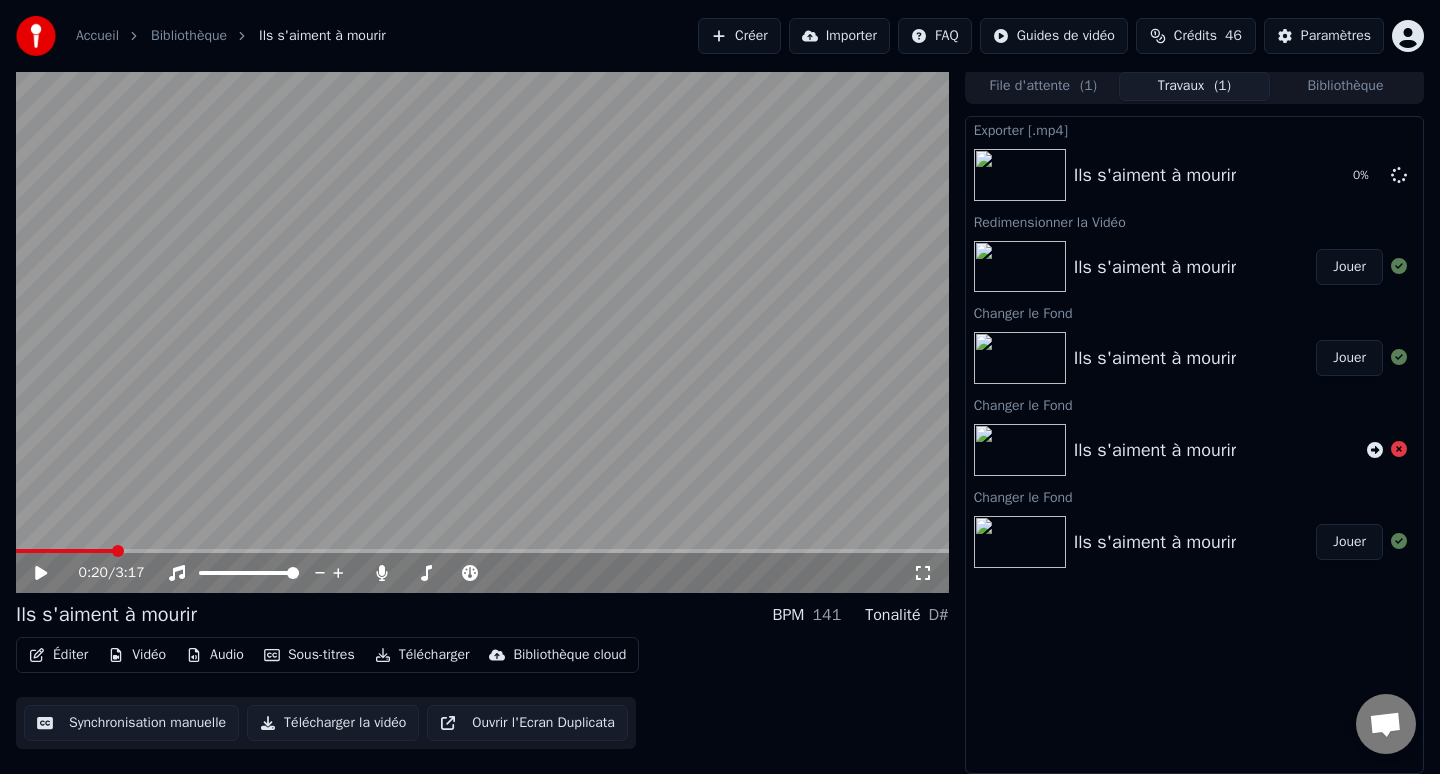 click at bounding box center [482, 330] 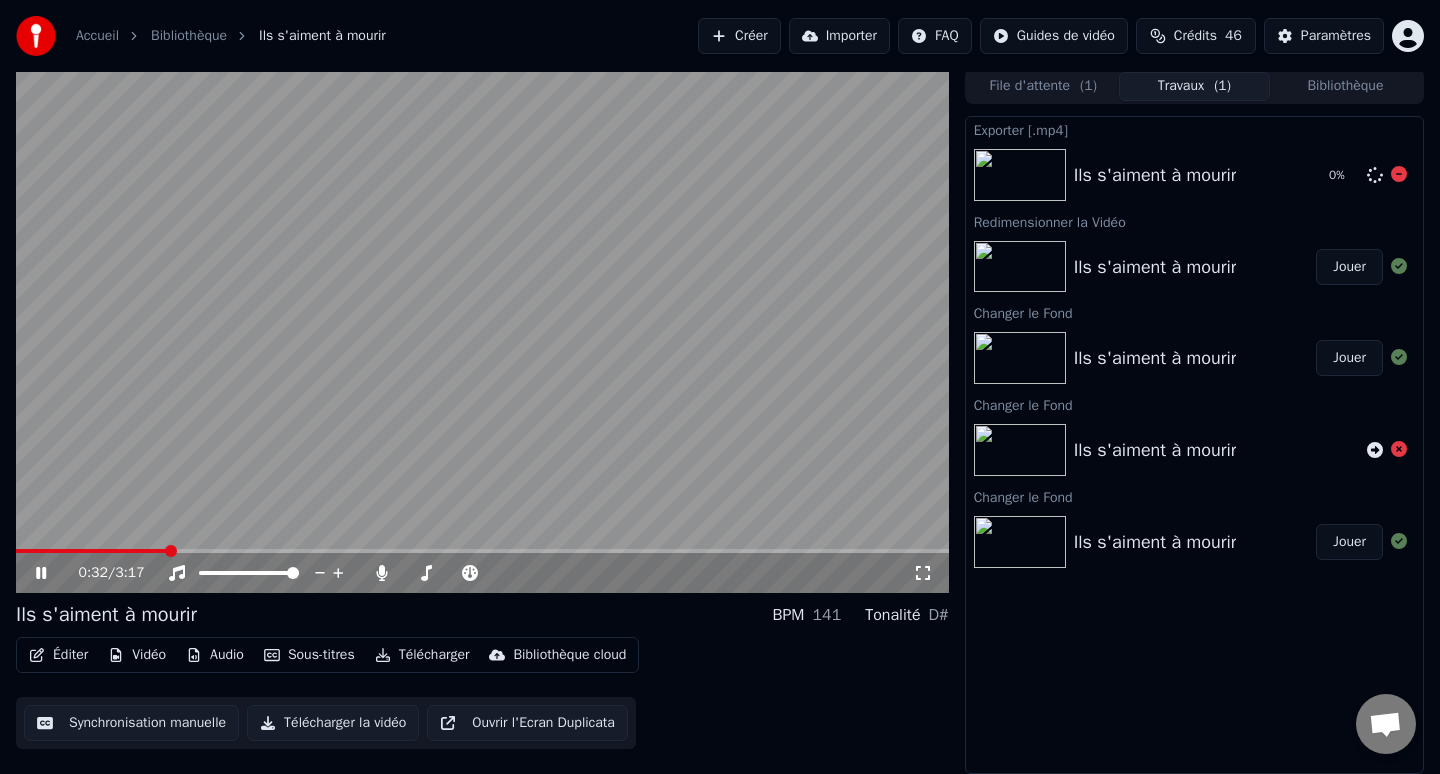 click on "Ils s'aiment à mourir" at bounding box center (1193, 175) 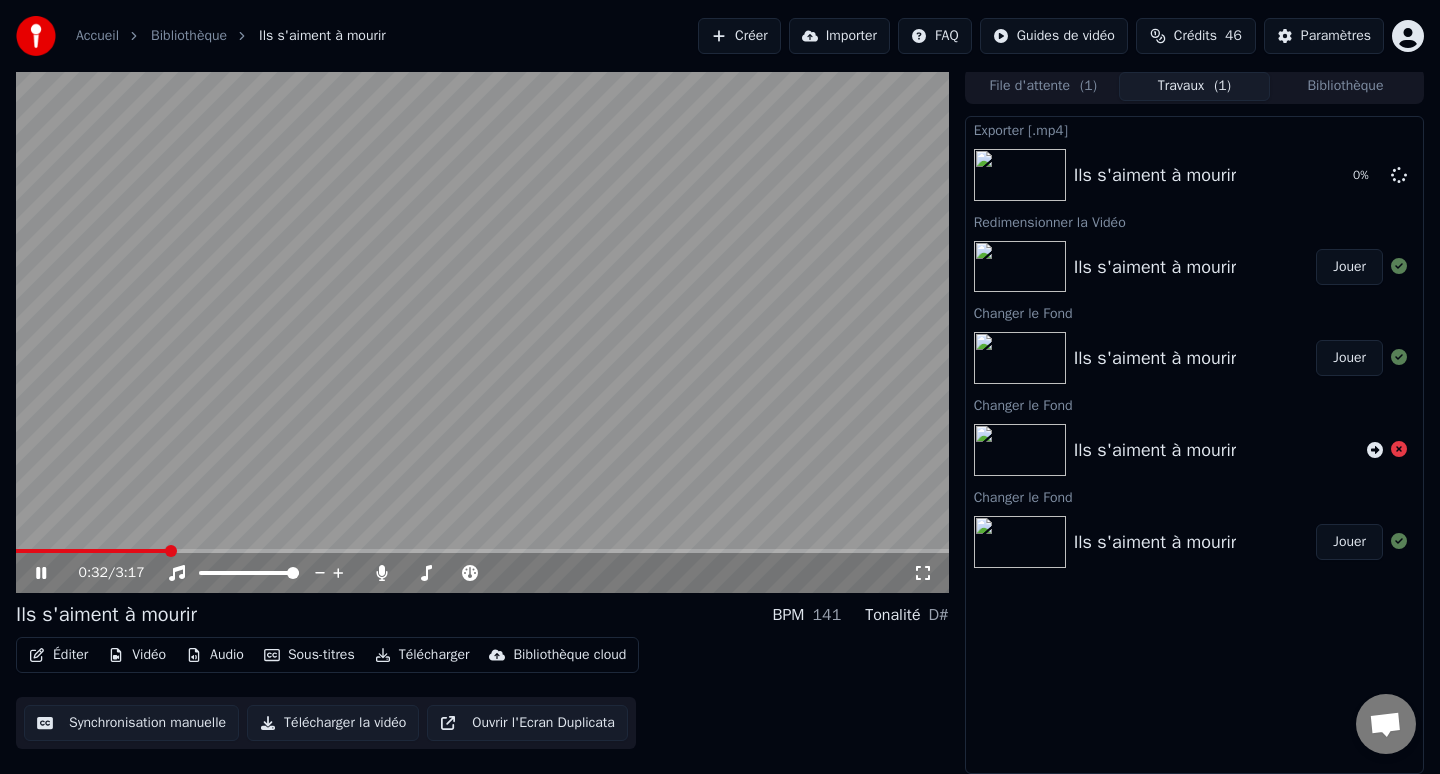 click at bounding box center [91, 551] 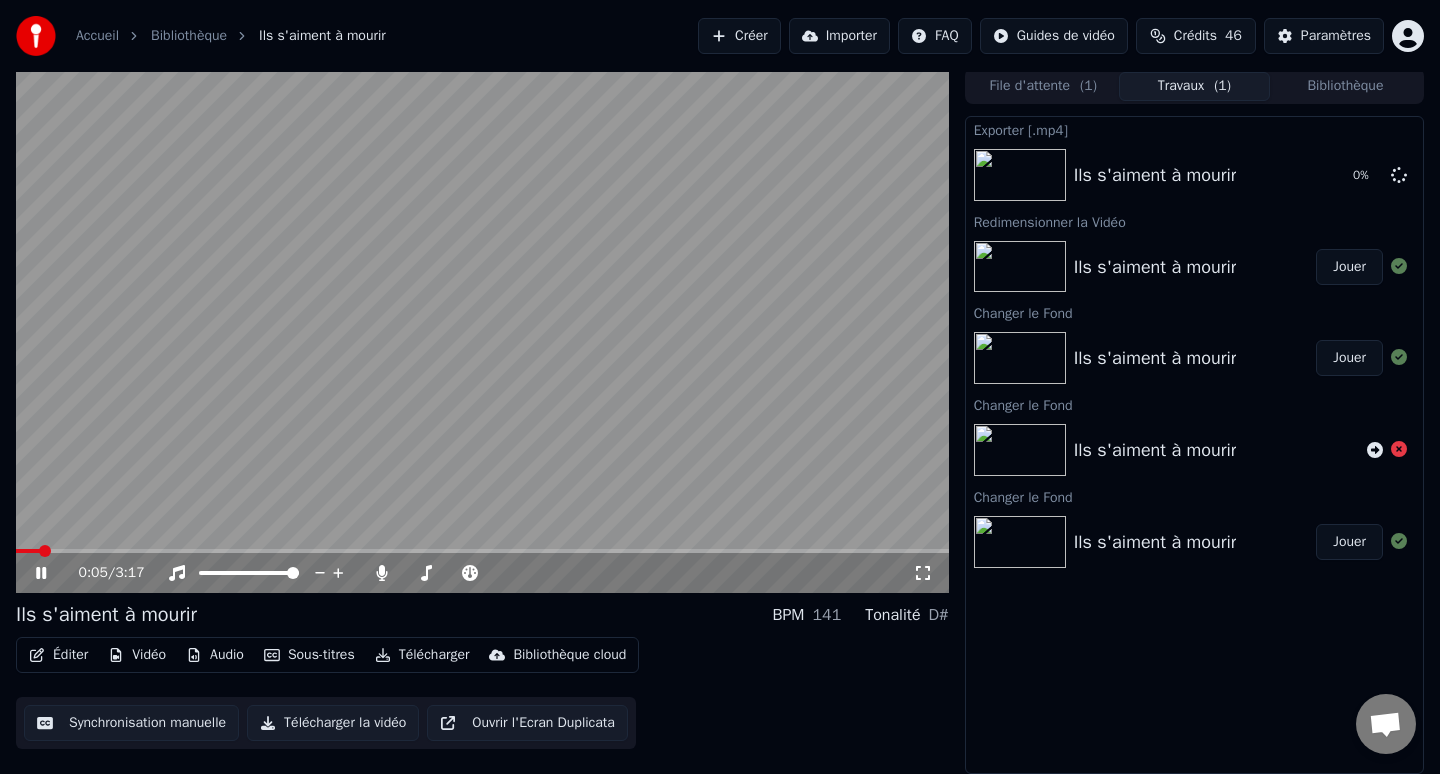 click at bounding box center (28, 551) 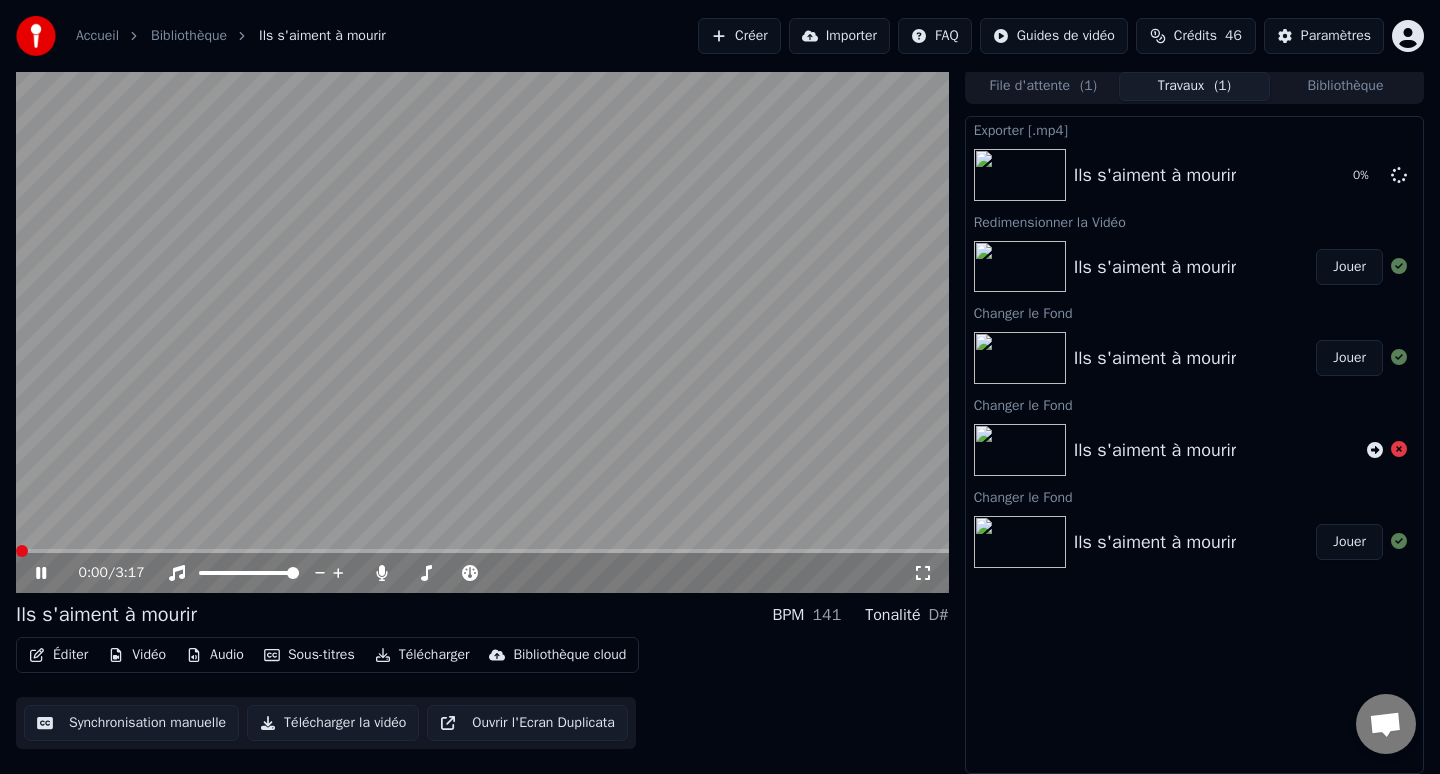 click at bounding box center (482, 330) 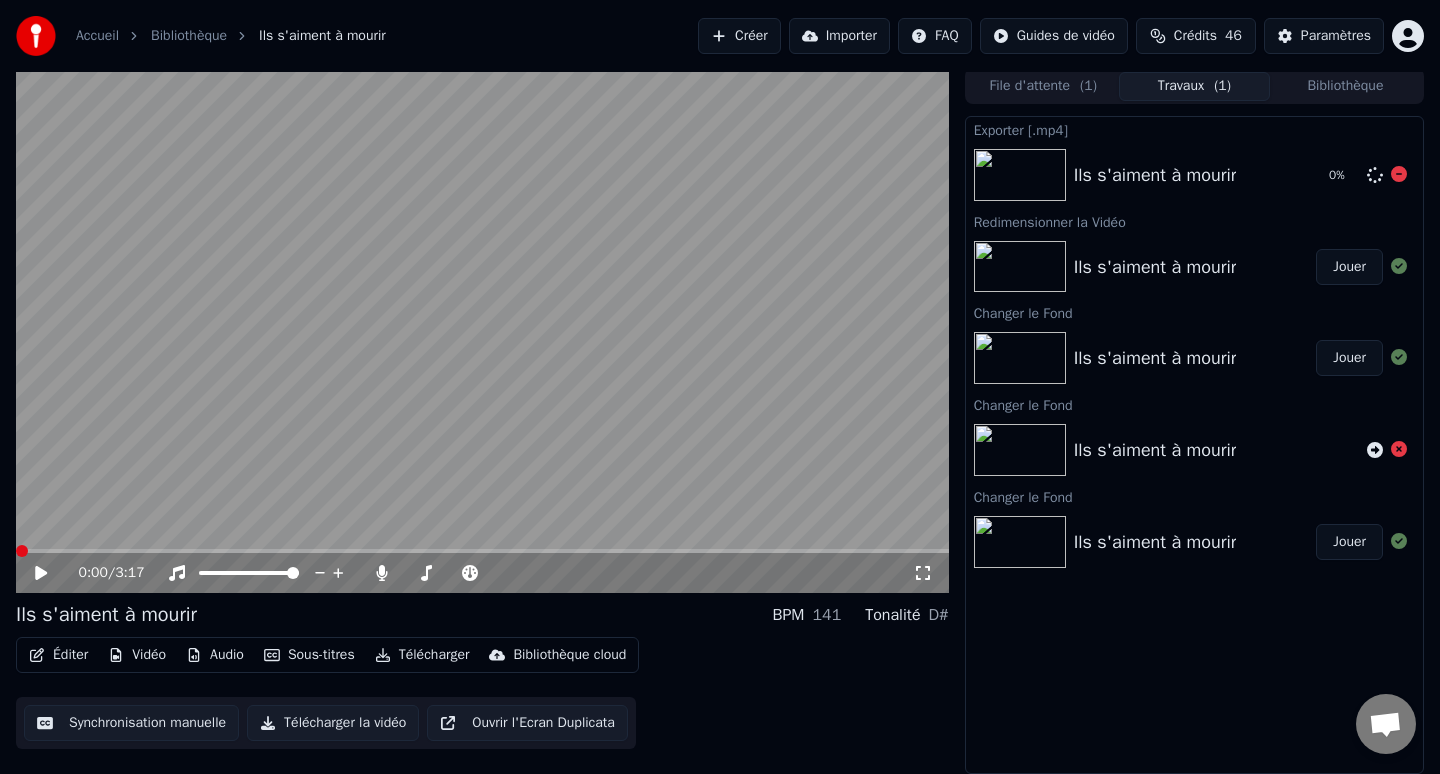 click on "Ils s'aiment à mourir" at bounding box center [1193, 175] 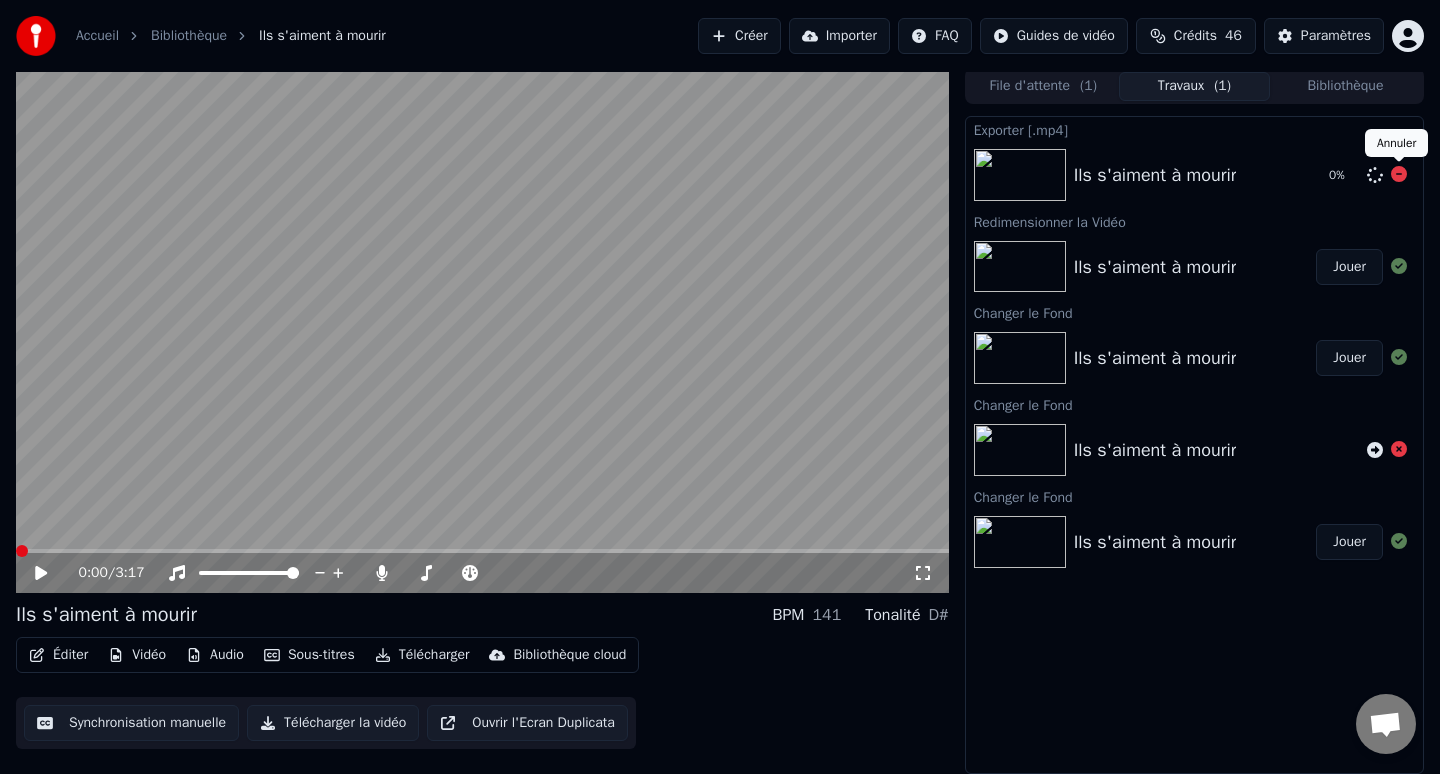click 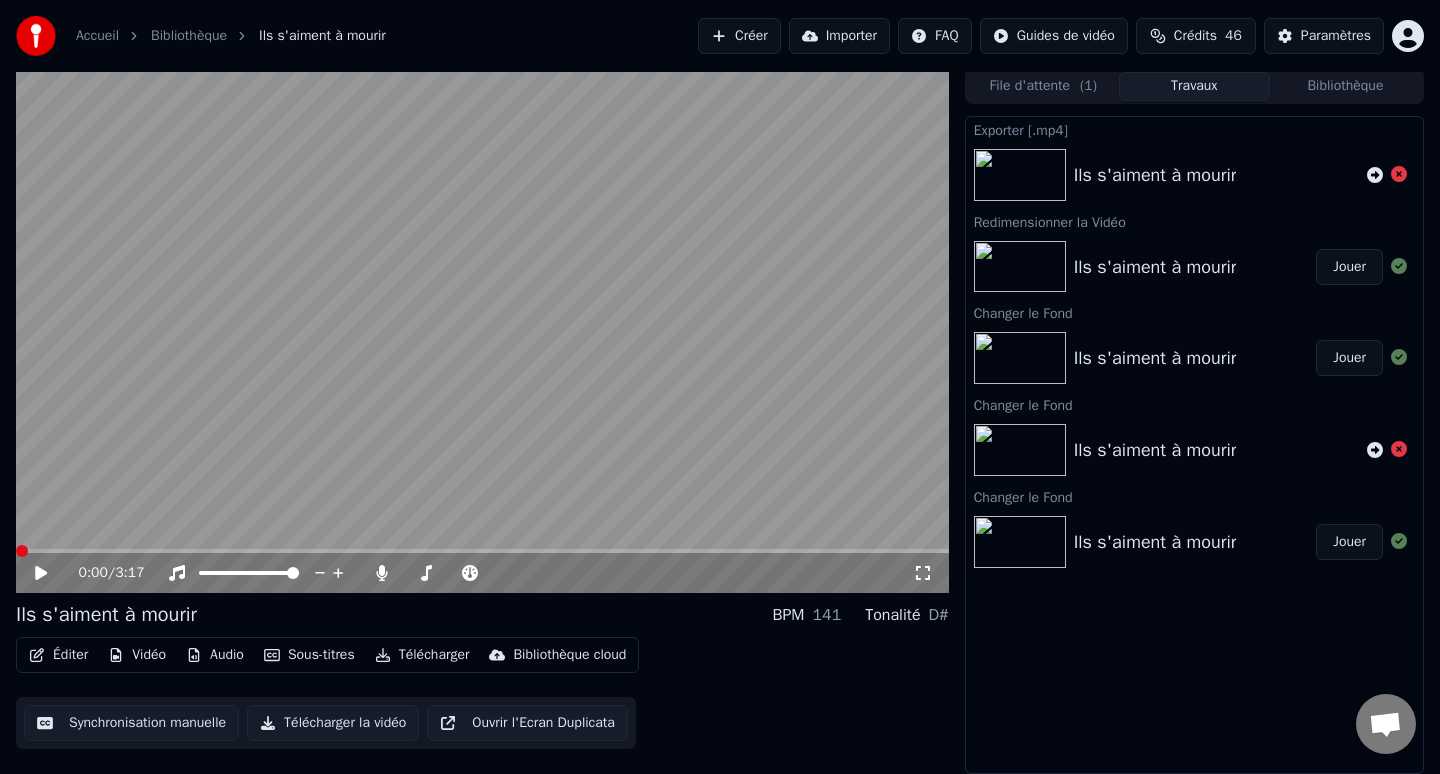 click on "Télécharger" at bounding box center [422, 655] 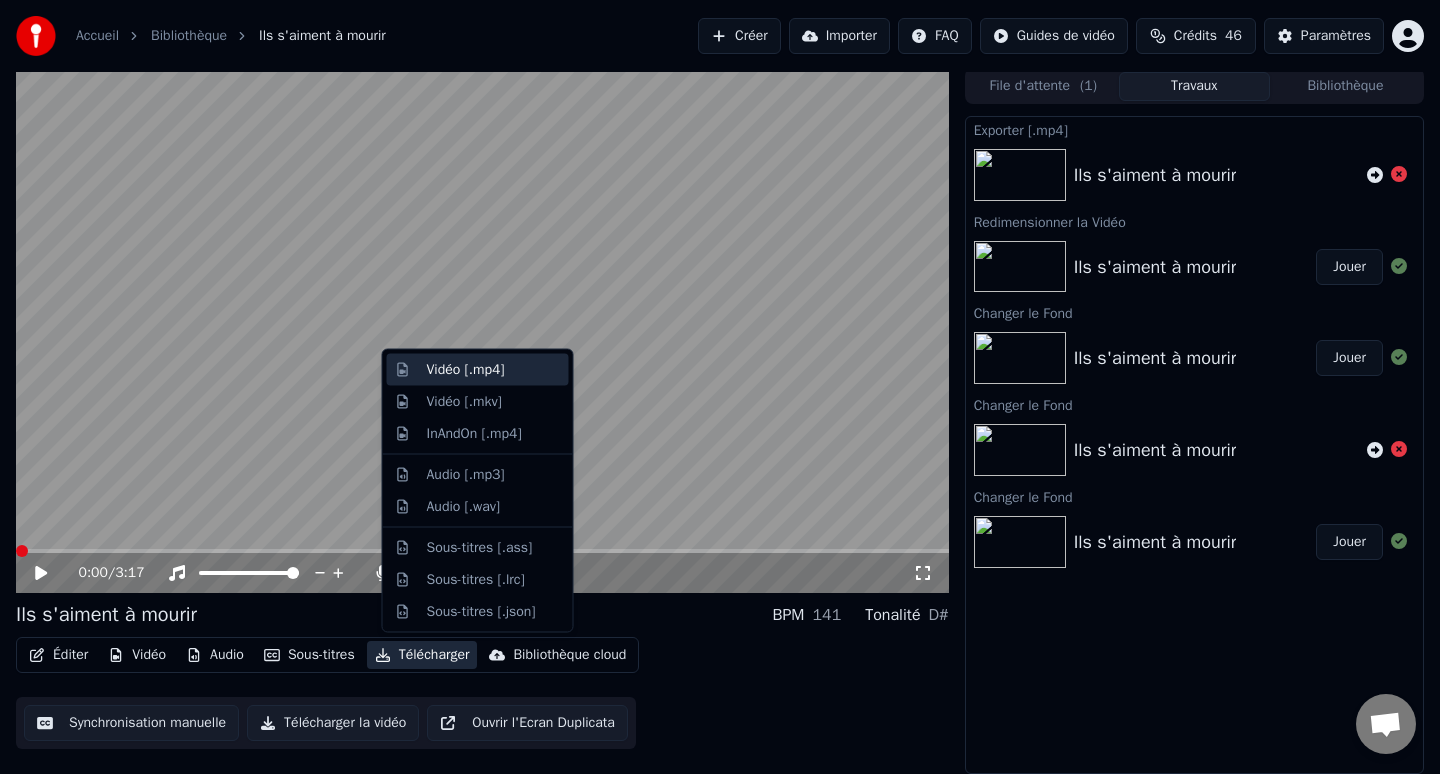 click on "Vidéo [.mp4]" at bounding box center [478, 370] 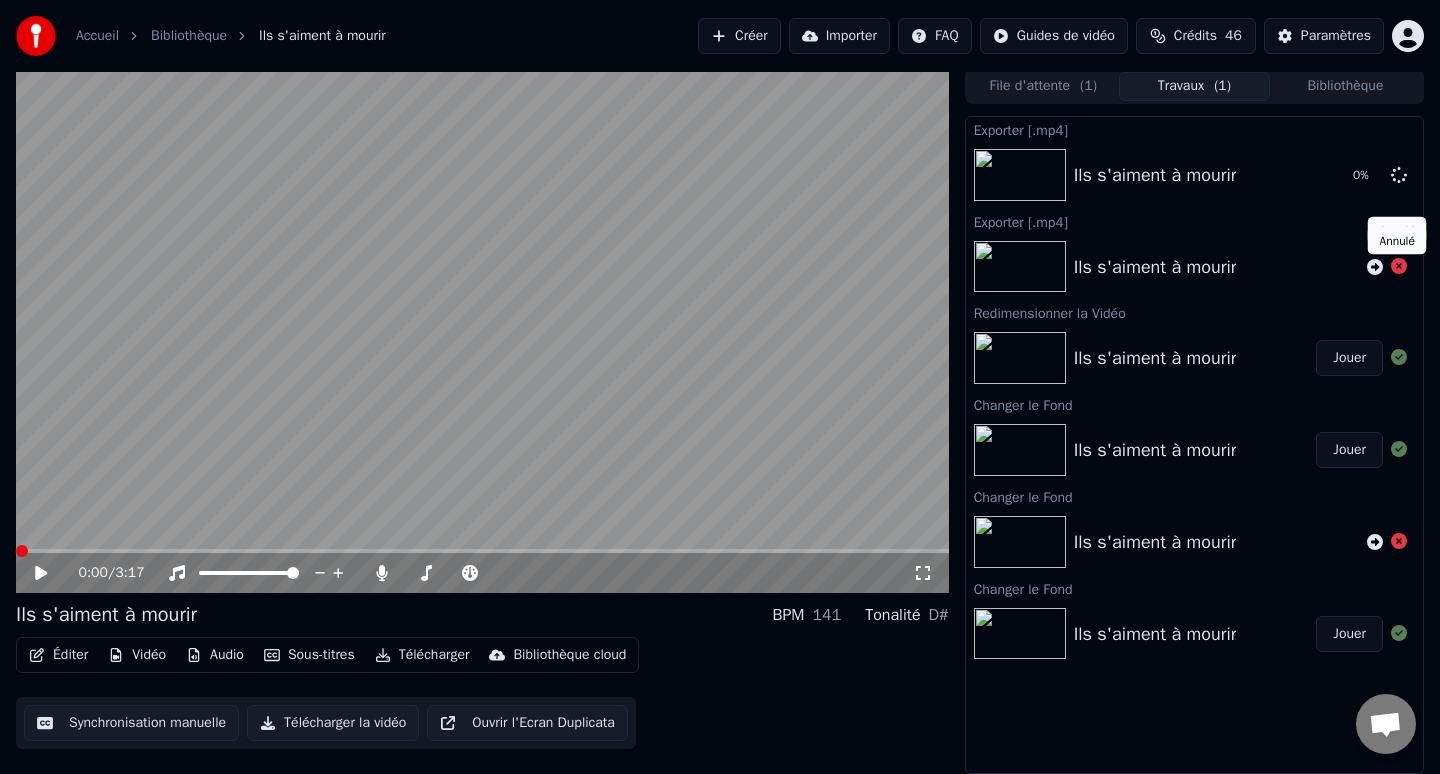 click 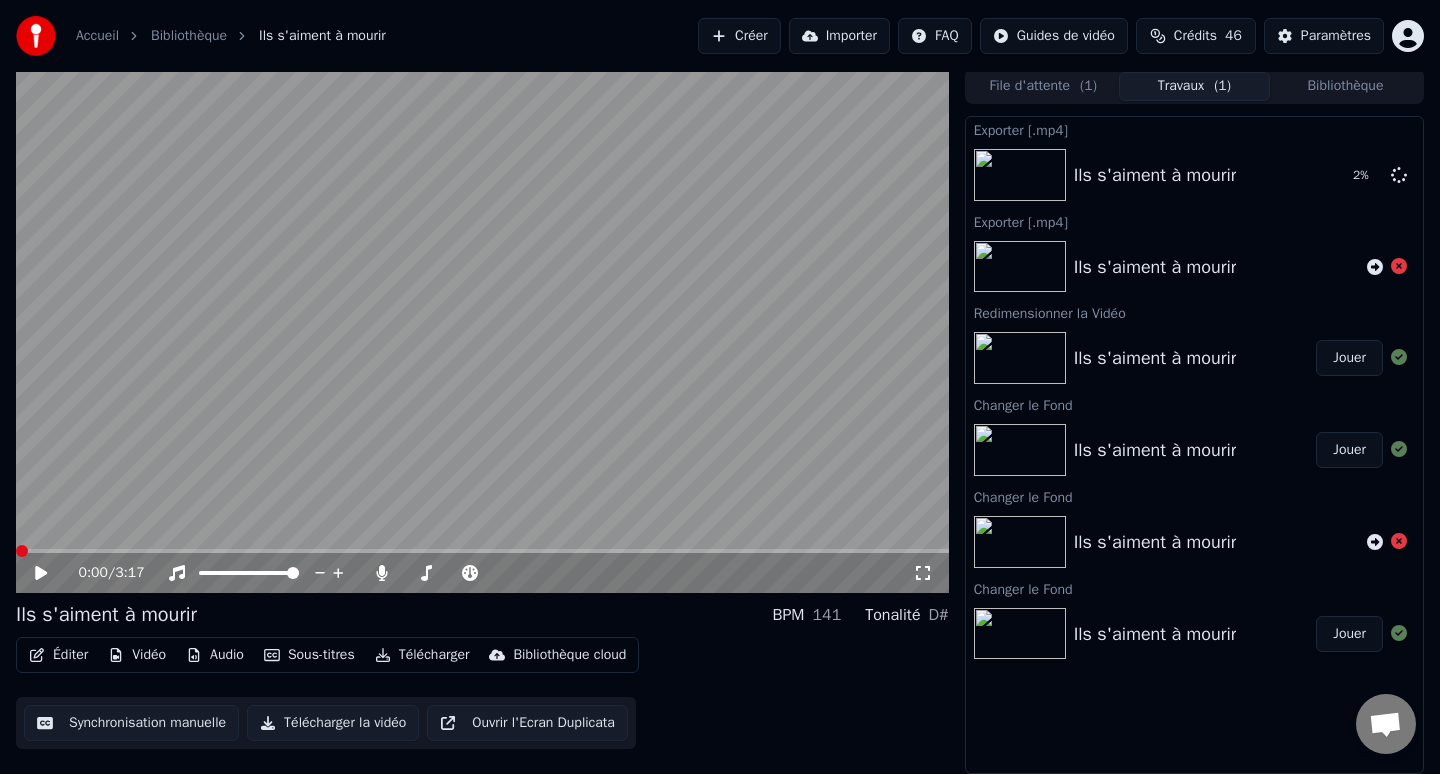 click at bounding box center (482, 330) 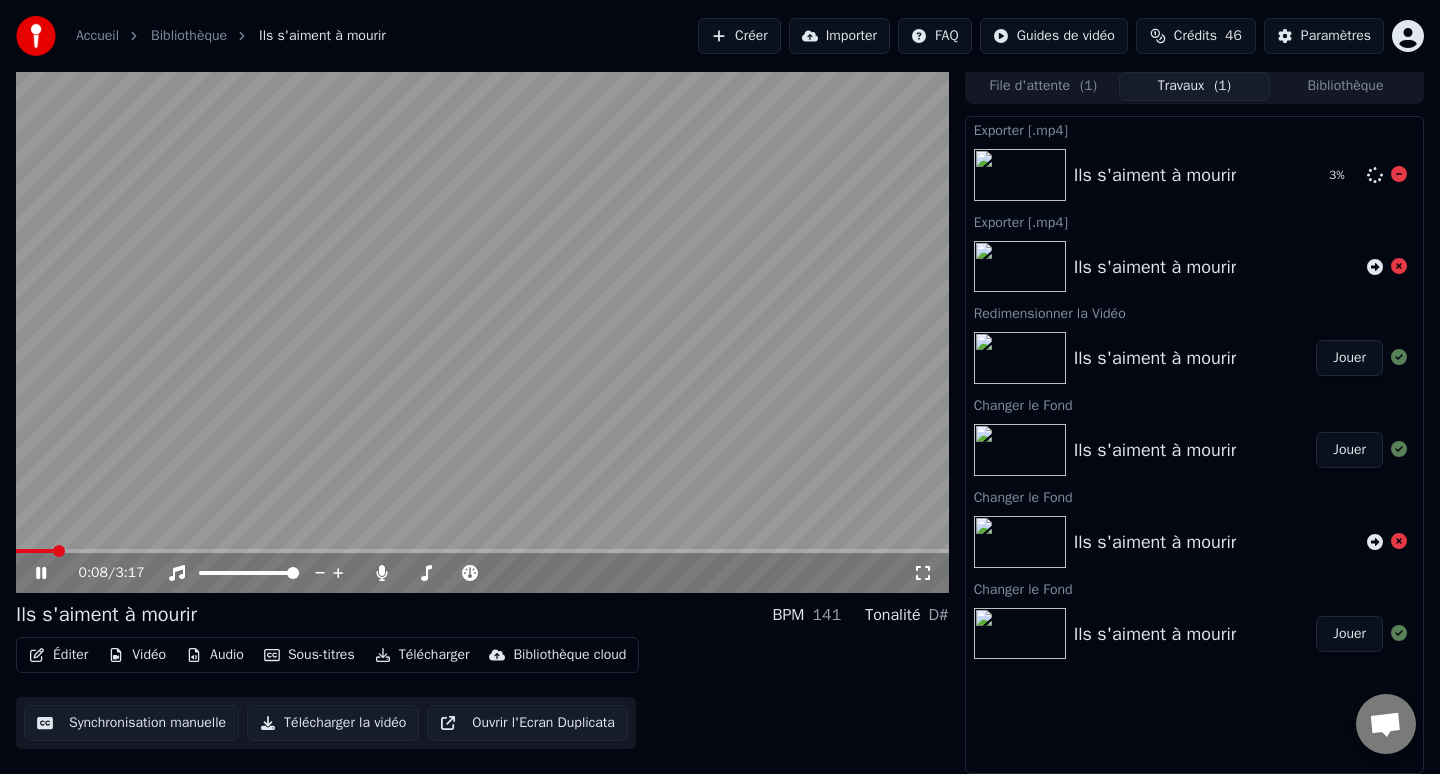 click 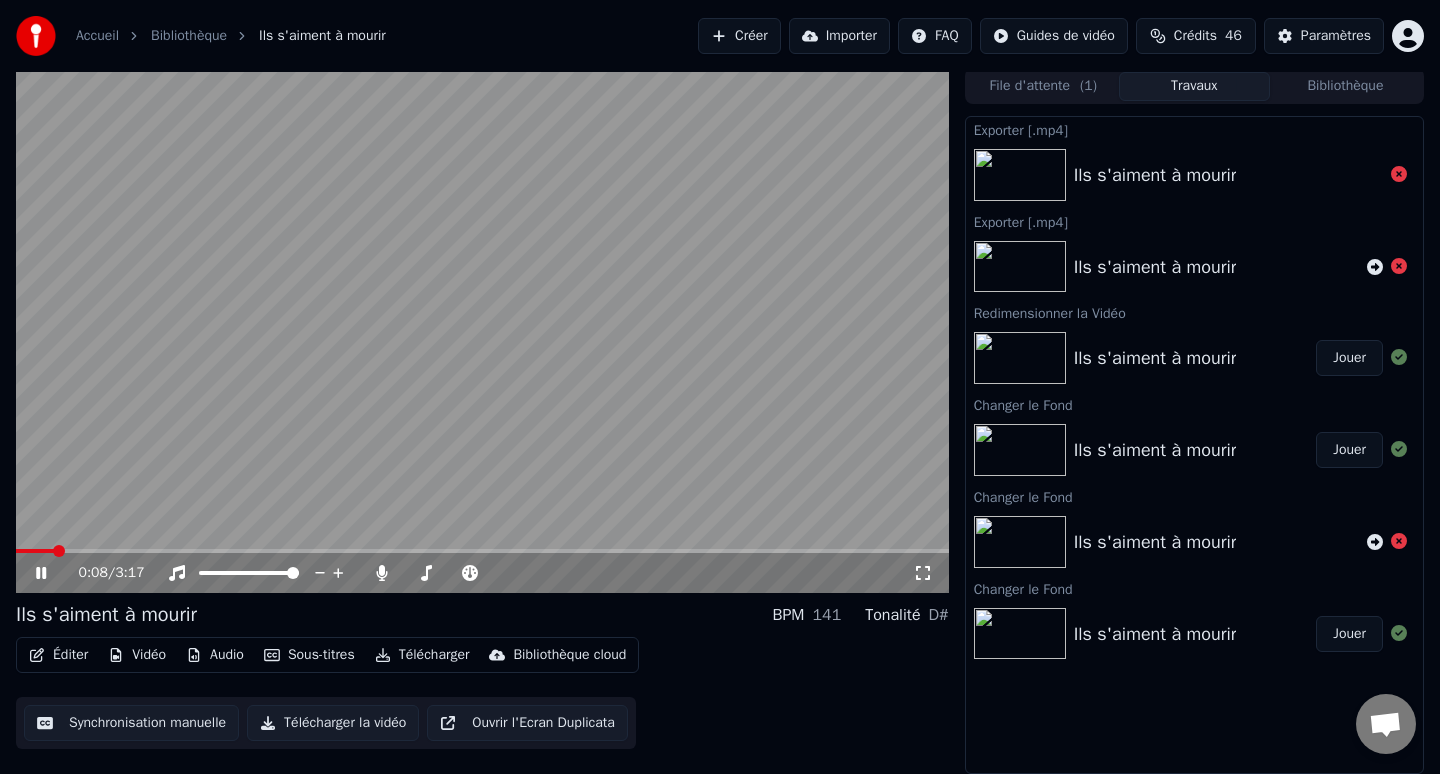 click at bounding box center (482, 330) 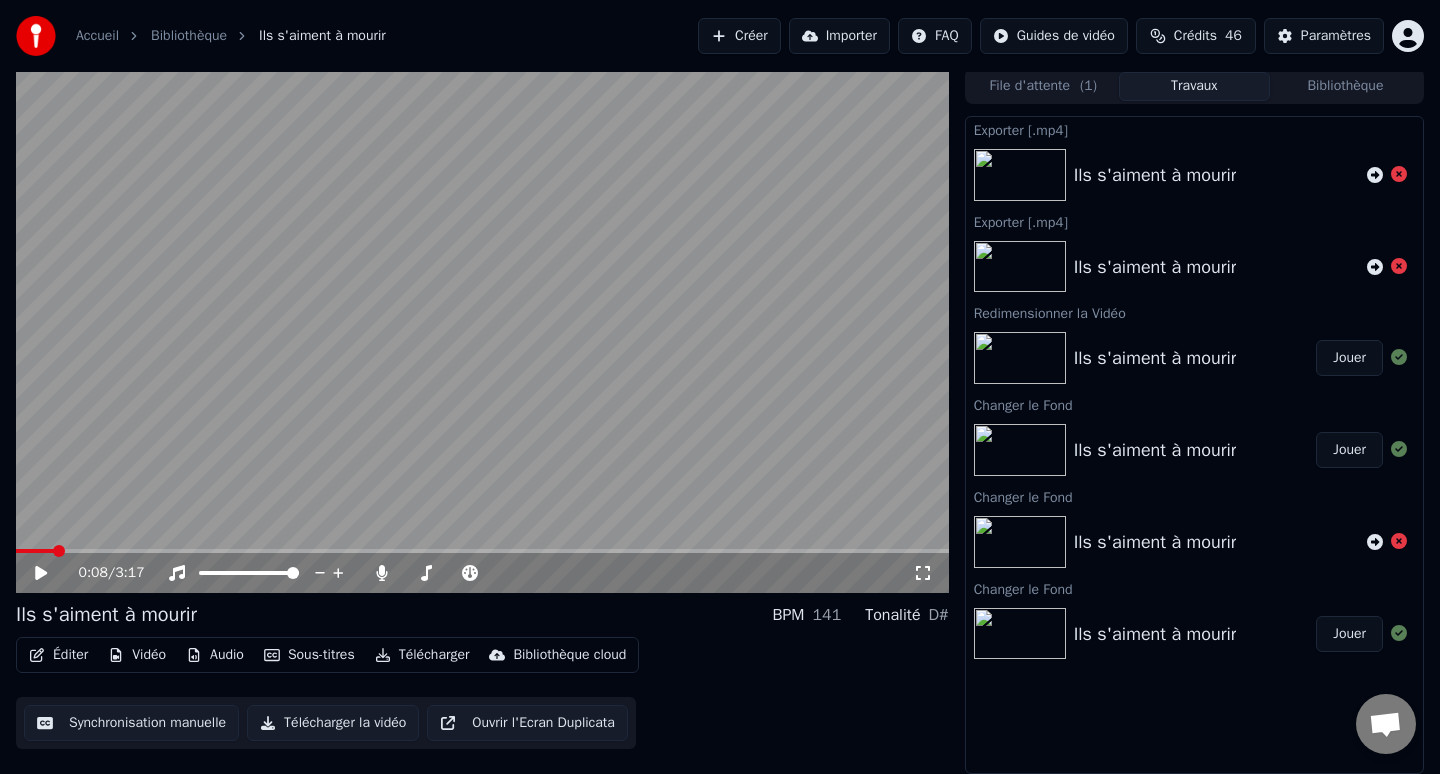 click 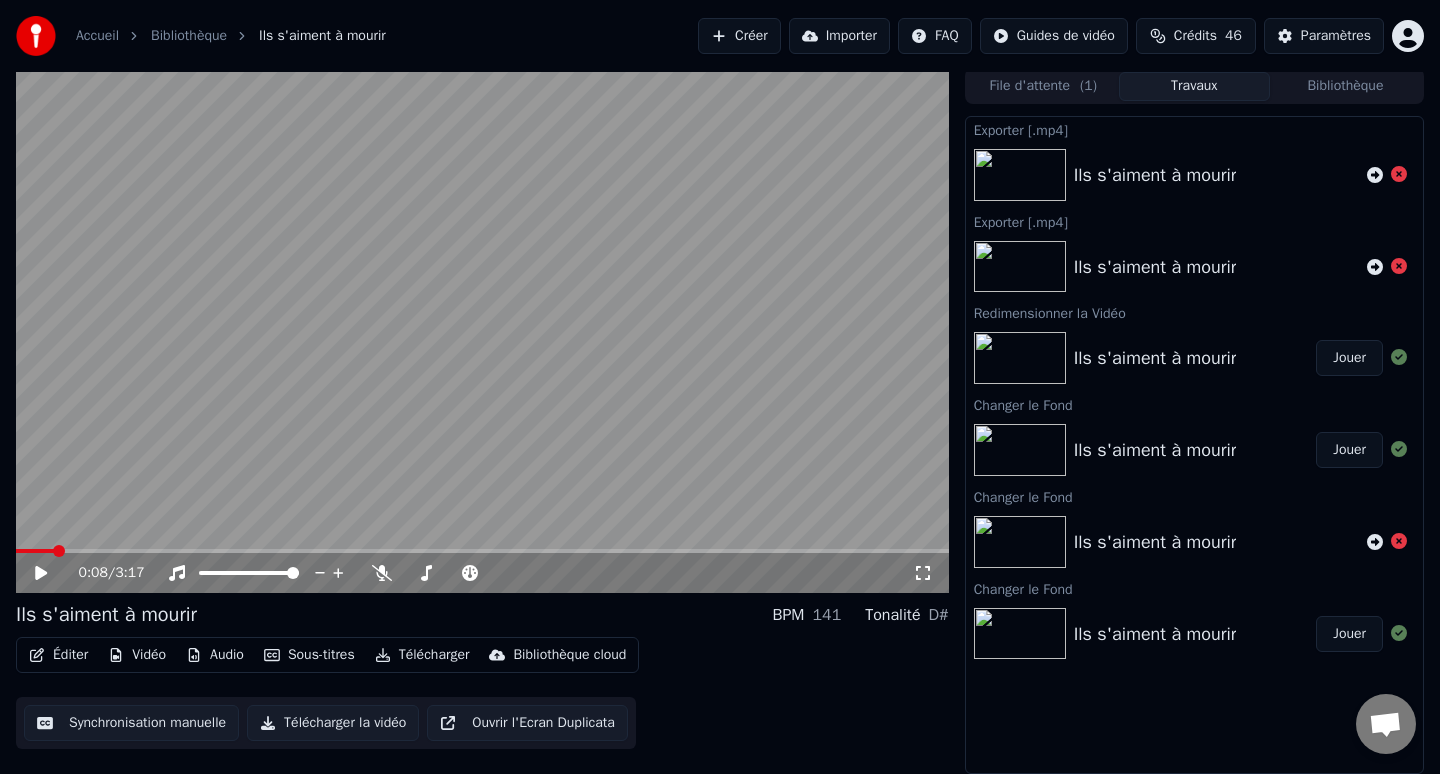 click on "Ils s'aiment à mourir BPM 141 Tonalité D#" at bounding box center (482, 615) 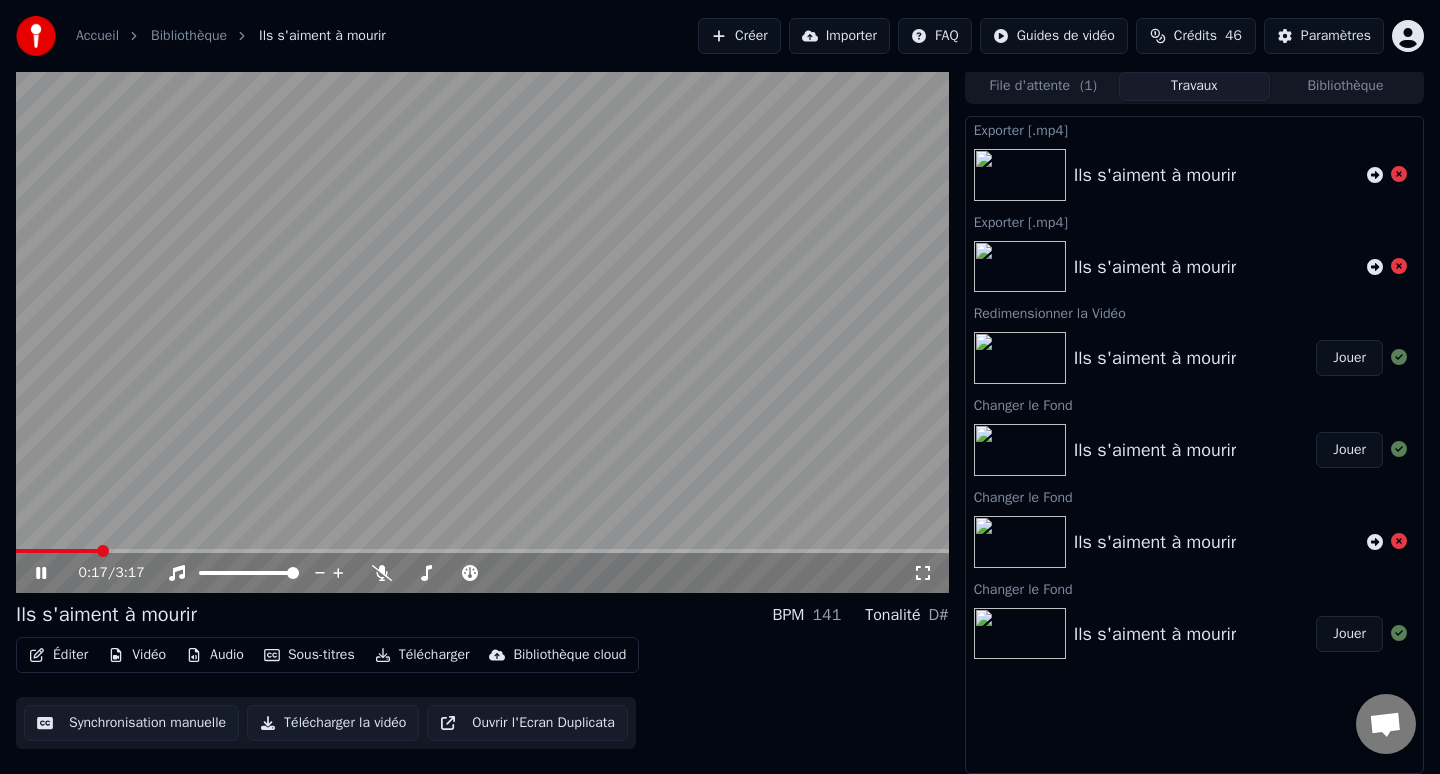 click on "Télécharger" at bounding box center [422, 655] 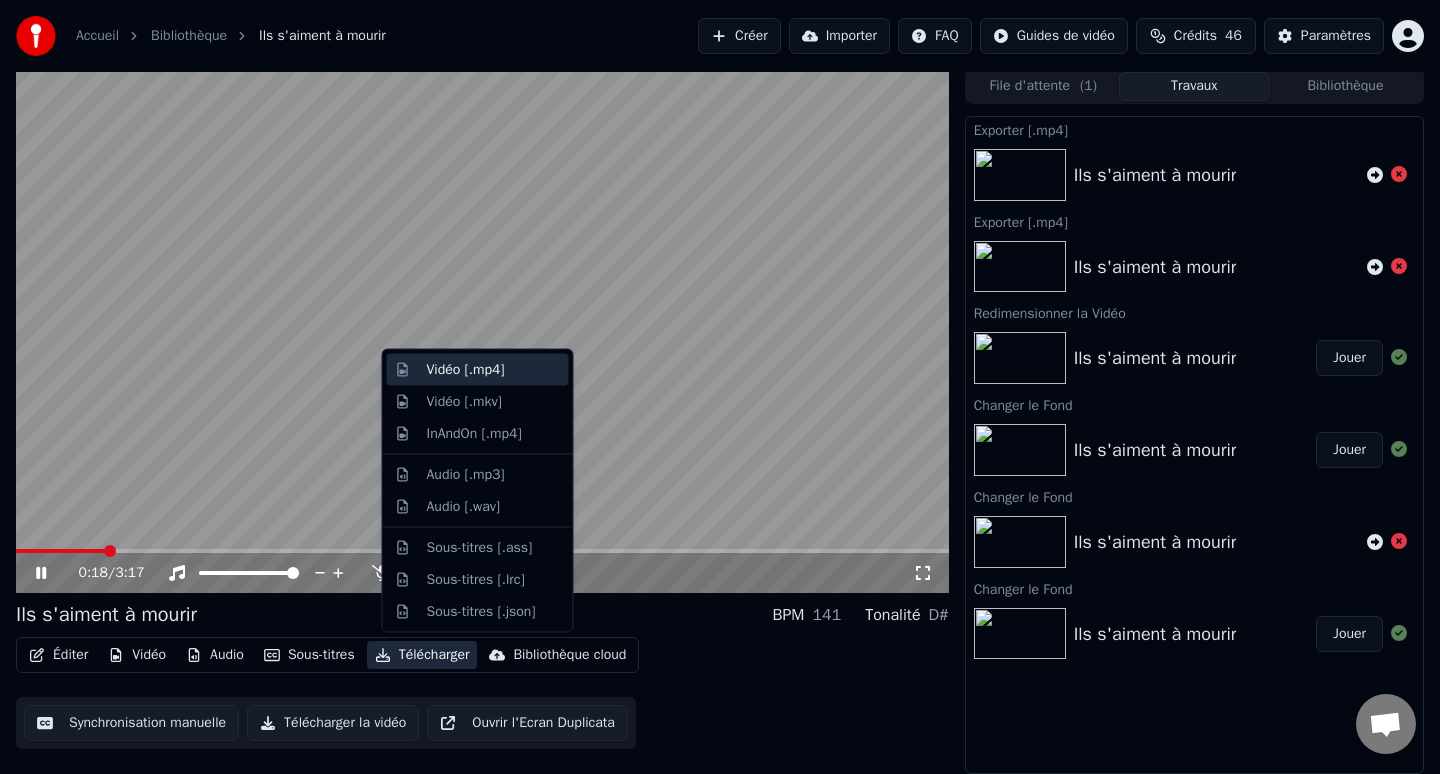 click on "Vidéo [.mp4]" at bounding box center [466, 370] 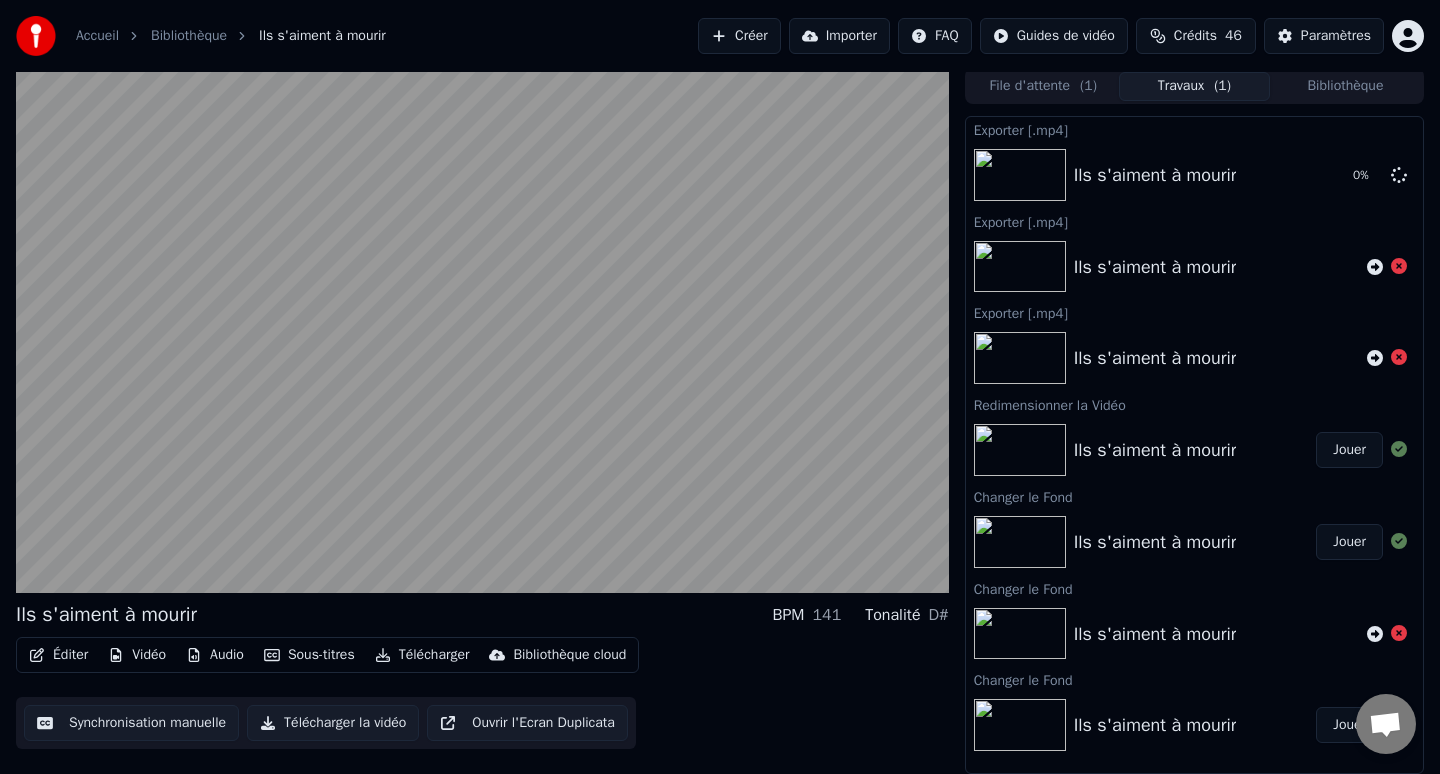 click on "Accueil Bibliothèque Ils s'aiment à mourir Créer Importer FAQ Guides de vidéo Crédits 46 Paramètres" at bounding box center (720, 36) 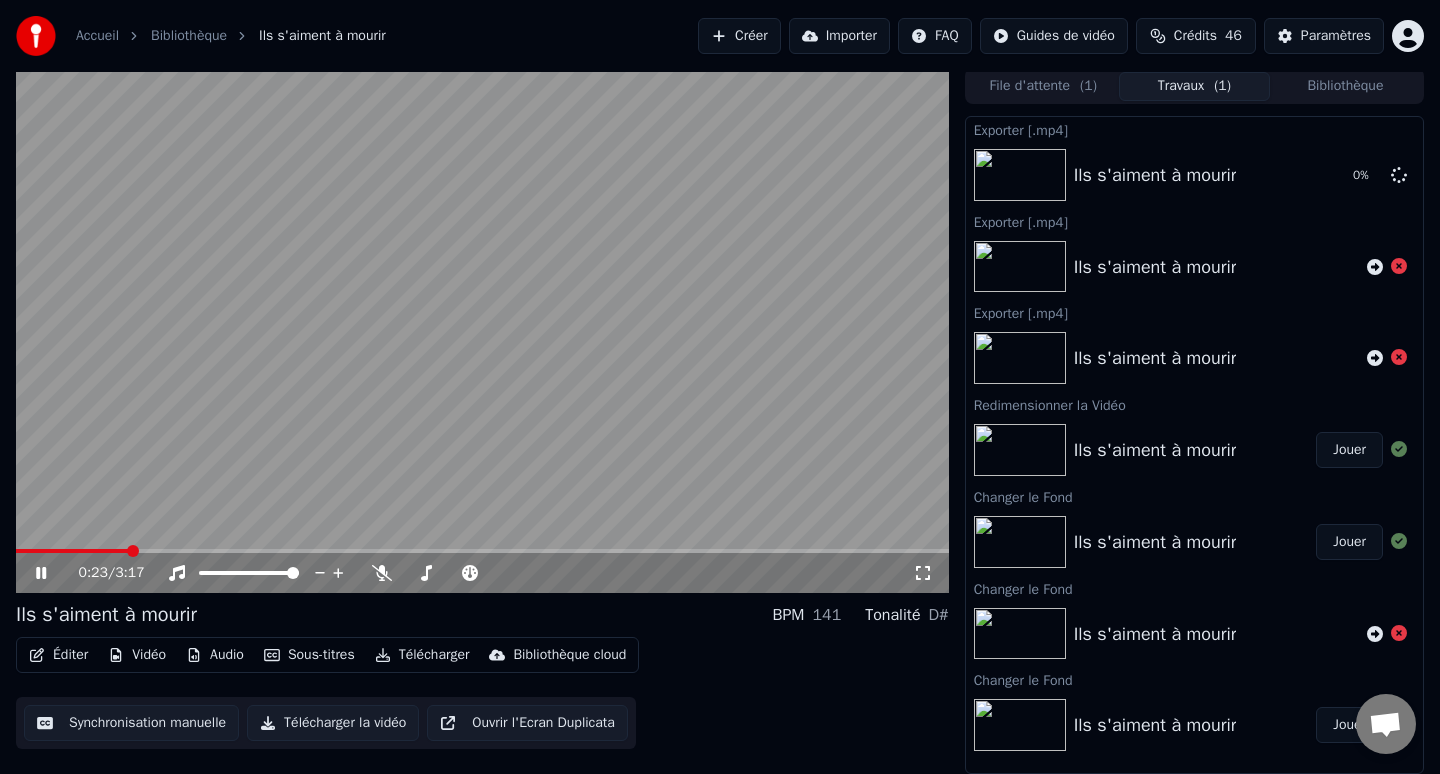 click at bounding box center (482, 330) 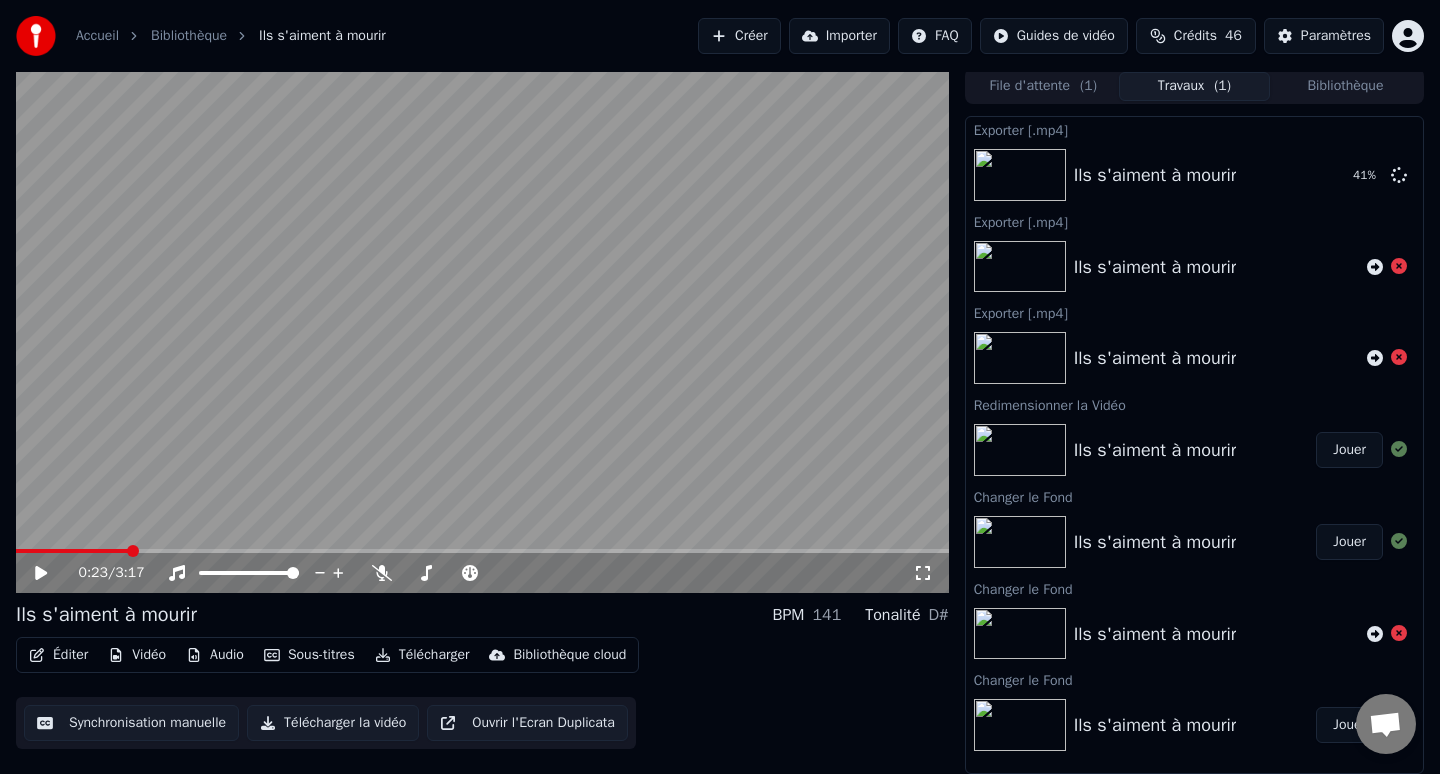 drag, startPoint x: 825, startPoint y: 1, endPoint x: 868, endPoint y: 439, distance: 440.10568 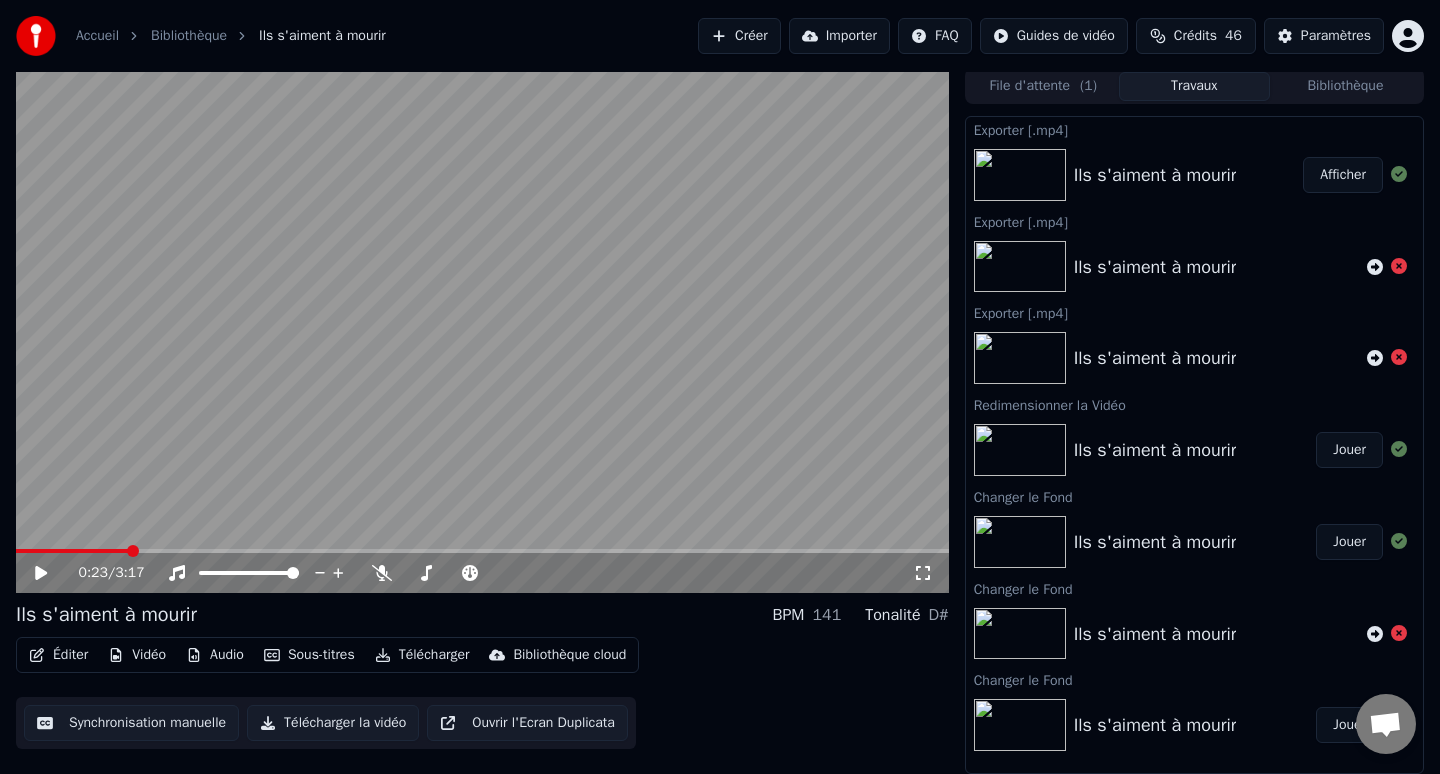 click on "Ils s'aiment à mourir" at bounding box center [1155, 175] 